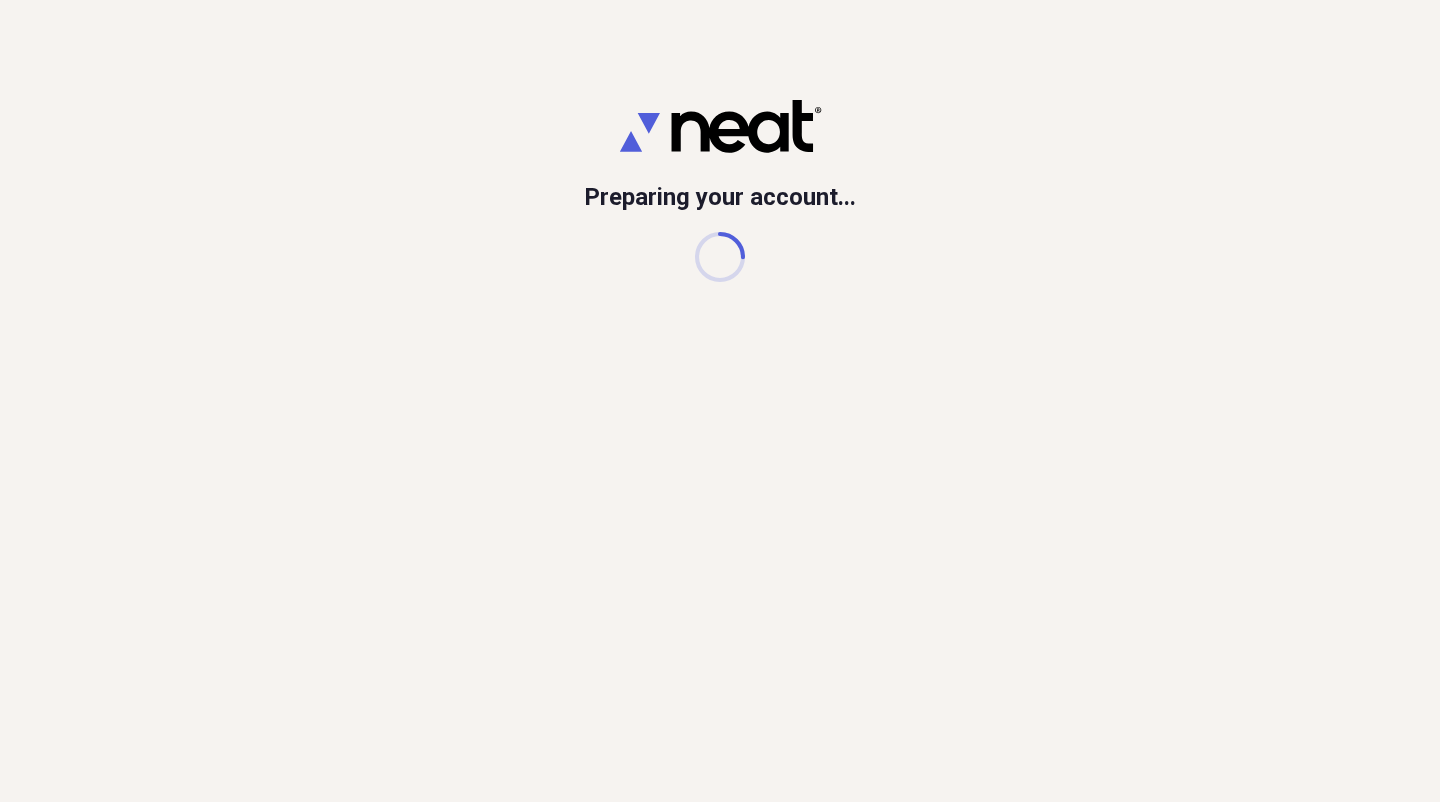 scroll, scrollTop: 0, scrollLeft: 0, axis: both 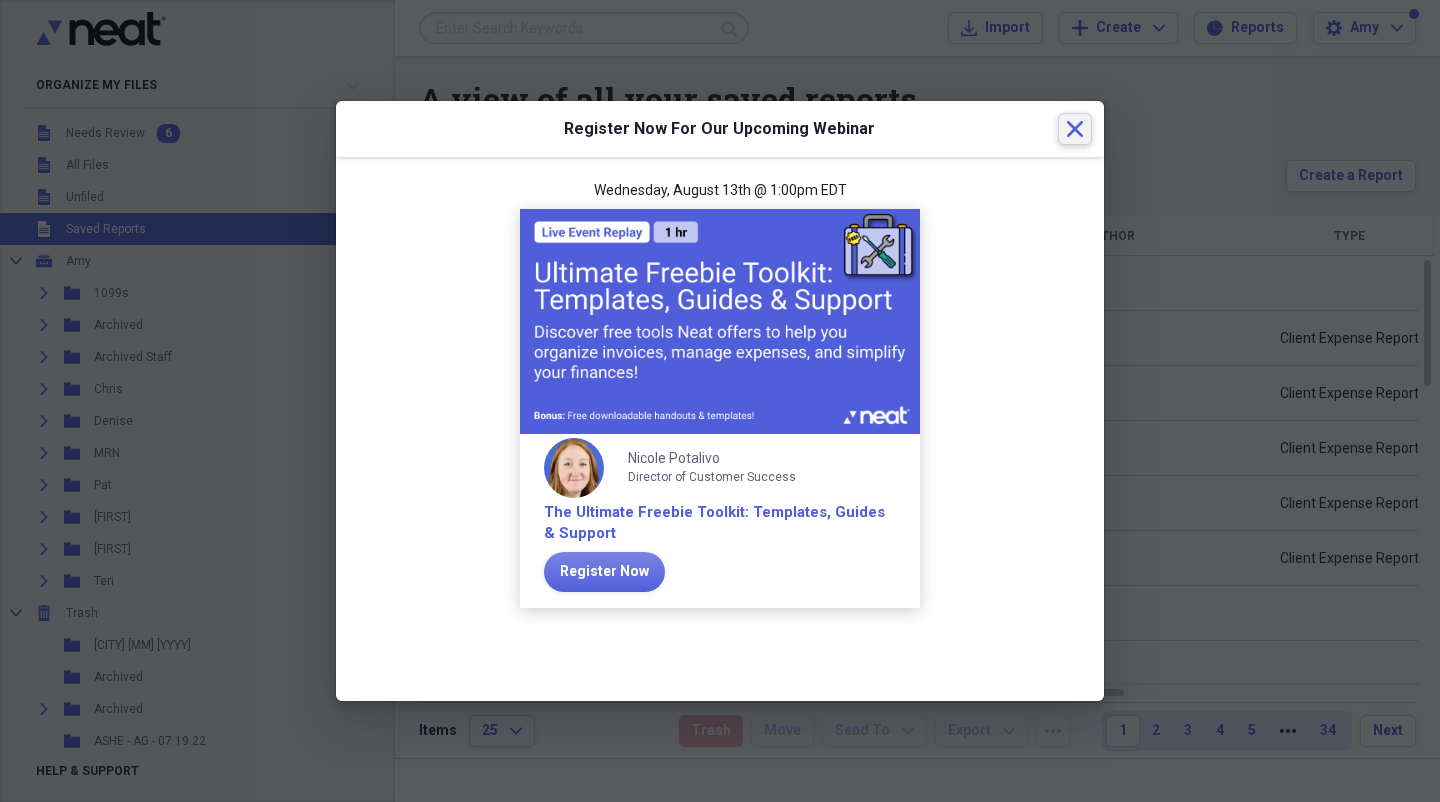 click on "Close" 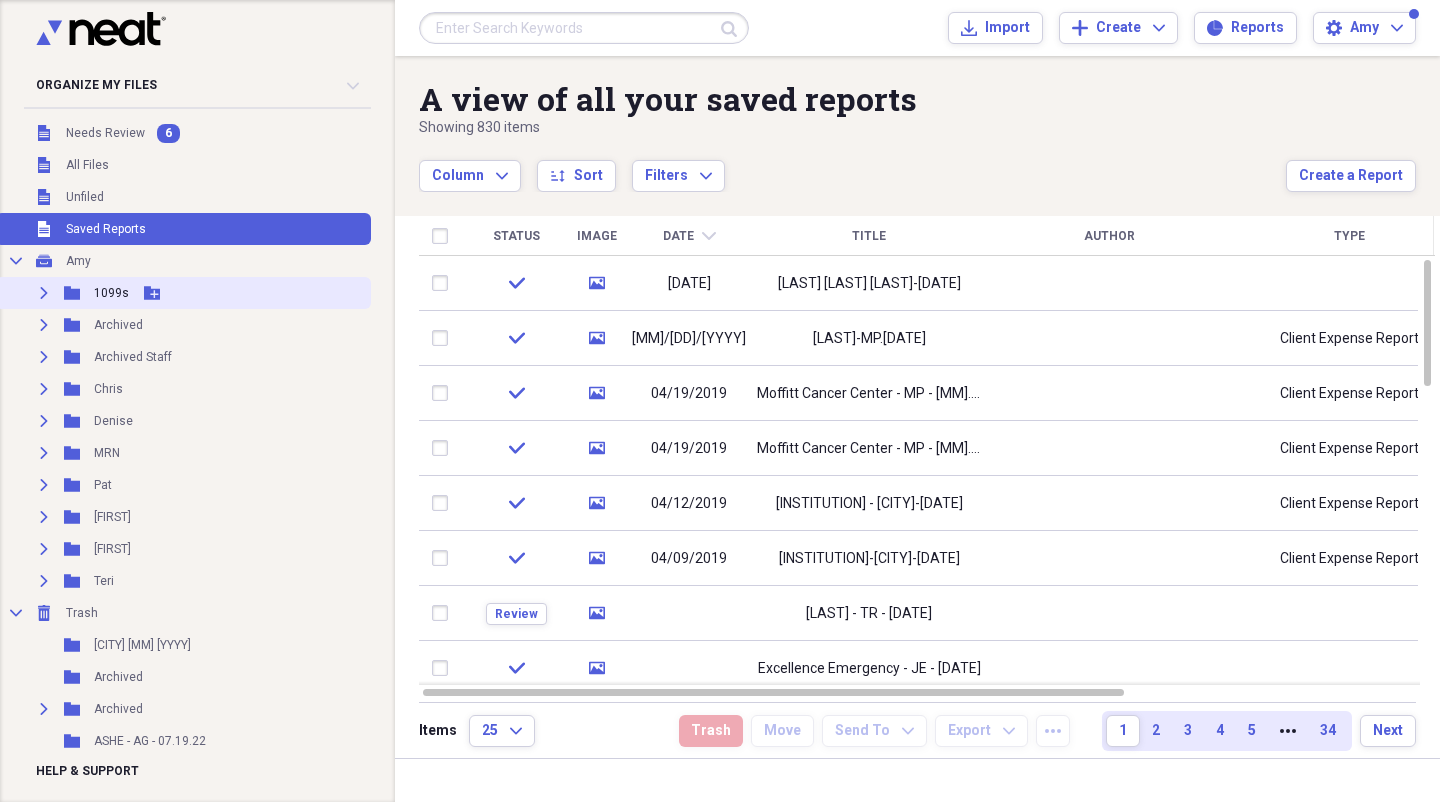click on "Expand" 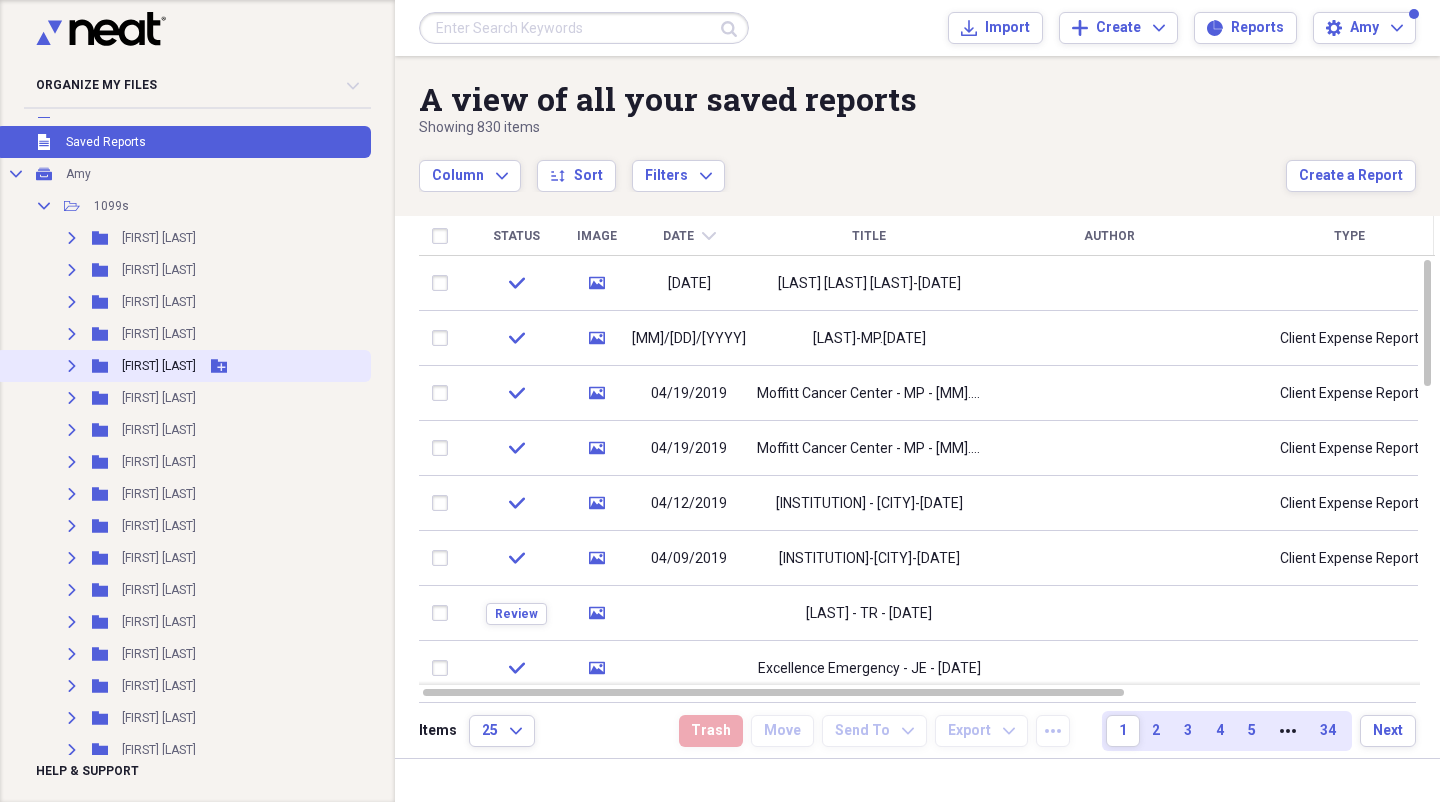 scroll, scrollTop: 174, scrollLeft: 0, axis: vertical 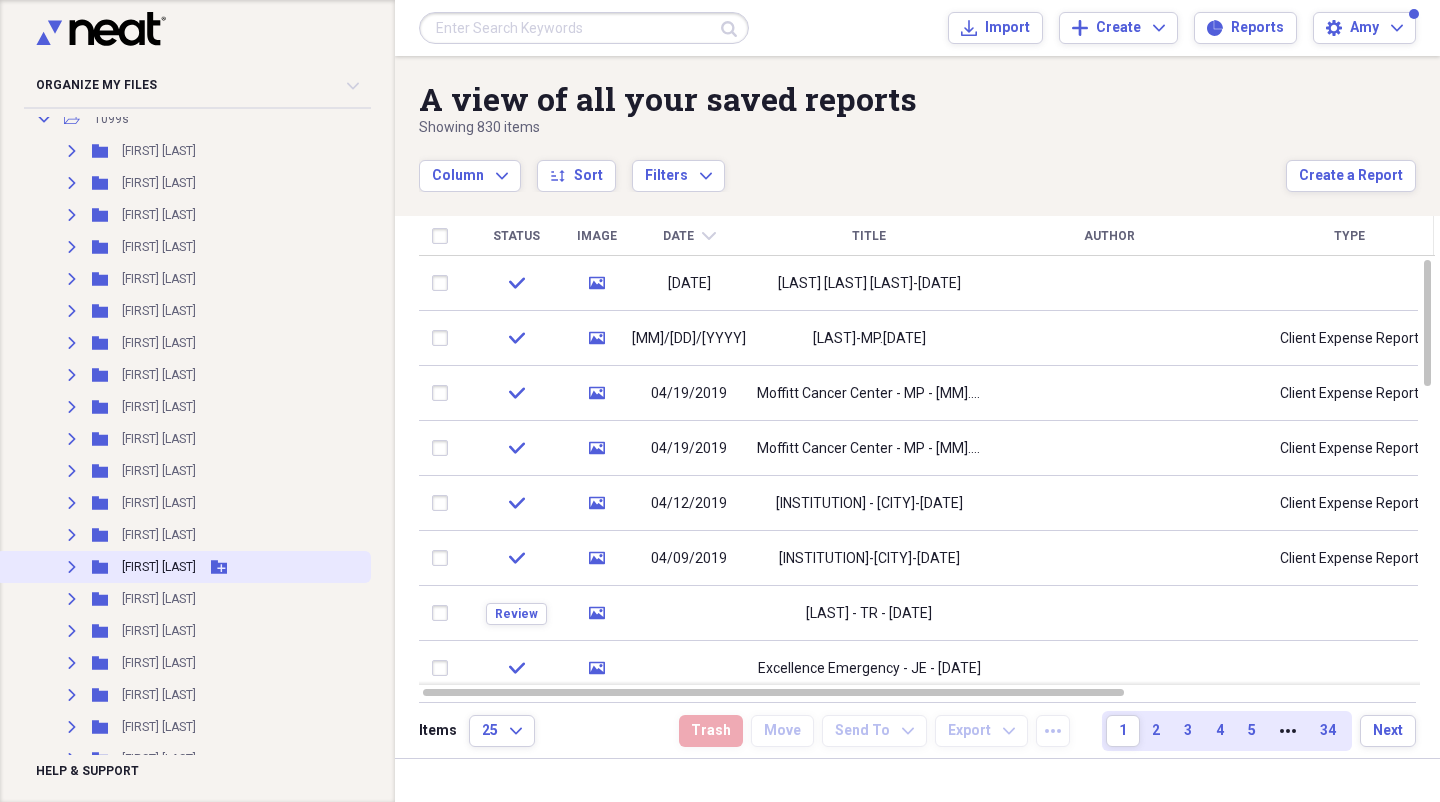 click on "Add Folder" 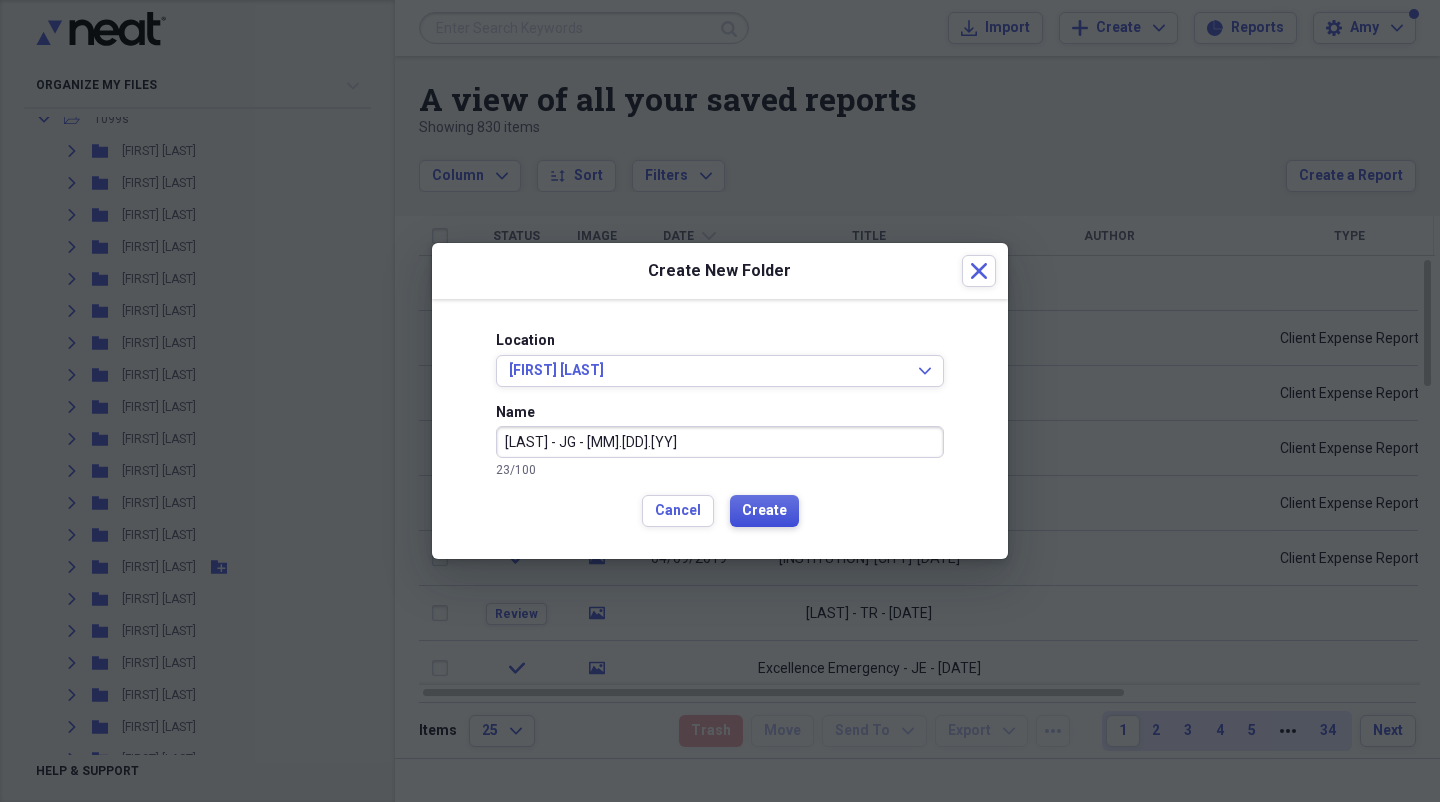 type on "[LAST] - JG - [MM].[DD].[YY]" 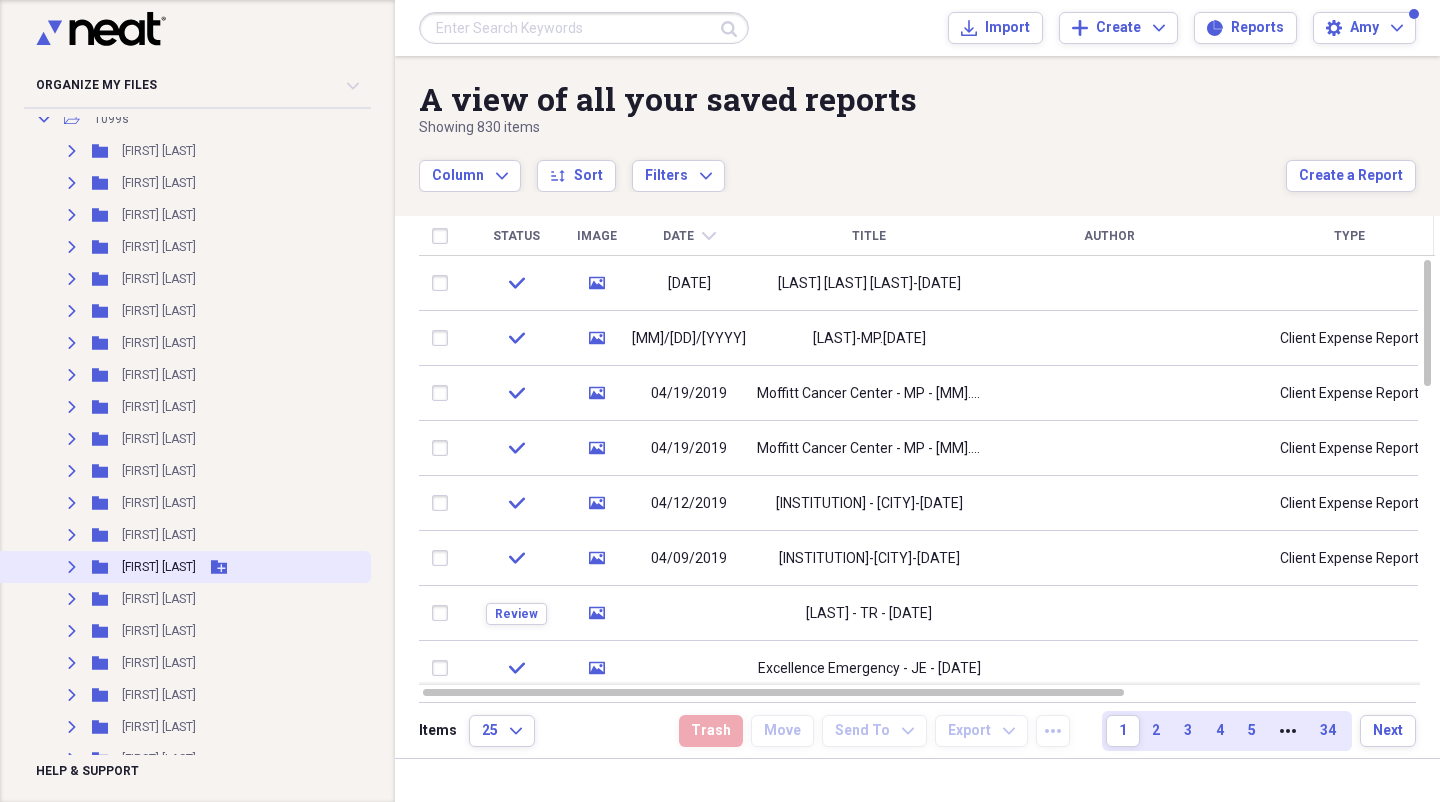 click on "Expand" 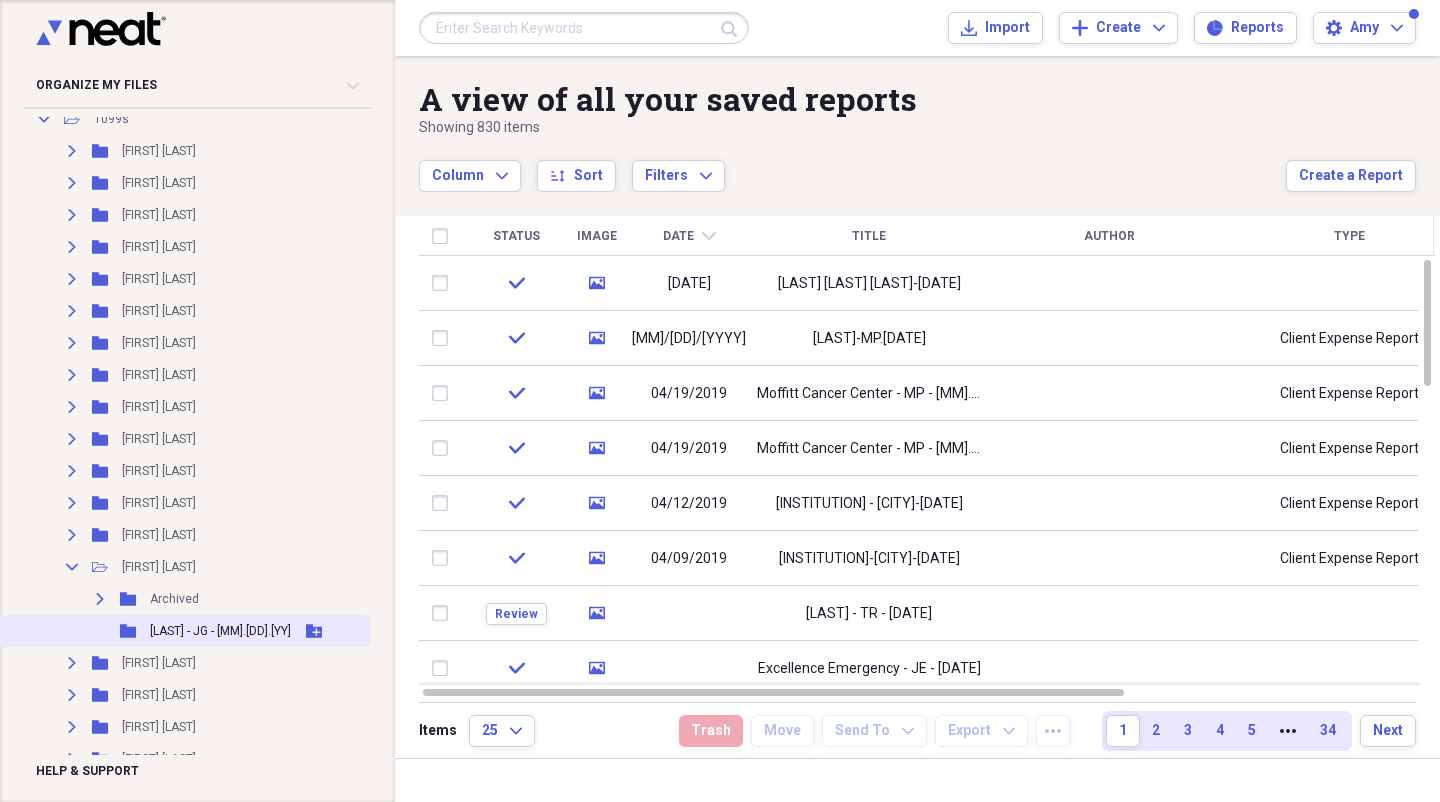 click on "[LAST] - JG - [MM].[DD].[YY]" at bounding box center [220, 631] 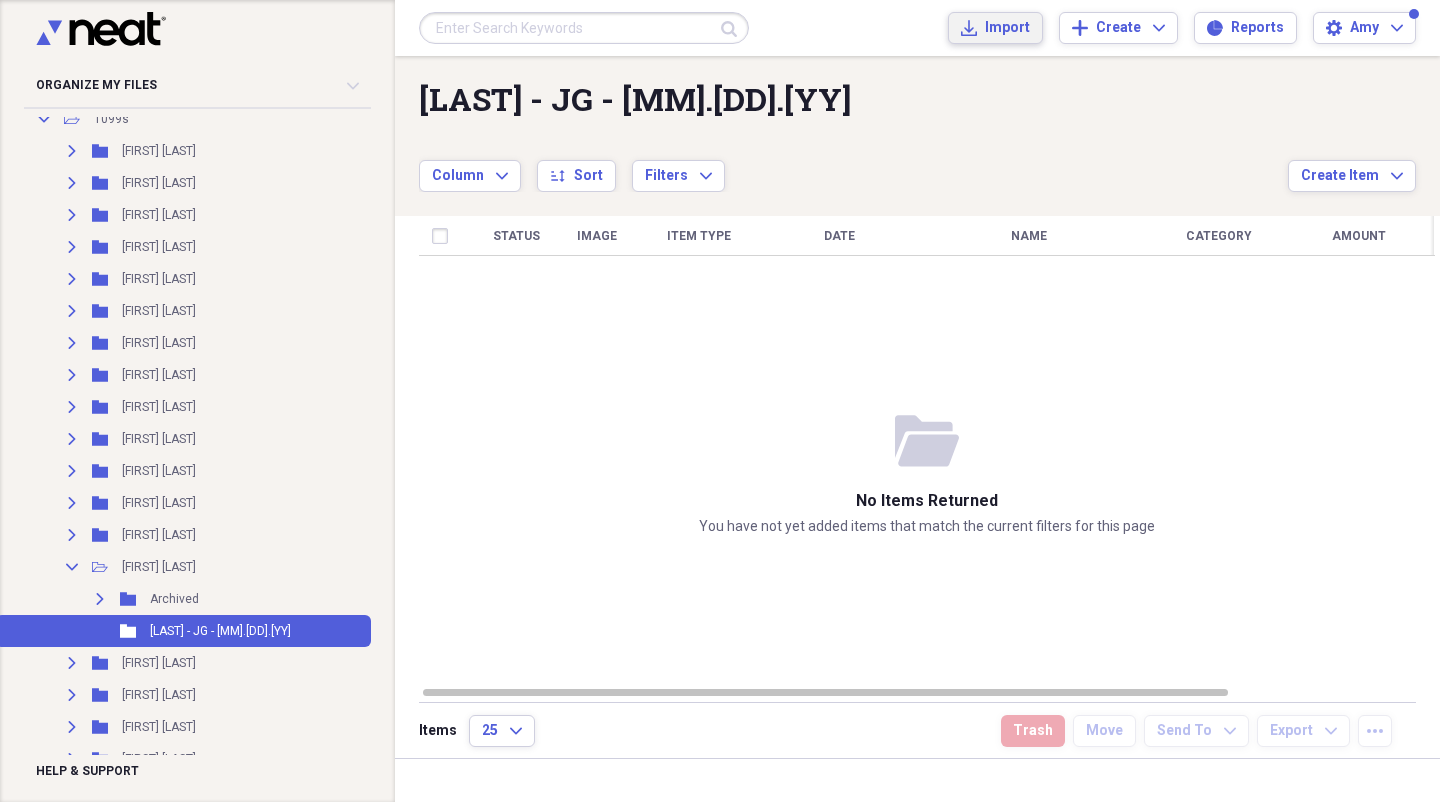 click on "Import" at bounding box center [1007, 28] 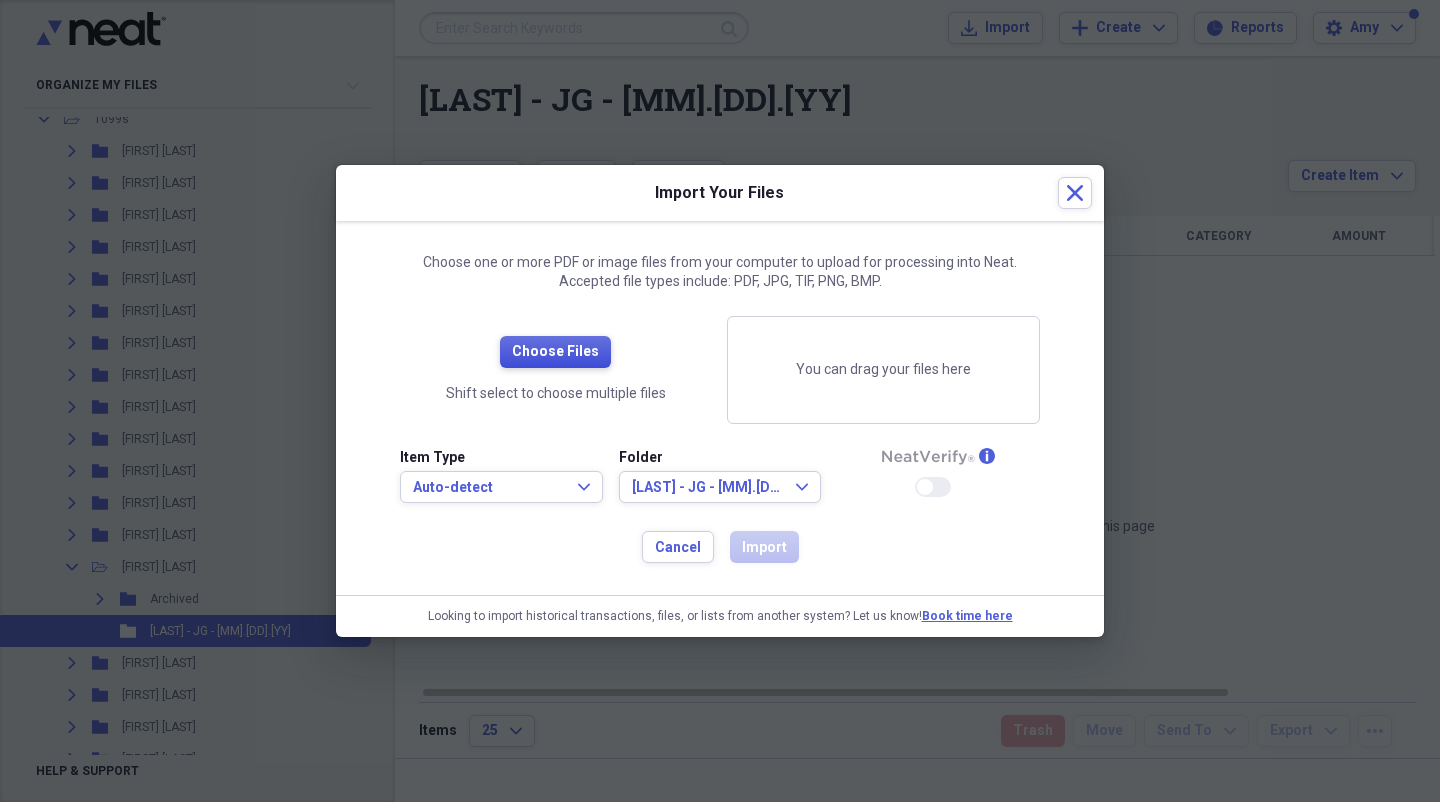 click on "Choose Files" at bounding box center (555, 352) 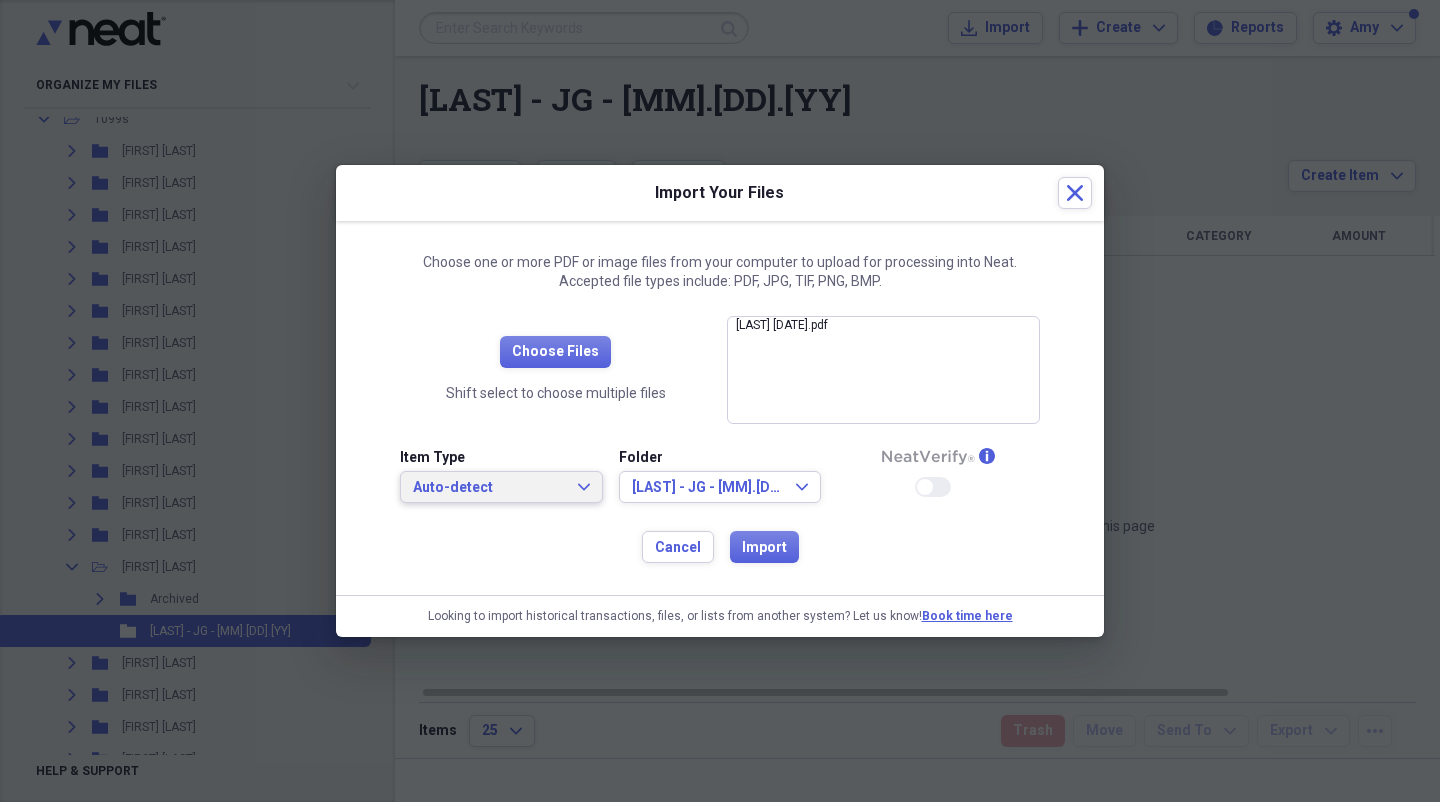 click on "Expand" 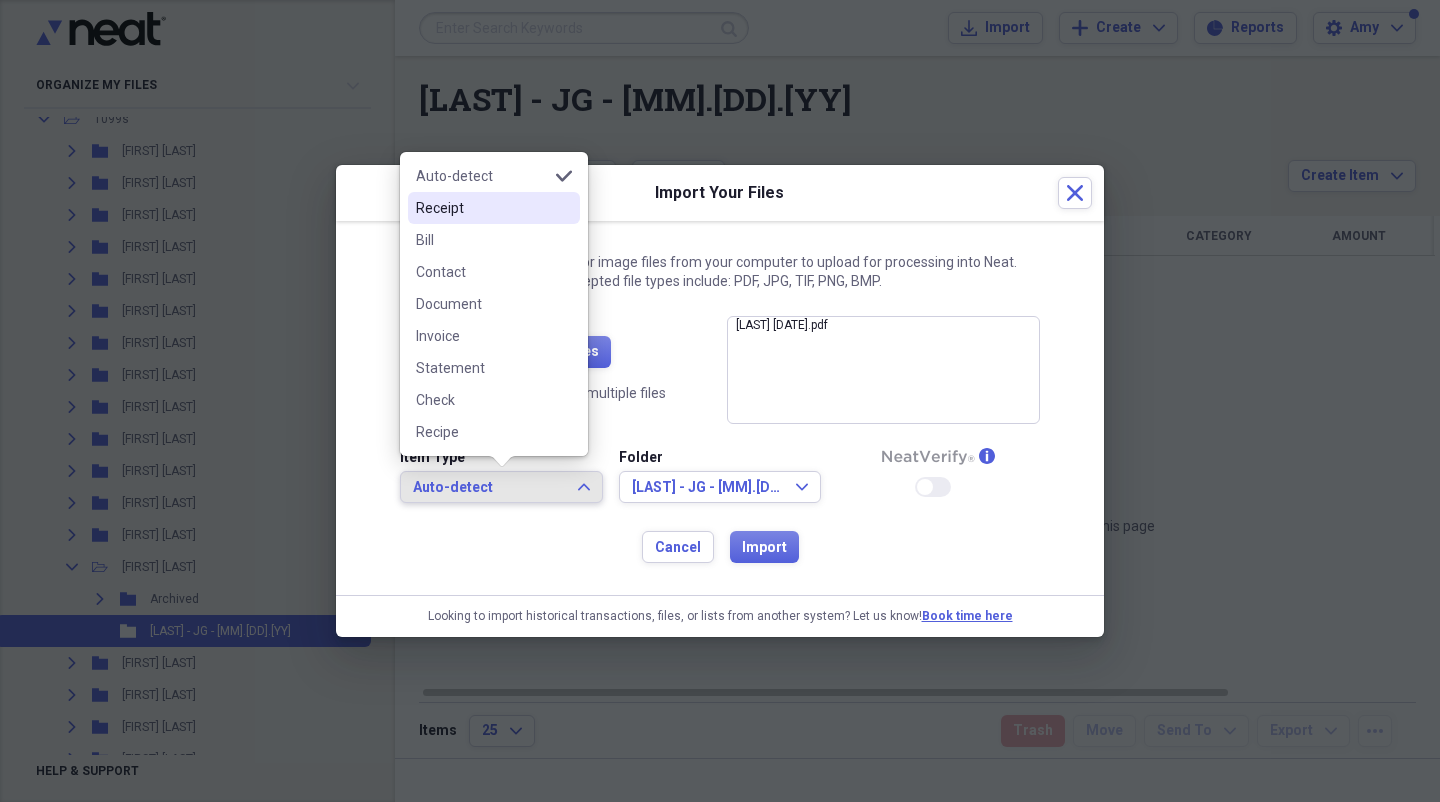 click on "Receipt" at bounding box center (494, 208) 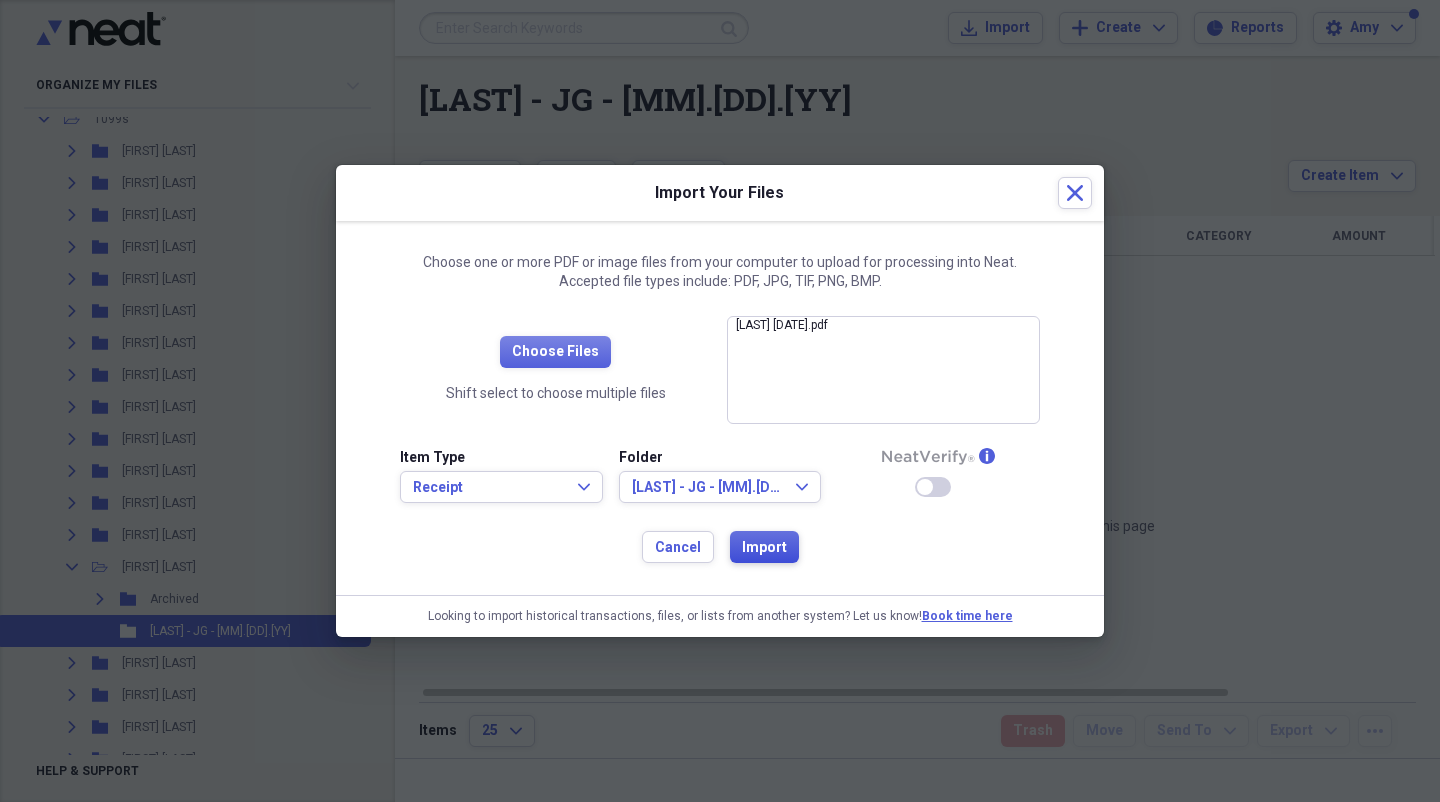 click on "Import" at bounding box center [764, 548] 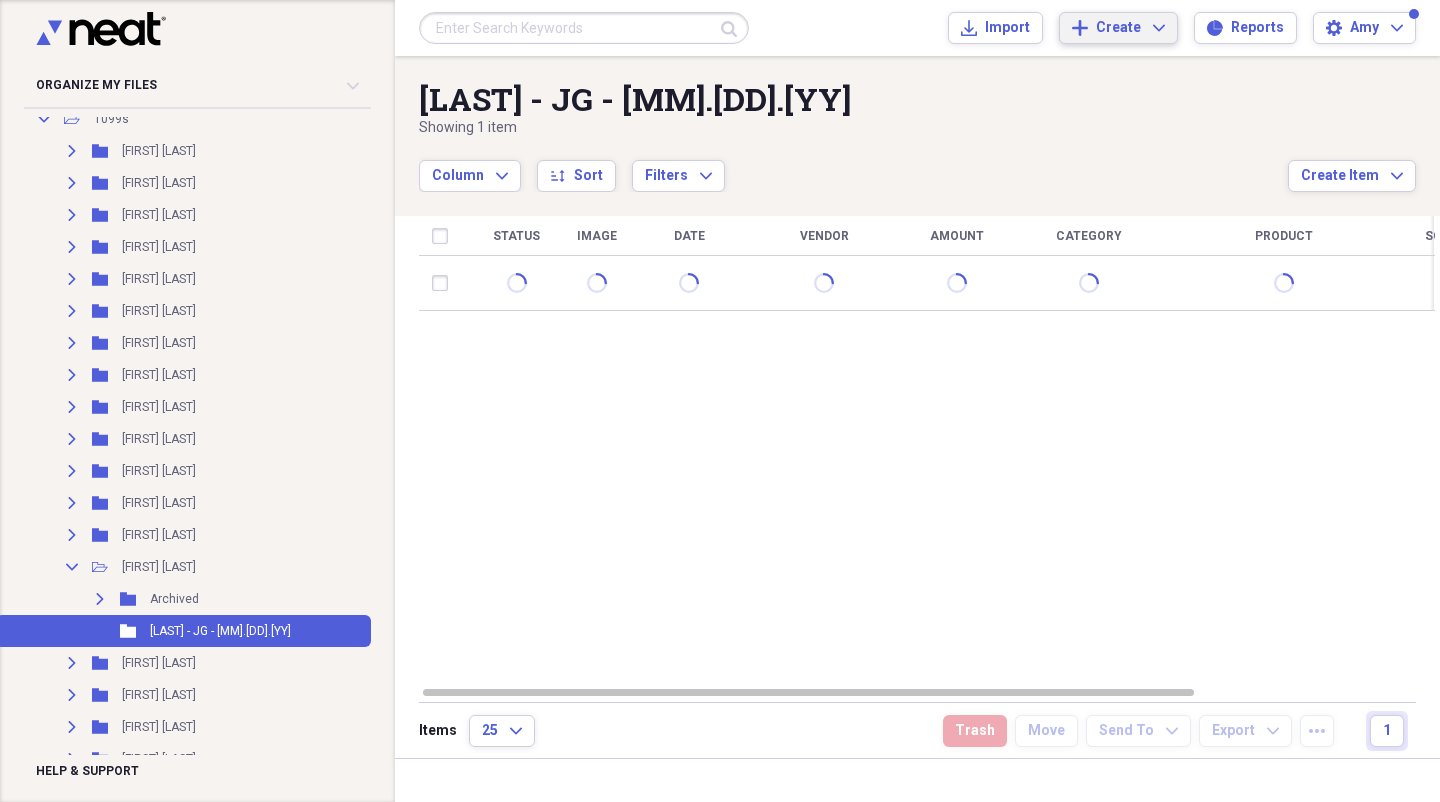 click on "Create Expand" at bounding box center [1130, 28] 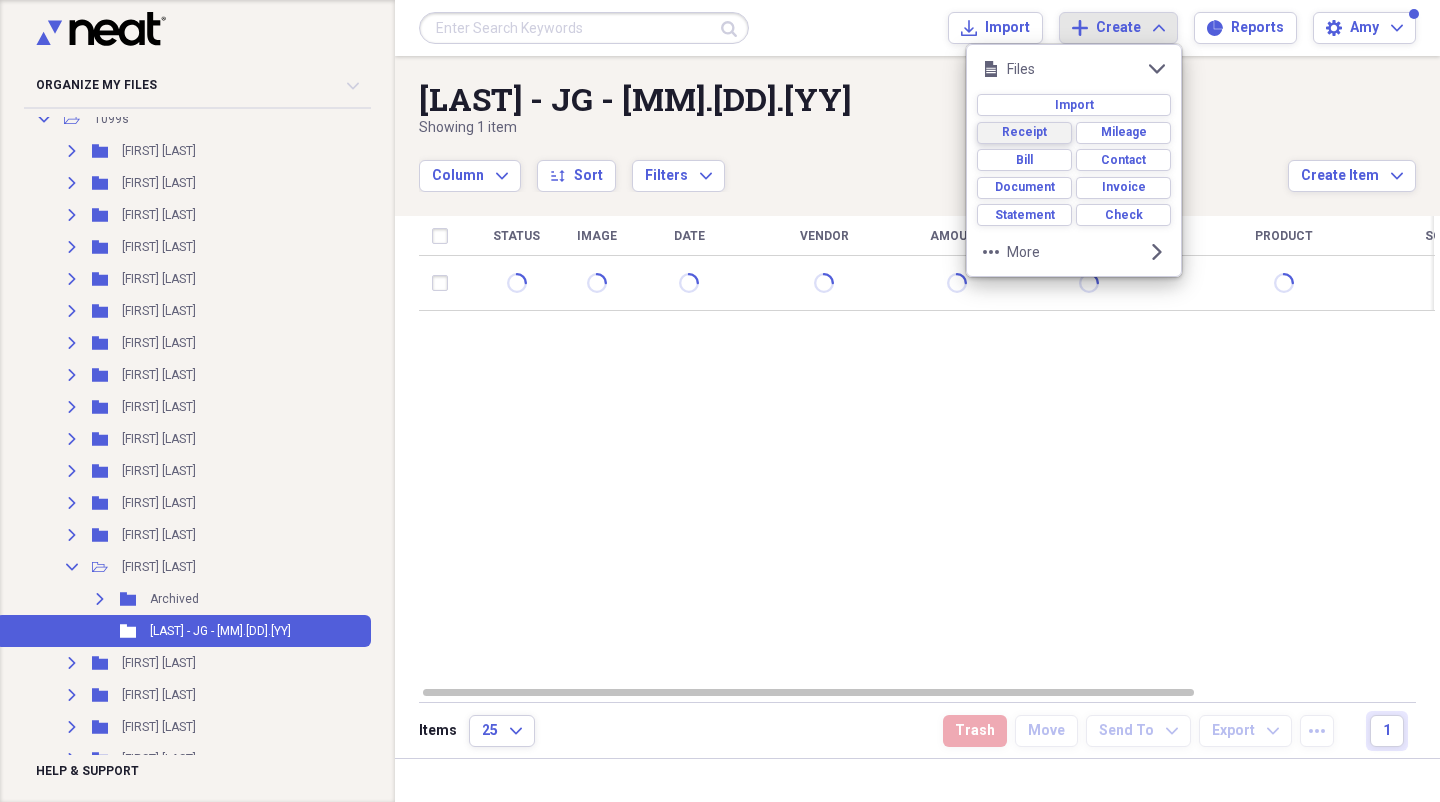 click on "Receipt" at bounding box center (1024, 132) 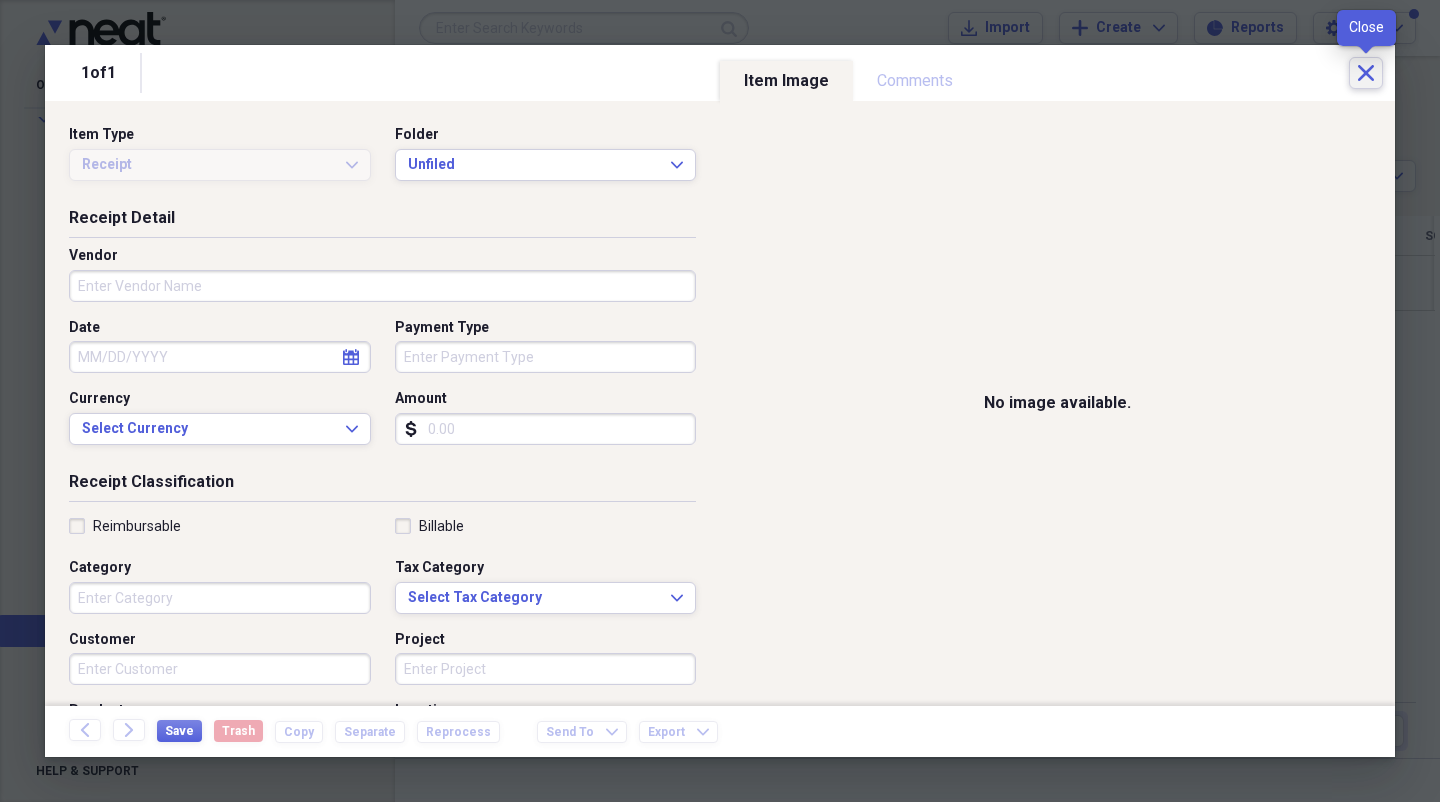 click on "Close" 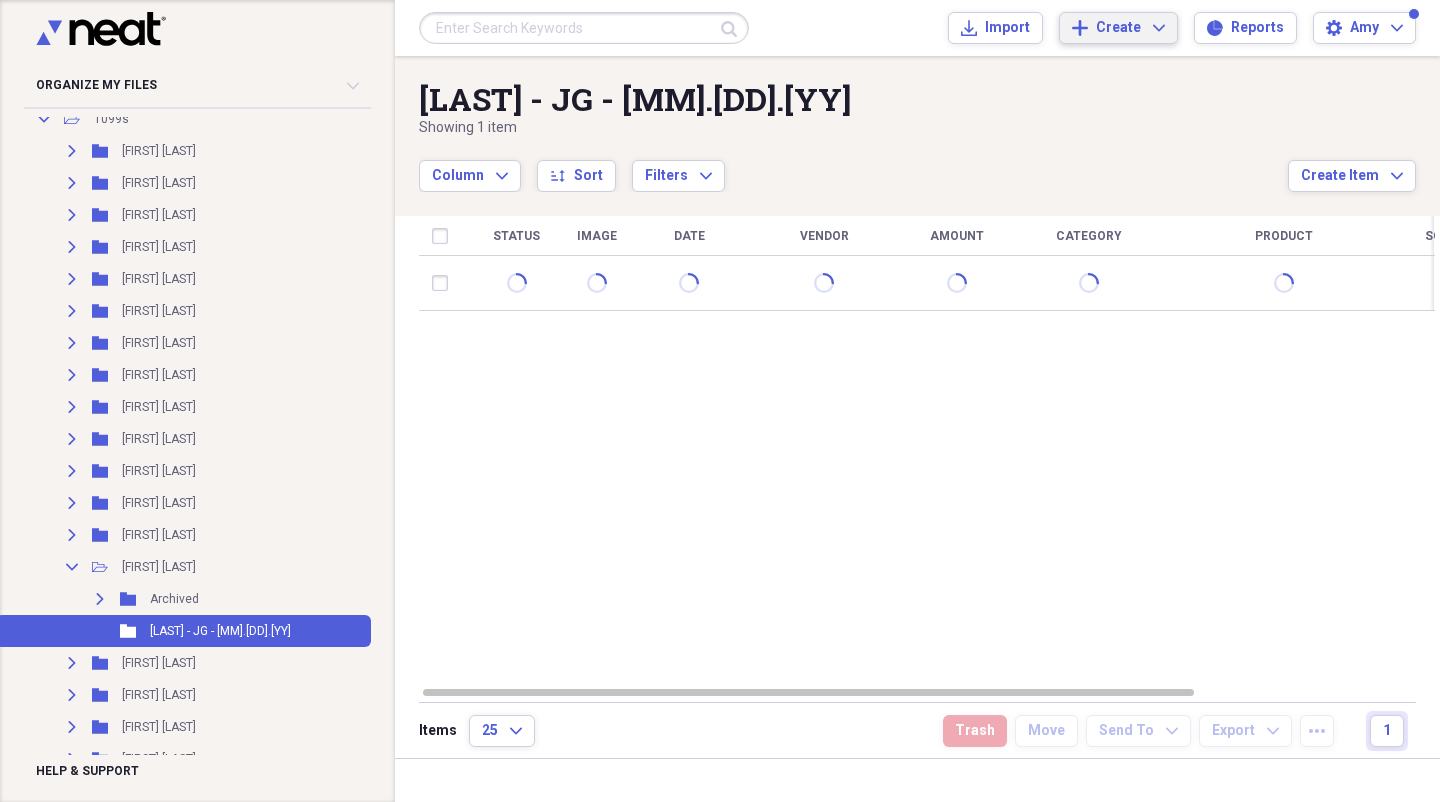 click on "Create Expand" at bounding box center (1130, 28) 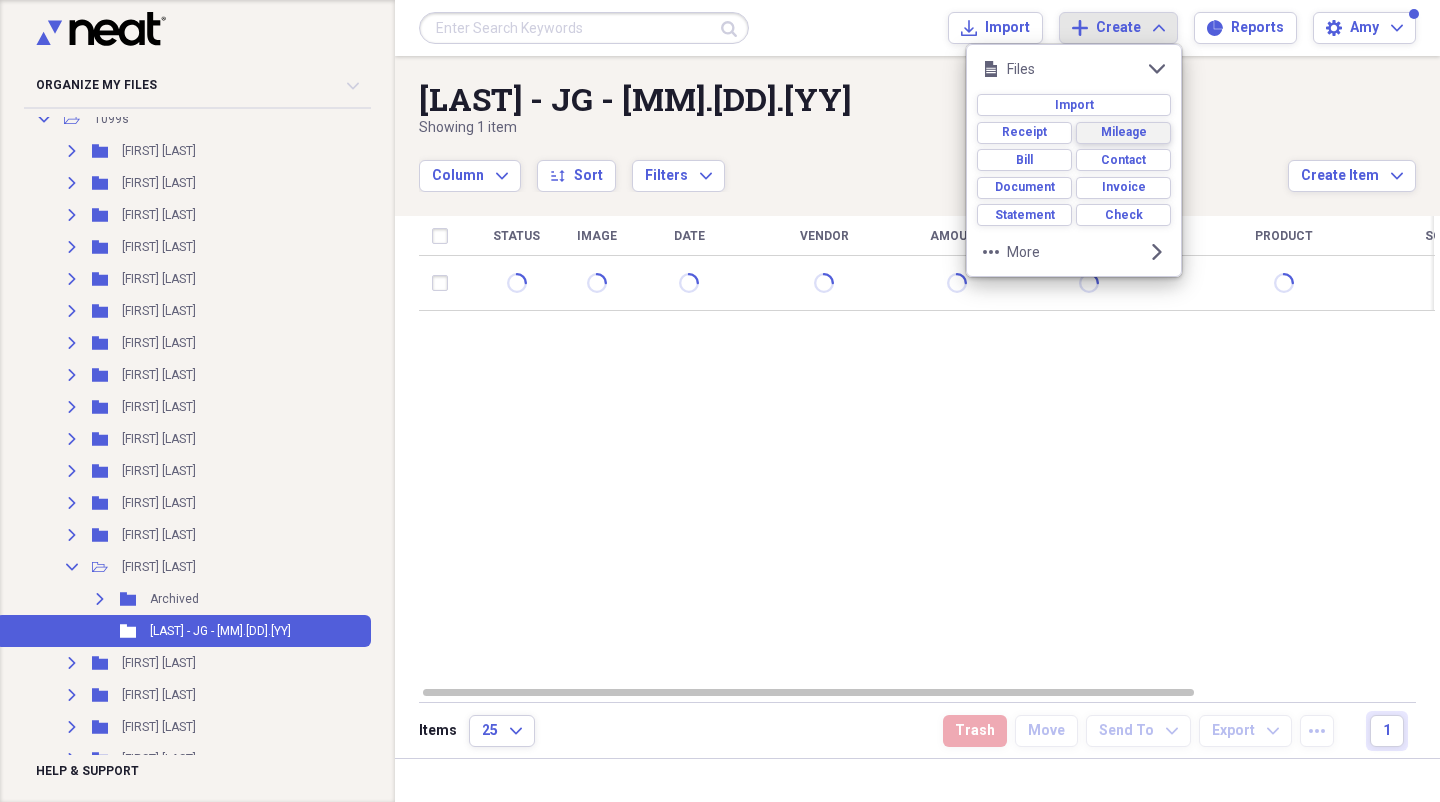 click on "Mileage" at bounding box center (1124, 132) 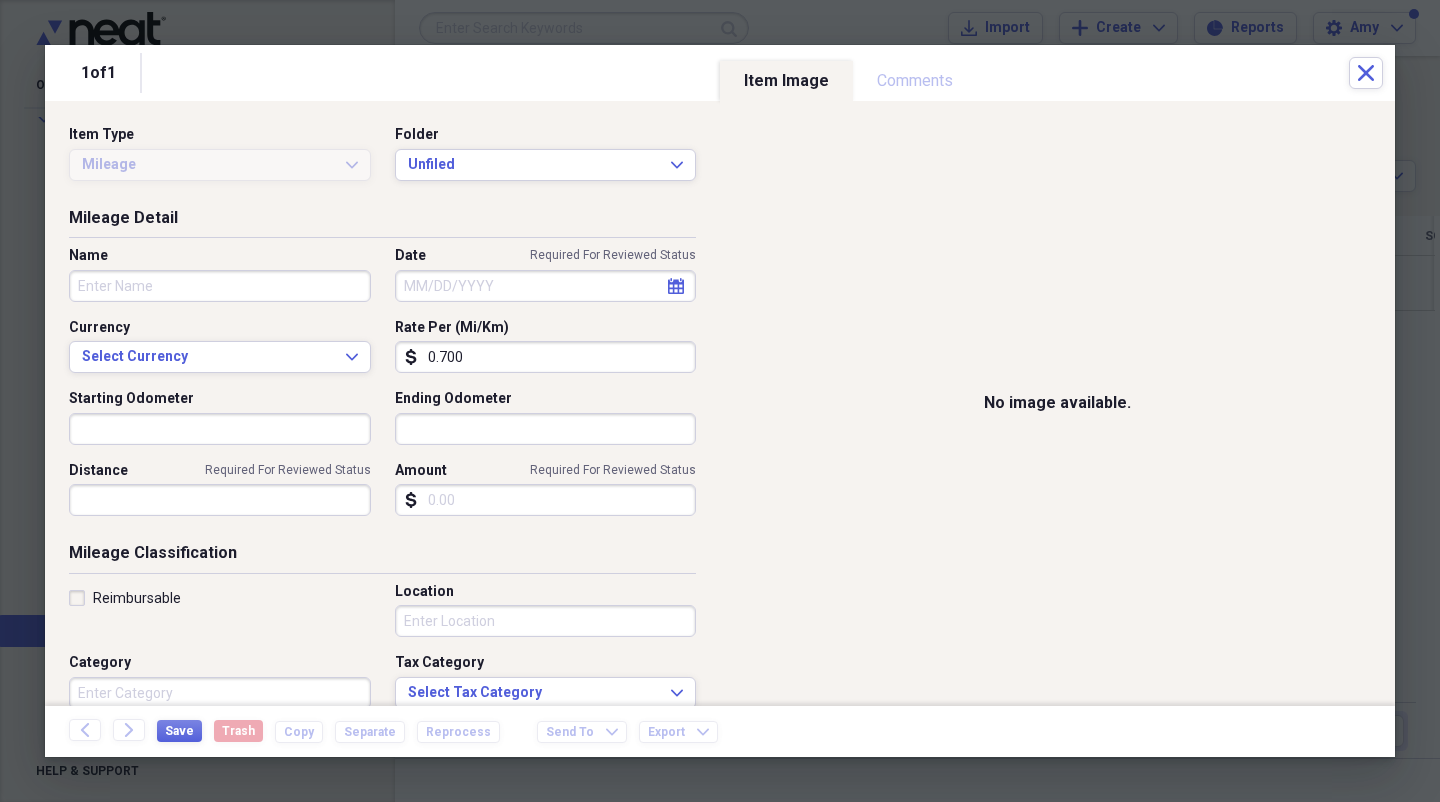 click on "Name" at bounding box center (220, 286) 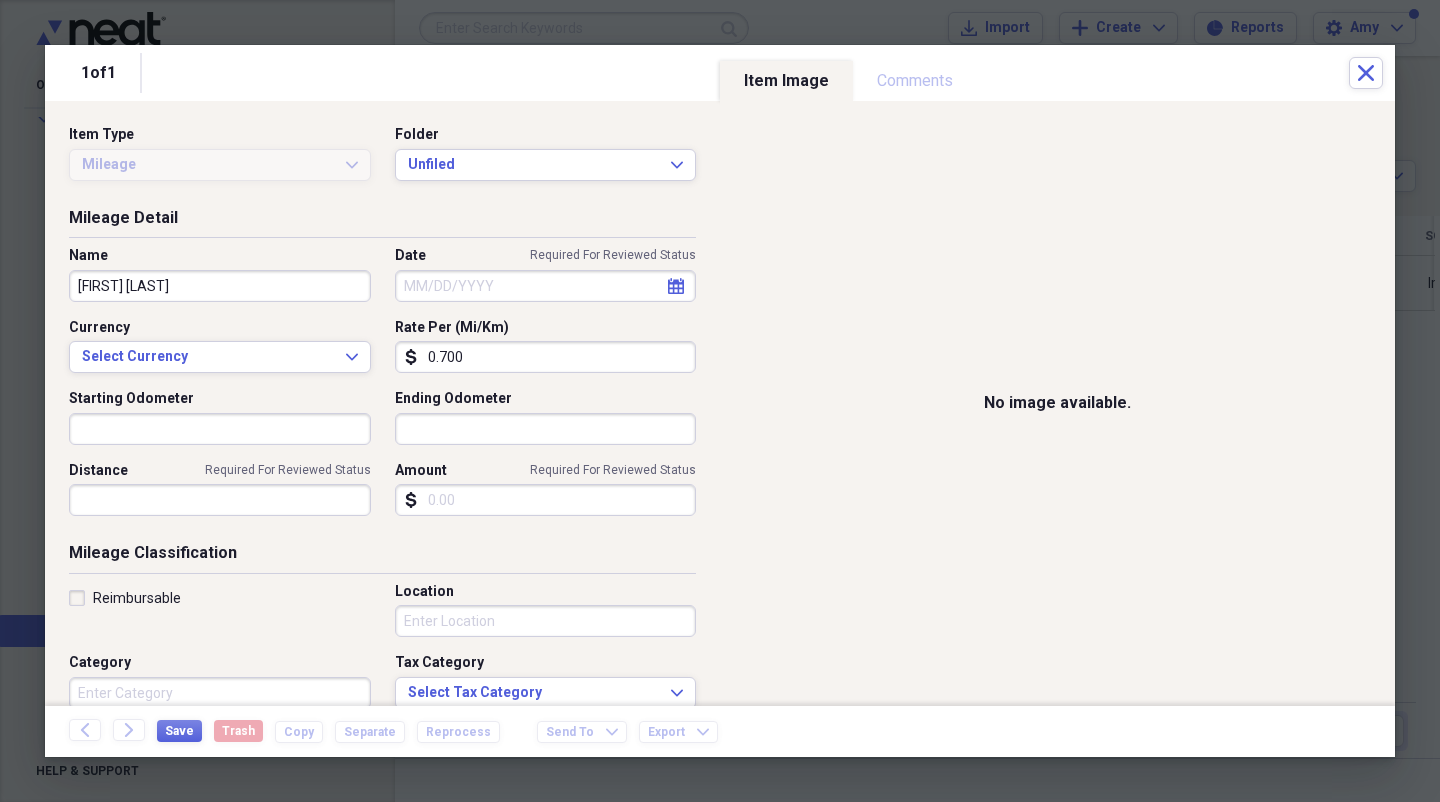 type on "[FIRST] [LAST]" 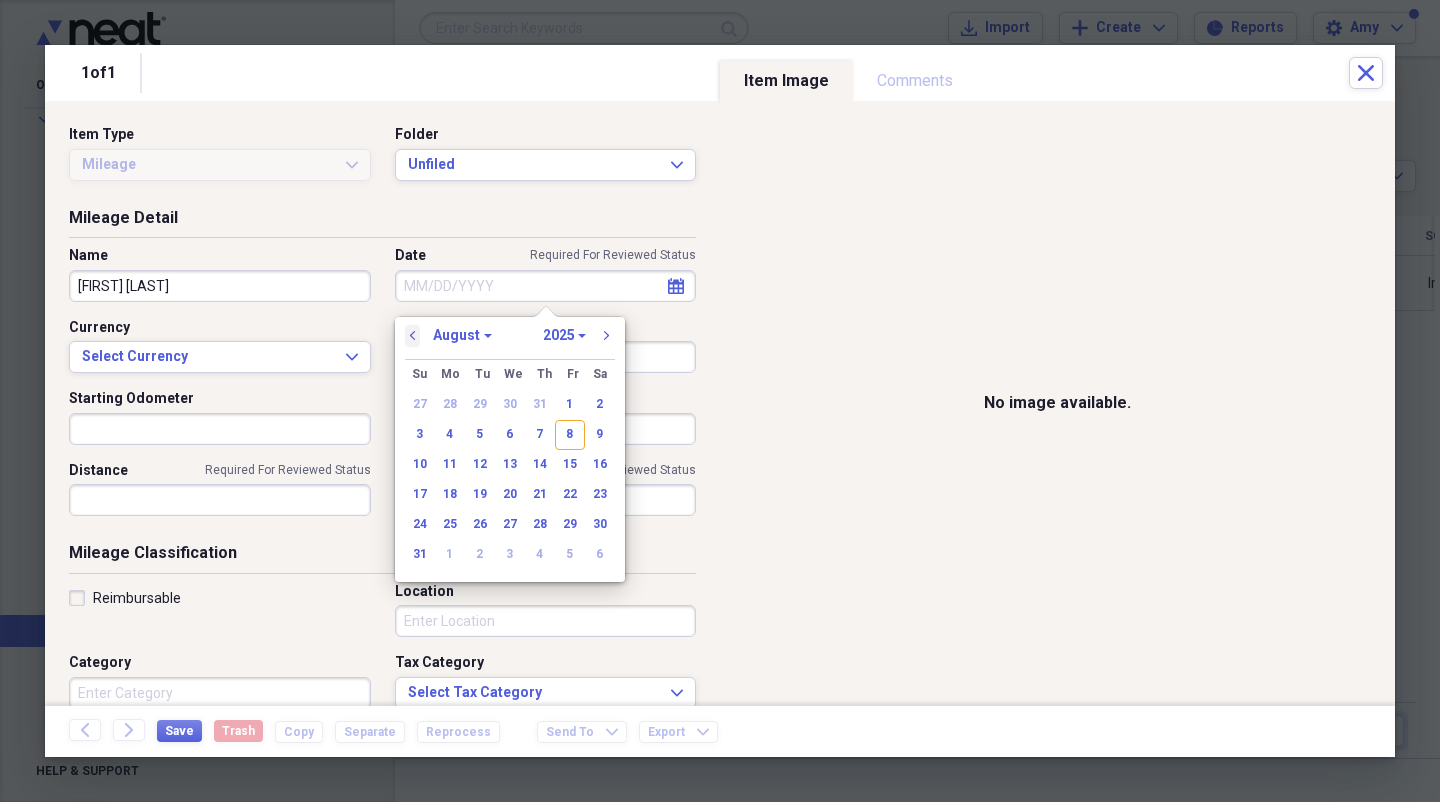 click on "previous" at bounding box center [413, 336] 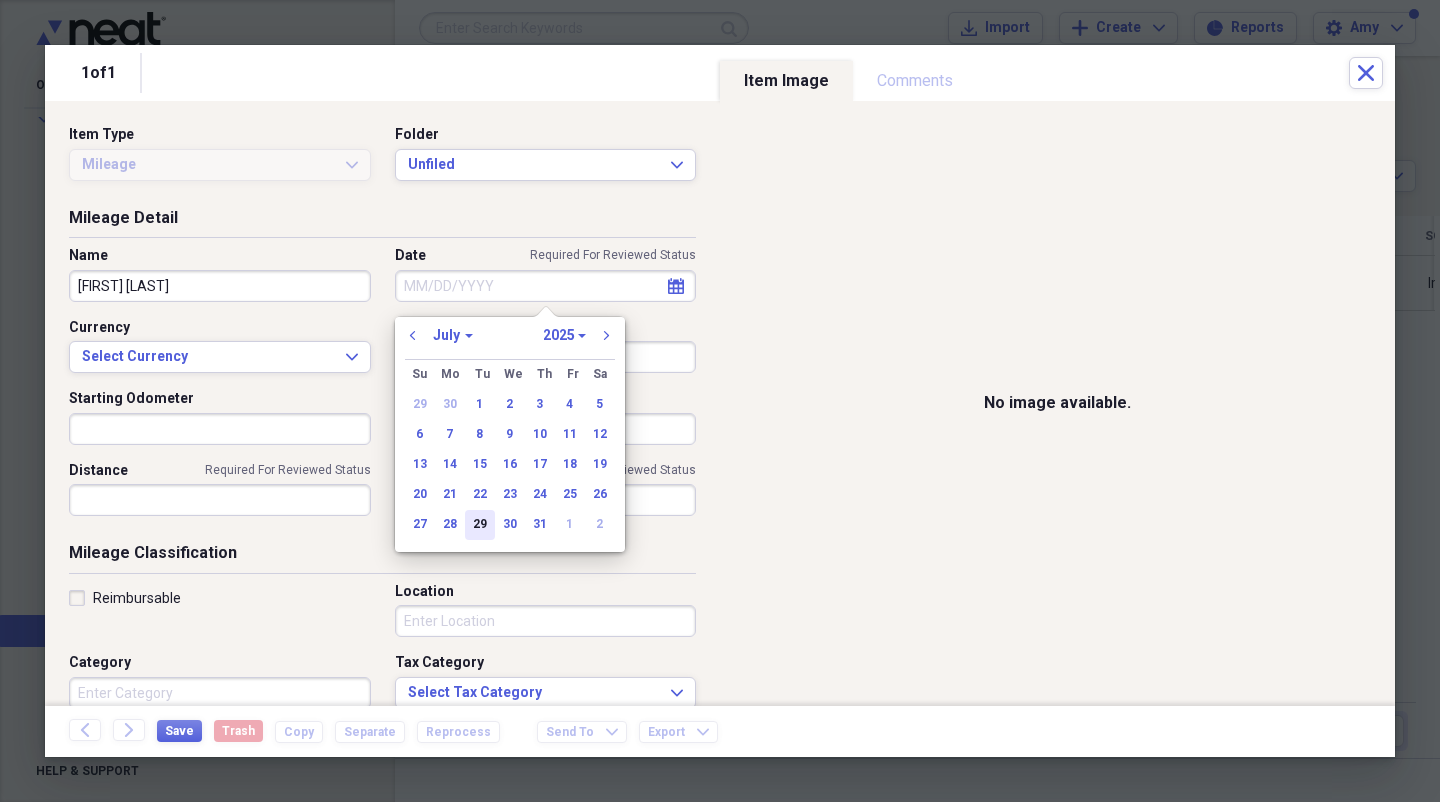 click on "29" at bounding box center (480, 525) 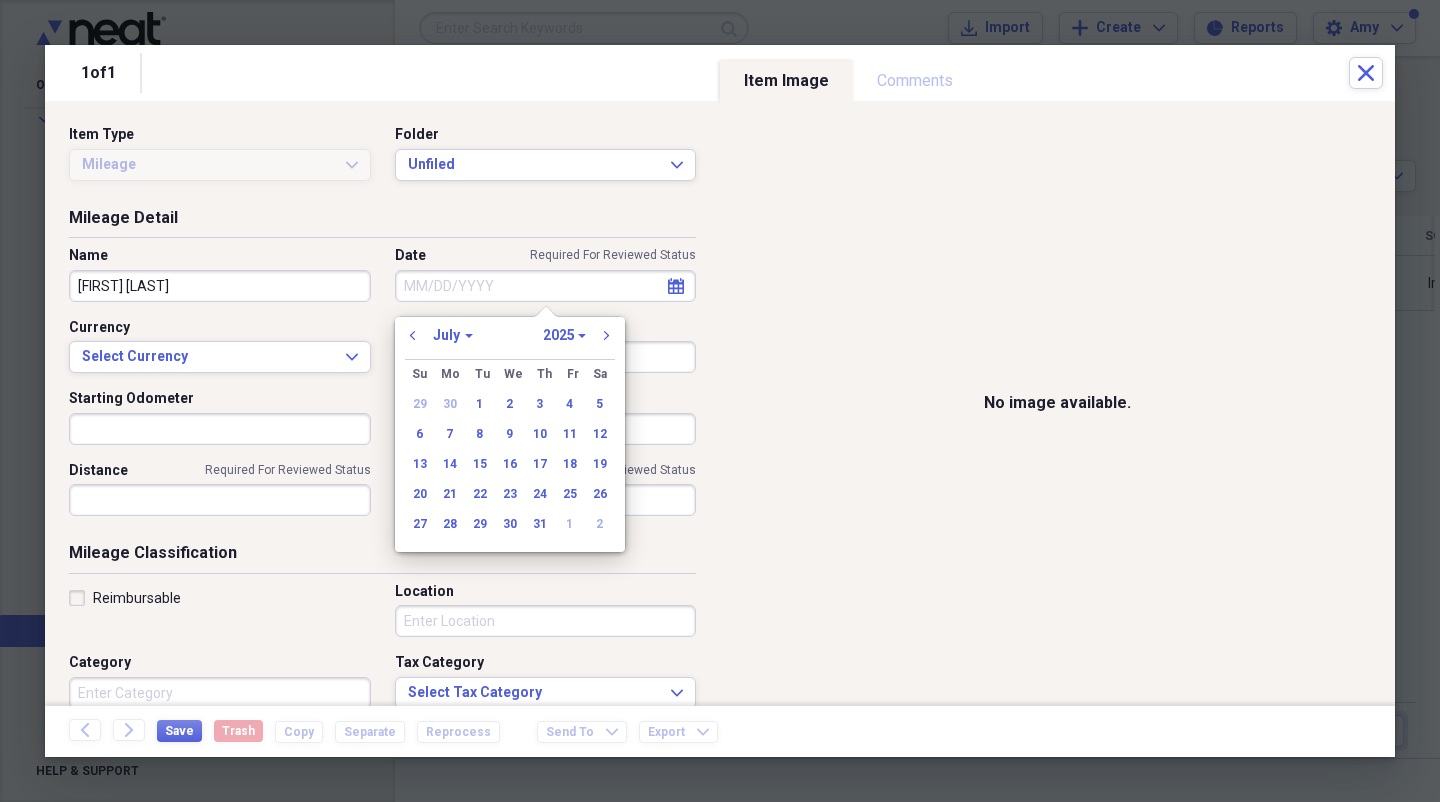 type on "07/29/2025" 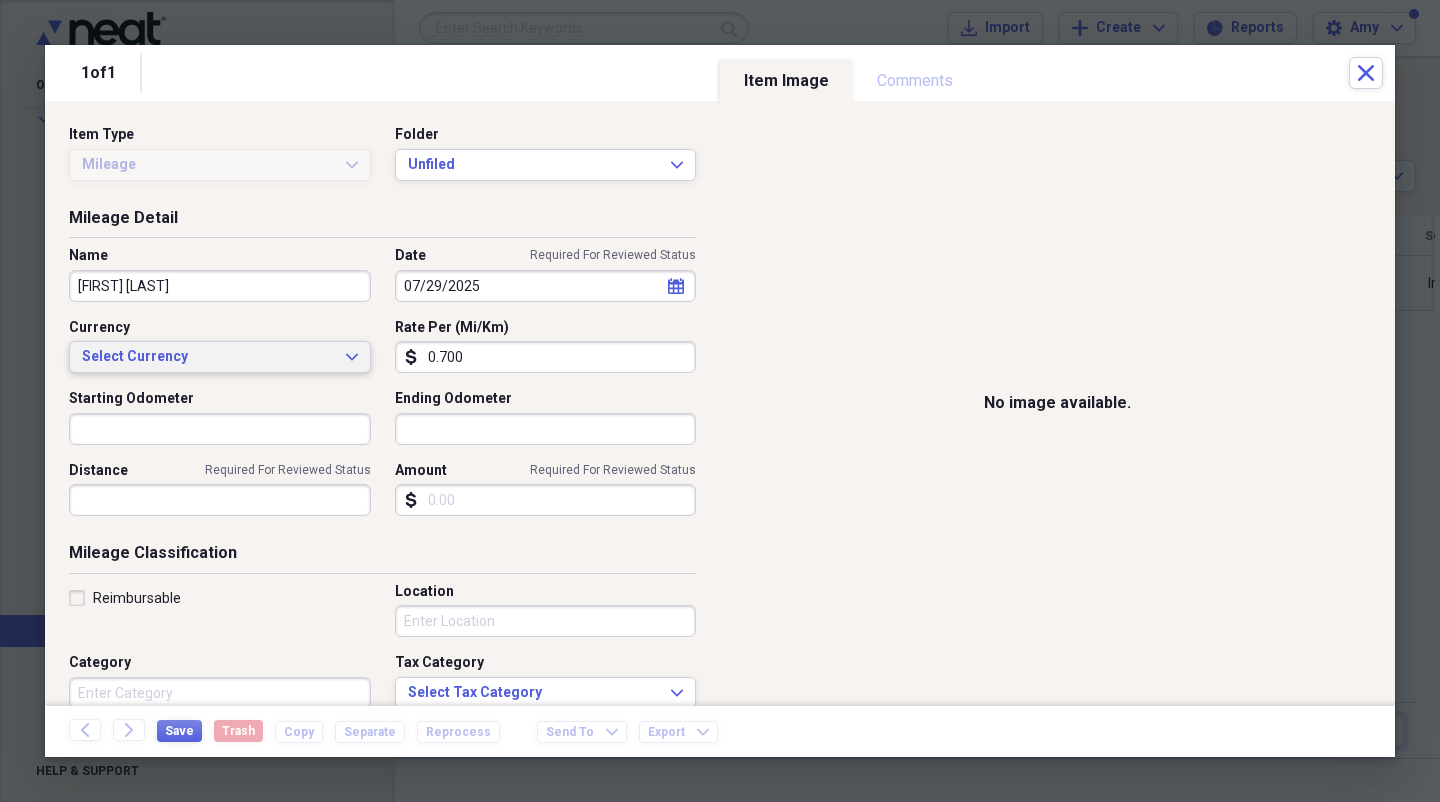click on "Expand" 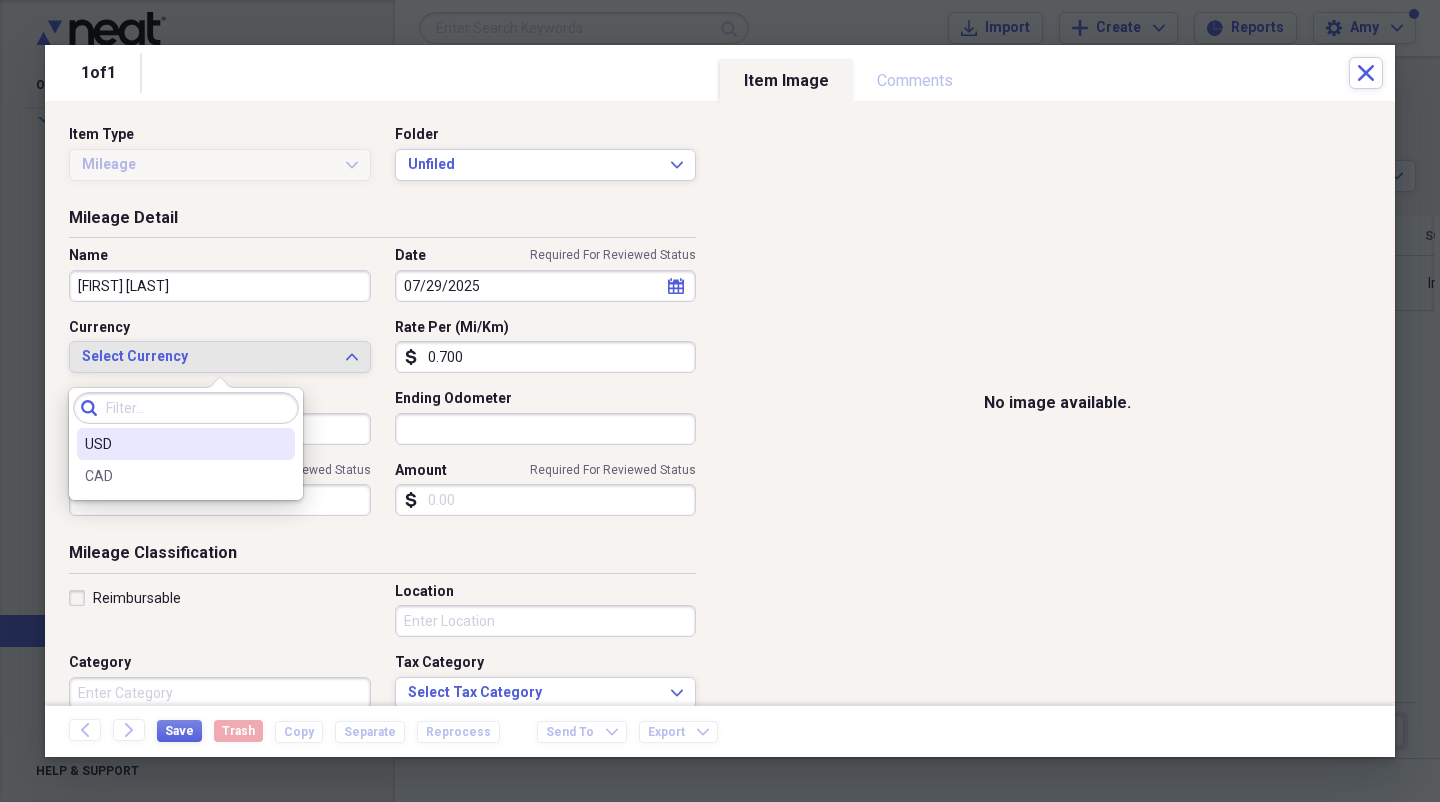 click on "USD" at bounding box center (174, 444) 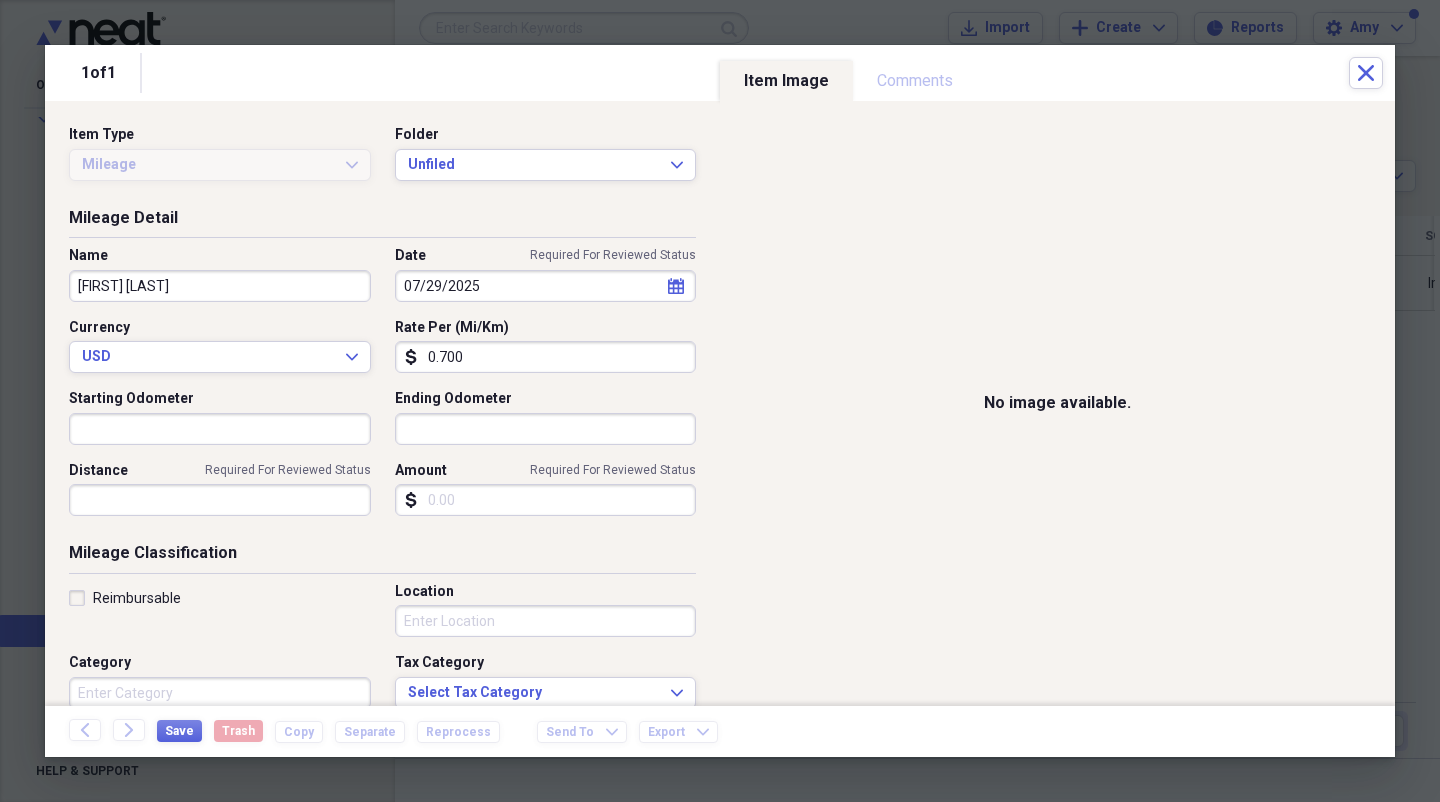 click on "1  of  1 Close" at bounding box center [720, 73] 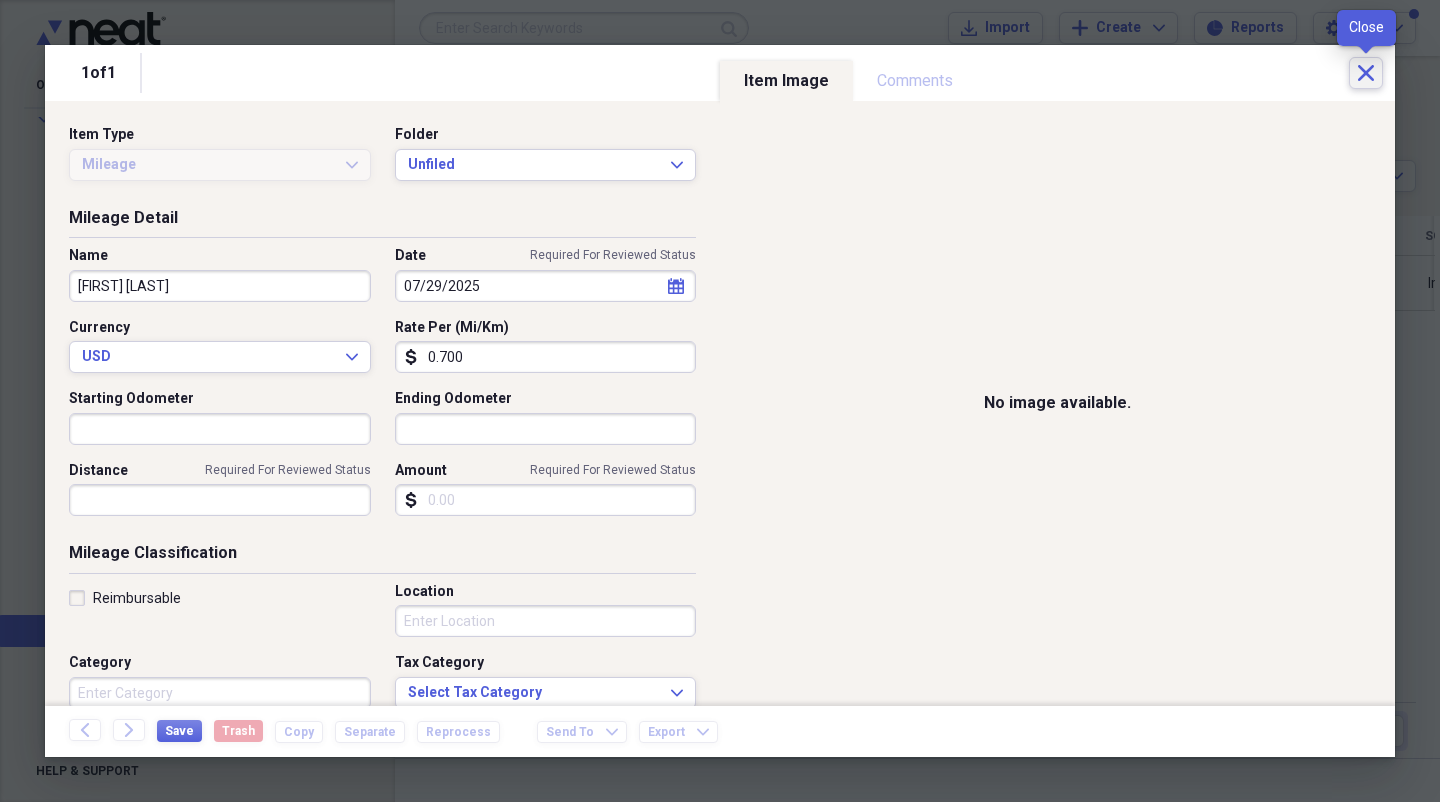 click on "Close" 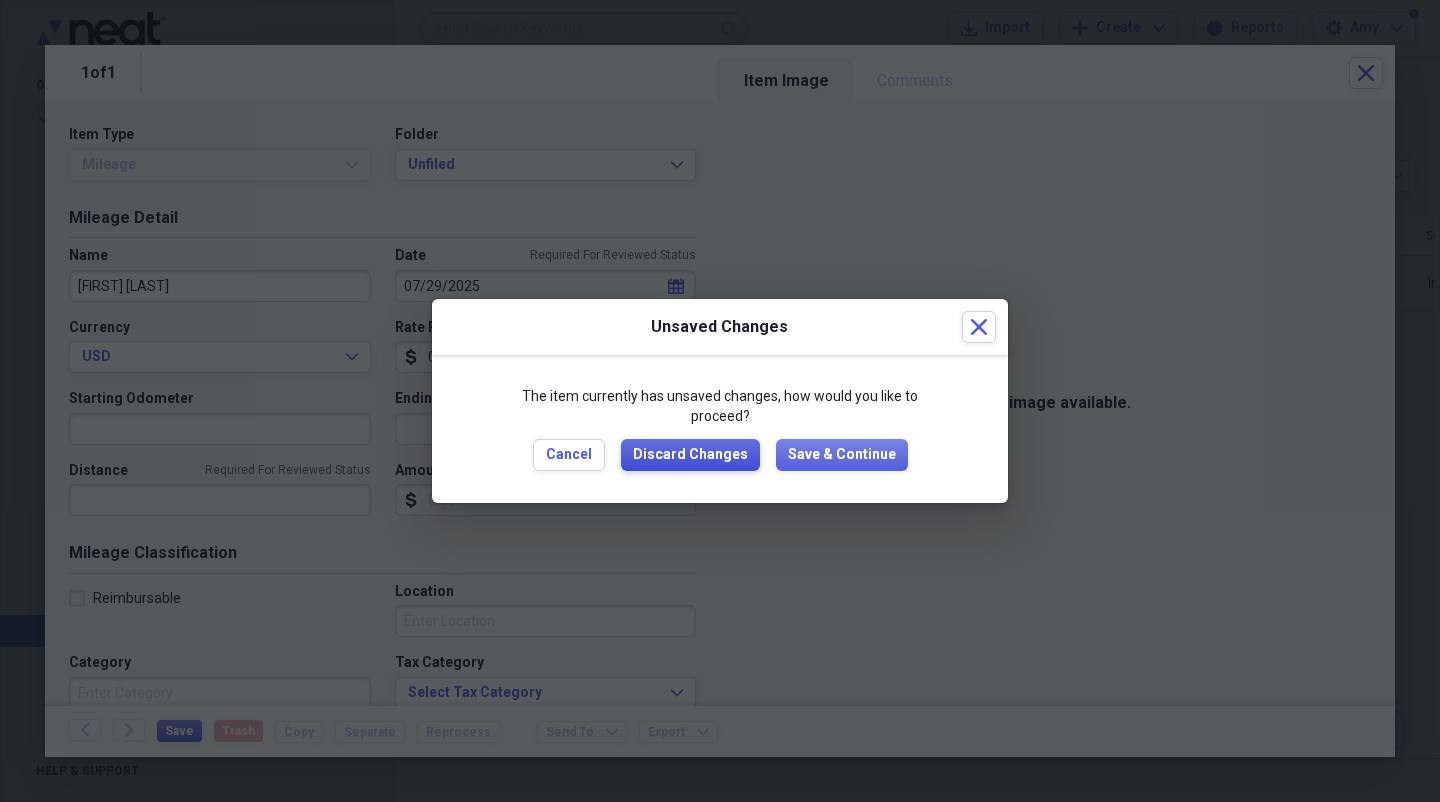 click on "Discard Changes" at bounding box center (690, 455) 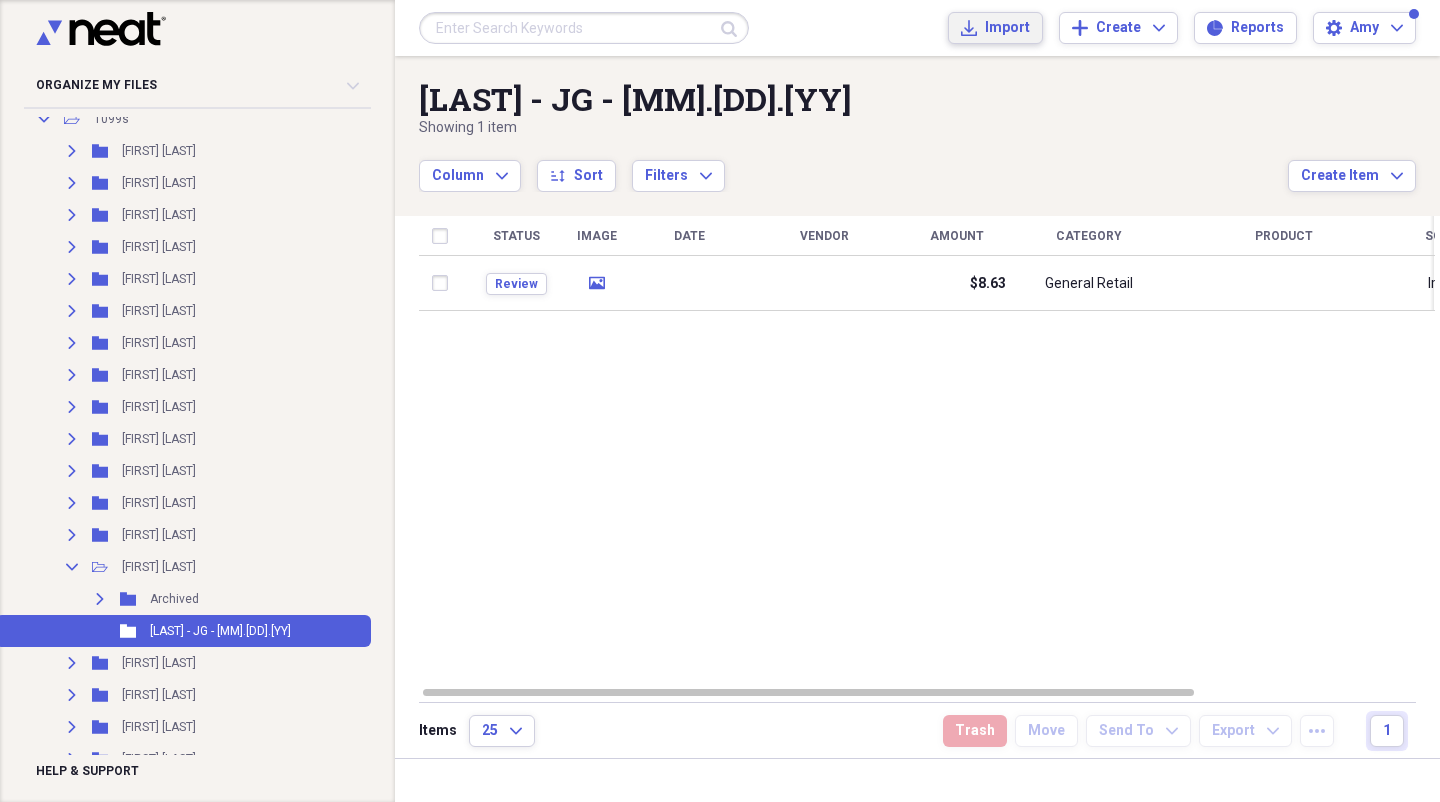 click on "Import Import" at bounding box center (995, 28) 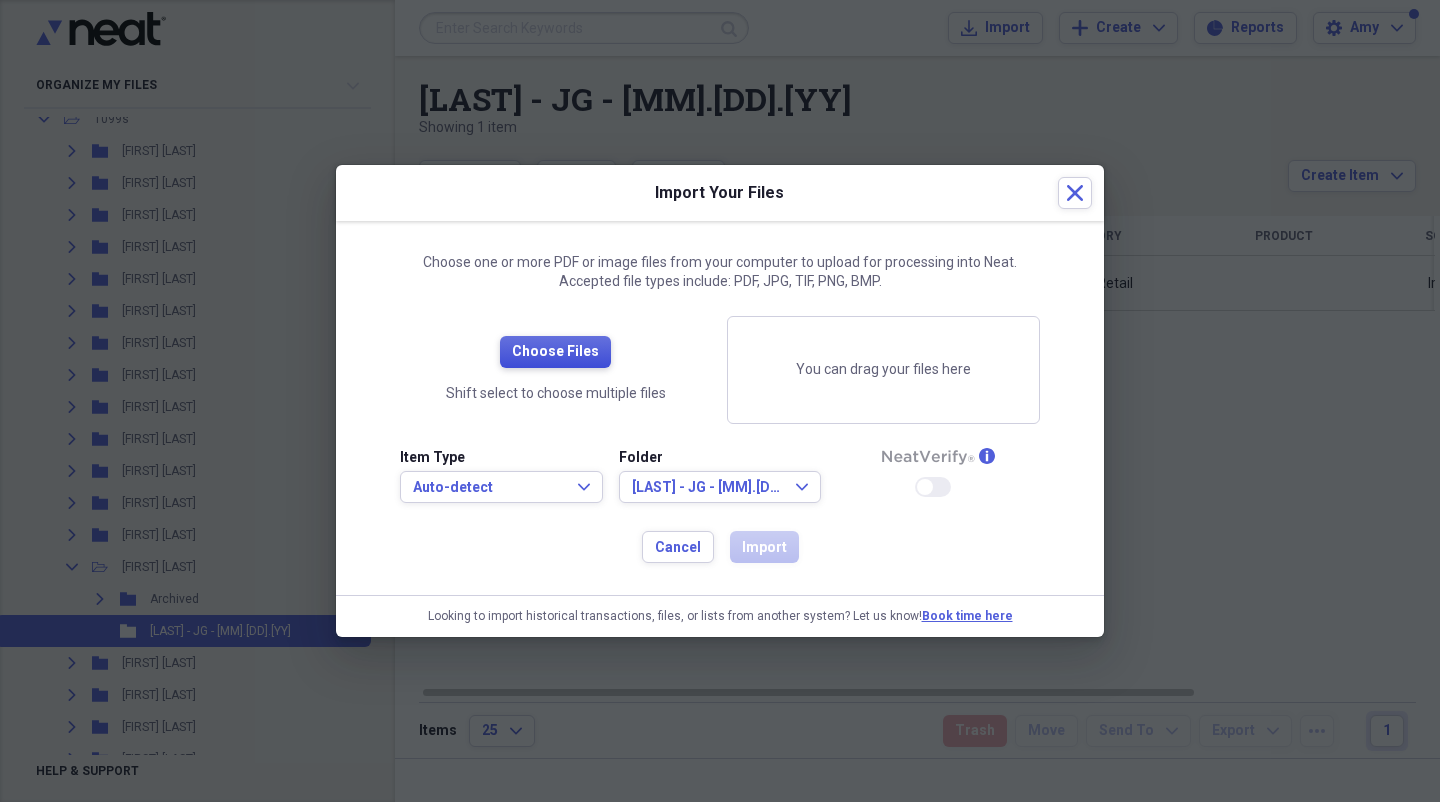 click on "Choose Files" at bounding box center (555, 352) 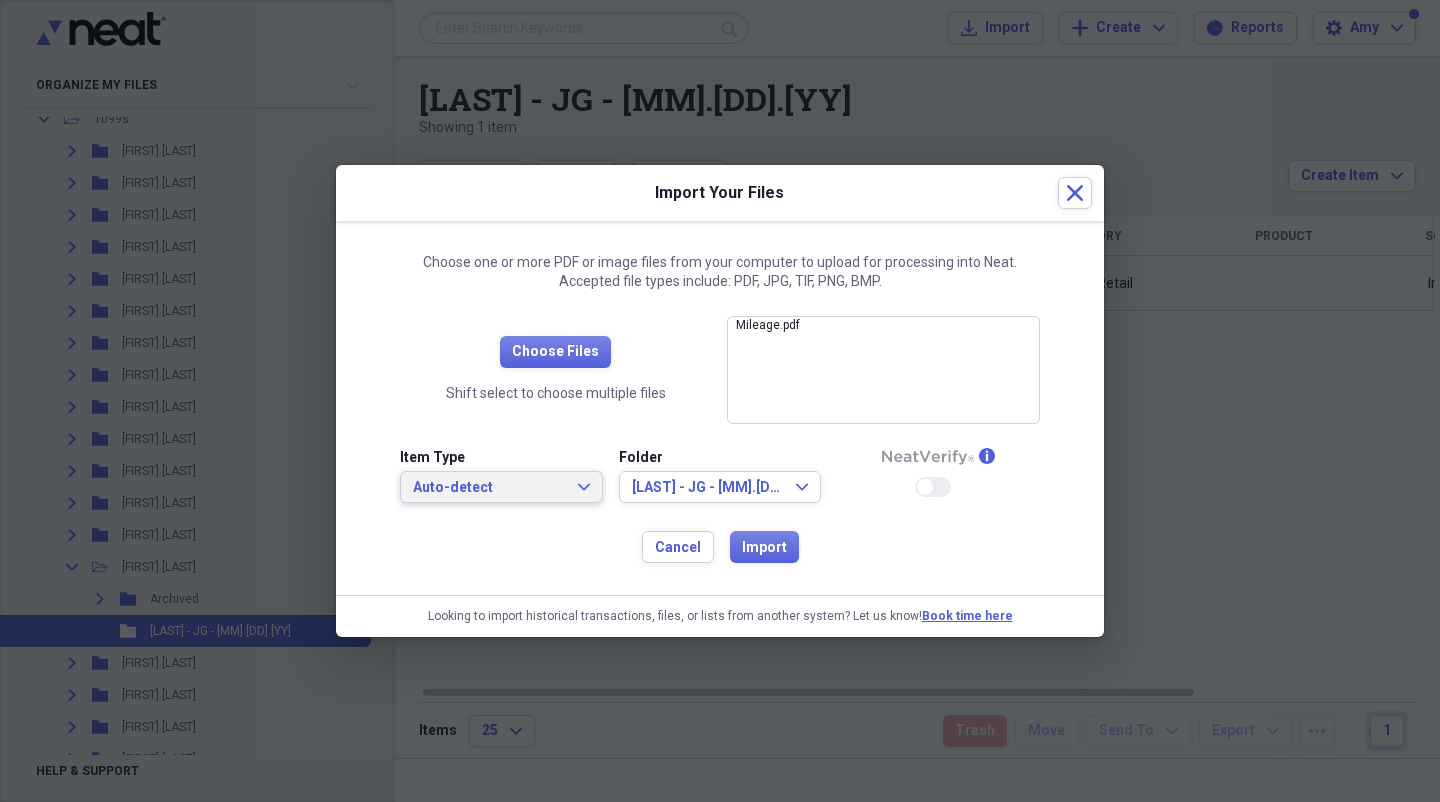 click on "Auto-detect Expand" at bounding box center [501, 488] 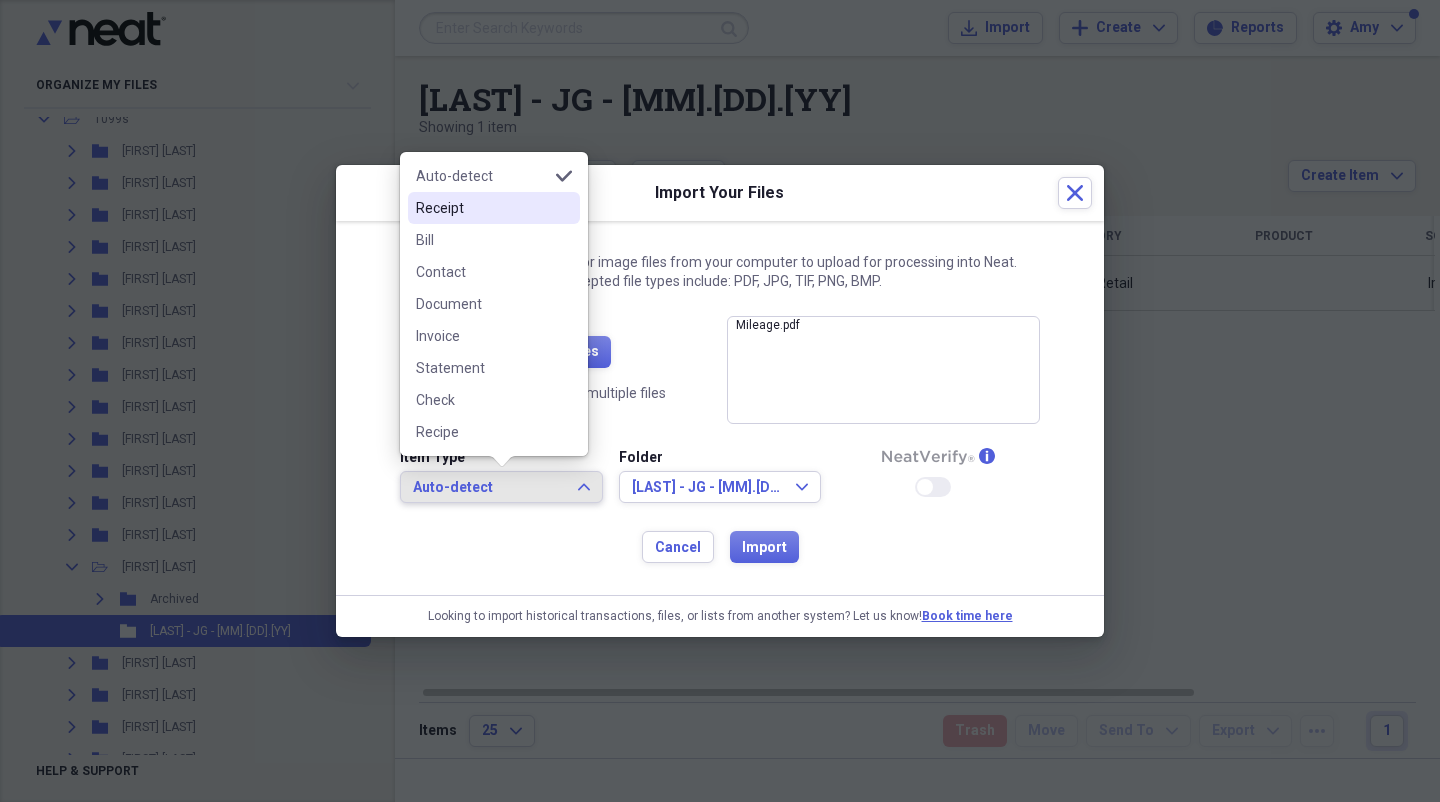 click on "Receipt" at bounding box center (482, 208) 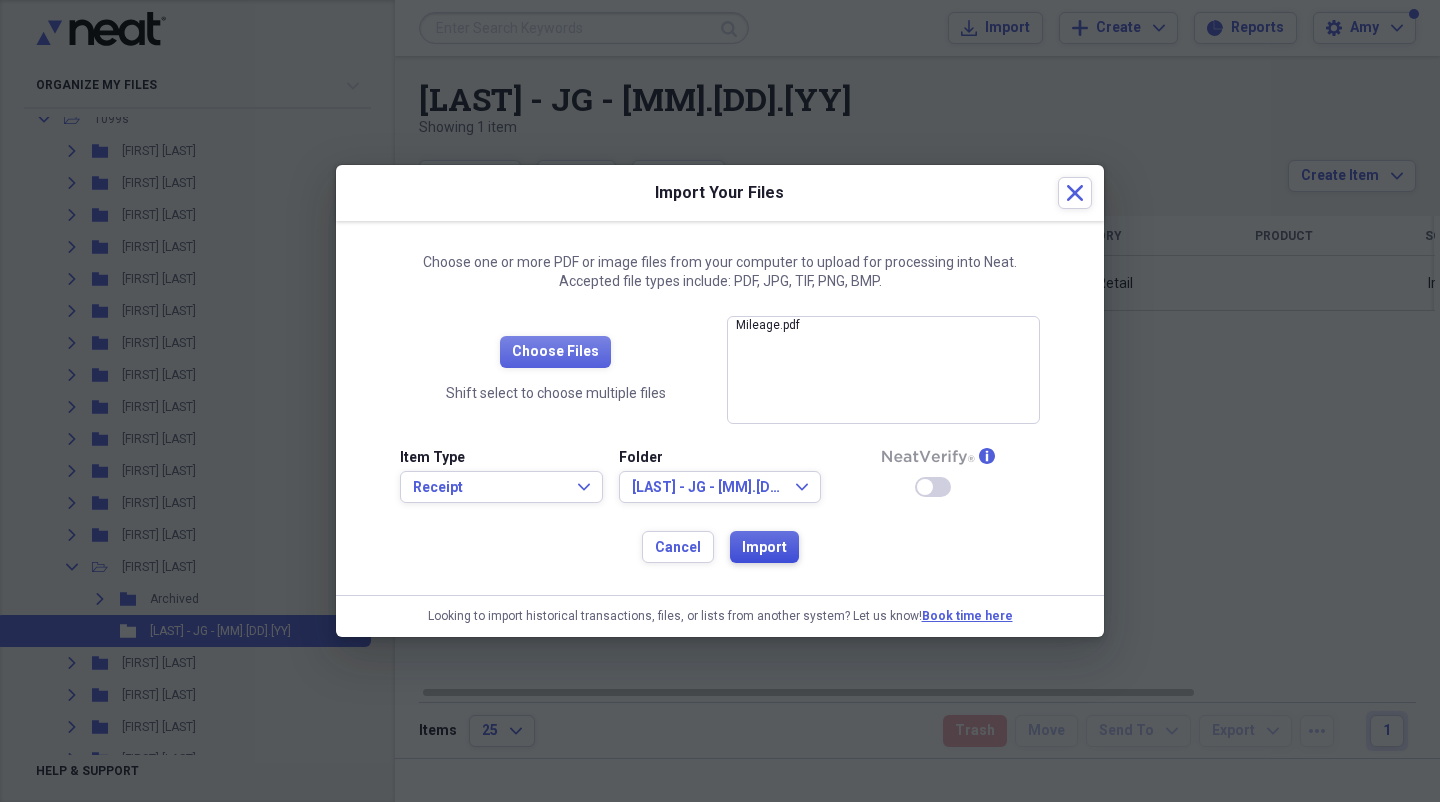 click on "Import" at bounding box center [764, 548] 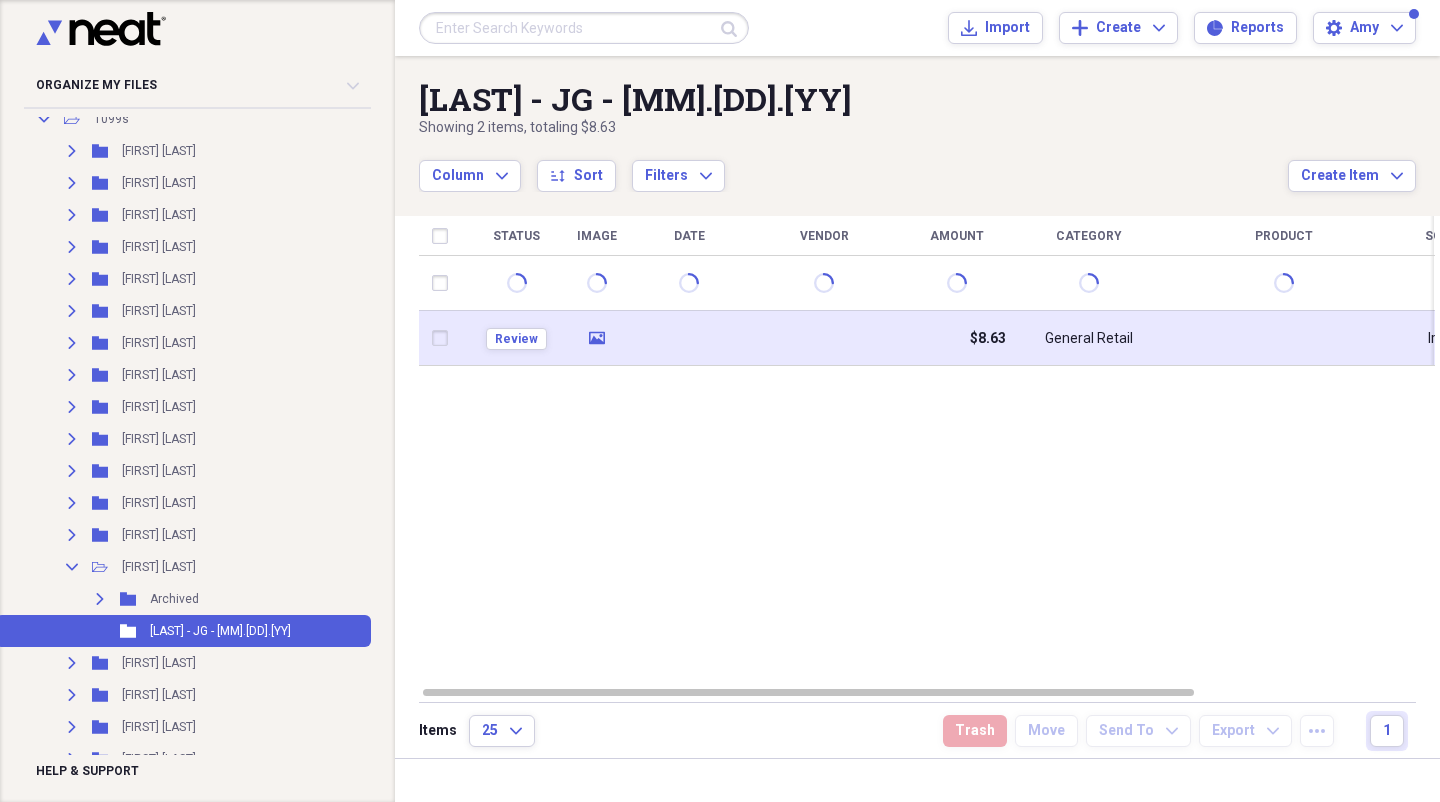 click at bounding box center (689, 338) 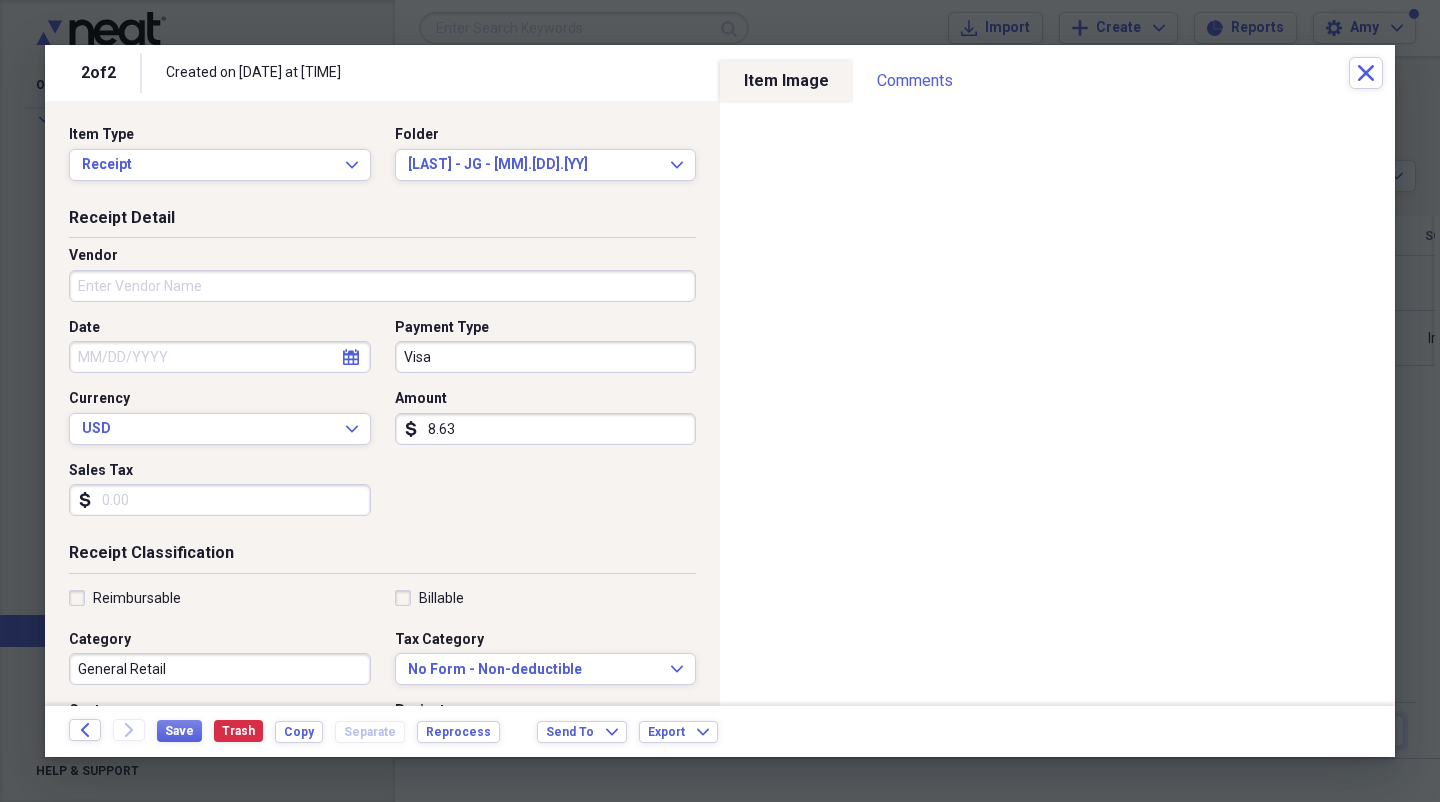 drag, startPoint x: 287, startPoint y: 295, endPoint x: 287, endPoint y: 284, distance: 11 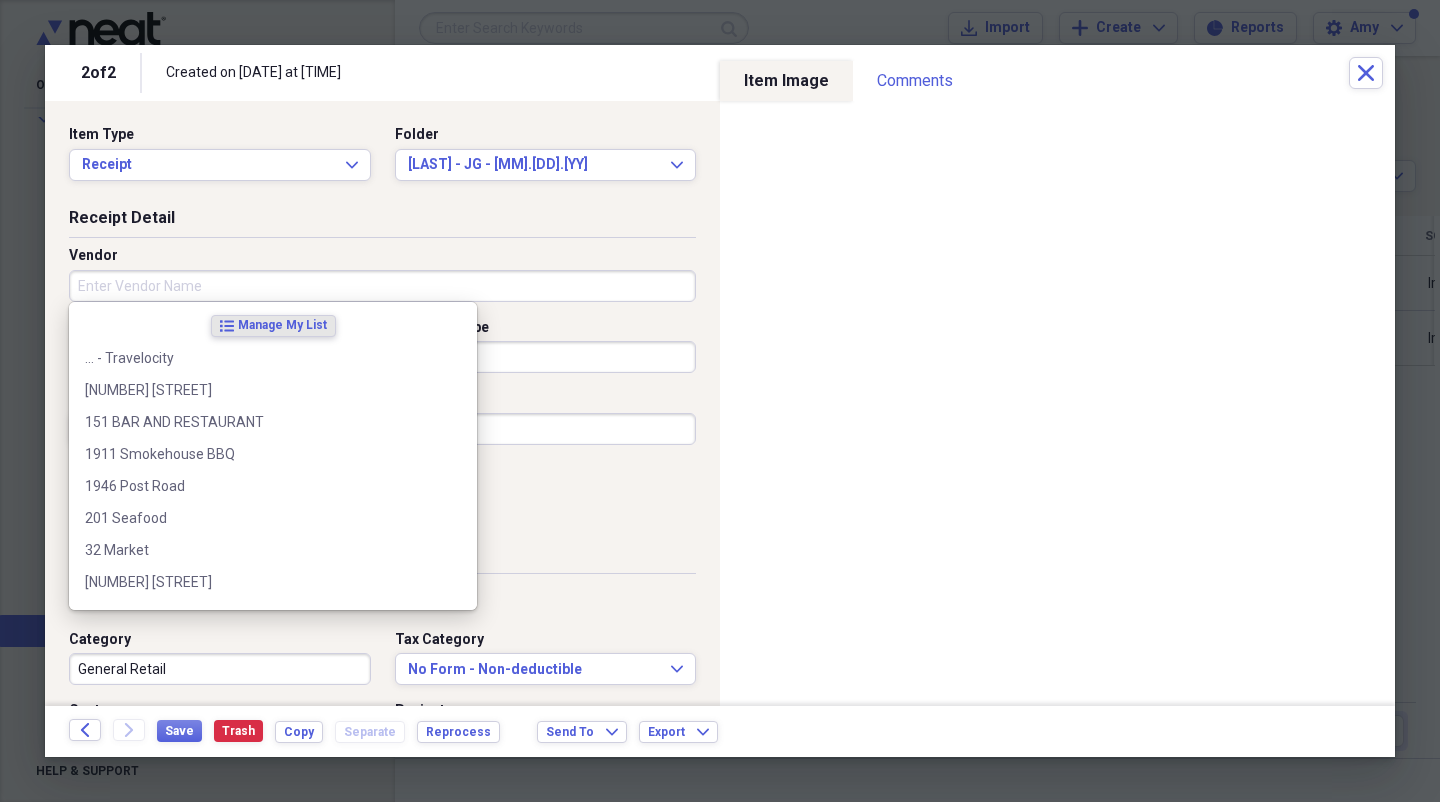 click on "Receipt Detail" at bounding box center (382, 222) 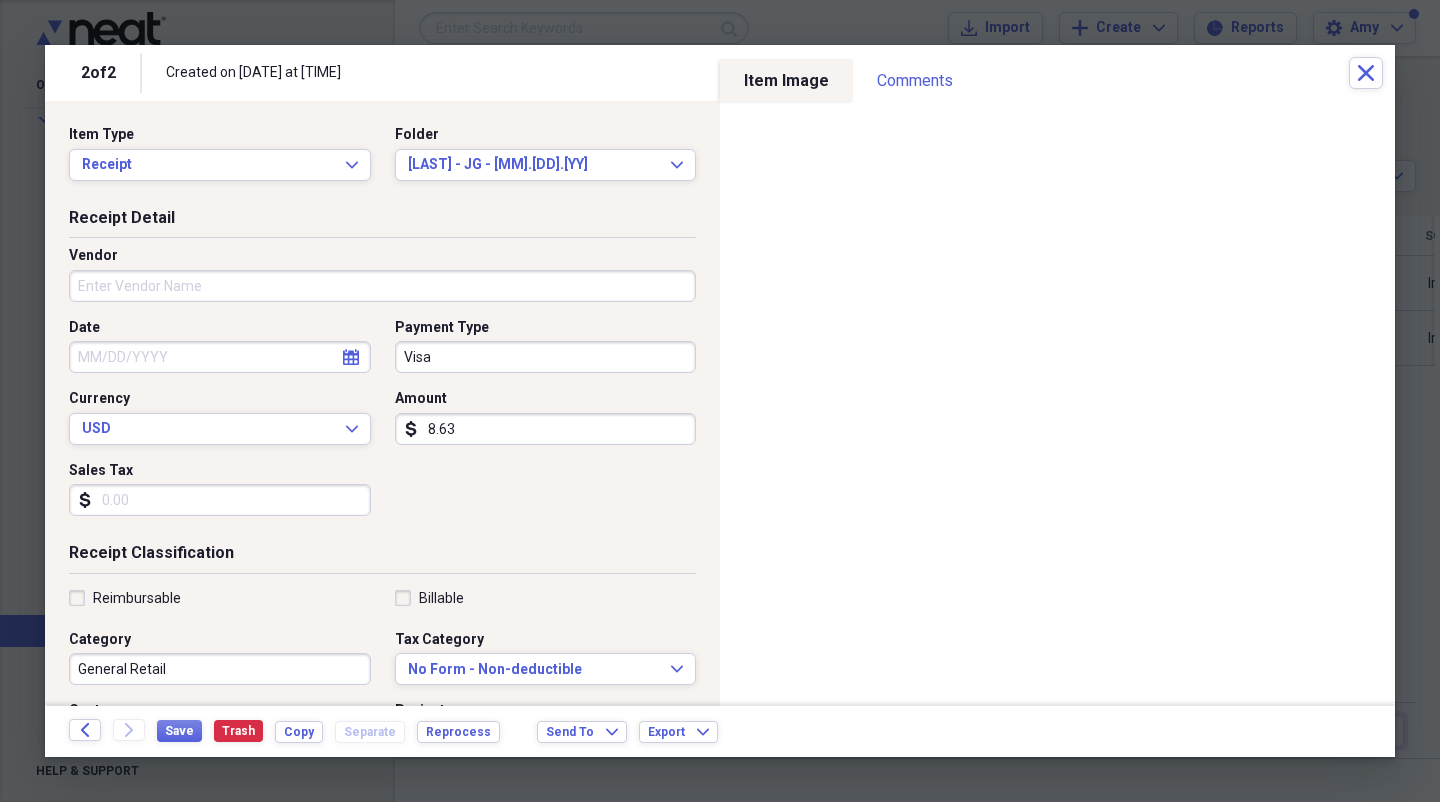 click 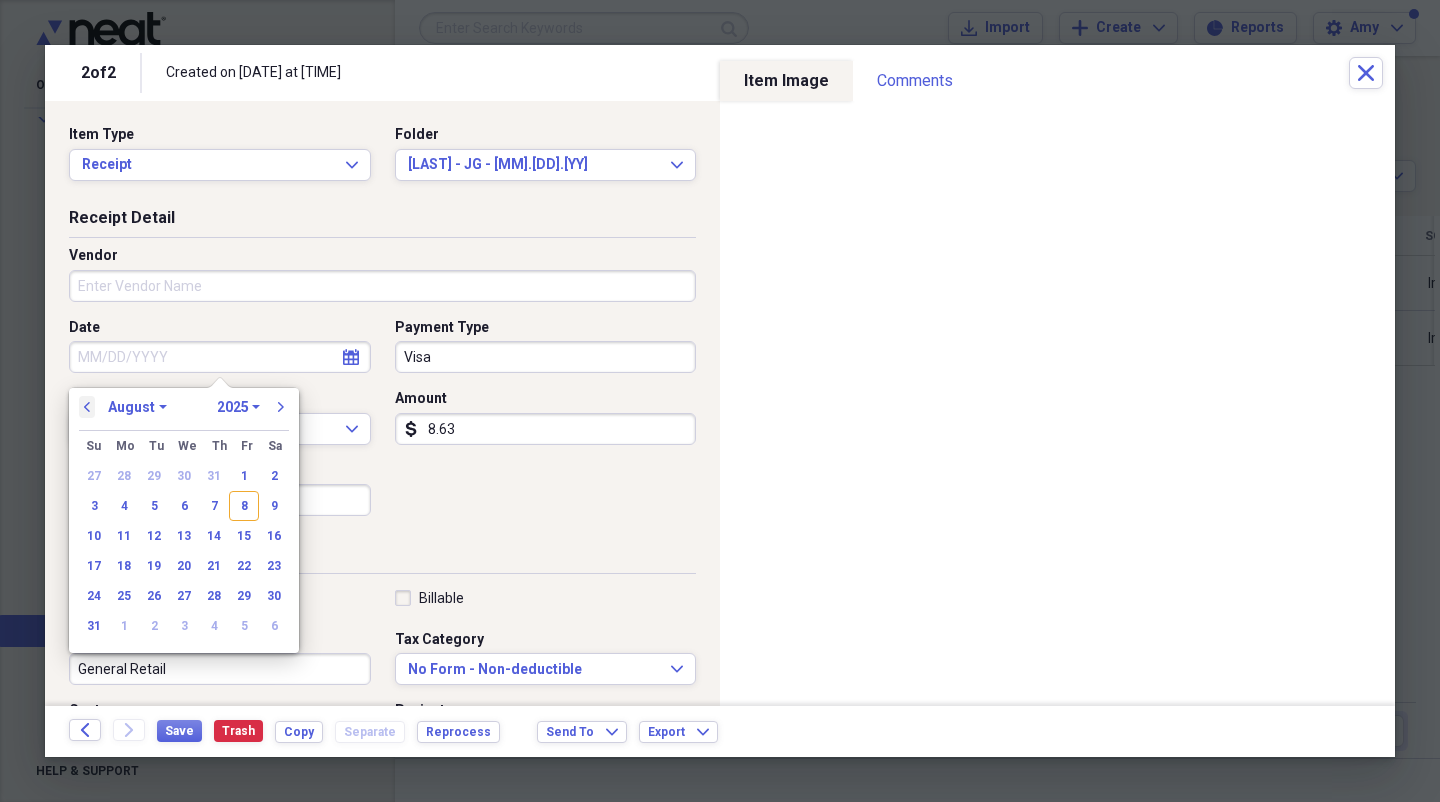 click on "previous" at bounding box center [87, 407] 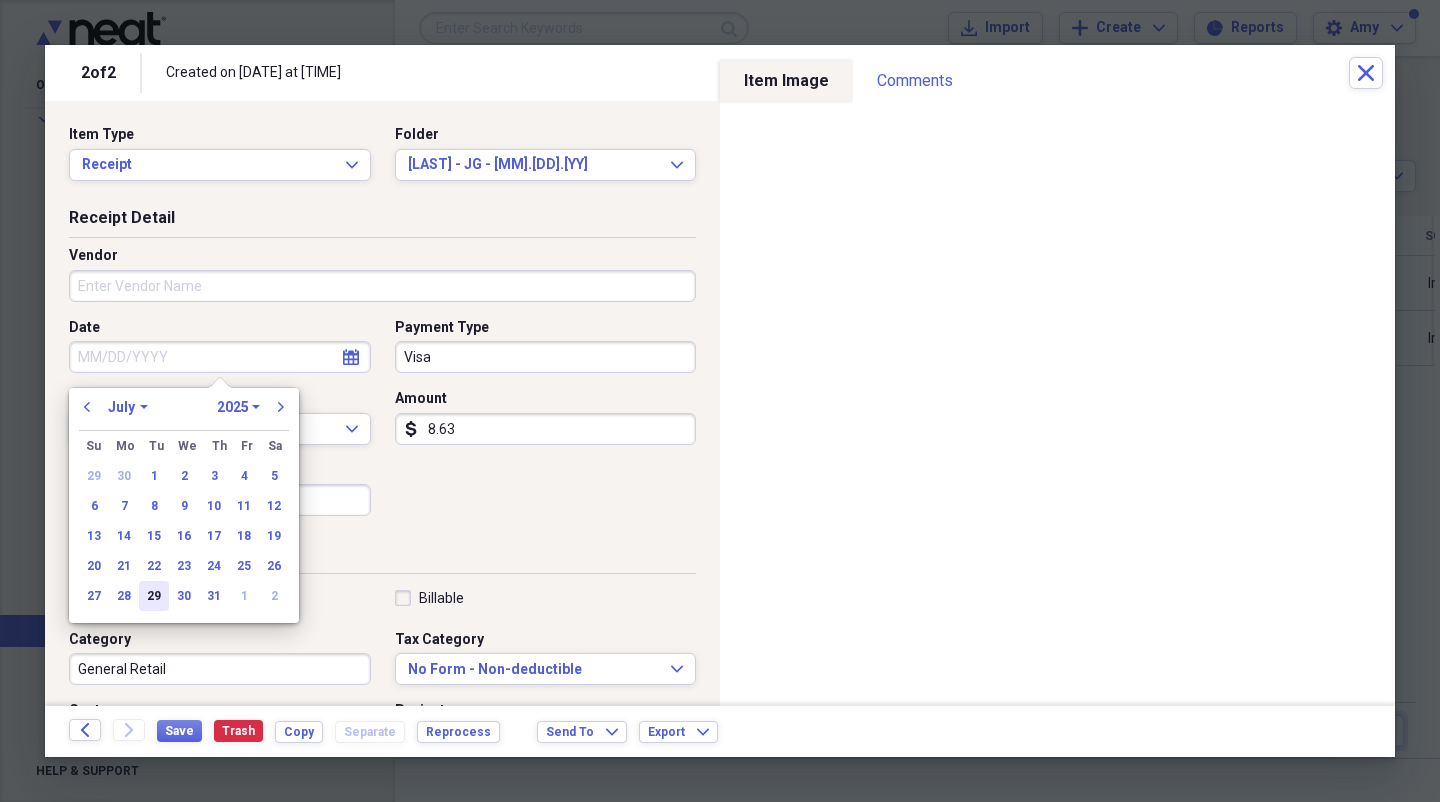 click on "29" at bounding box center (154, 596) 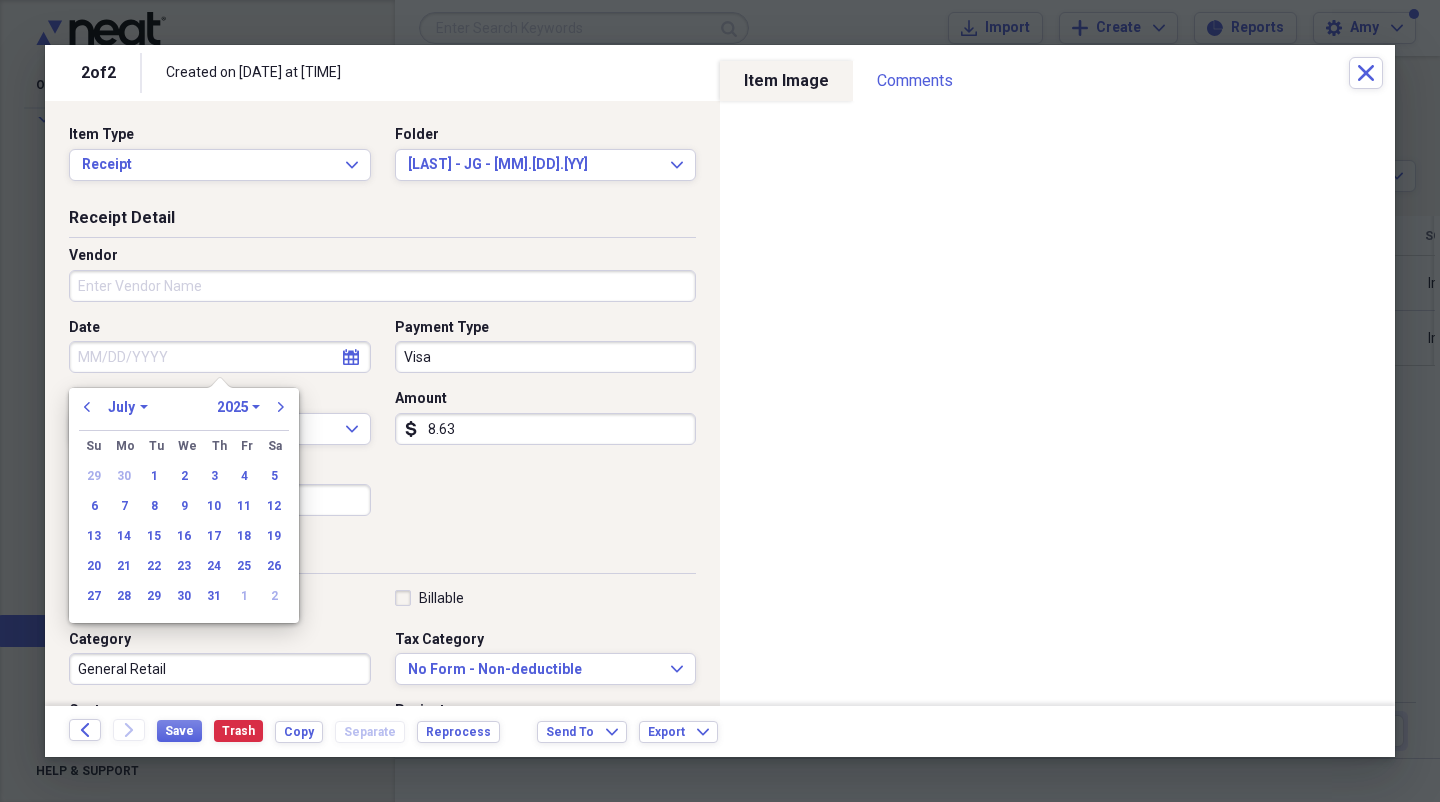 type on "07/29/2025" 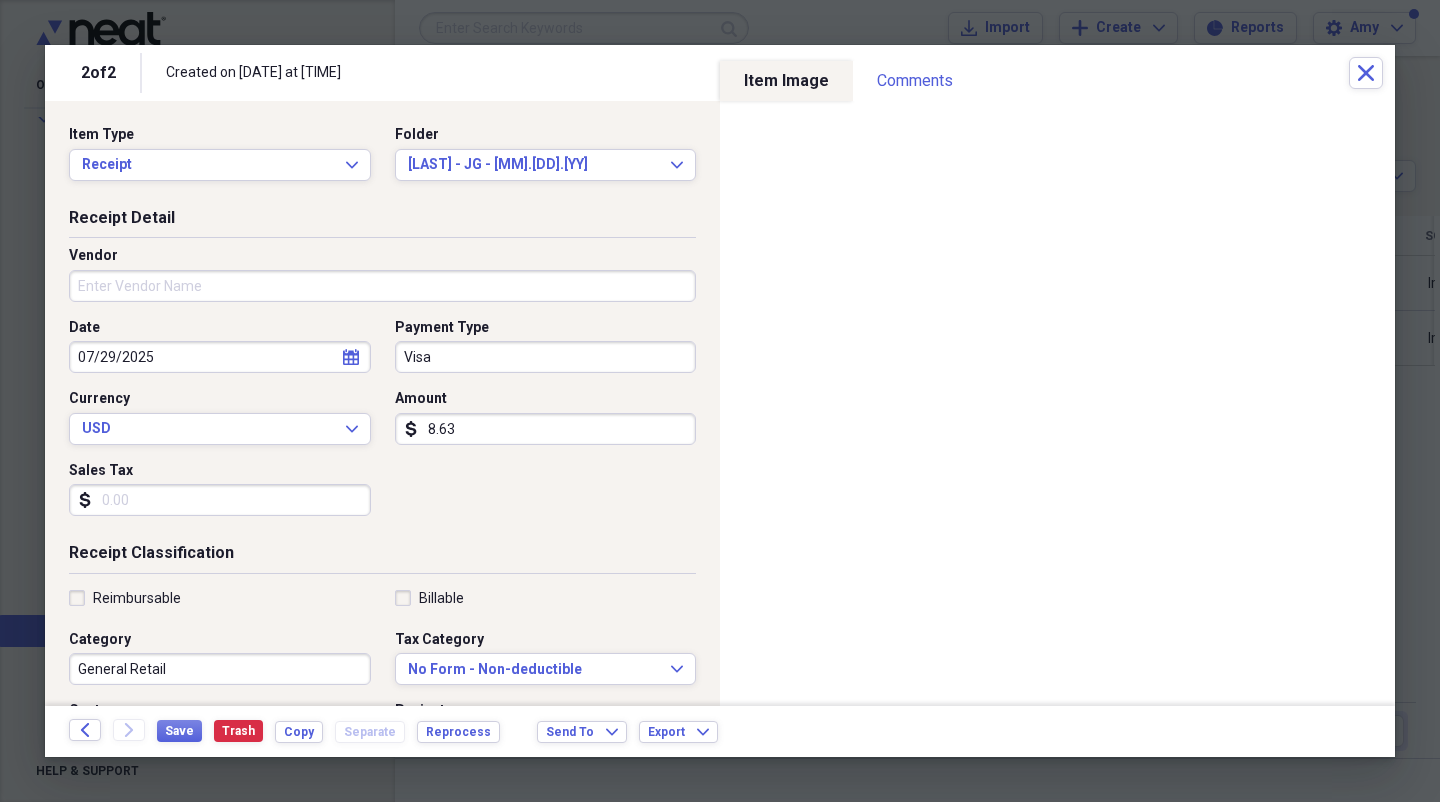 click on "Billable" at bounding box center [429, 598] 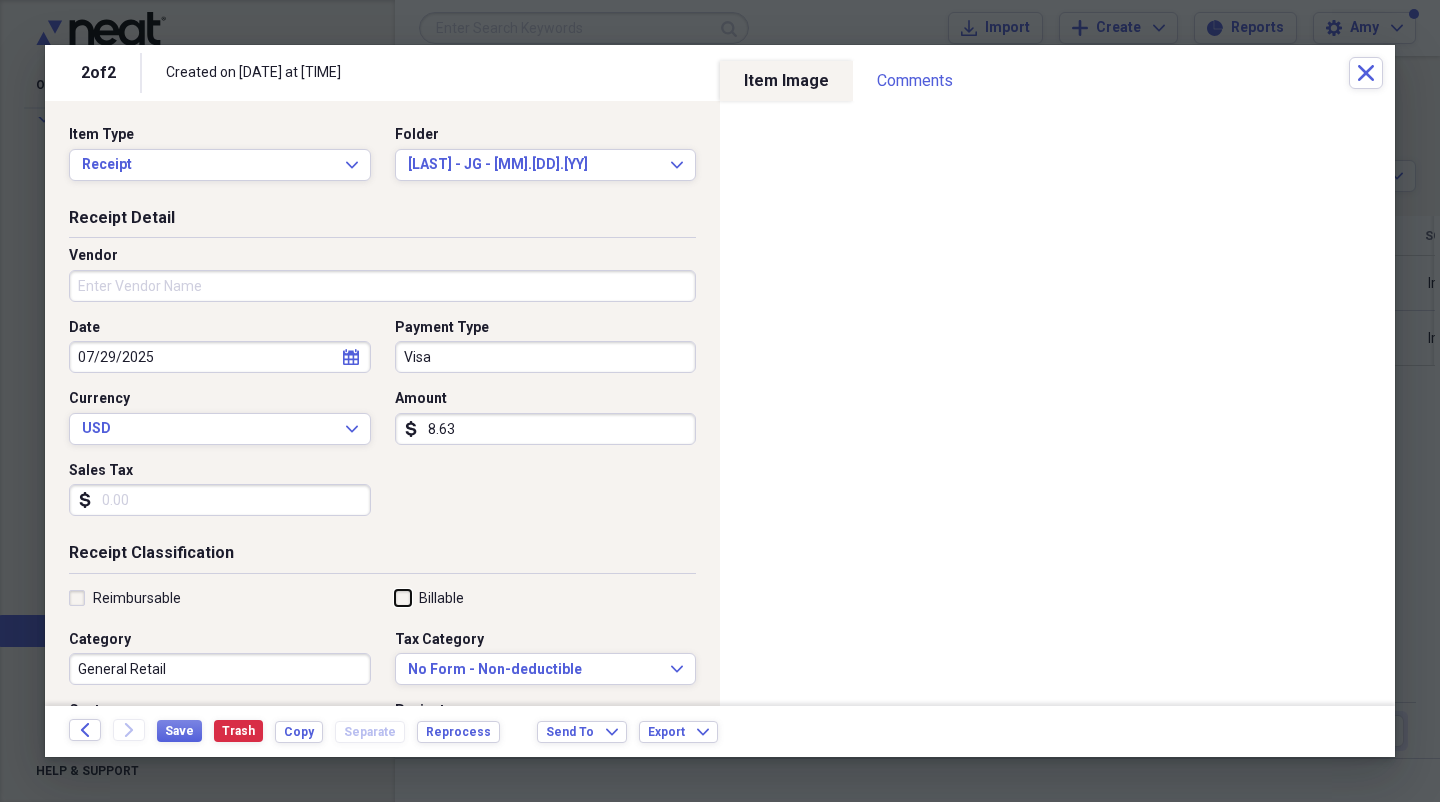 click on "Billable" at bounding box center [395, 597] 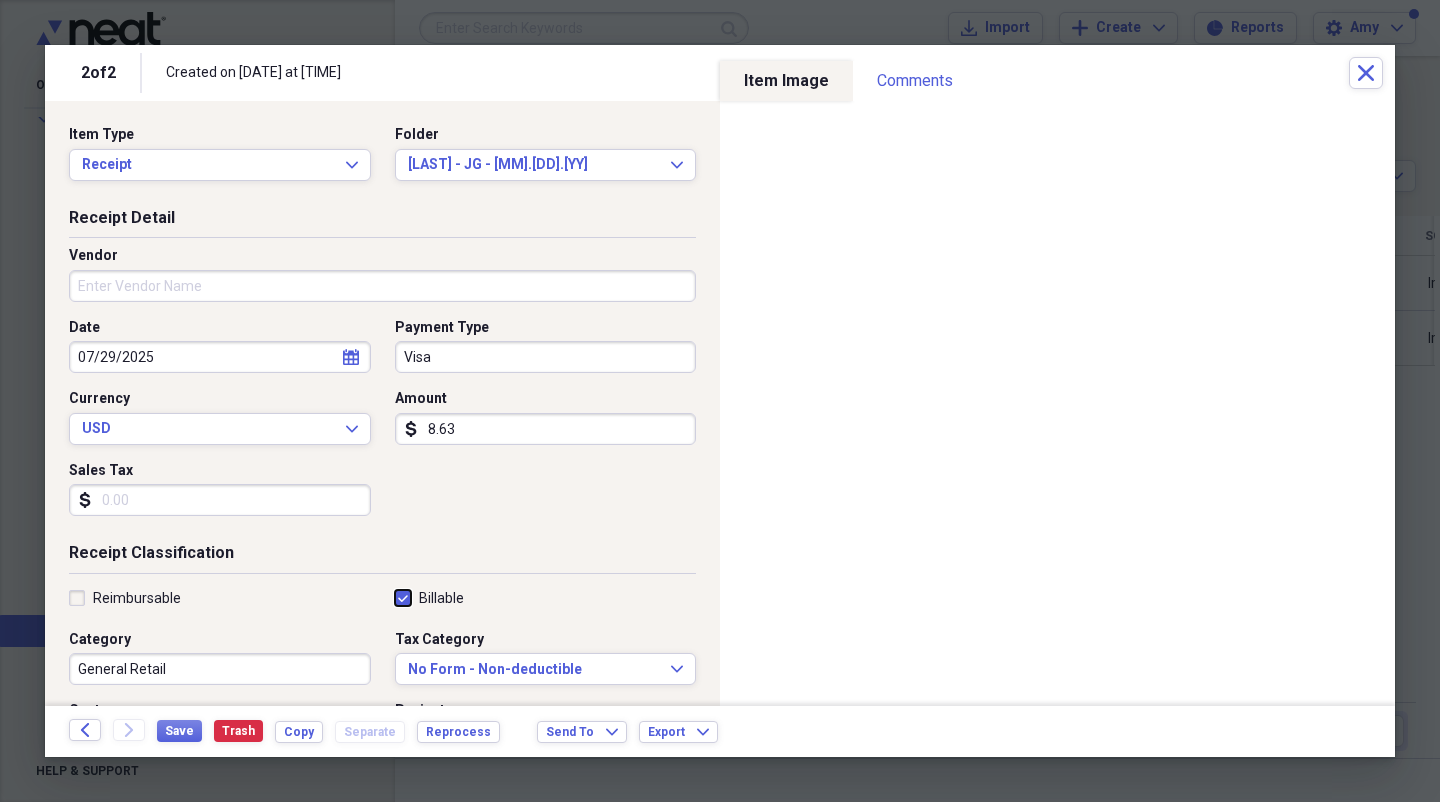 checkbox on "true" 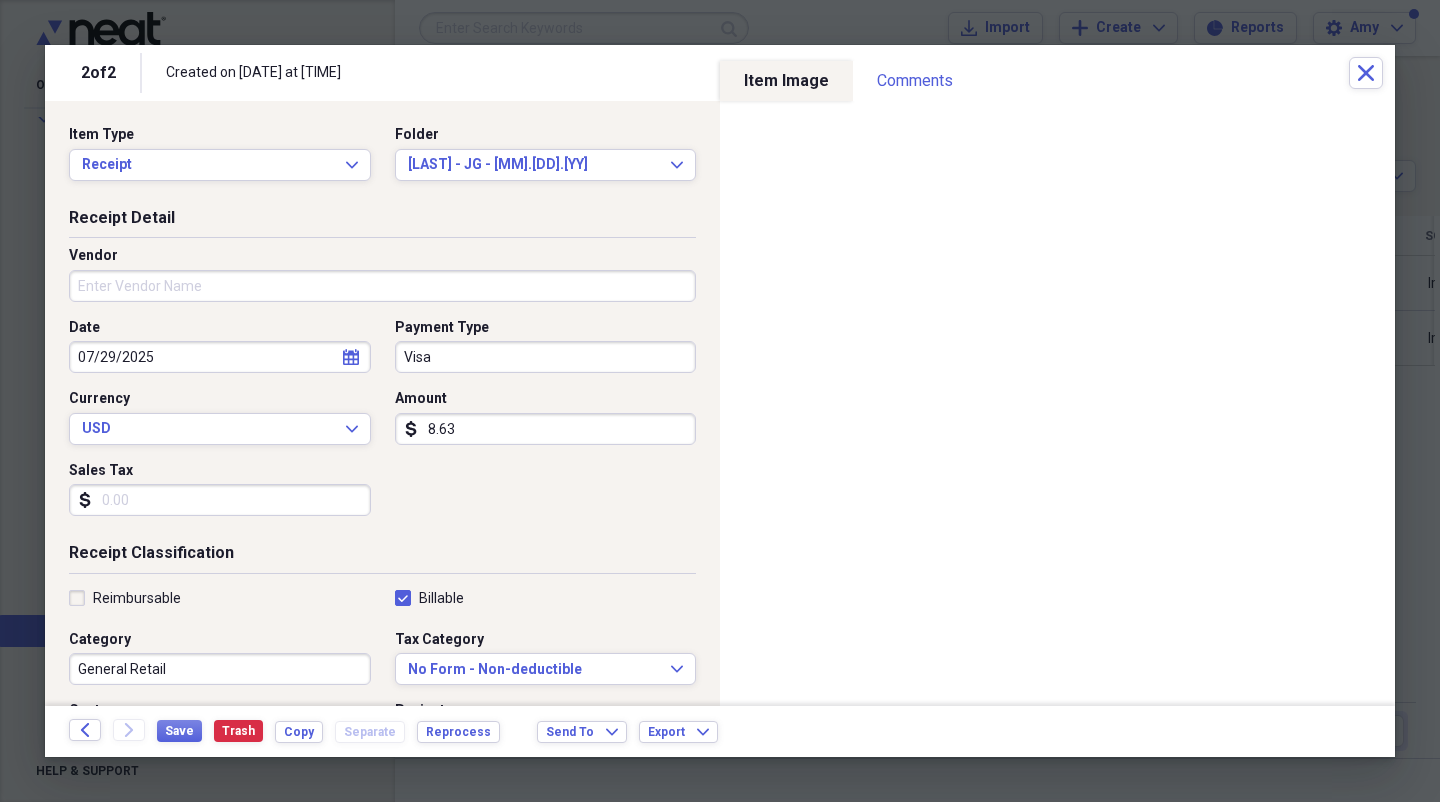 click on "Reimbursable" at bounding box center (125, 598) 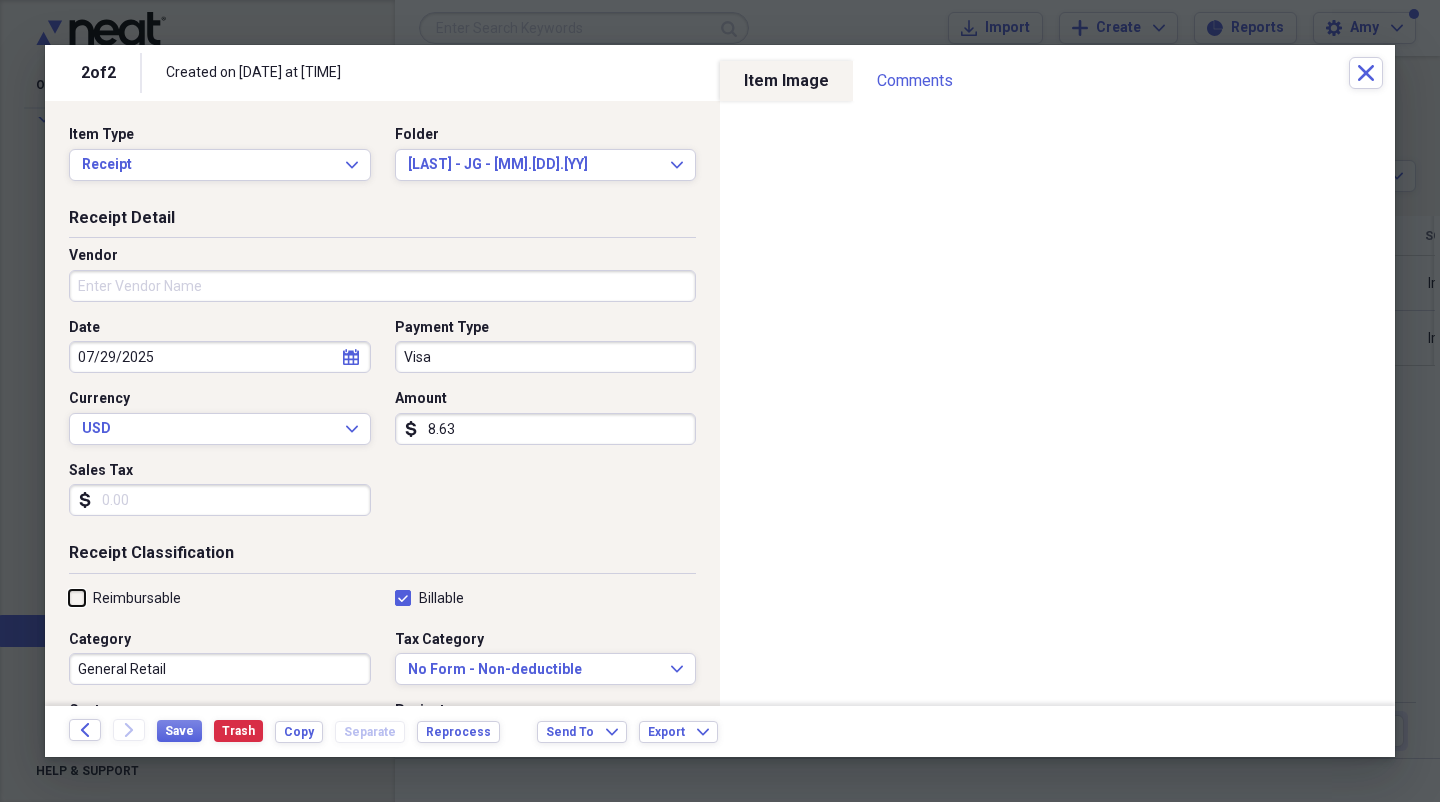 click on "Reimbursable" at bounding box center [69, 597] 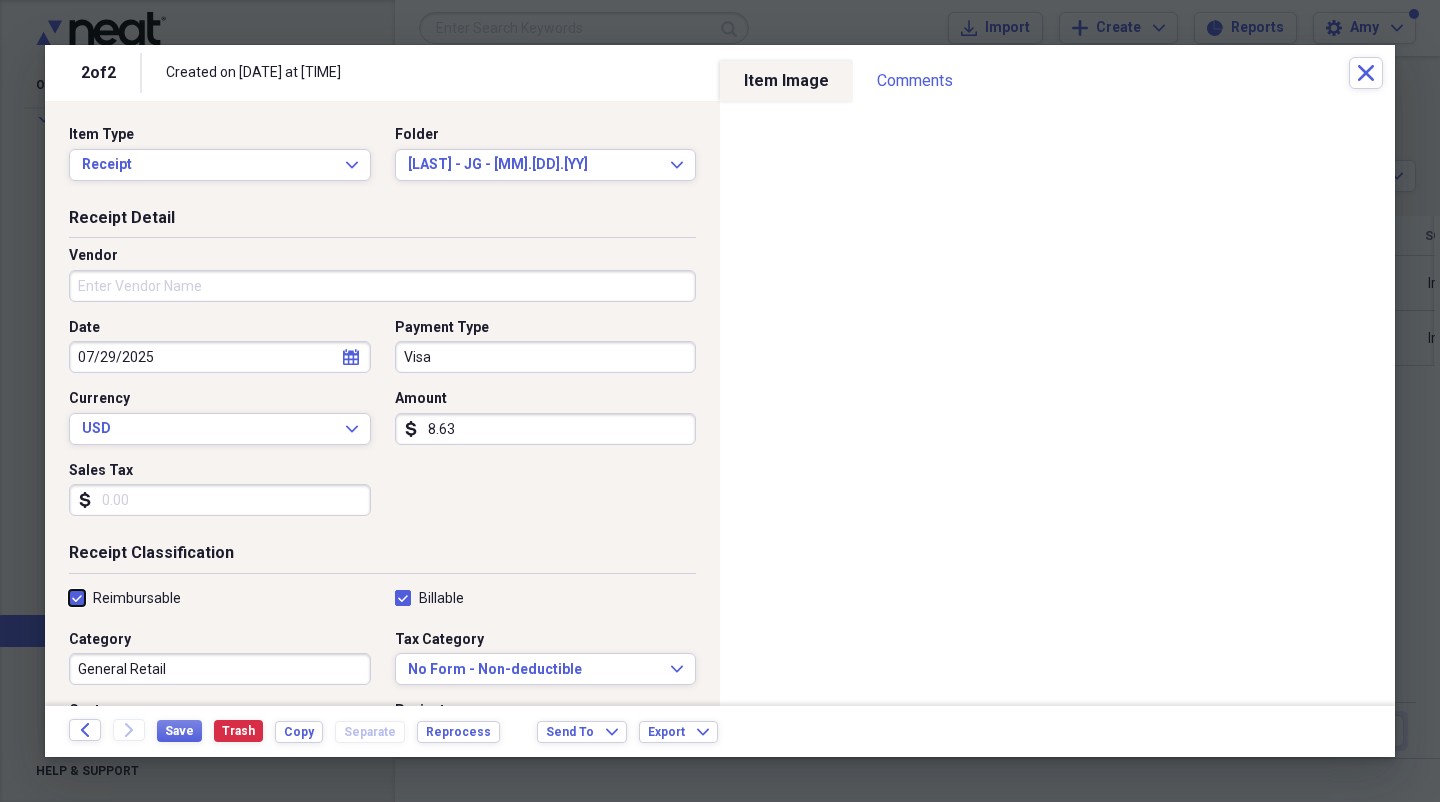 checkbox on "true" 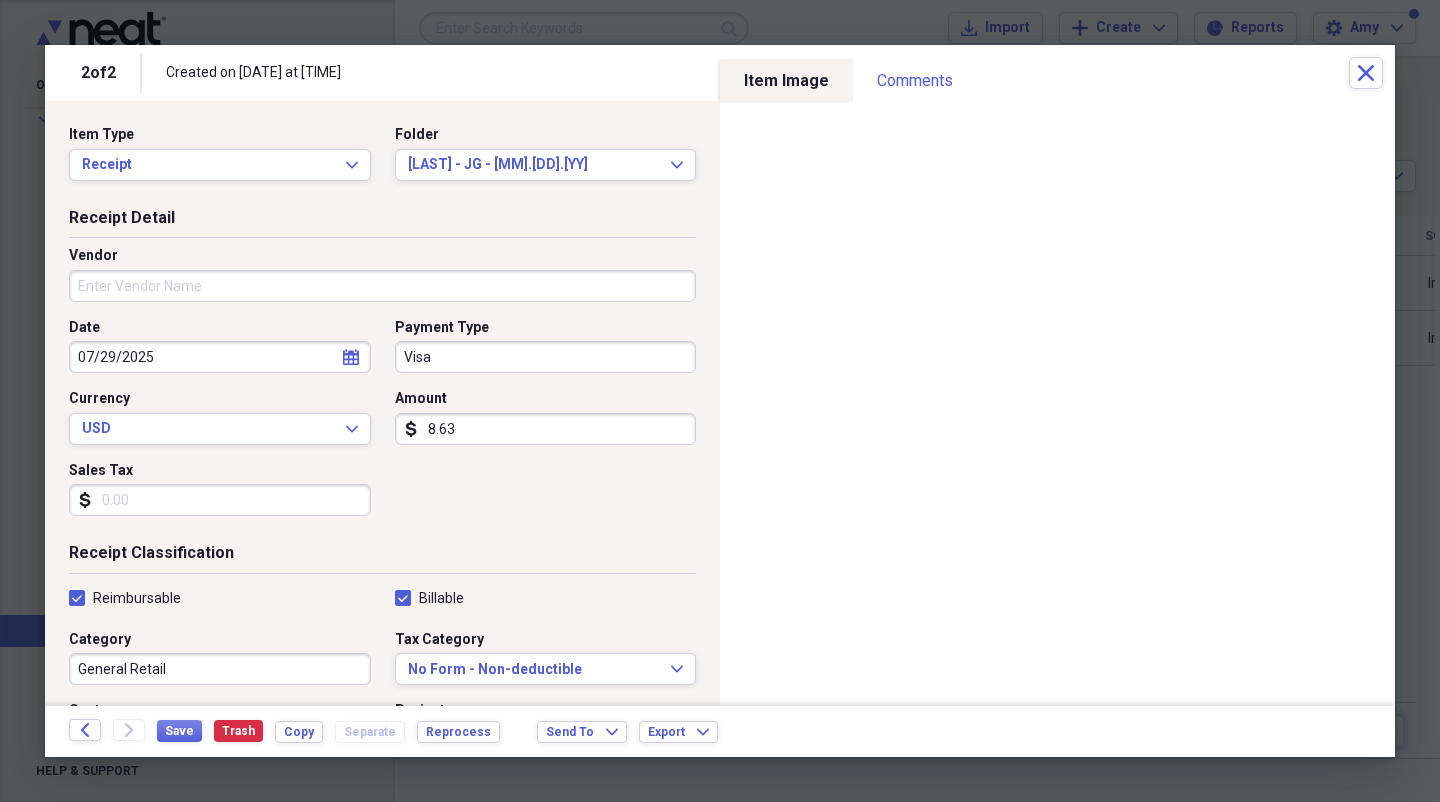 click on "General Retail" at bounding box center [220, 669] 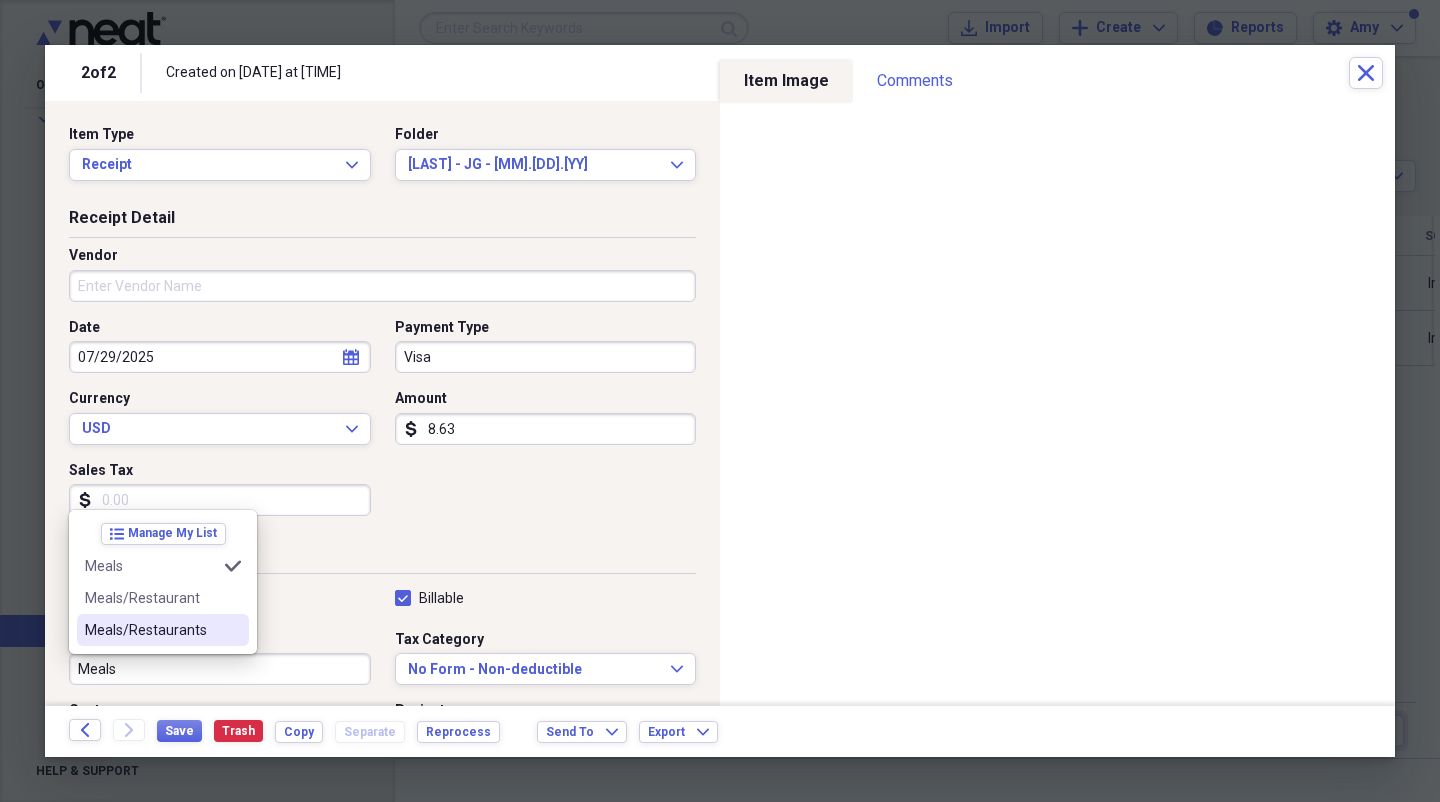 click on "Meals/Restaurants" at bounding box center (151, 630) 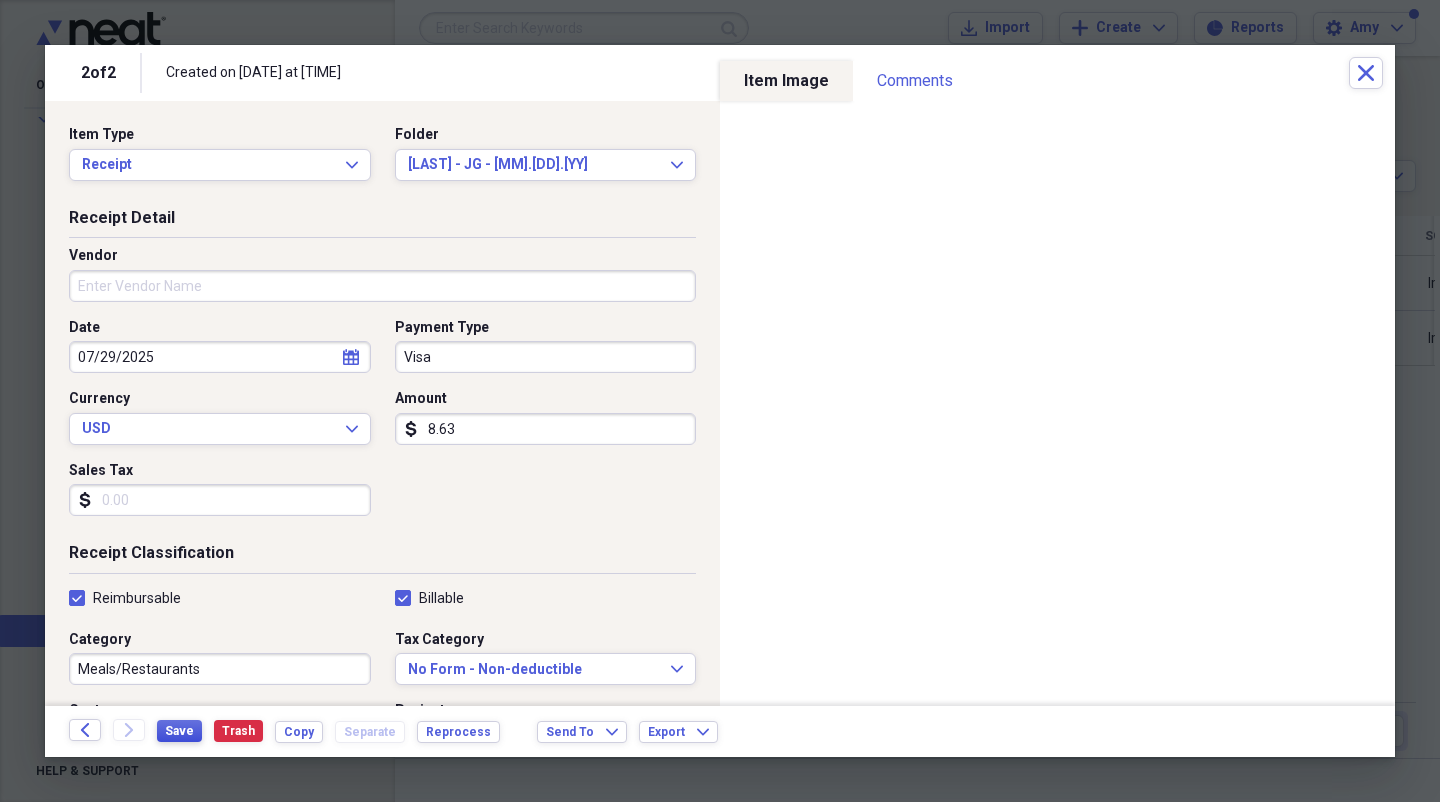 click on "Save" at bounding box center (179, 731) 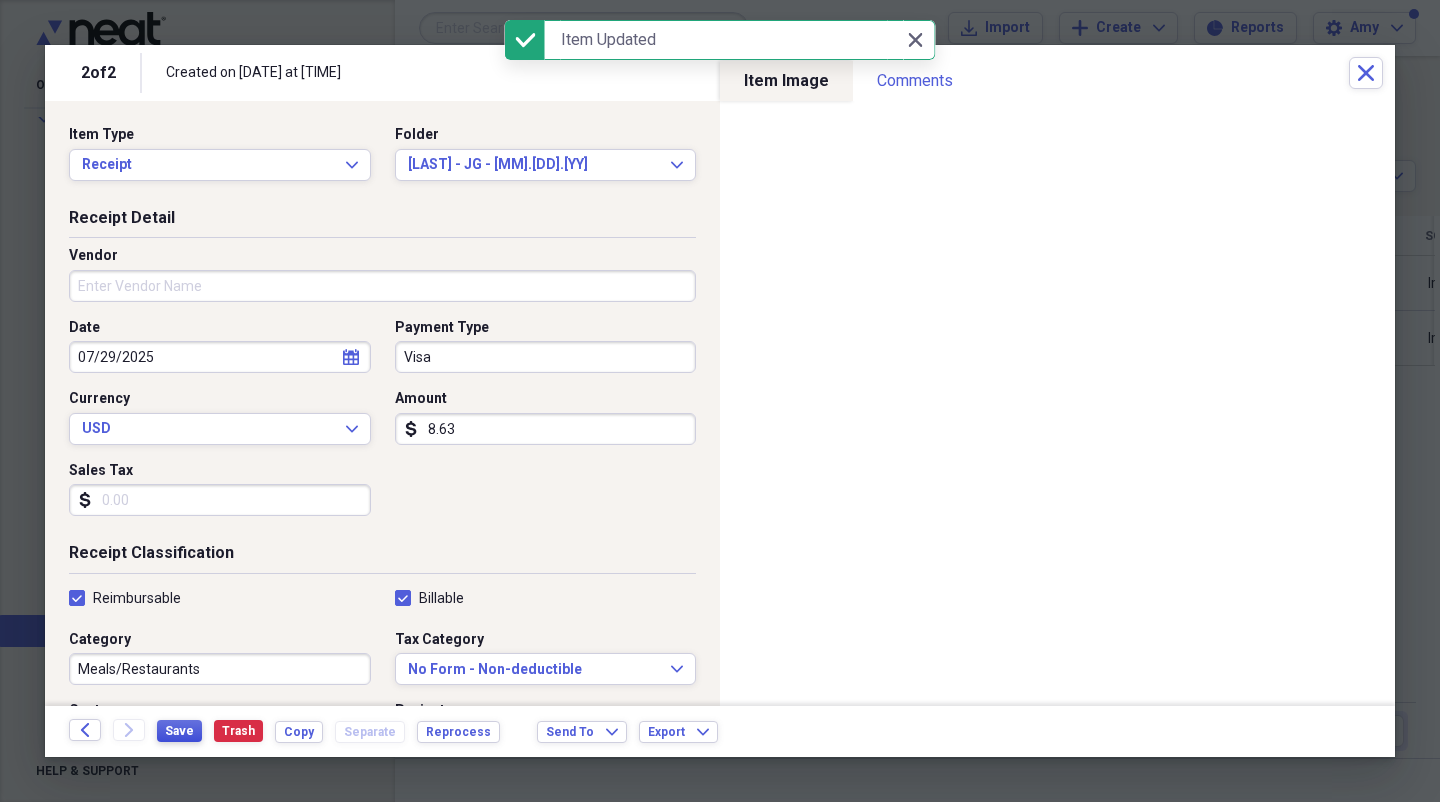 click on "Save" at bounding box center (179, 731) 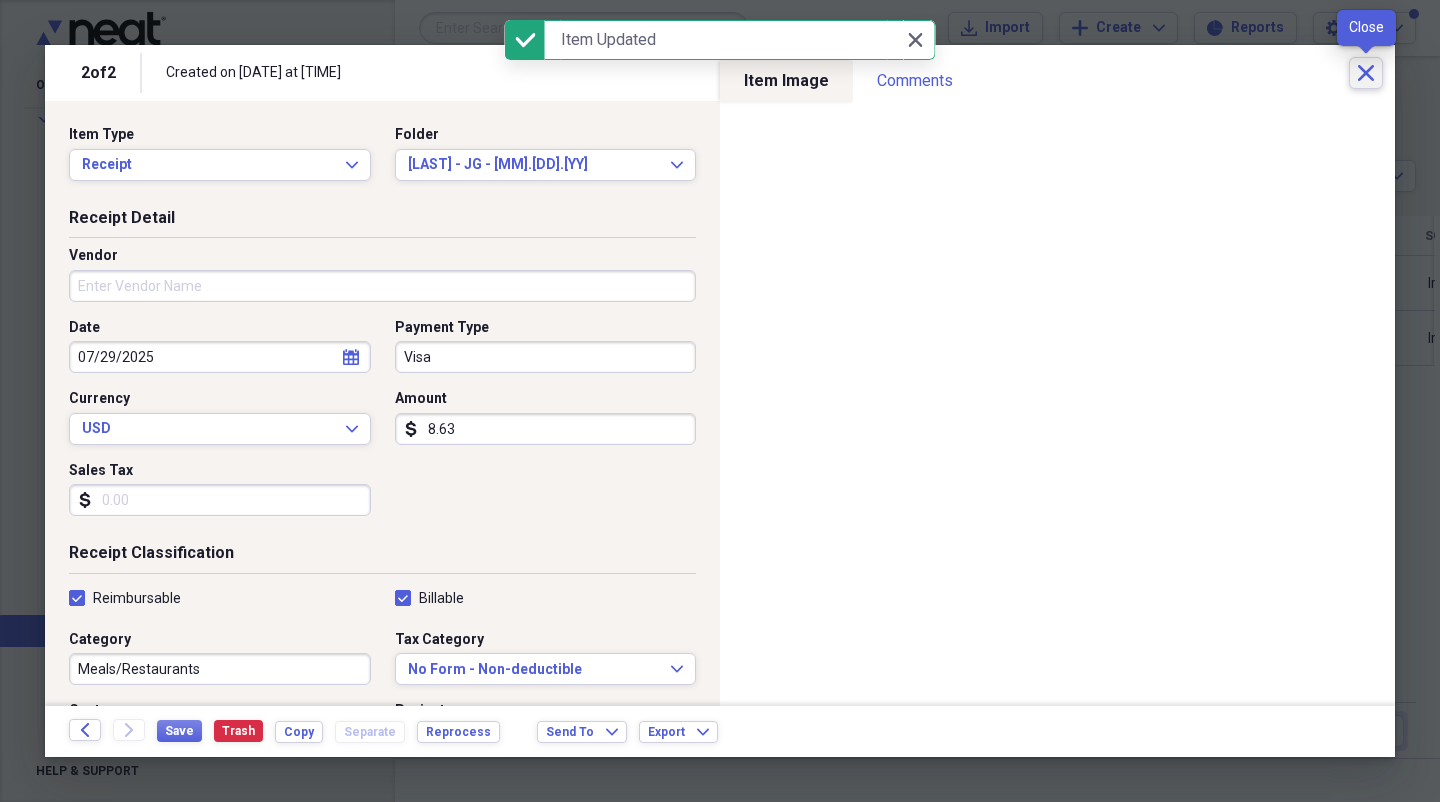 click on "Close" at bounding box center [1366, 73] 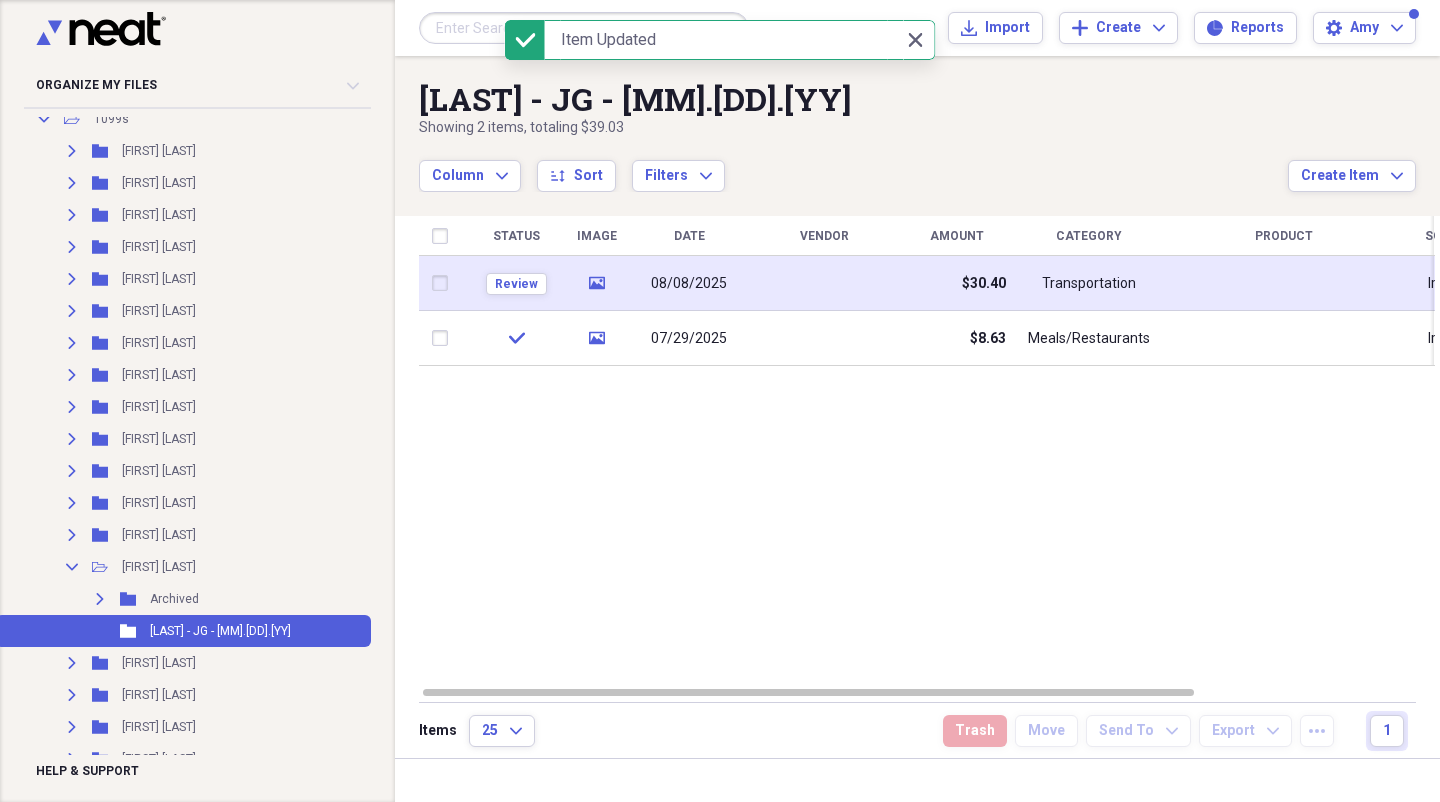 click on "media" at bounding box center [596, 283] 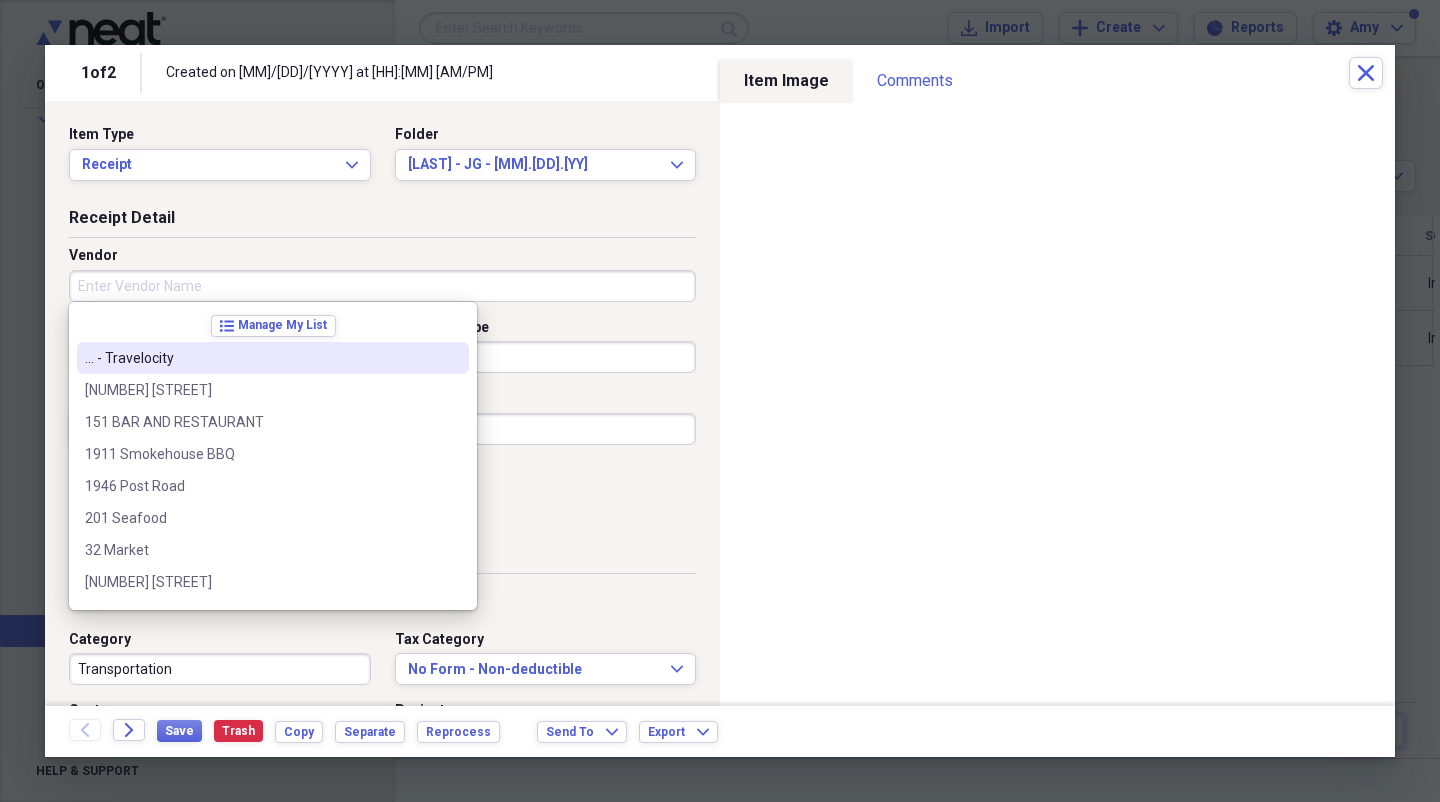 click on "Date [MM]/[DD]/[YYYY] calendar Calendar Payment Type Cash Currency USD Expand Amount dollar-sign [NUMBER] Sales Tax dollar-sign" at bounding box center (382, 425) 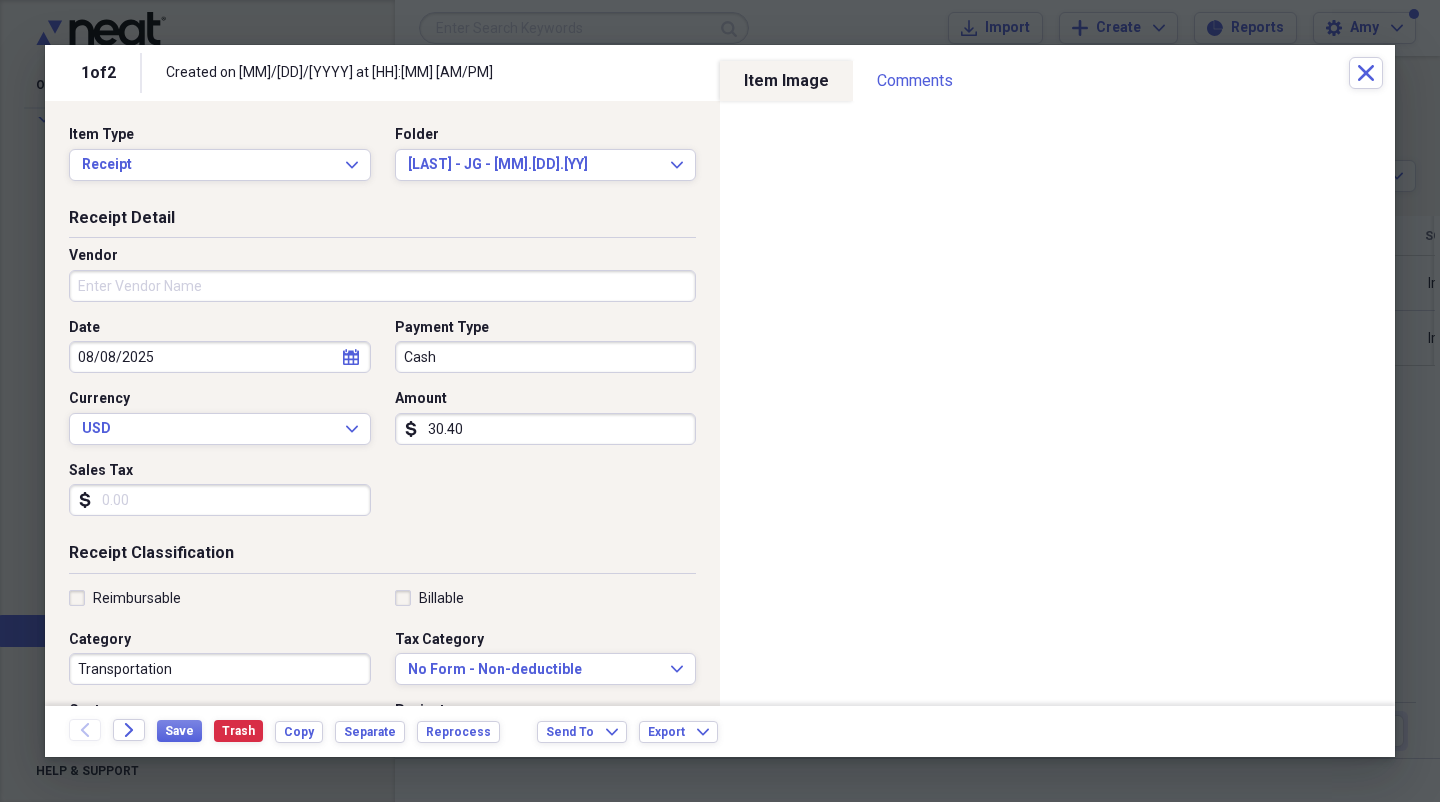 click on "Vendor" at bounding box center (382, 286) 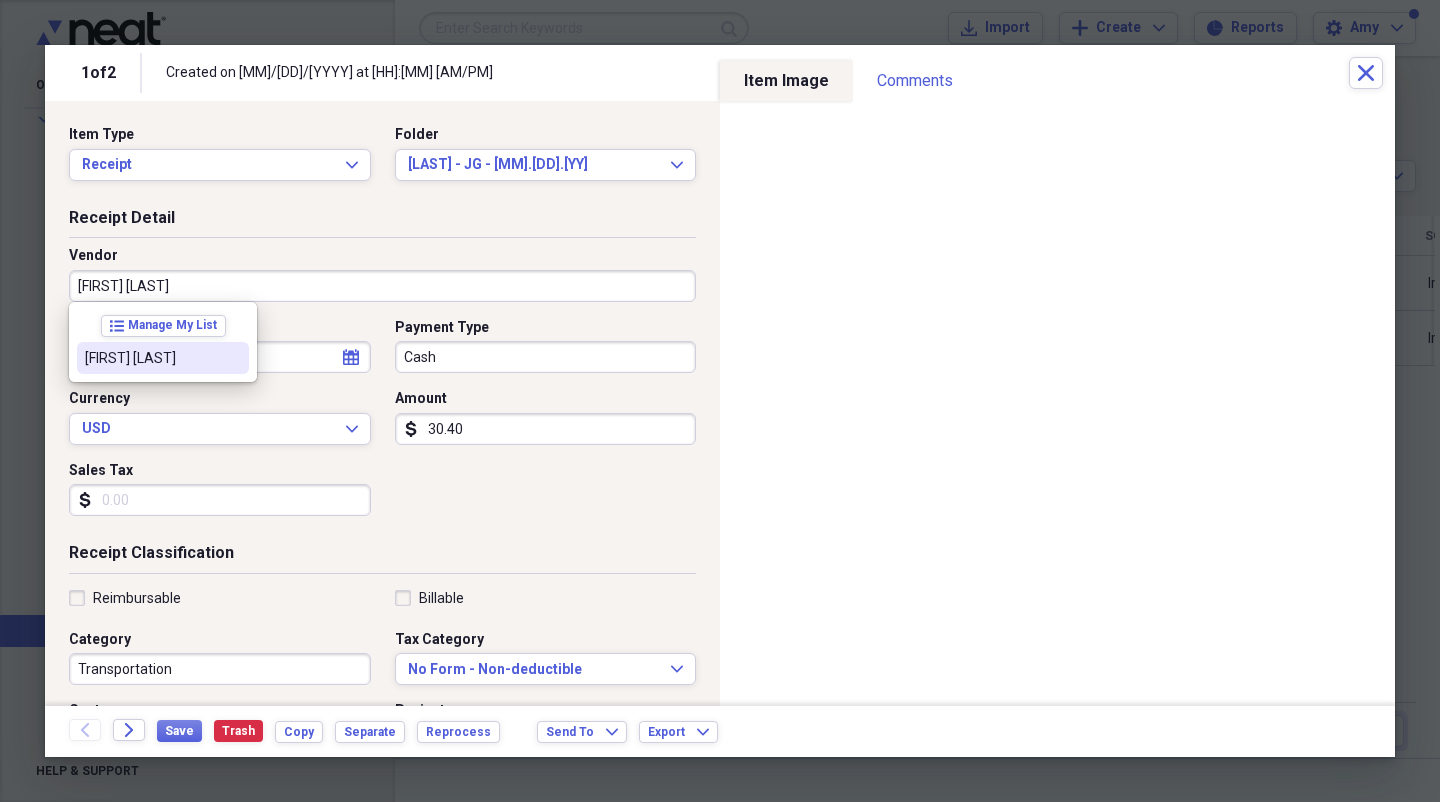 click on "[FIRST] [LAST]" at bounding box center (163, 358) 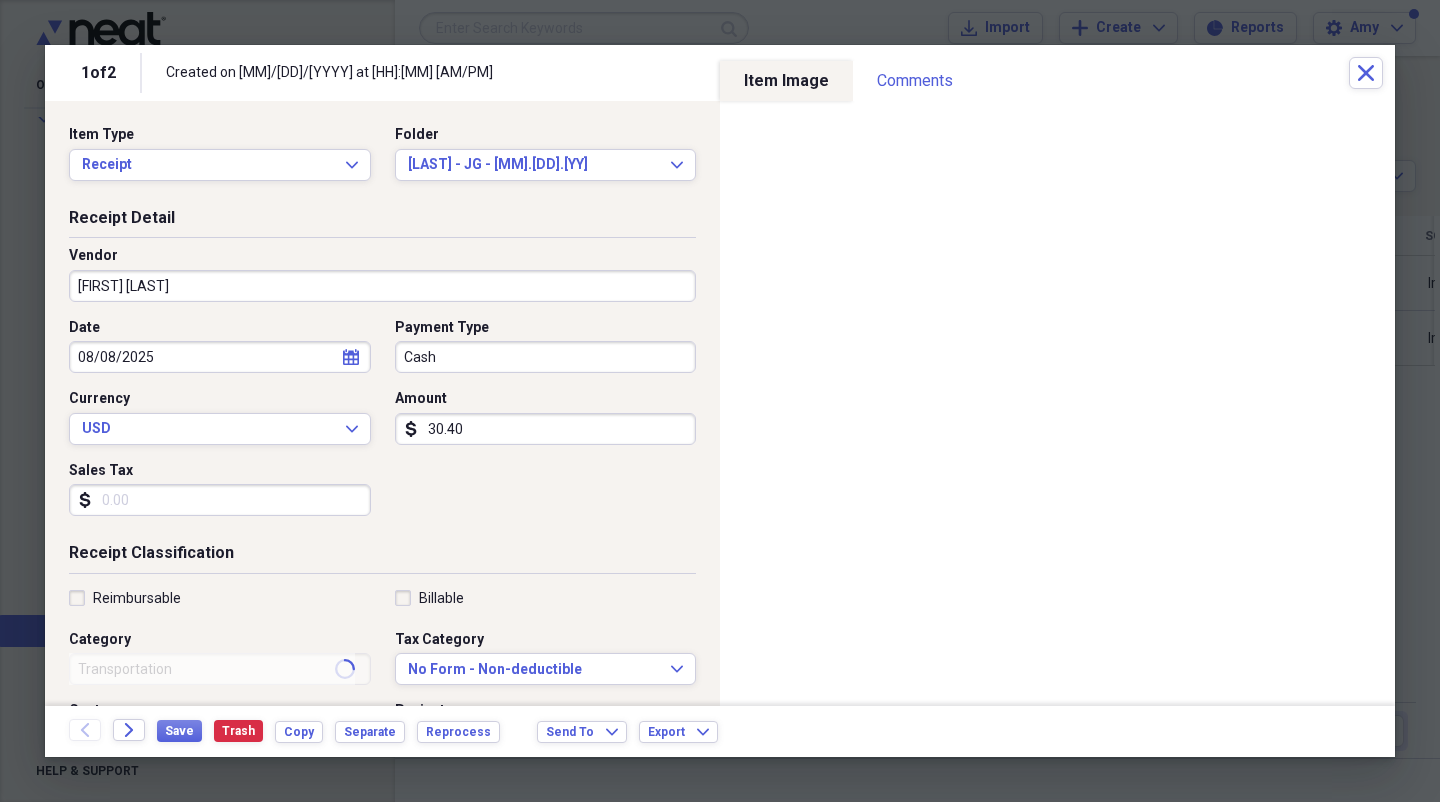 type on "Mileage" 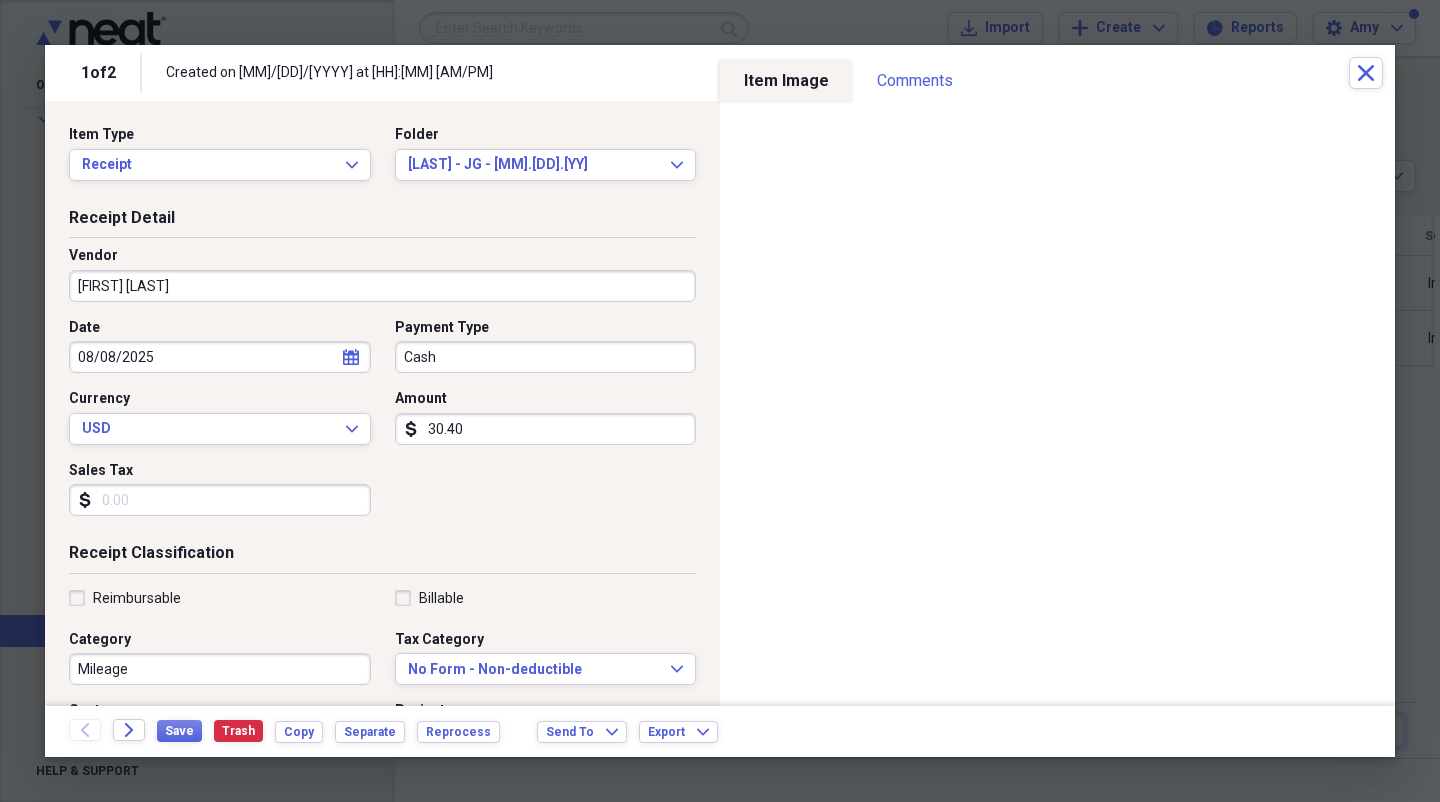 click on "calendar" 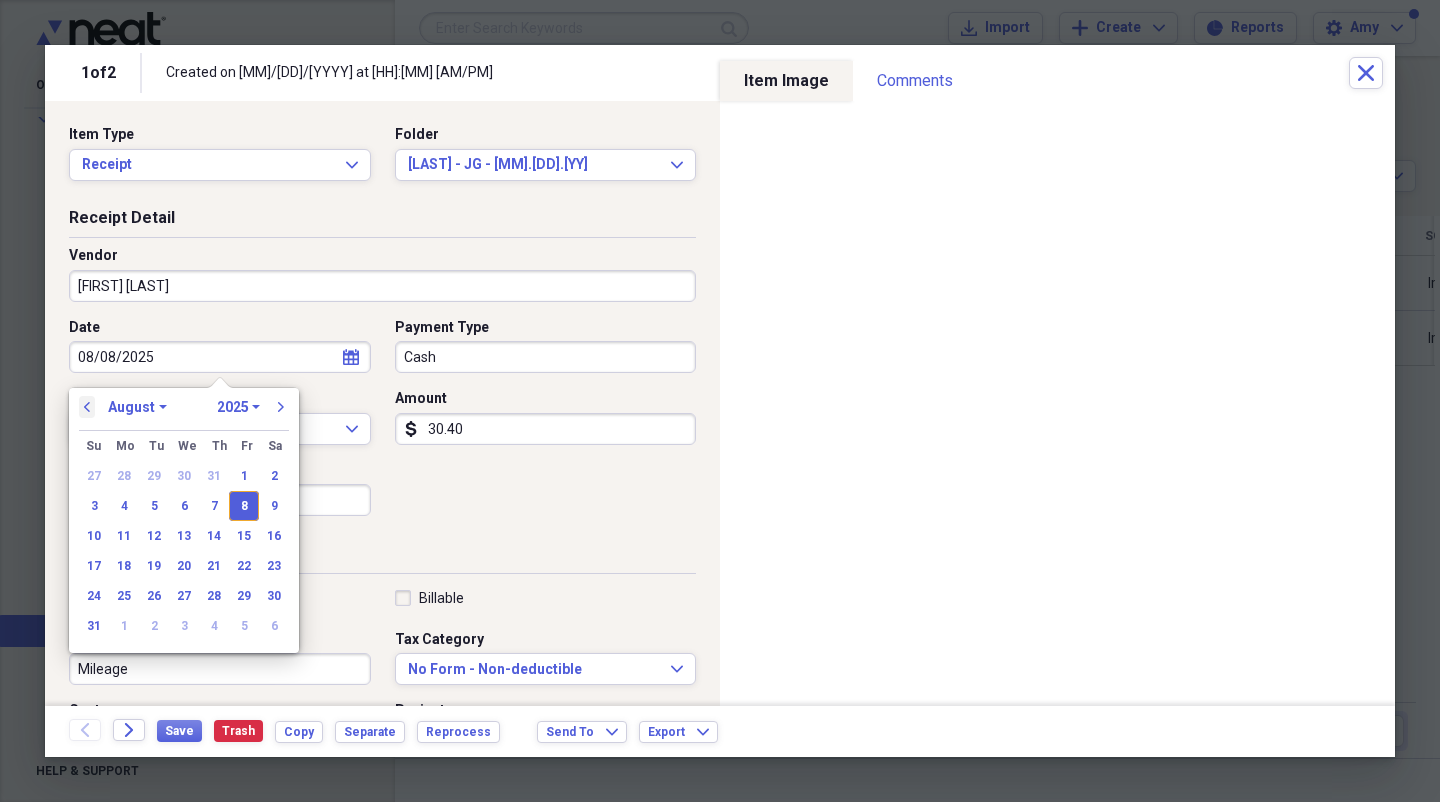 click on "previous" at bounding box center [87, 407] 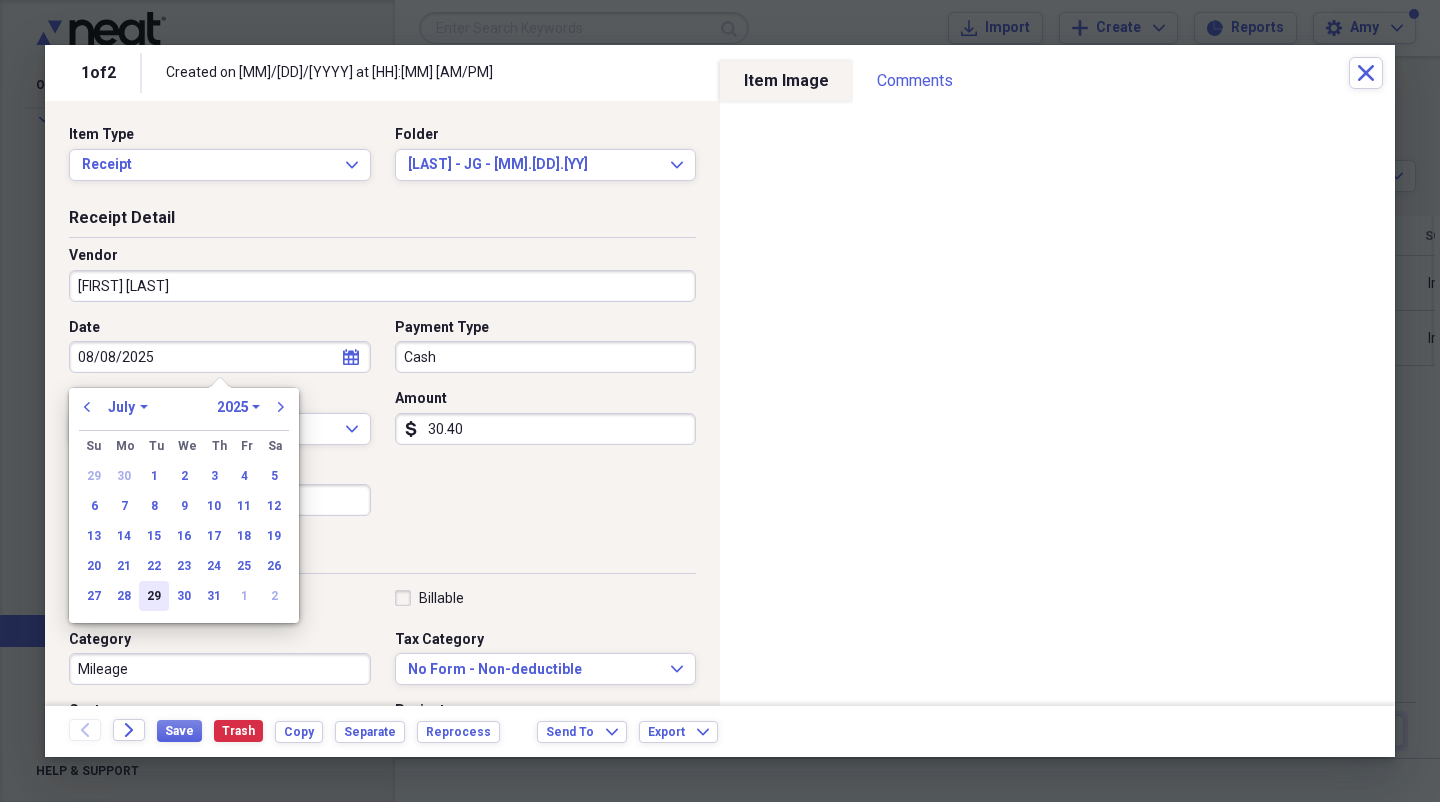 click on "29" at bounding box center (154, 596) 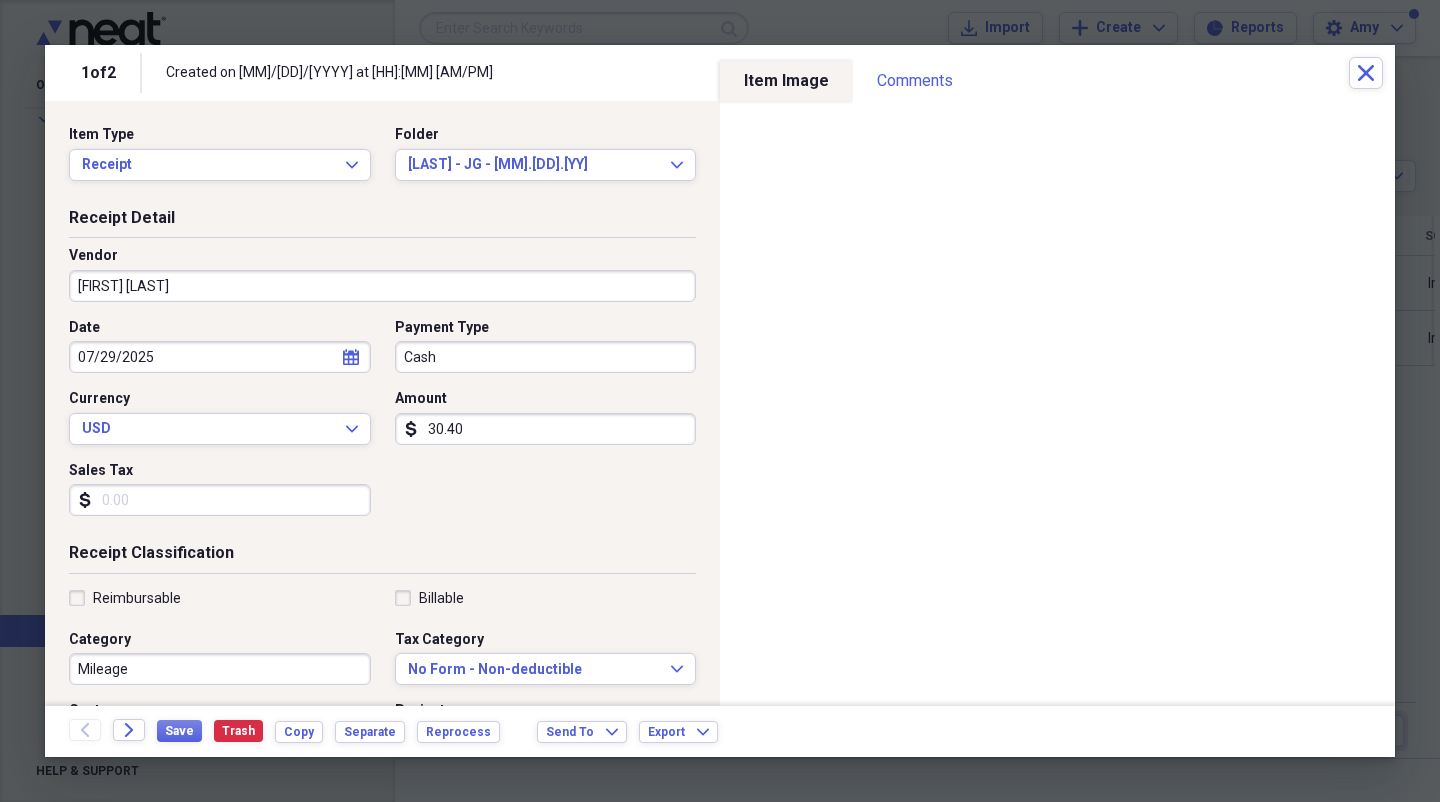 click on "Billable" at bounding box center (429, 598) 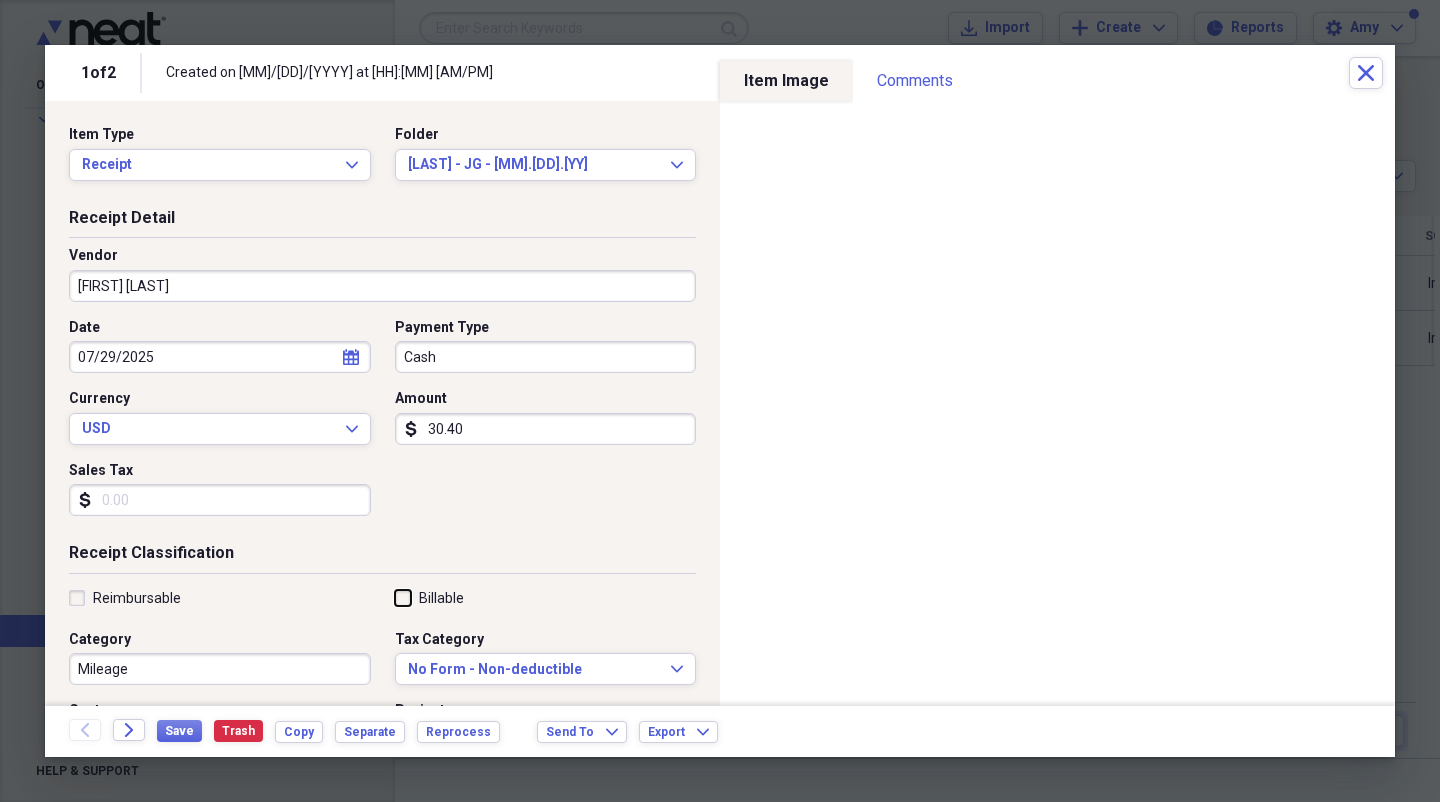click on "Billable" at bounding box center [395, 597] 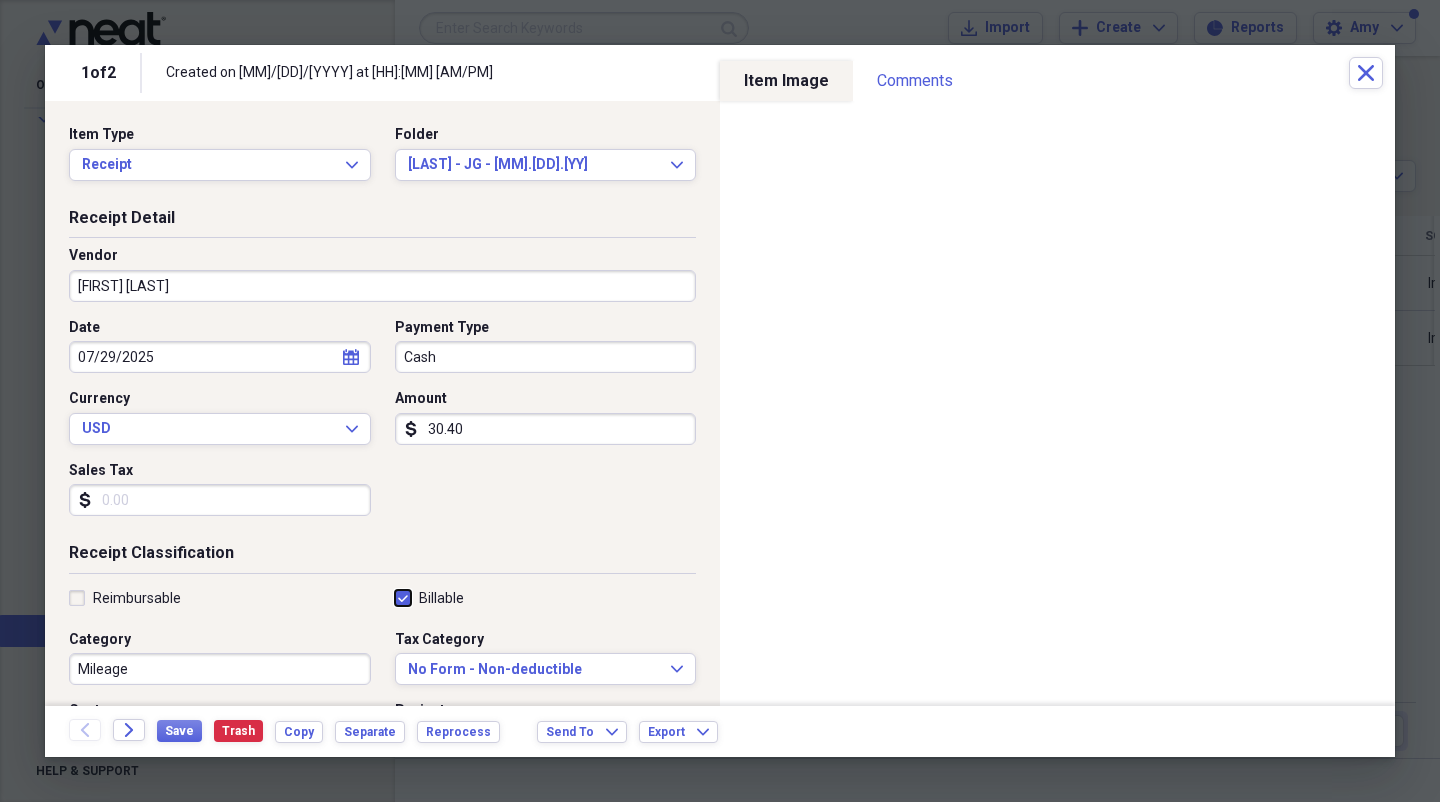 checkbox on "true" 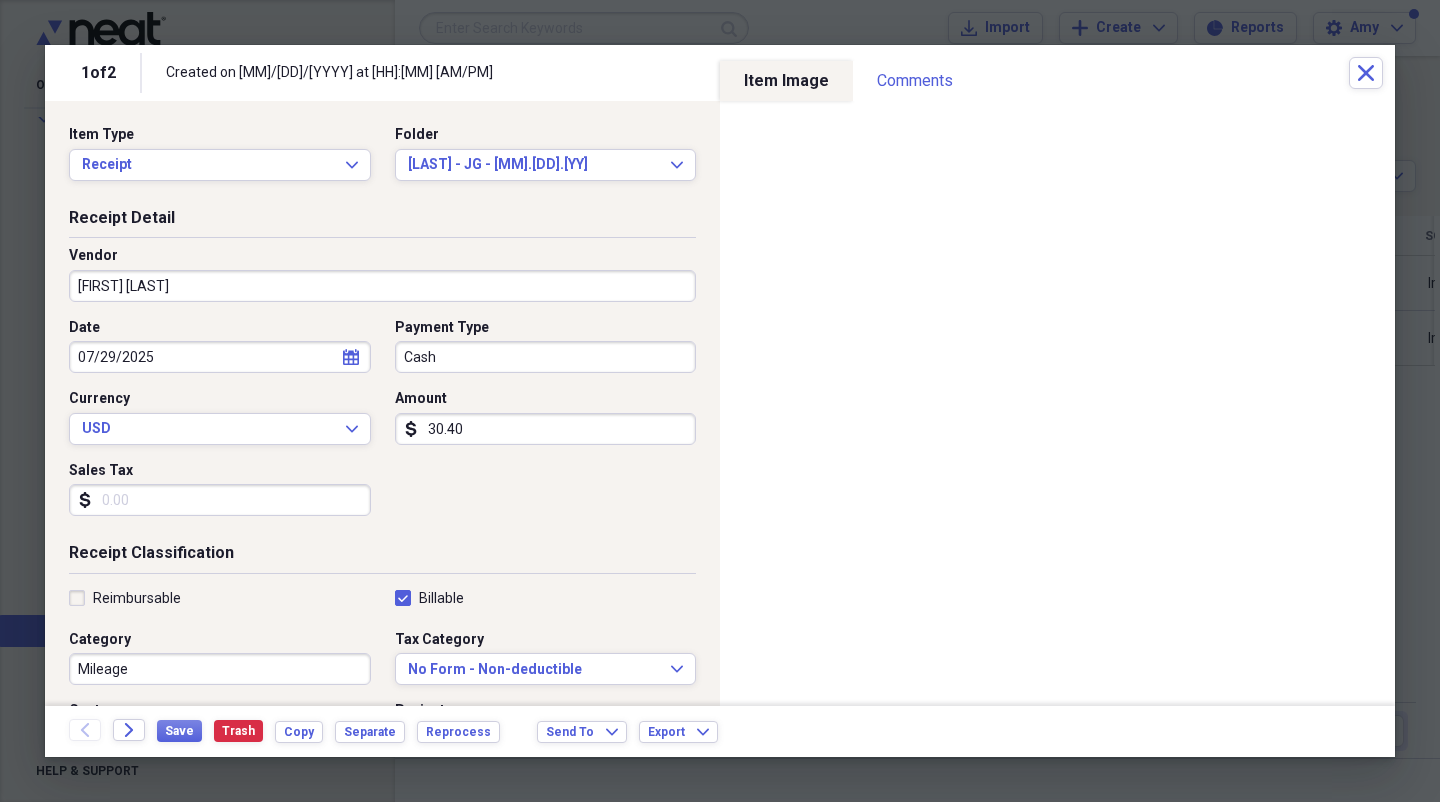 click on "Reimbursable" at bounding box center [125, 598] 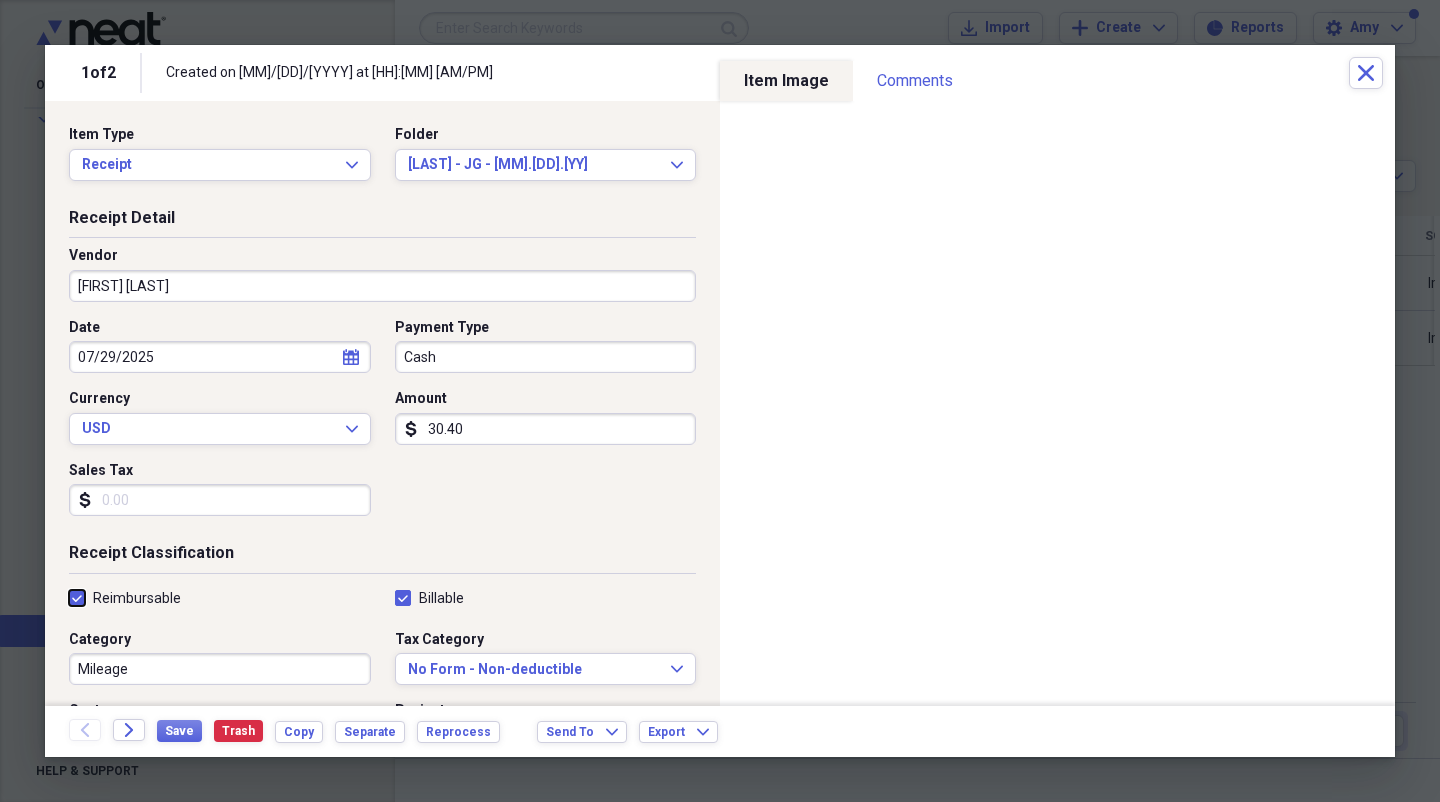 checkbox on "true" 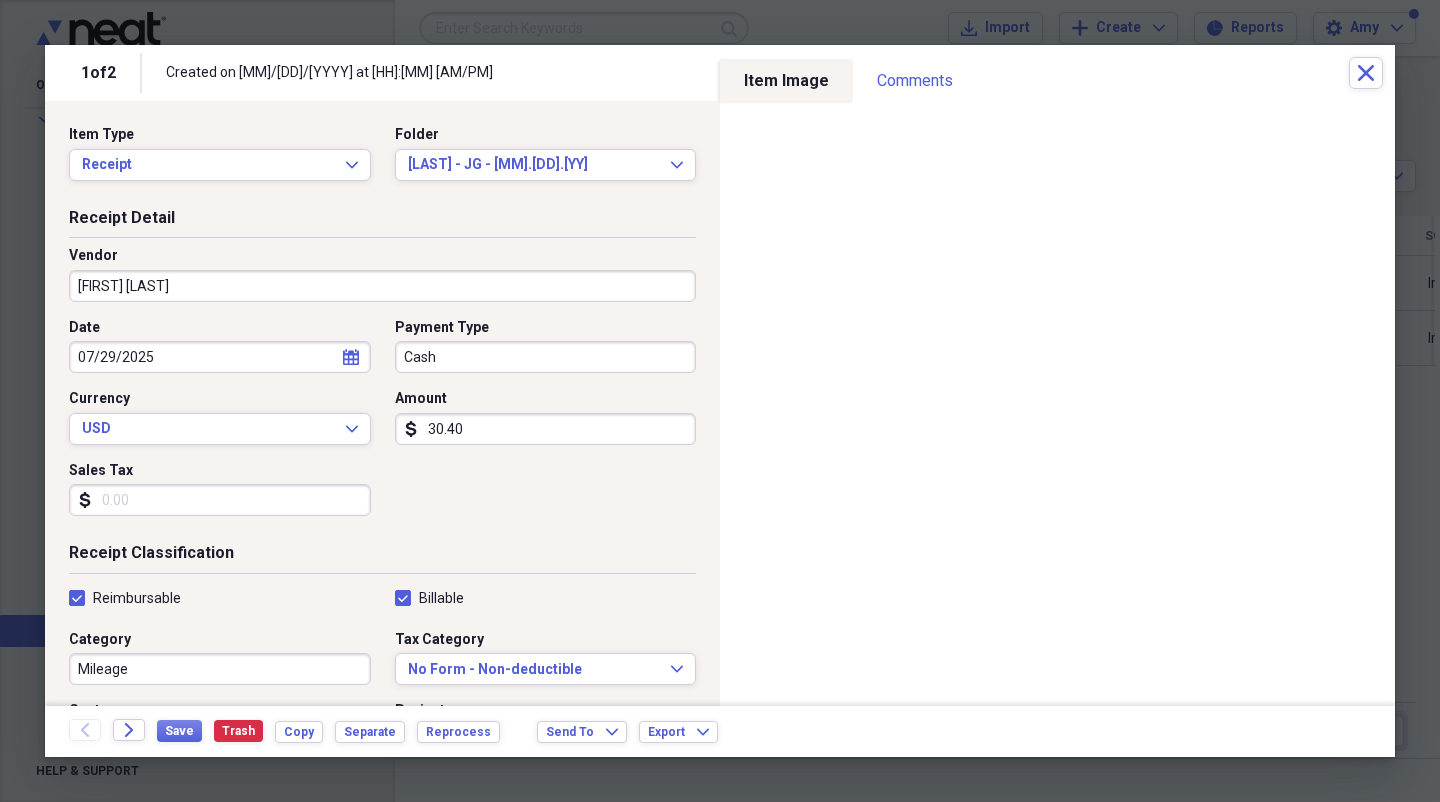 click on "30.40" at bounding box center (546, 429) 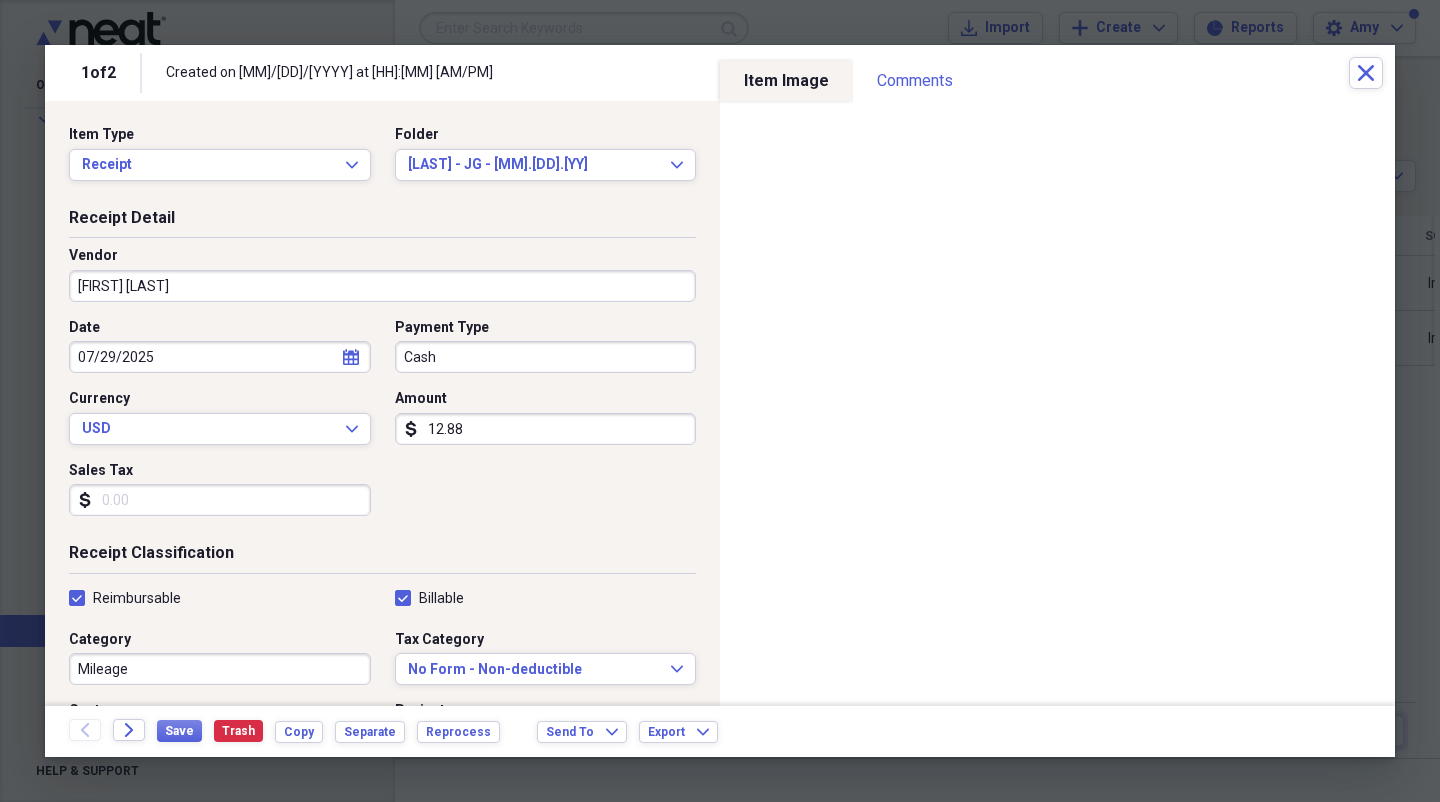 type on "128.80" 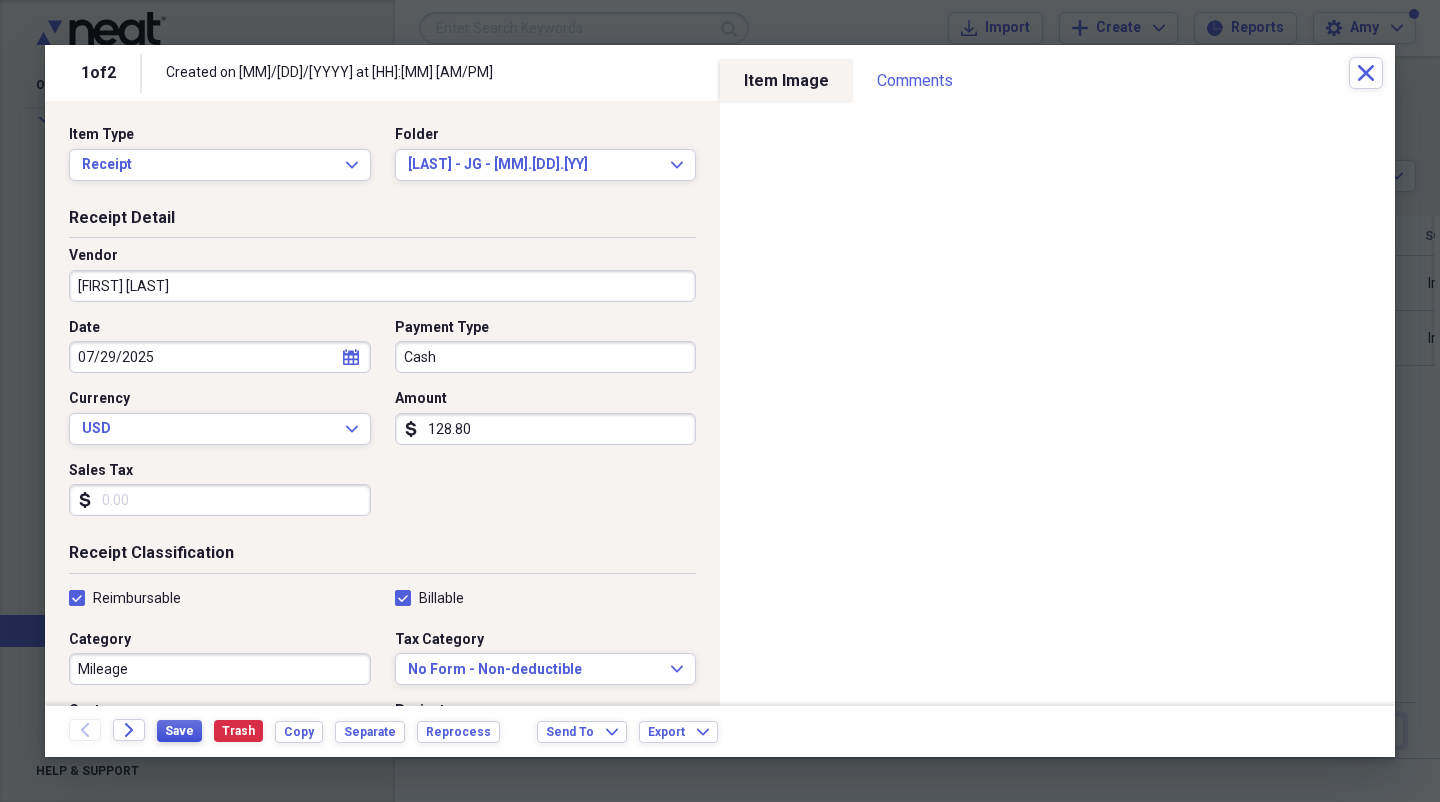 click on "Save" at bounding box center (179, 731) 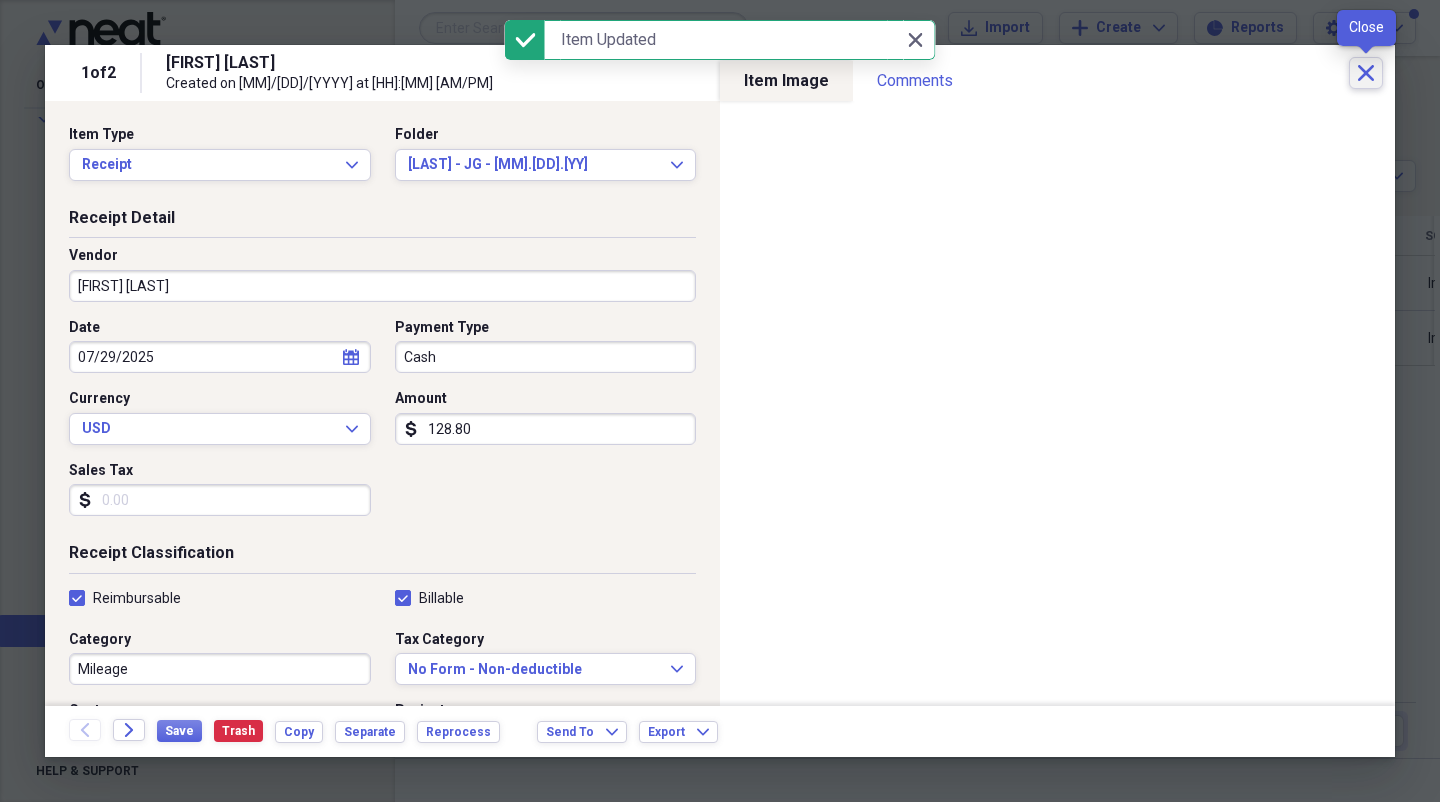 click on "Close" at bounding box center (1366, 73) 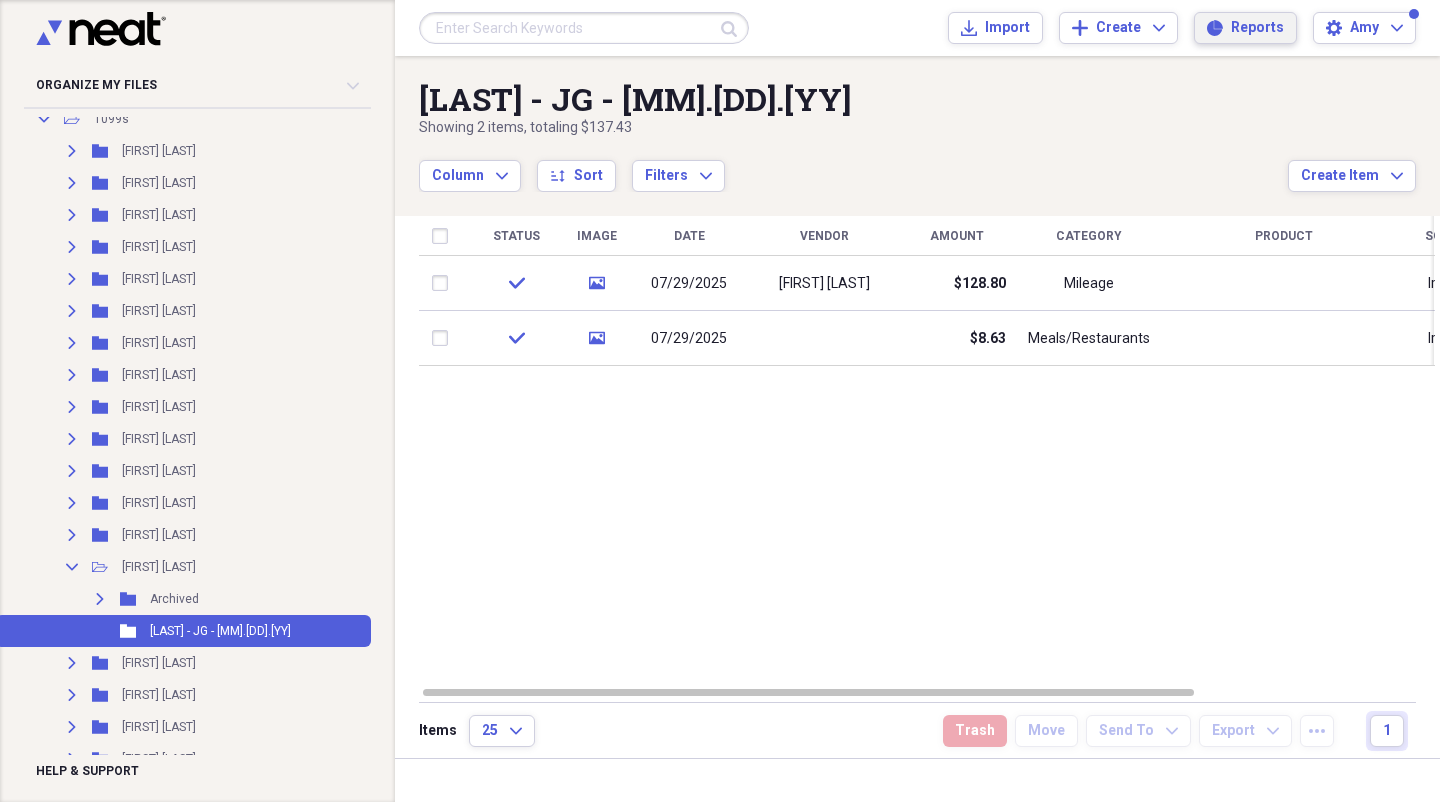 click on "Reports" at bounding box center [1257, 28] 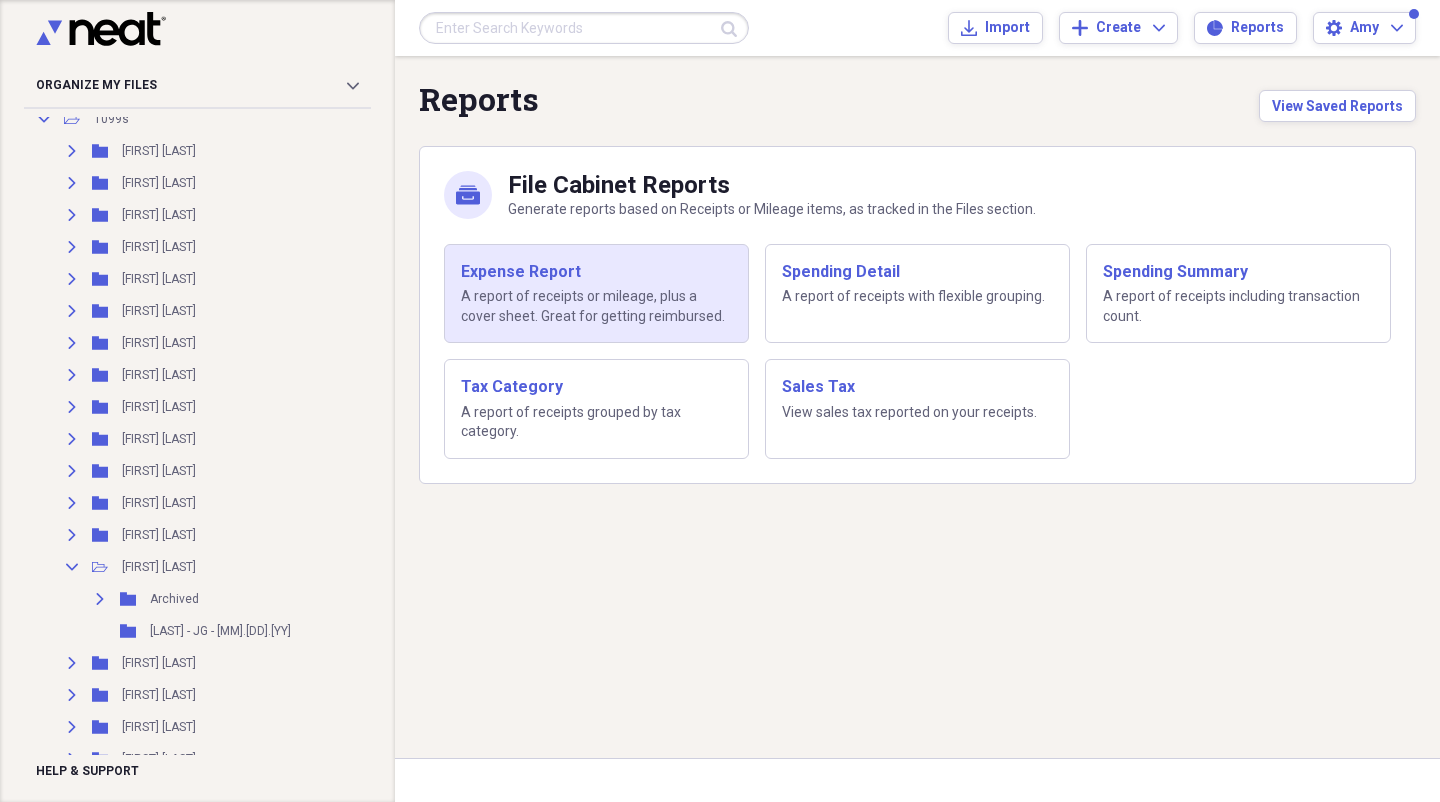 click on "A report of receipts or mileage, plus a cover sheet. Great for getting reimbursed." at bounding box center (596, 306) 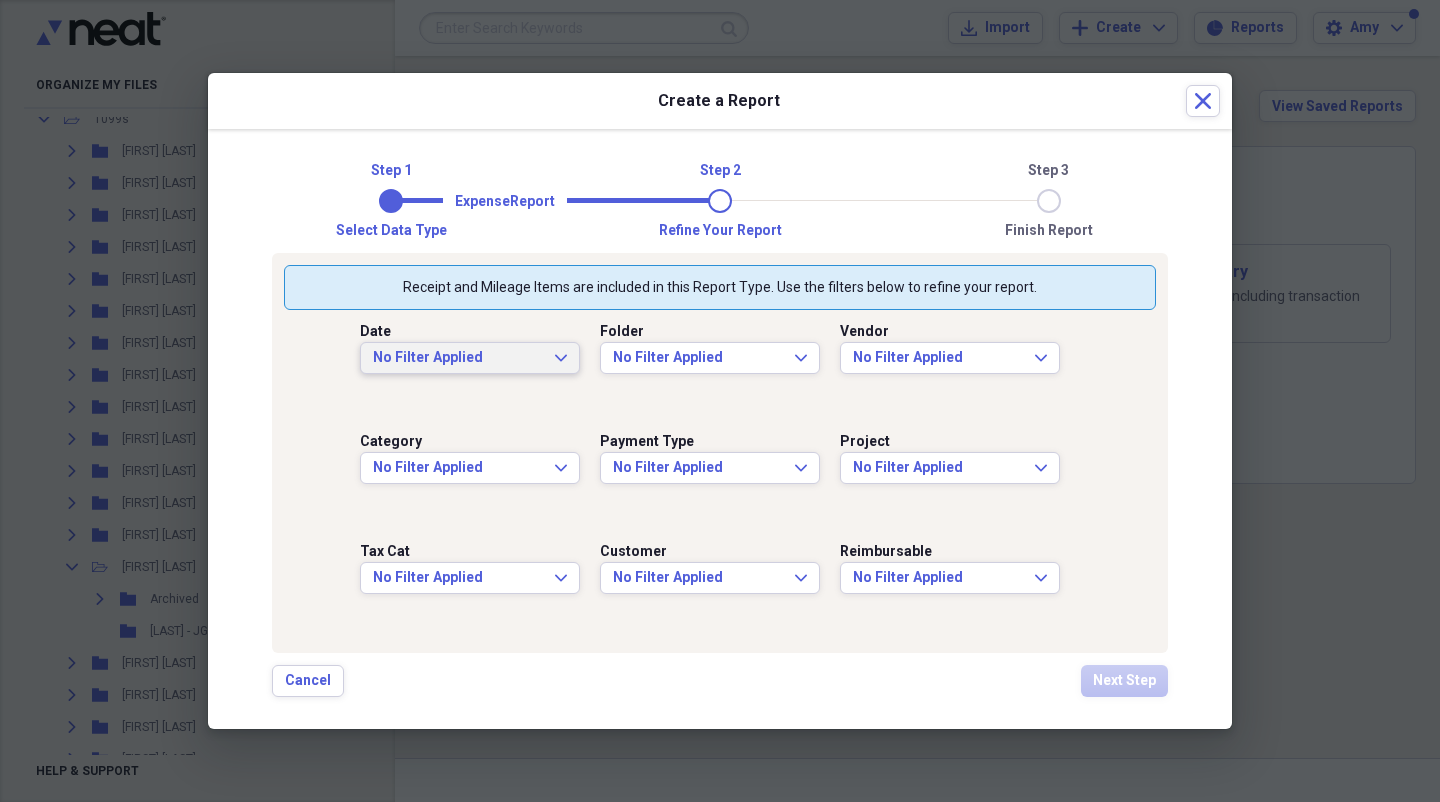 click on "No Filter Applied Expand" at bounding box center (470, 358) 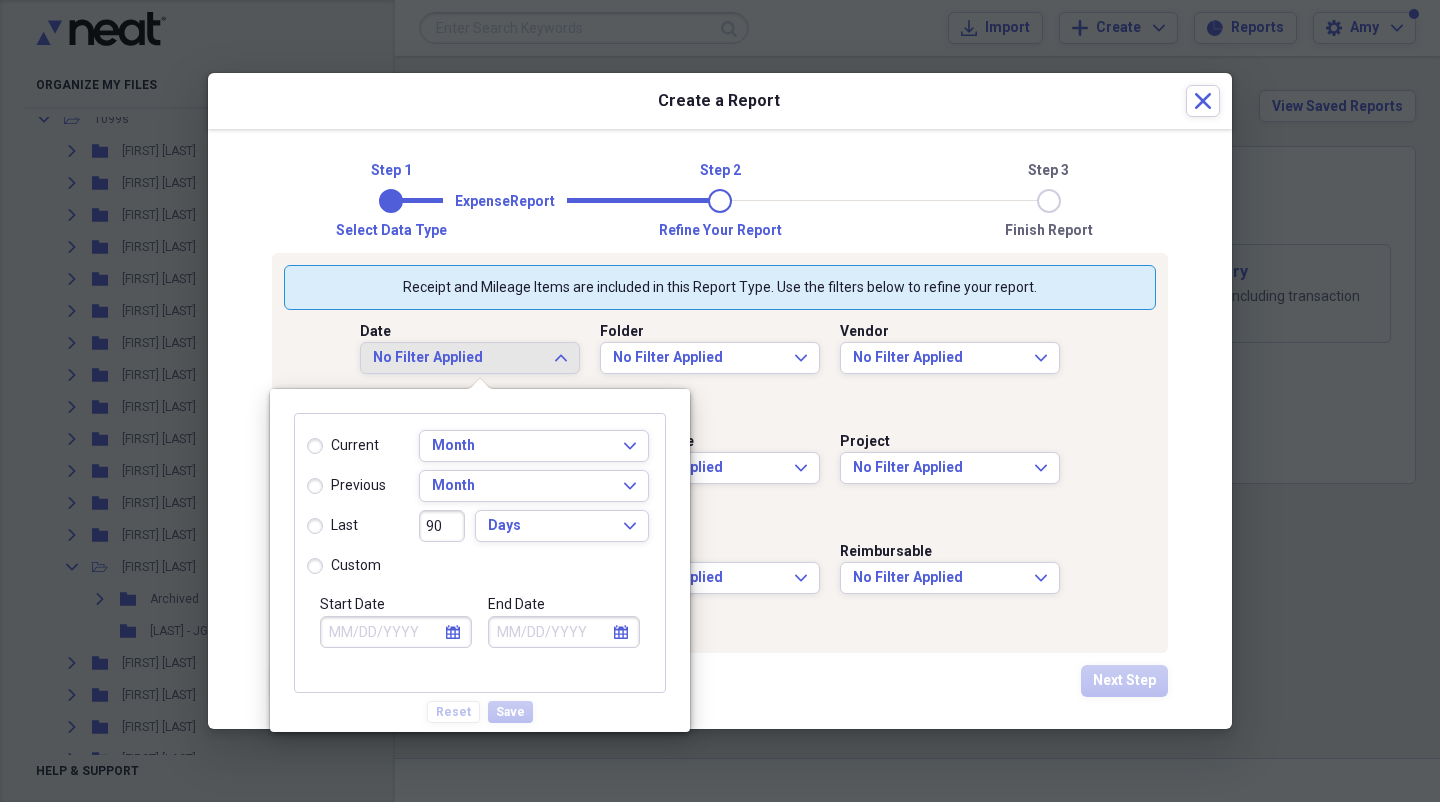 click on "current" at bounding box center (343, 446) 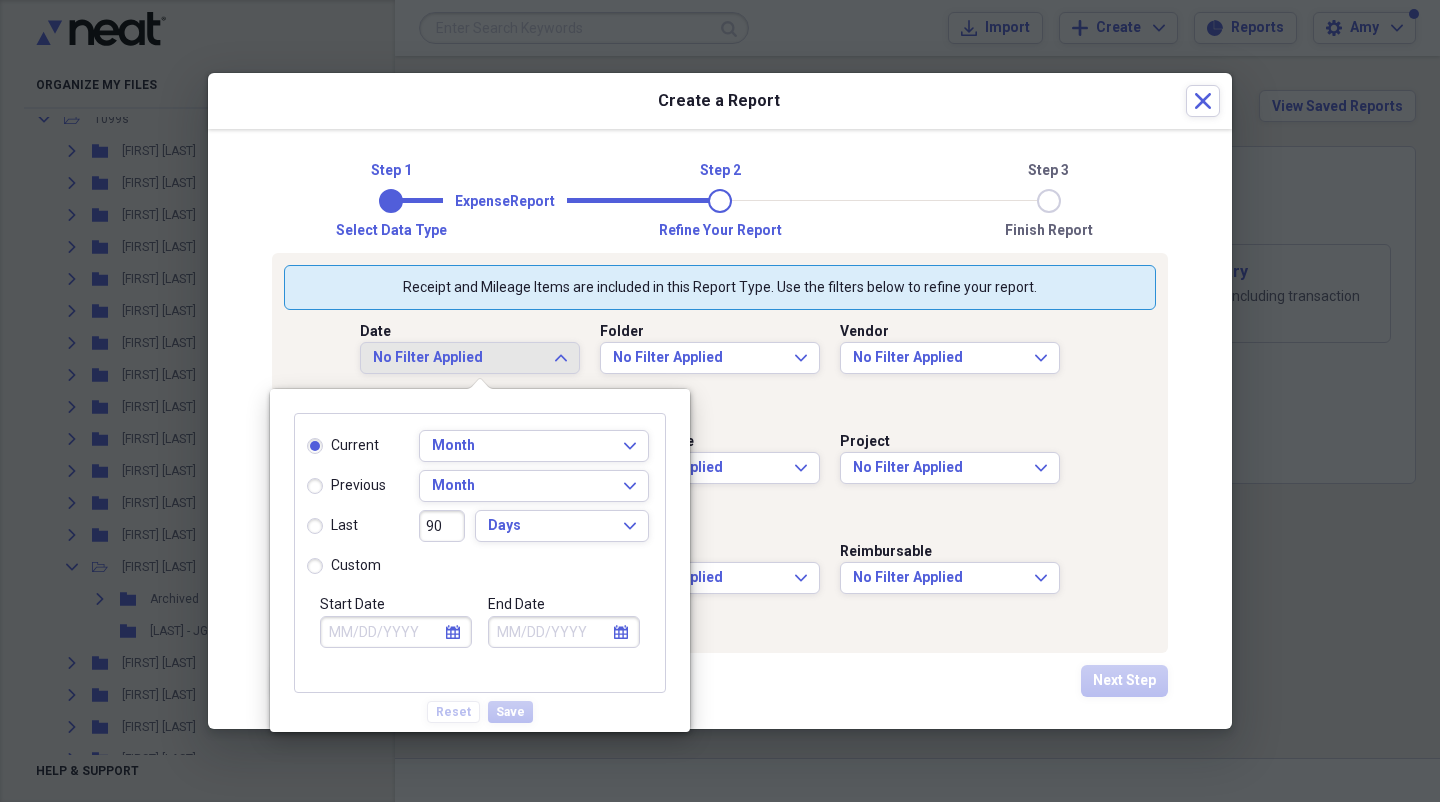 type on "08/01/2025" 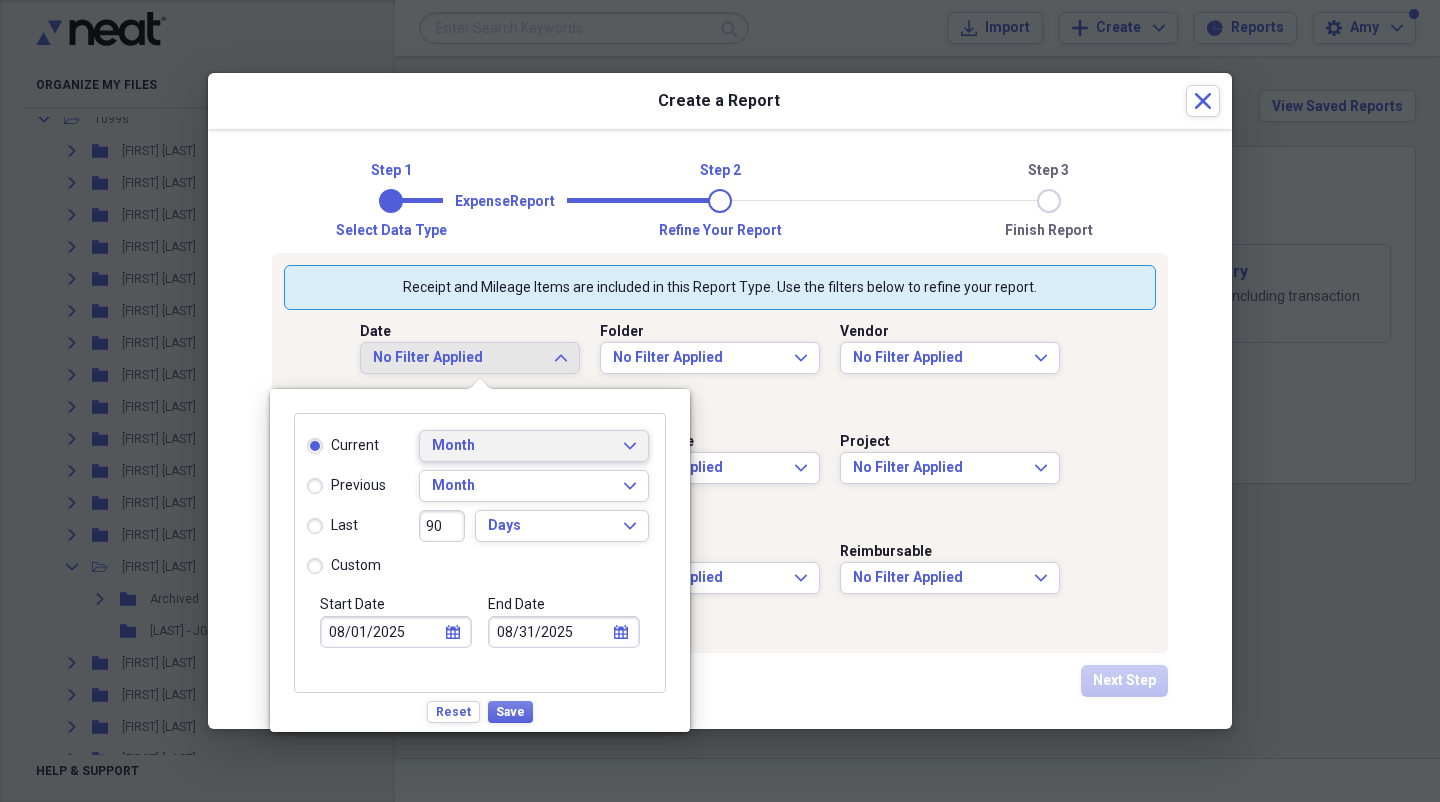 click on "Expand" 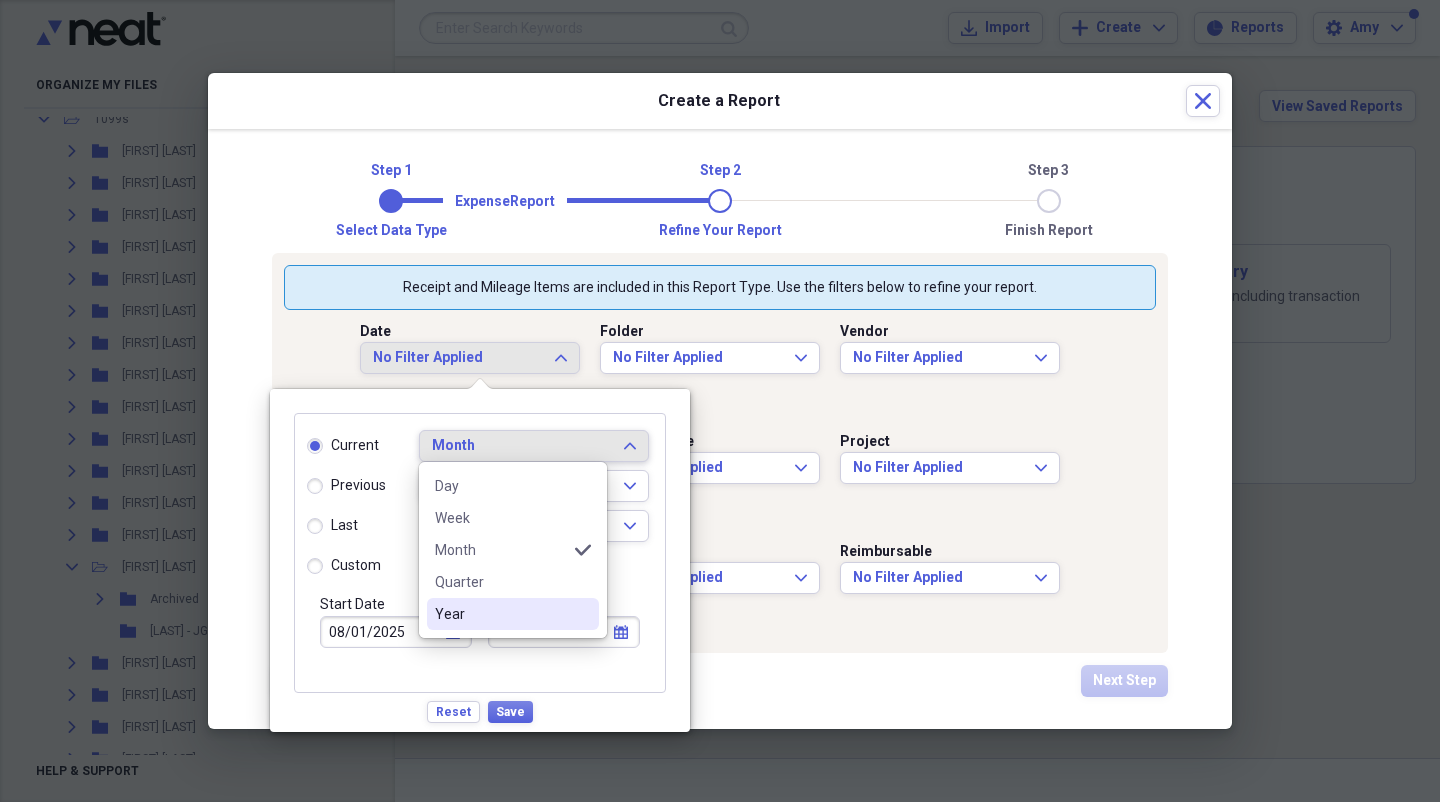 click on "Year" at bounding box center [501, 614] 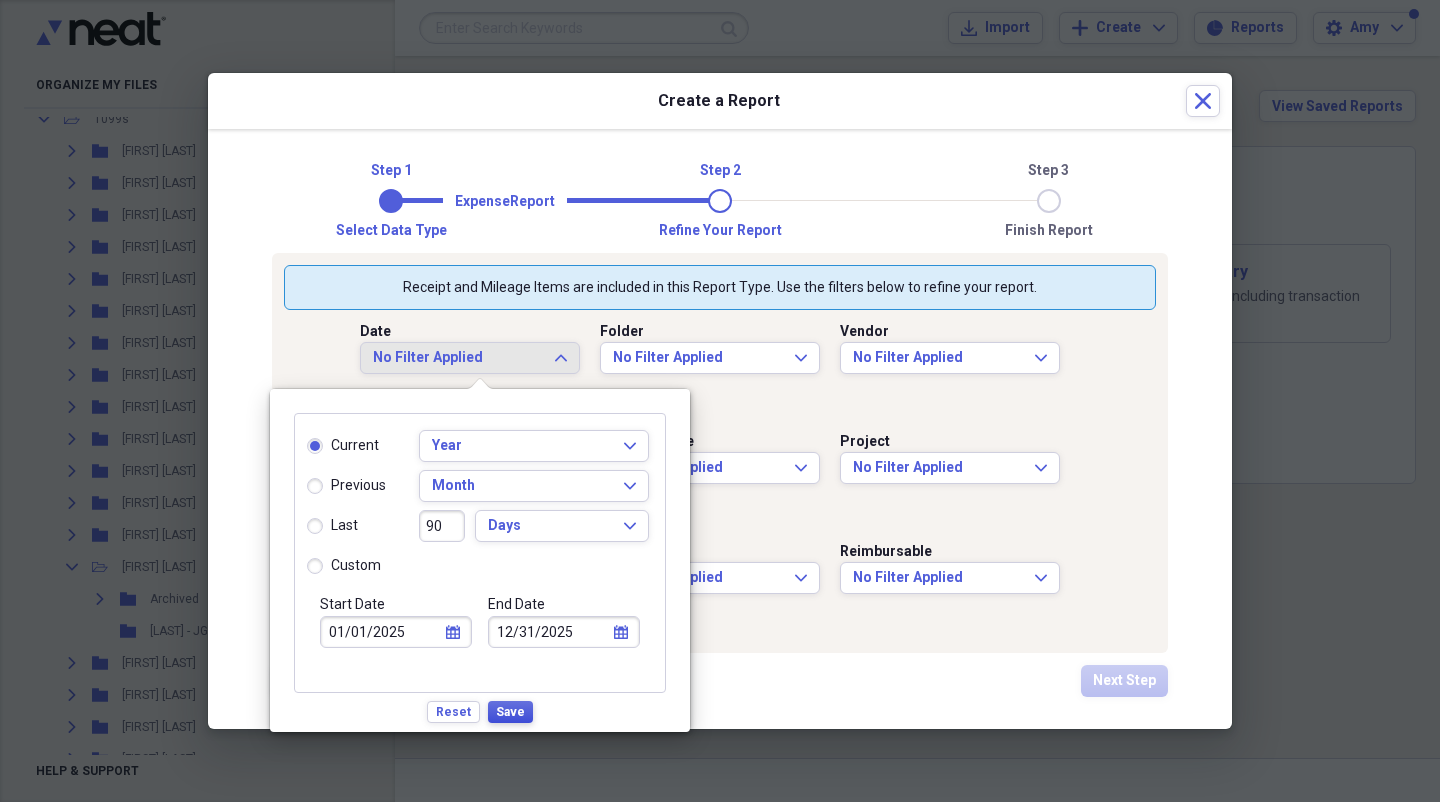 click on "Save" at bounding box center (510, 712) 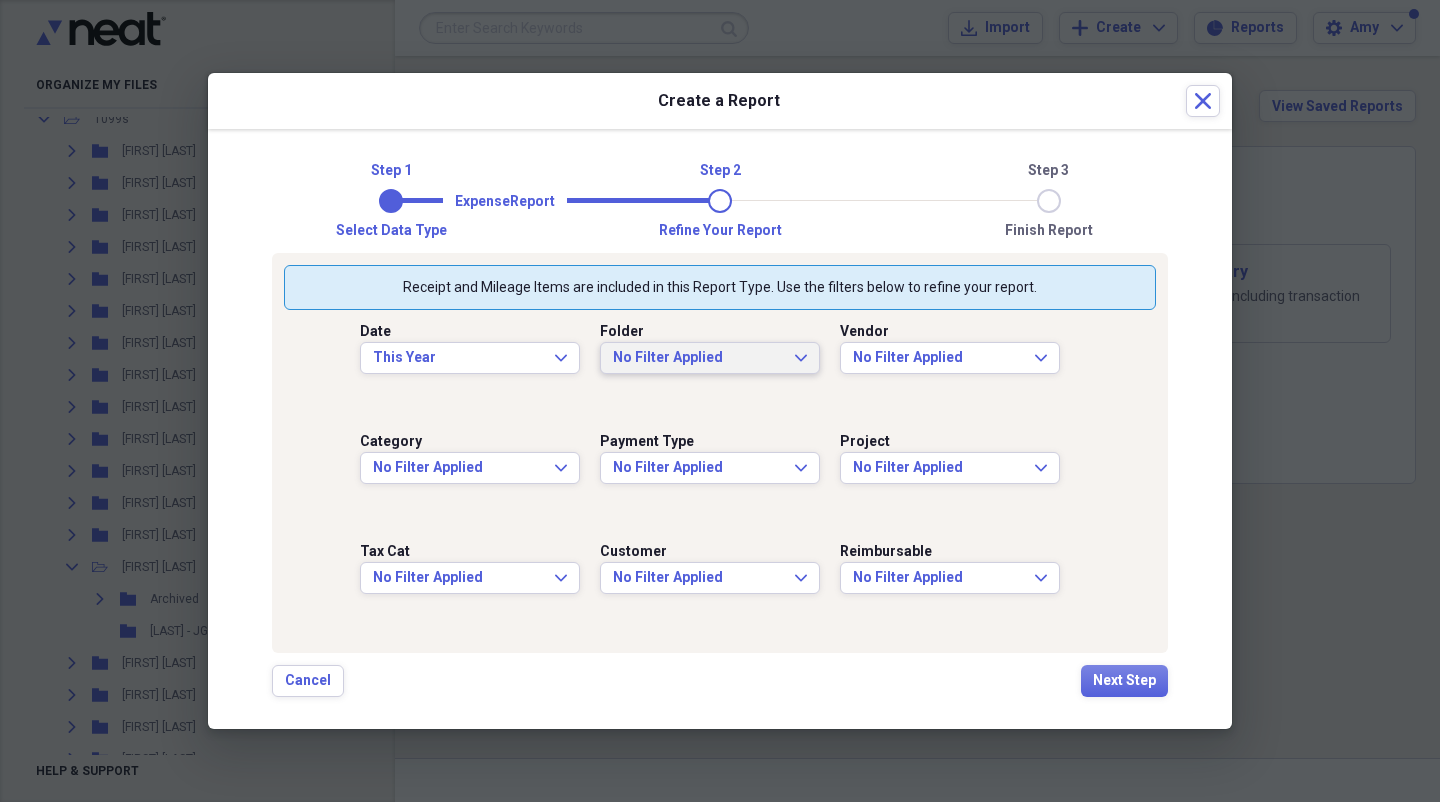 click on "Expand" 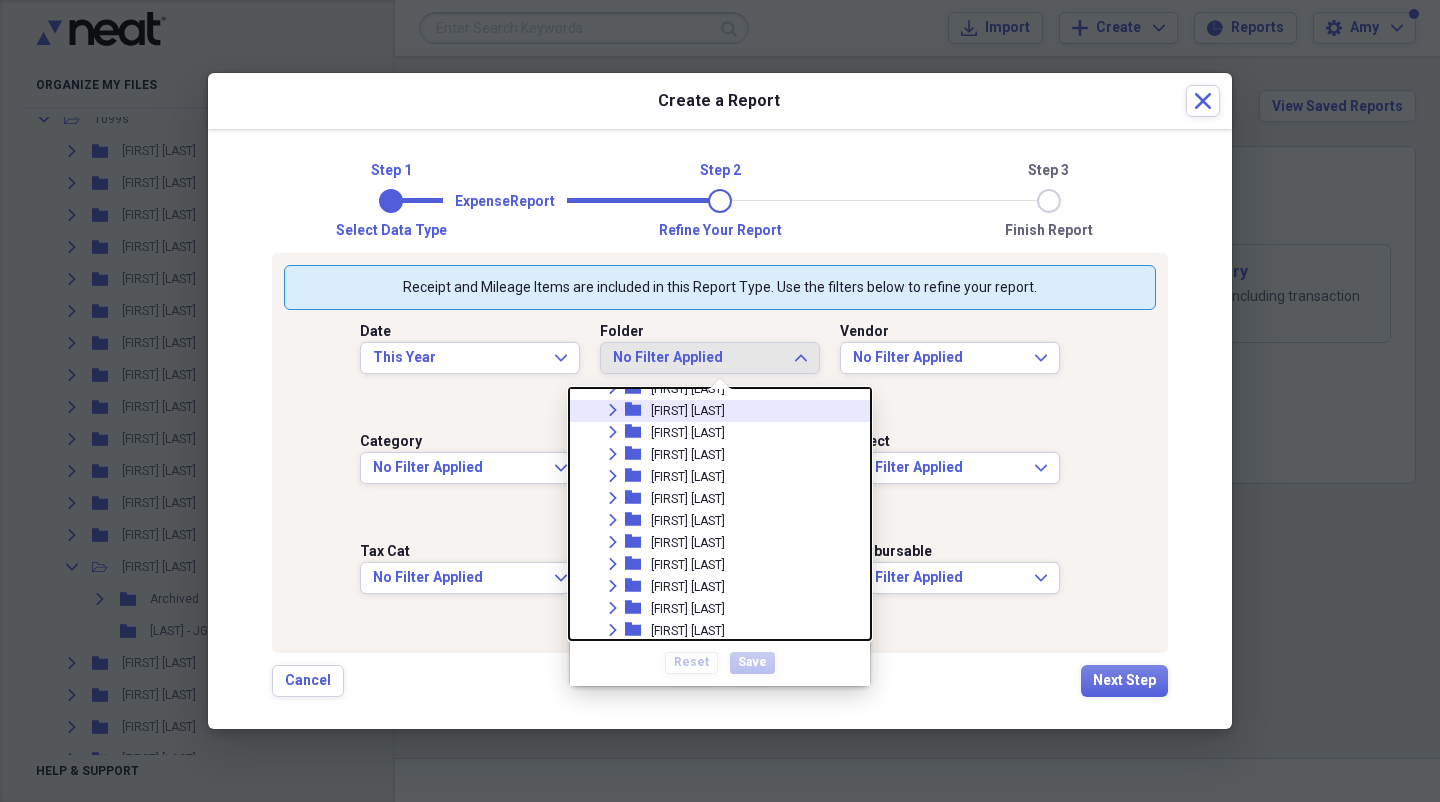scroll, scrollTop: 228, scrollLeft: 0, axis: vertical 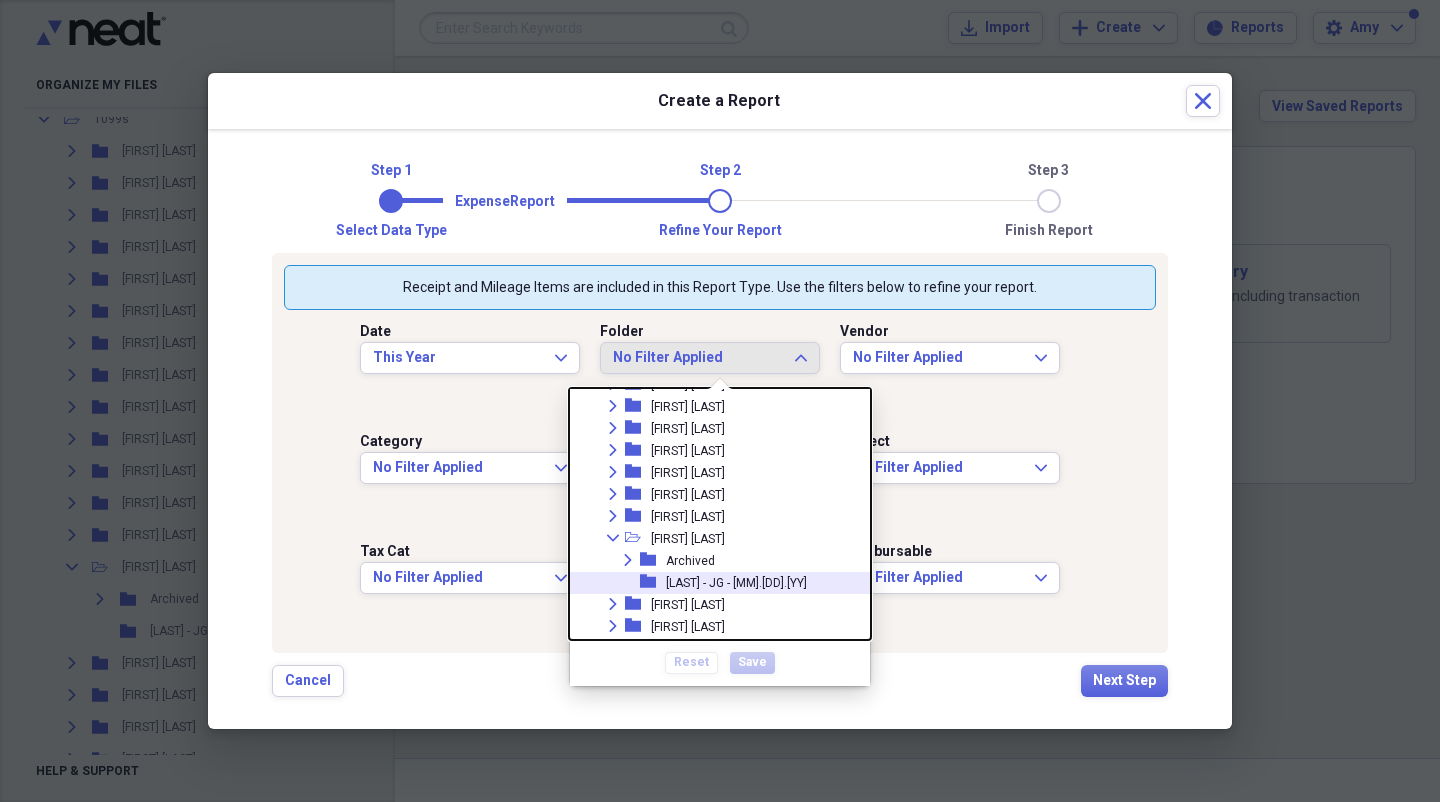 click on "[LAST] - JG - [MM].[DD].[YY]" at bounding box center (736, 583) 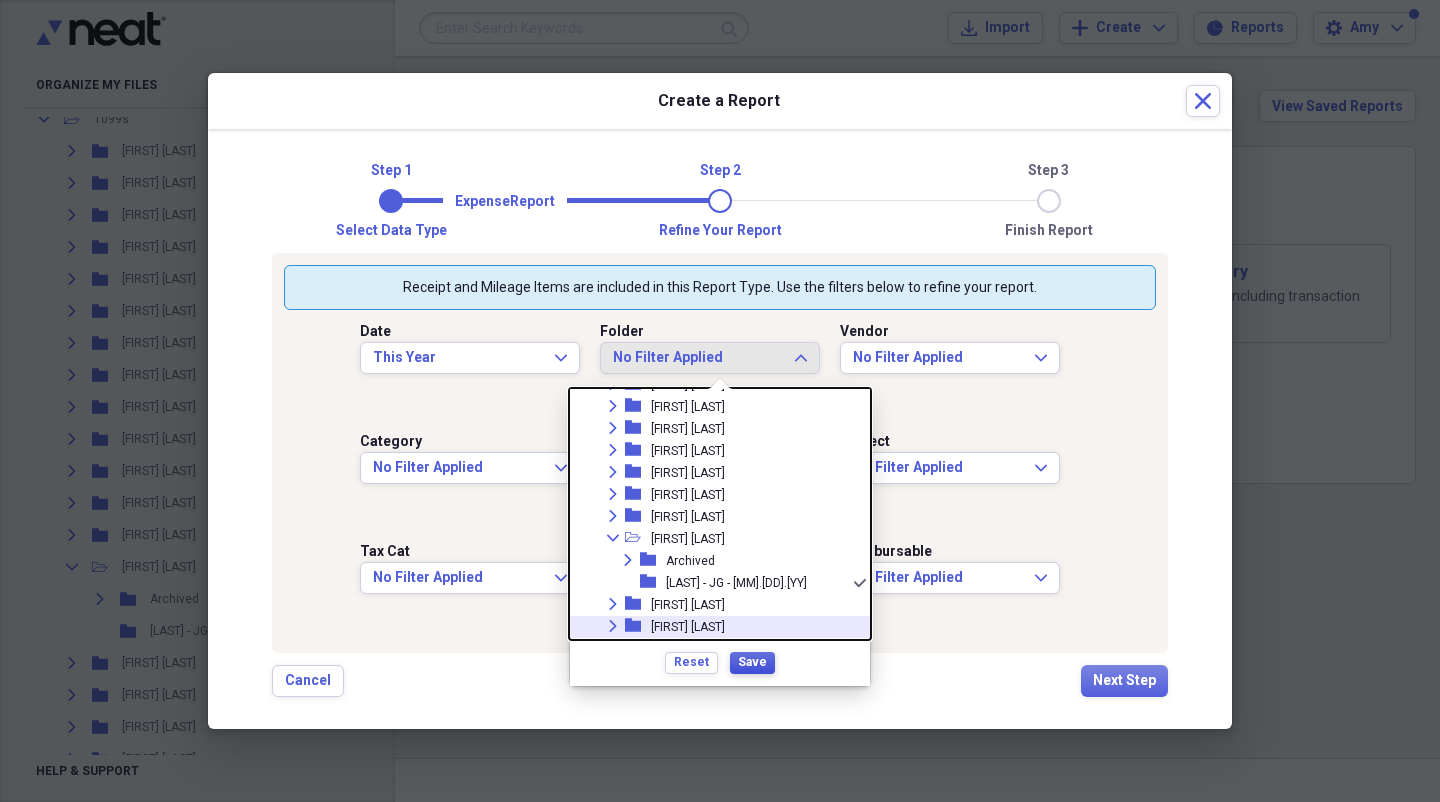 click on "Save" at bounding box center (752, 662) 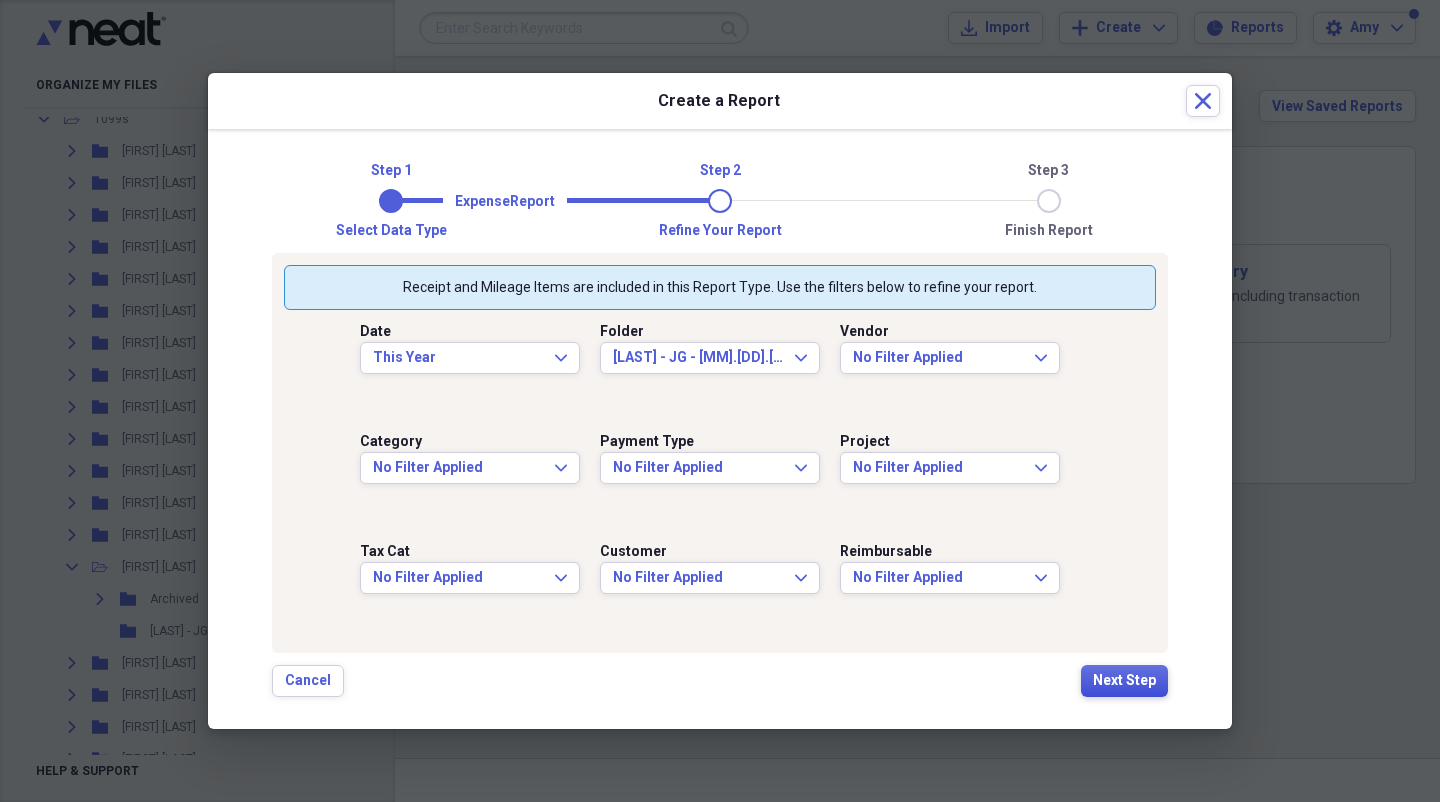 click on "Next Step" at bounding box center (1124, 681) 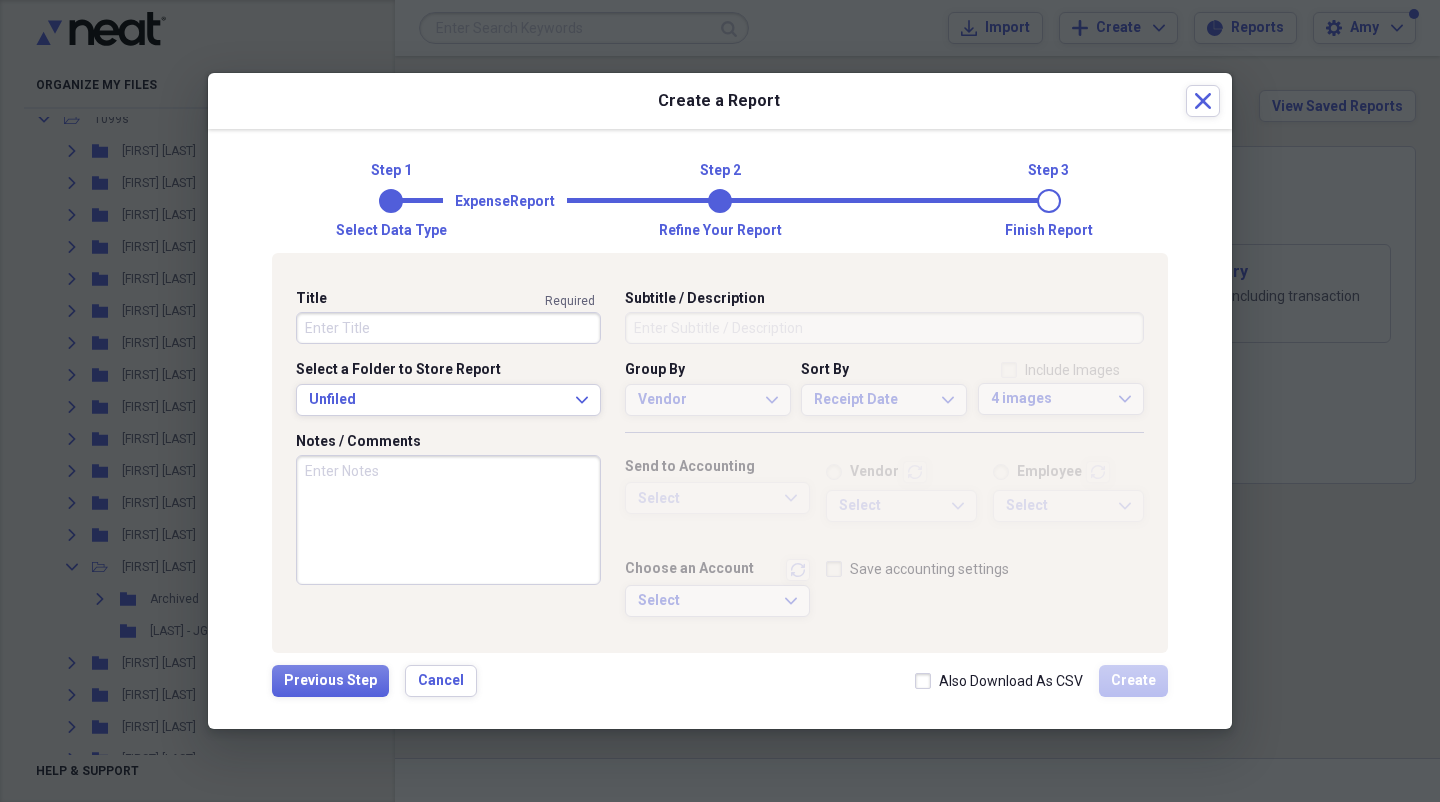 click on "Title" at bounding box center (448, 328) 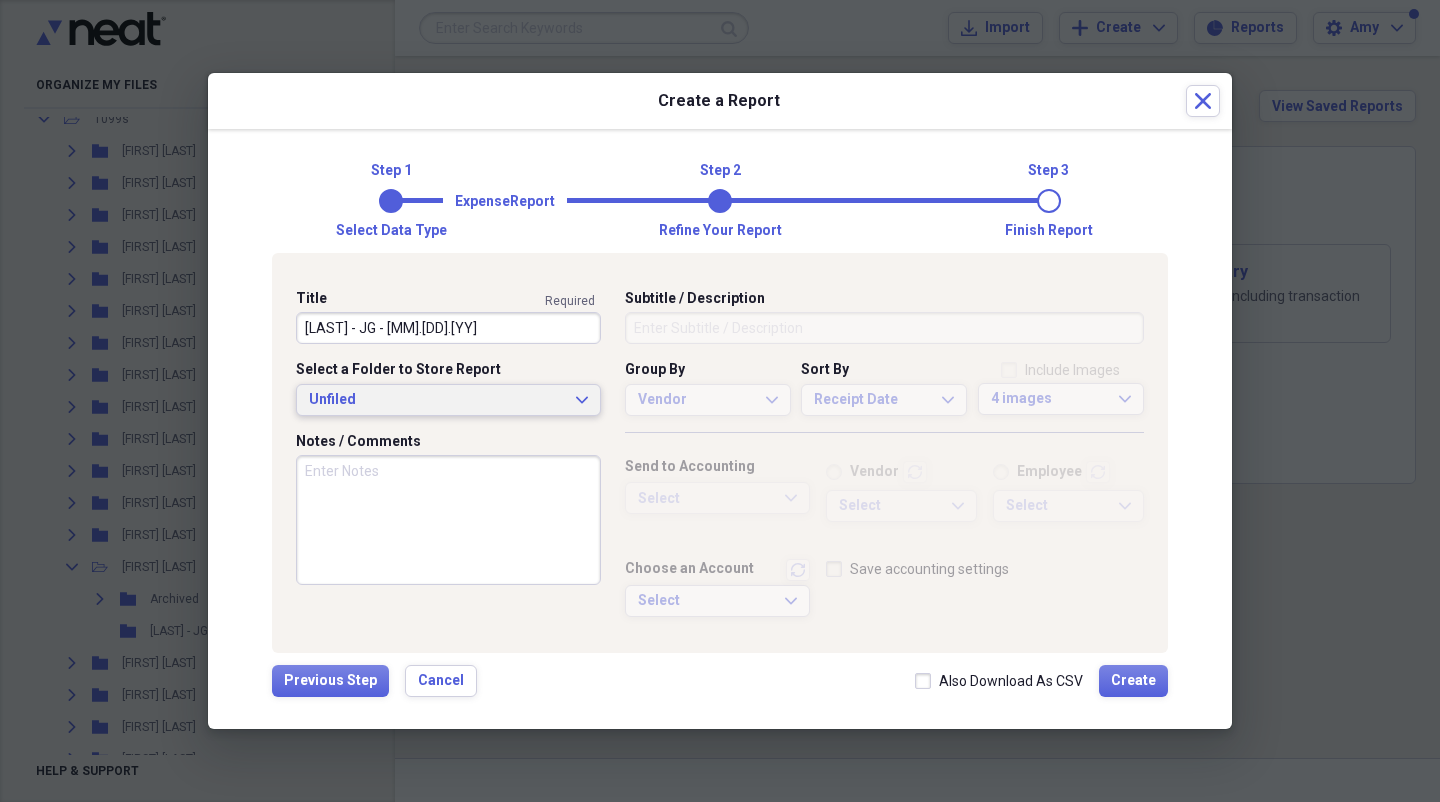 type on "[LAST] - JG - [MM].[DD].[YY]" 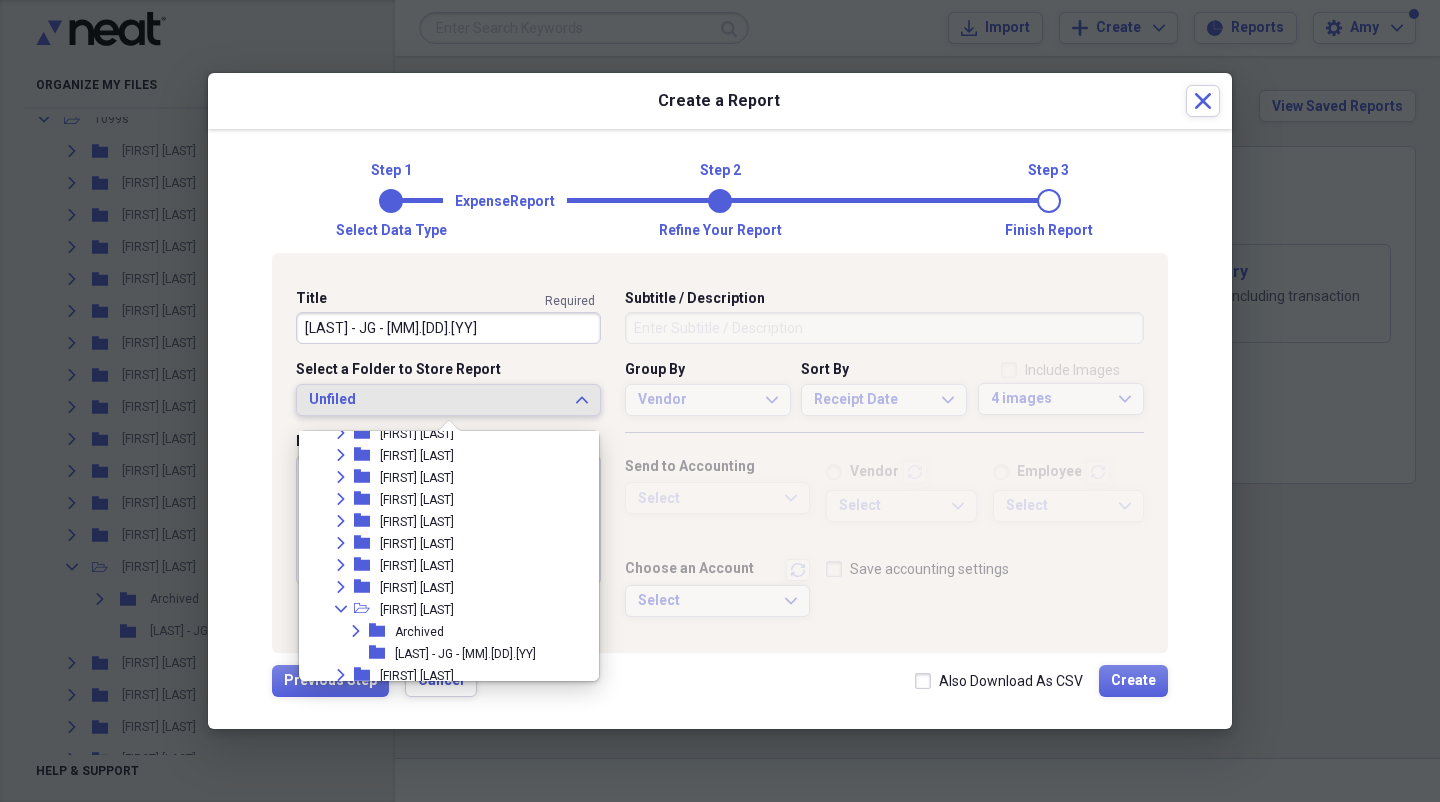 scroll, scrollTop: 228, scrollLeft: 0, axis: vertical 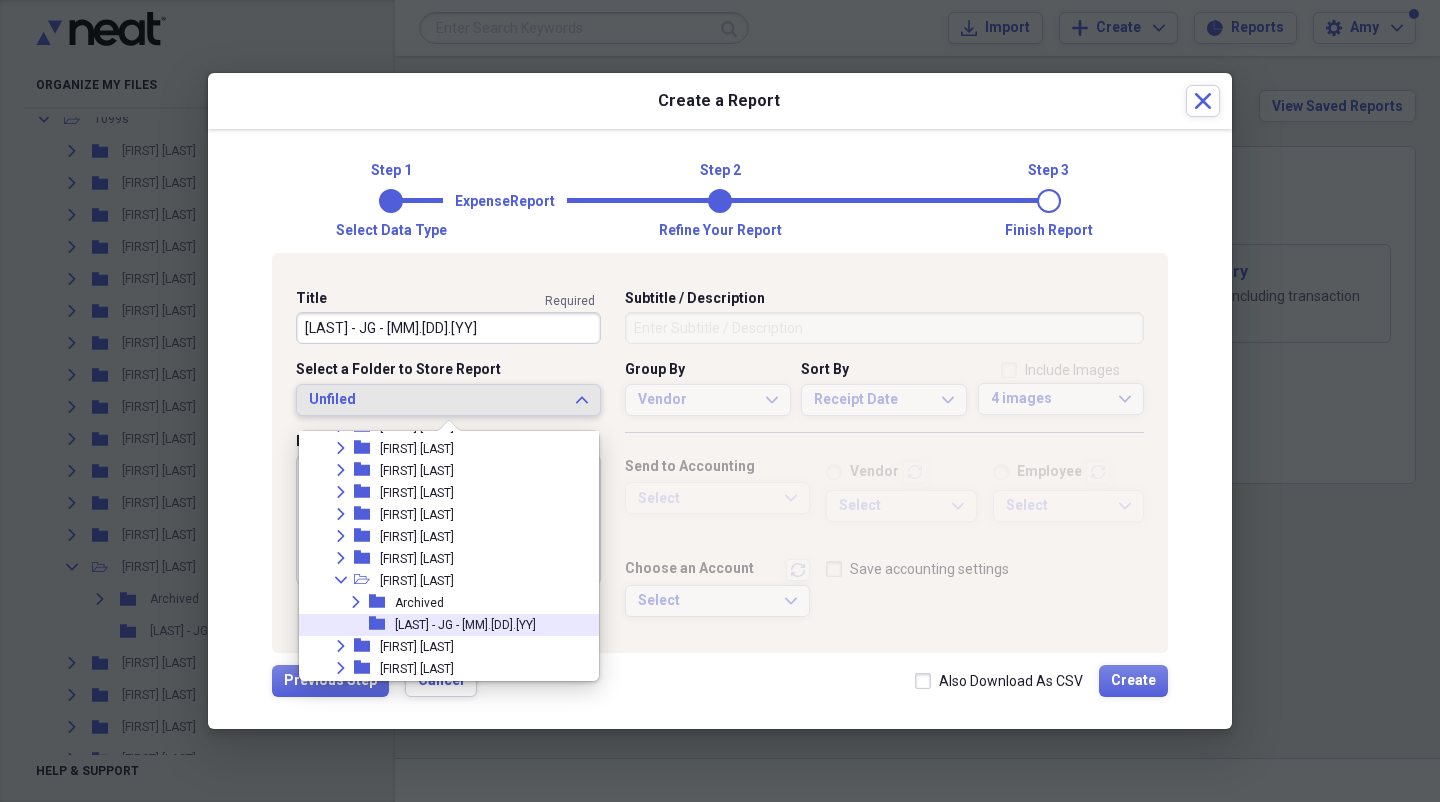 click on "[LAST] - JG - [MM].[DD].[YY]" at bounding box center (465, 625) 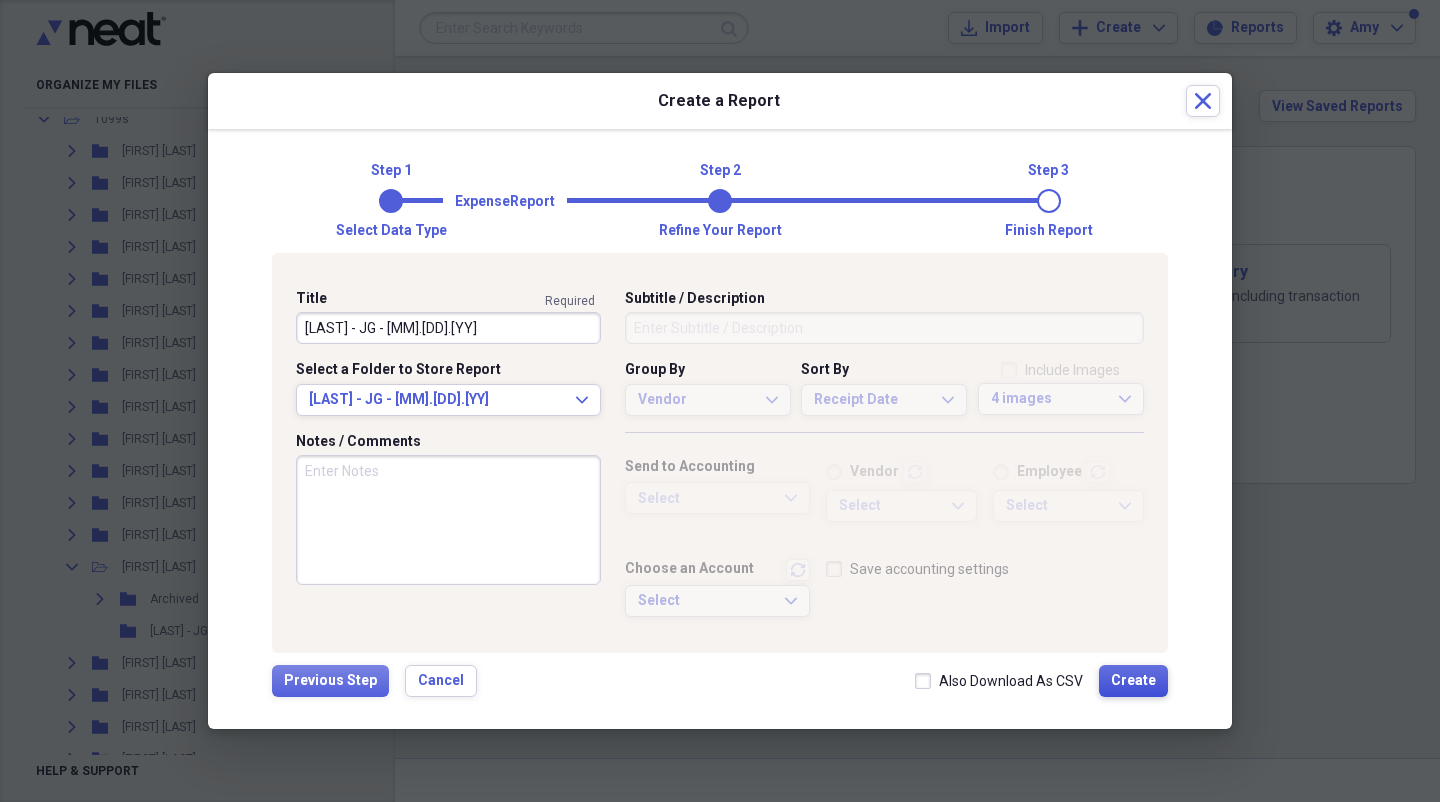 click on "Create" at bounding box center [1133, 681] 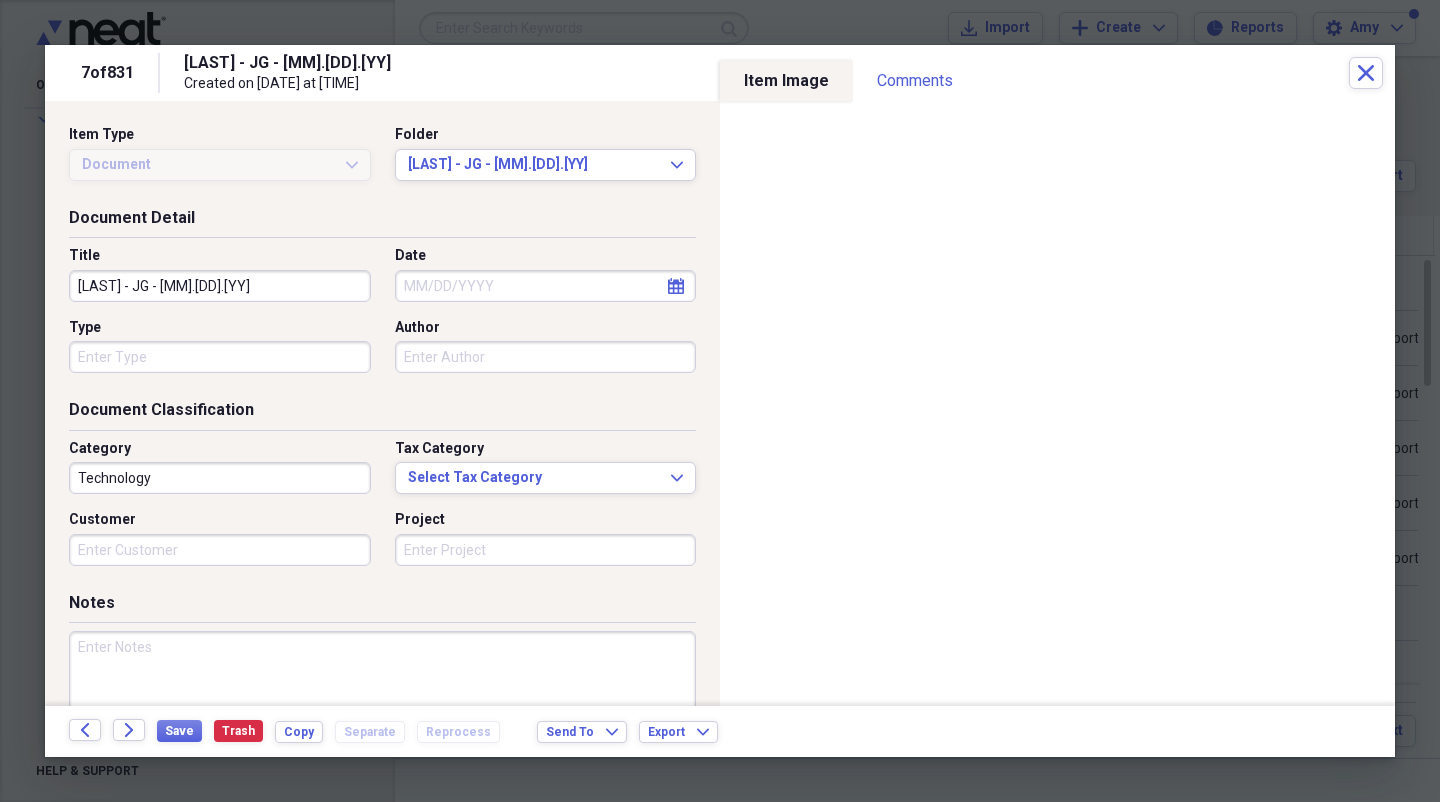 type on "Technology" 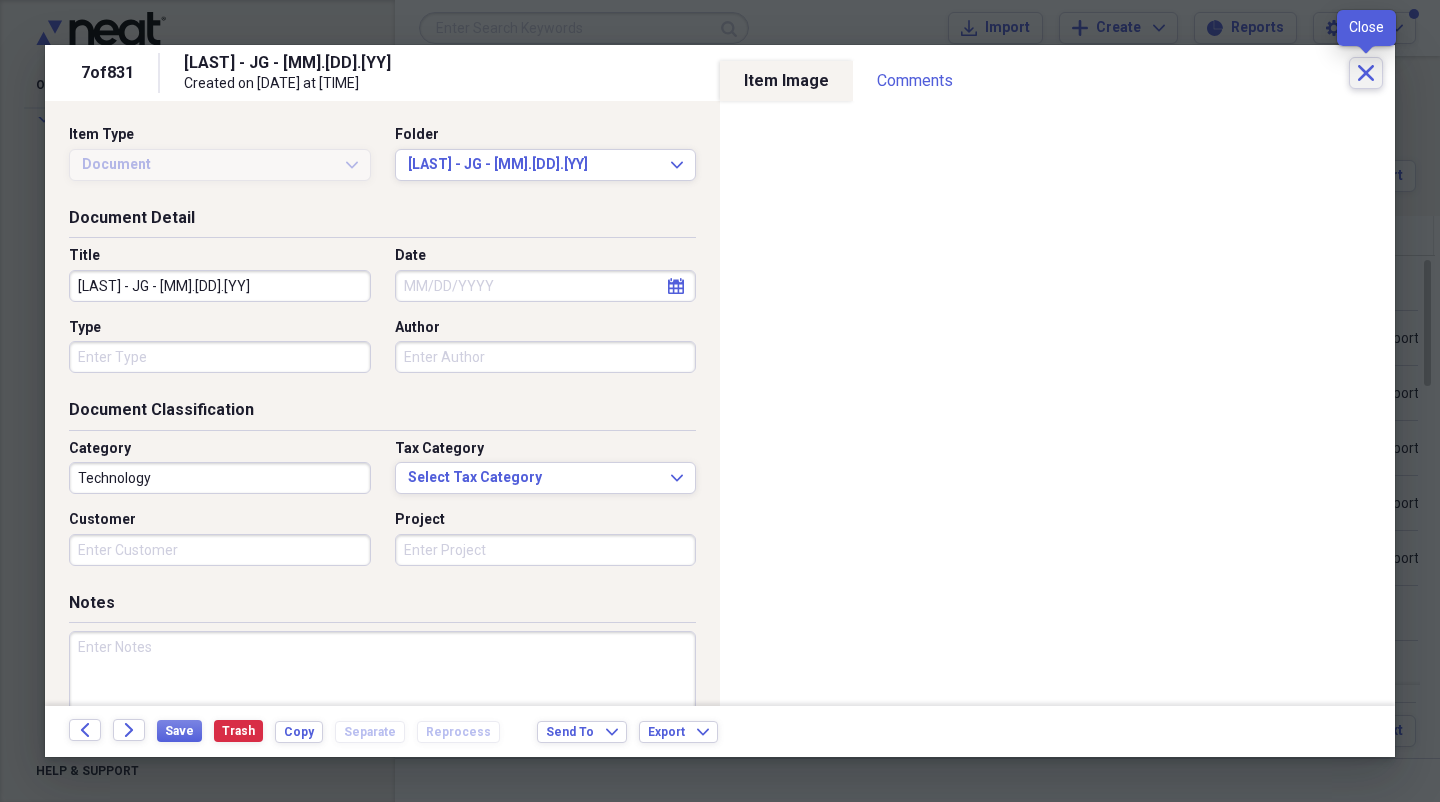 click on "Close" 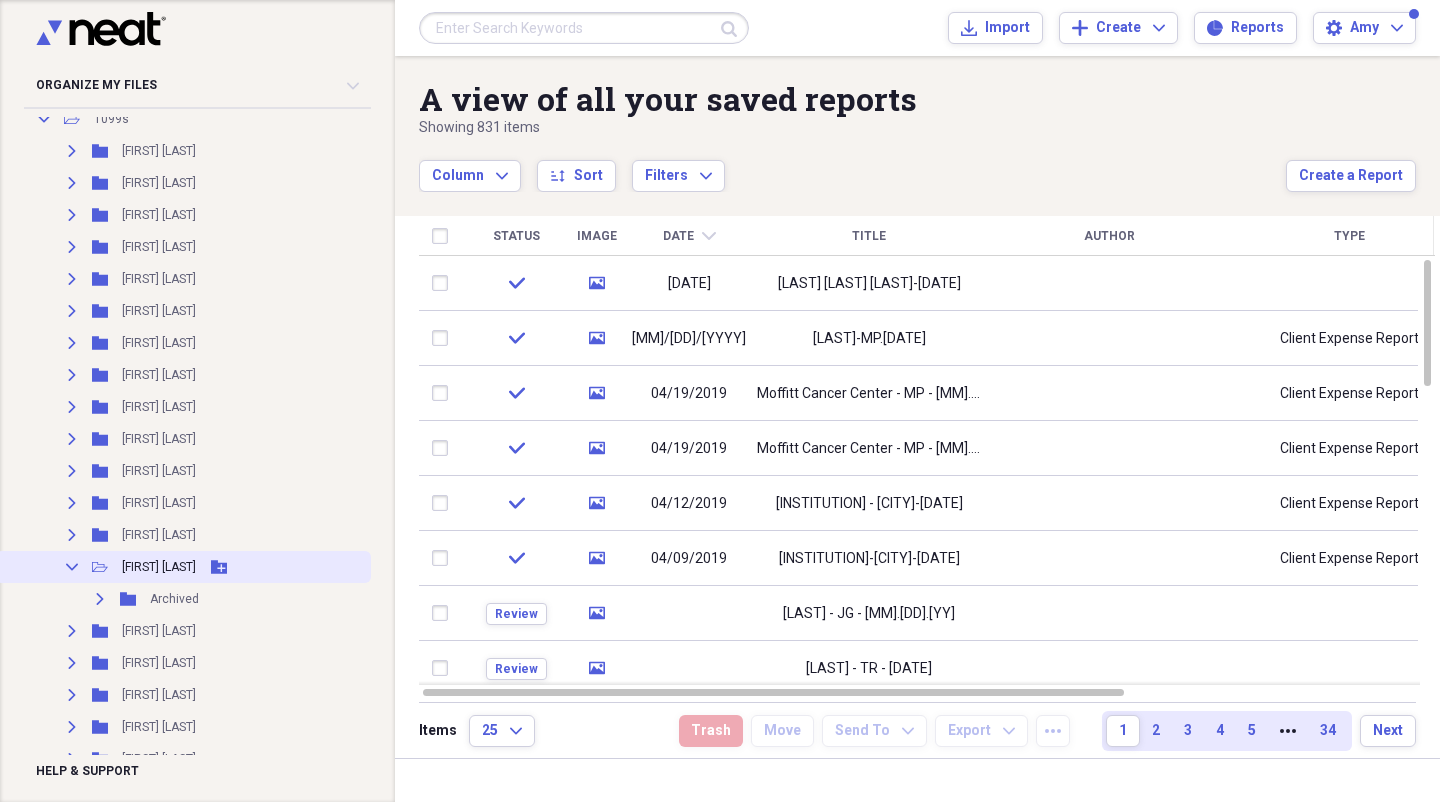 click on "Collapse" 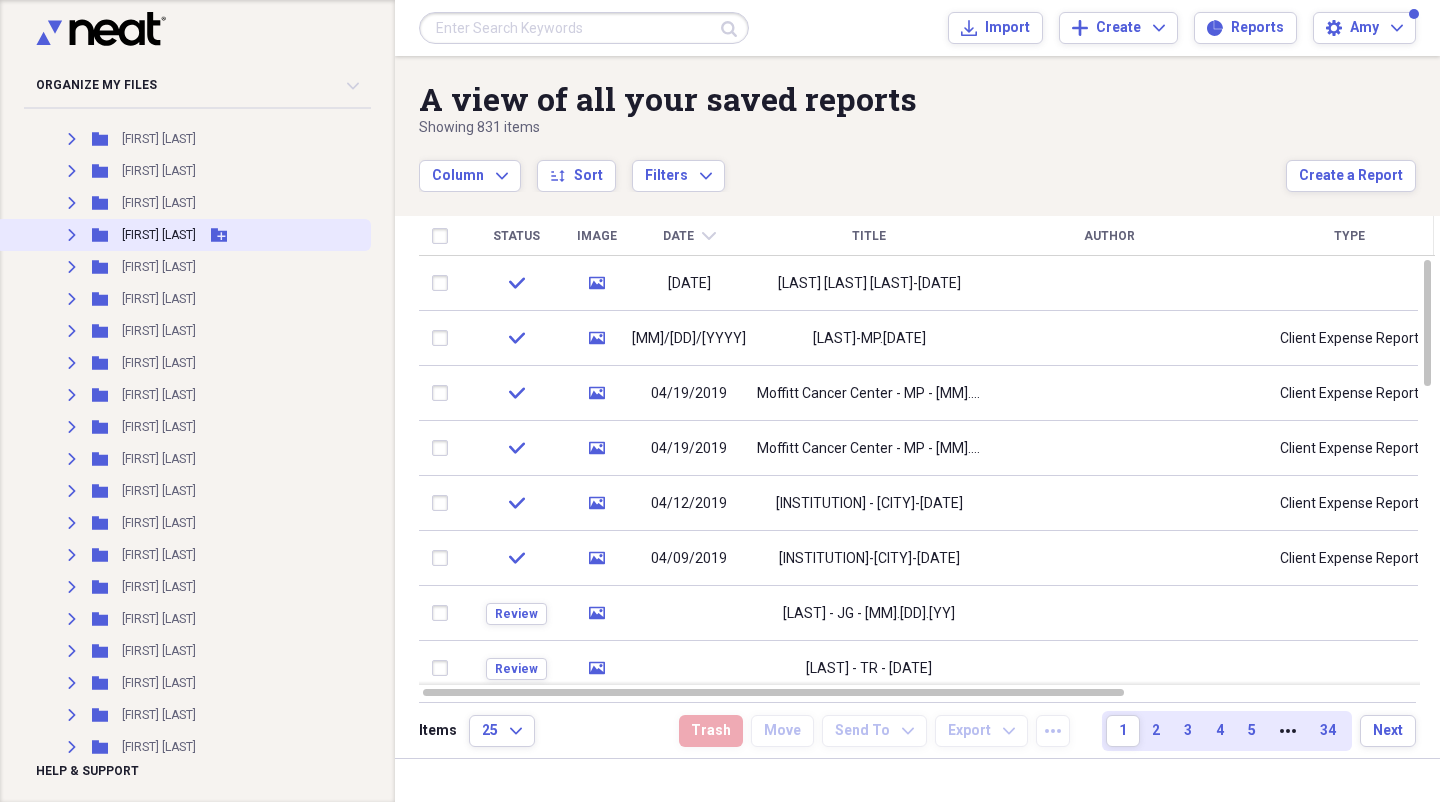 scroll, scrollTop: 348, scrollLeft: 0, axis: vertical 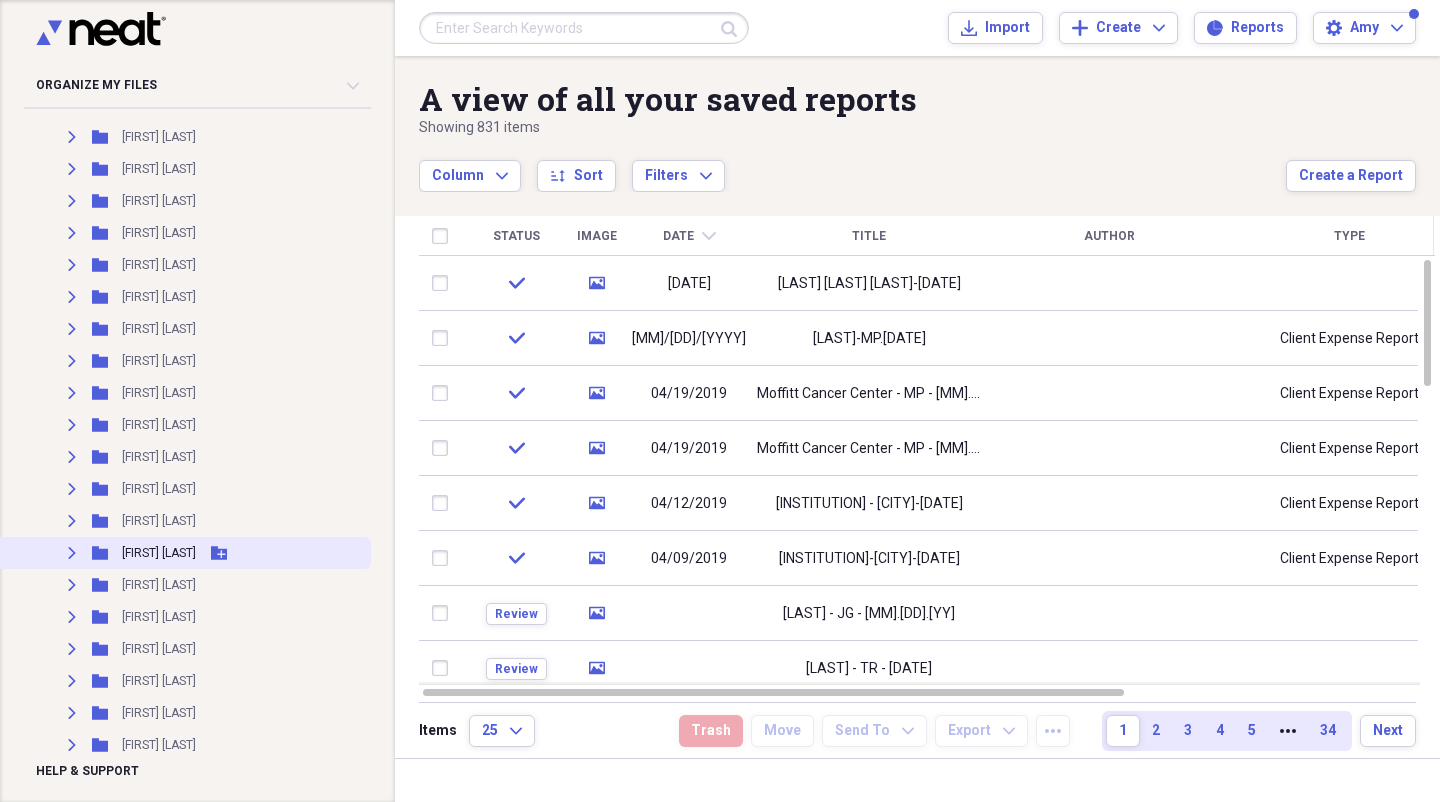 click on "Expand" 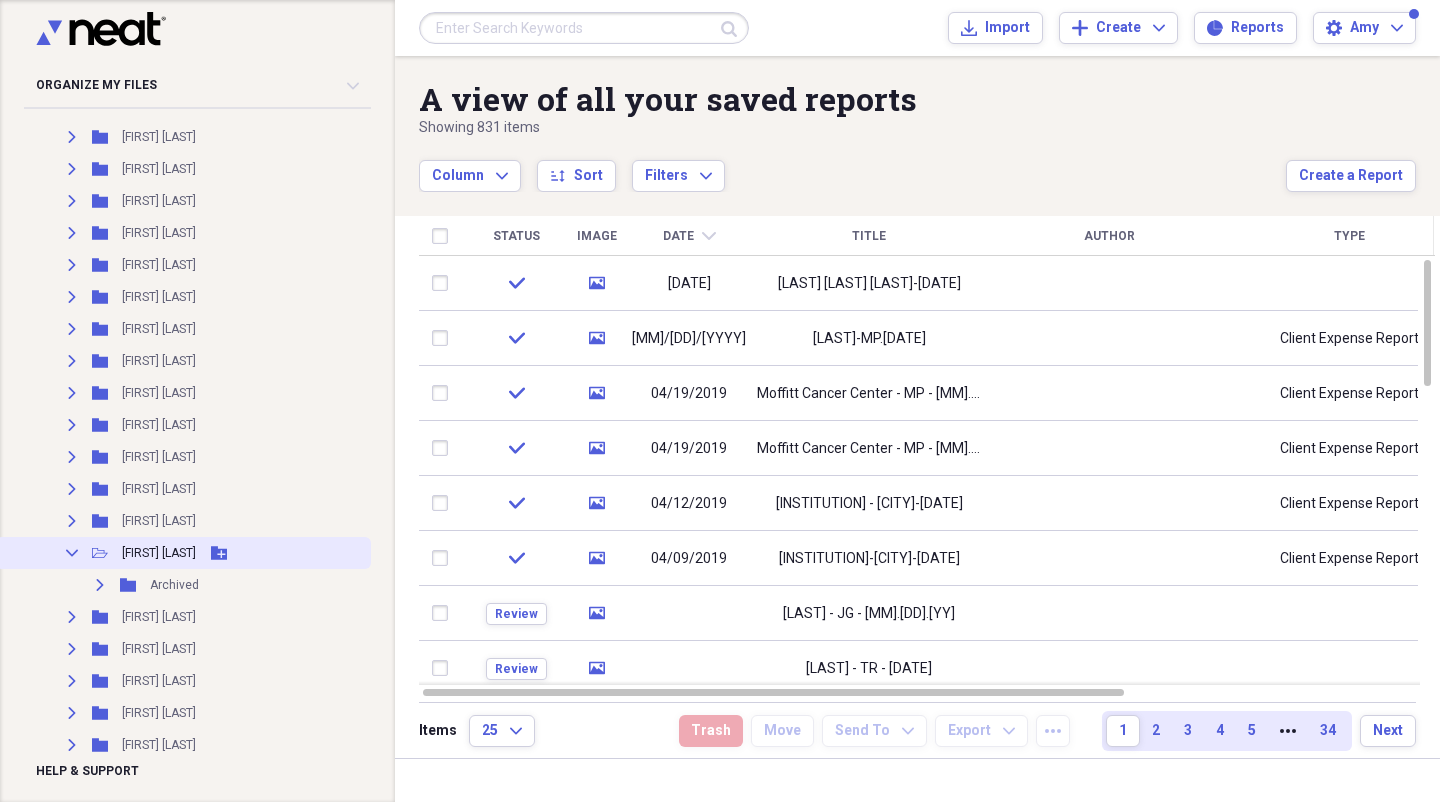 click on "Collapse" 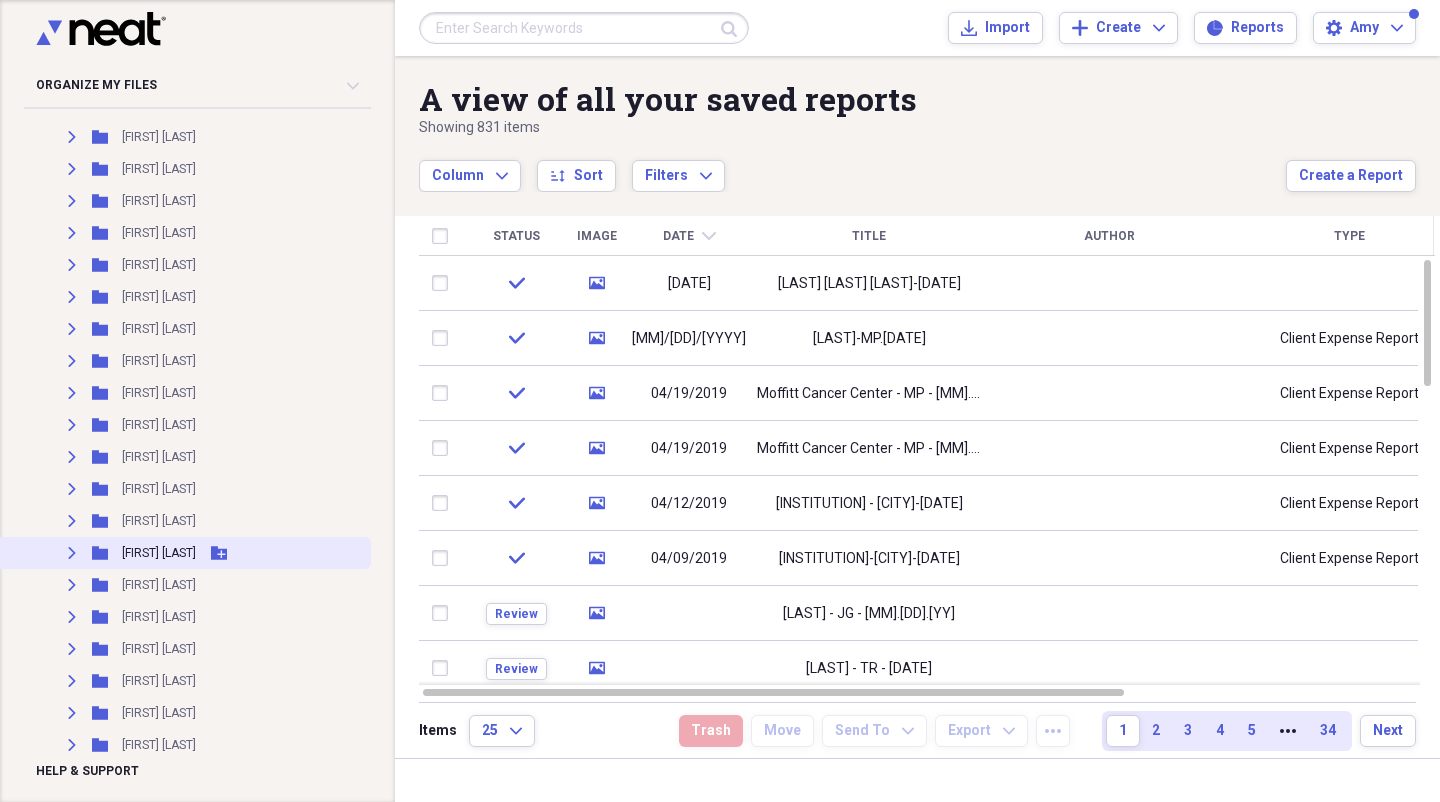 click 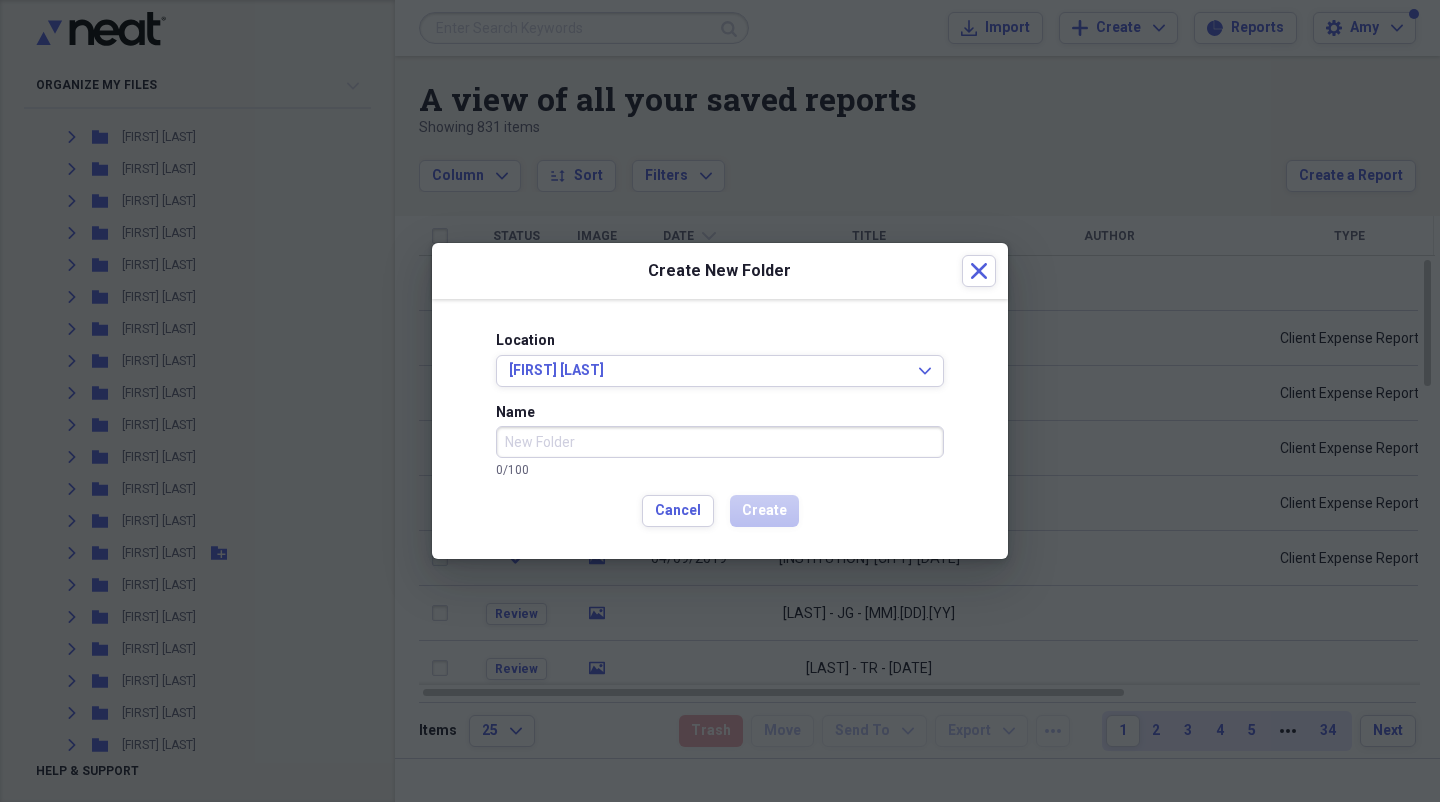 click on "Name" at bounding box center (720, 442) 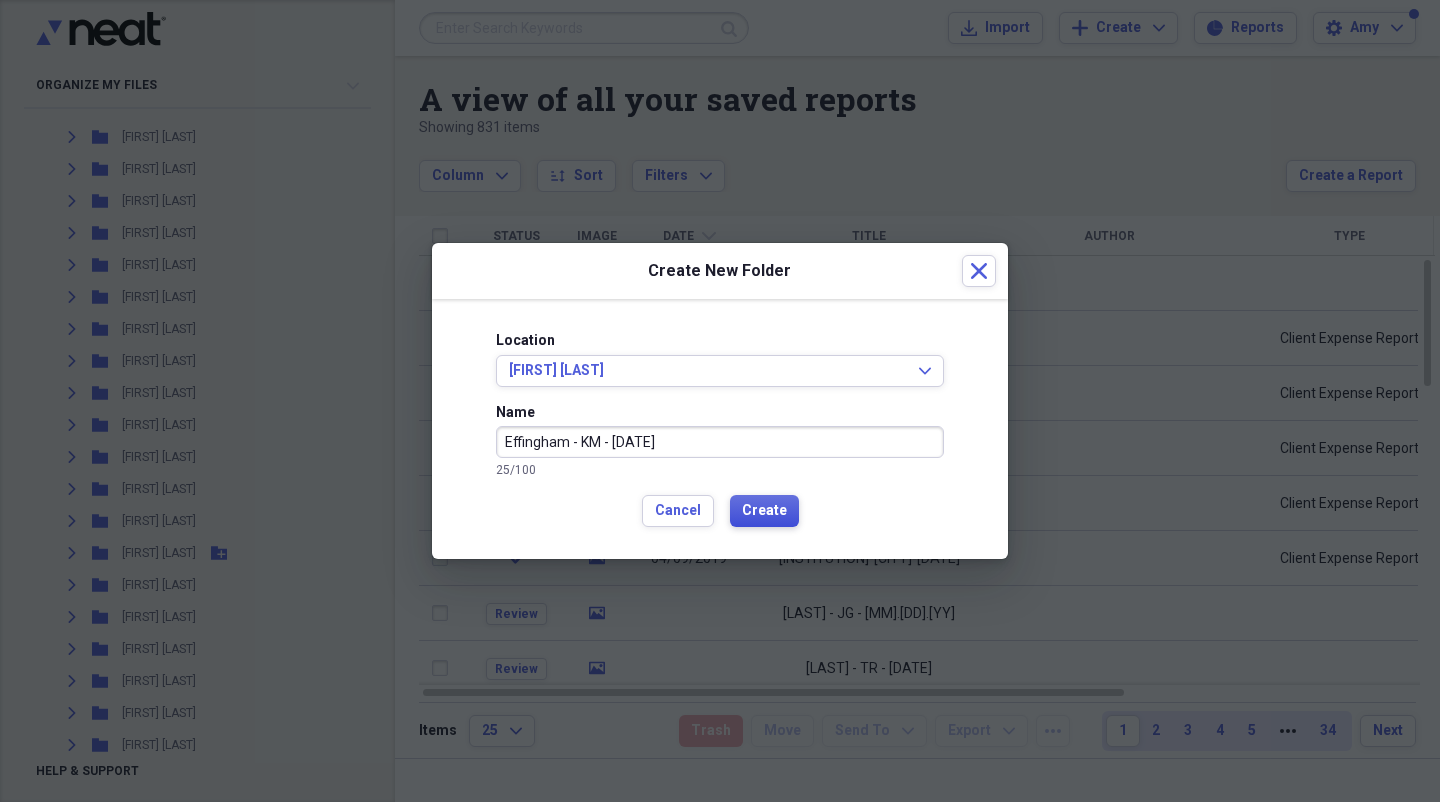 type on "Effingham - KM - [DATE]" 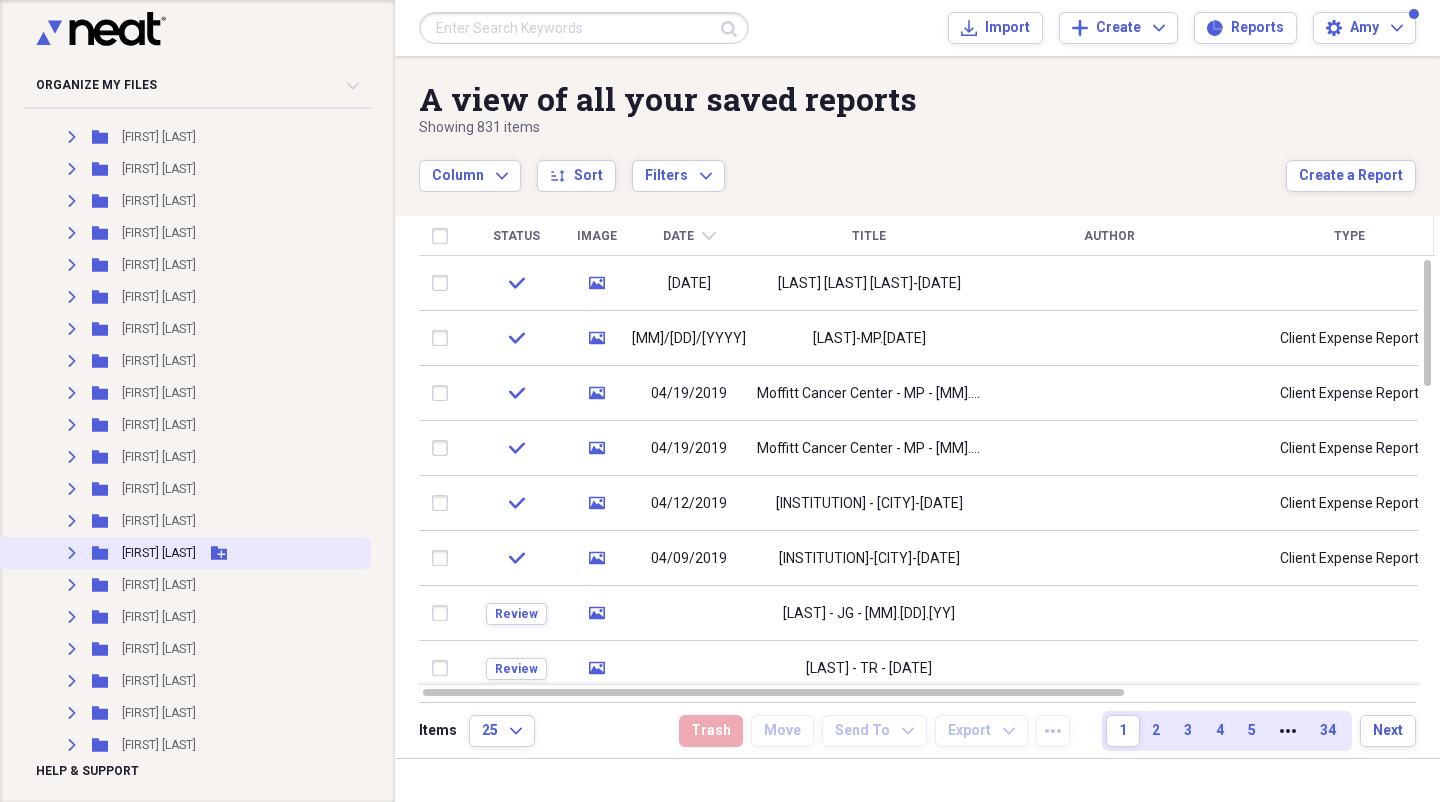click 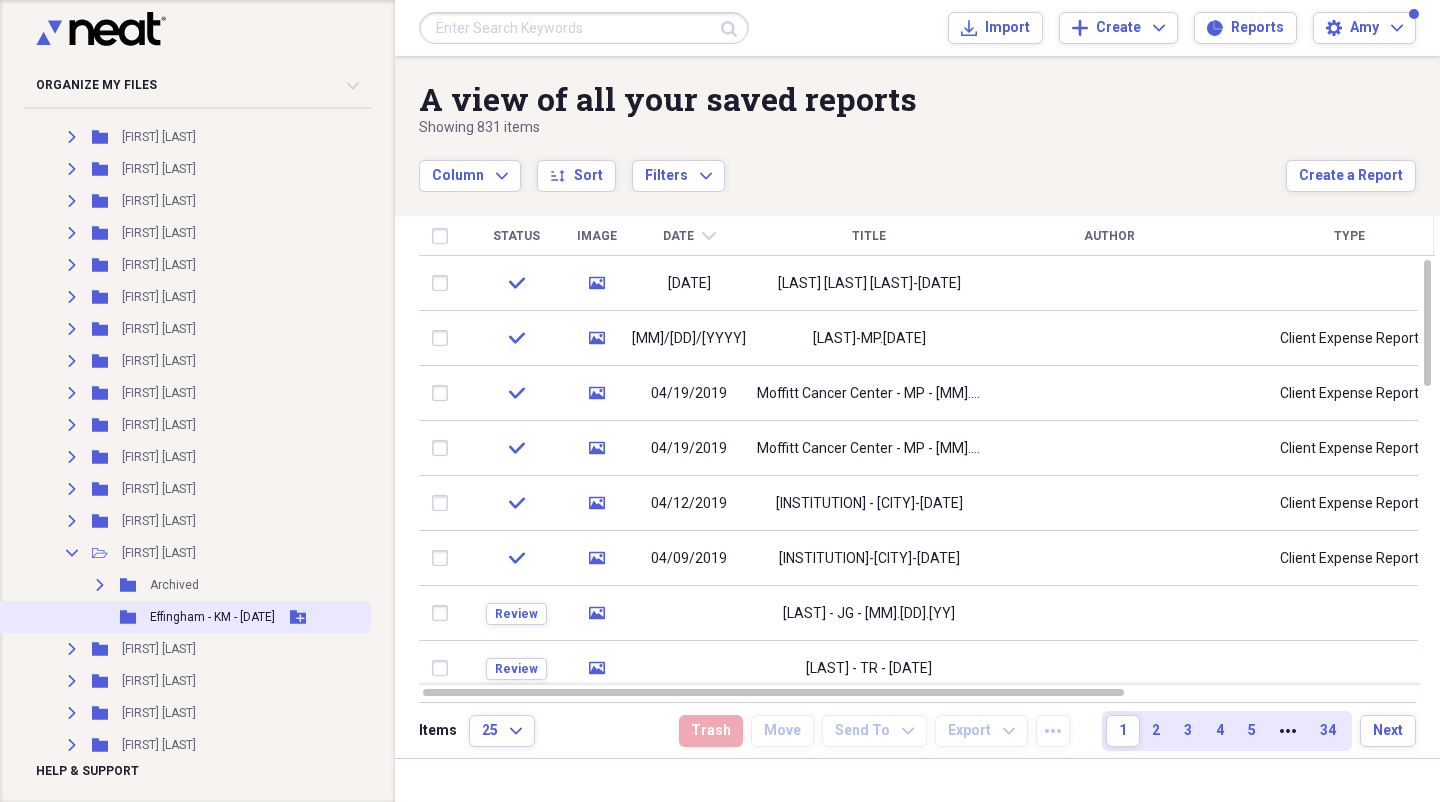 click on "Folder Effingham - KM - [DATE] Add Folder" at bounding box center (183, 617) 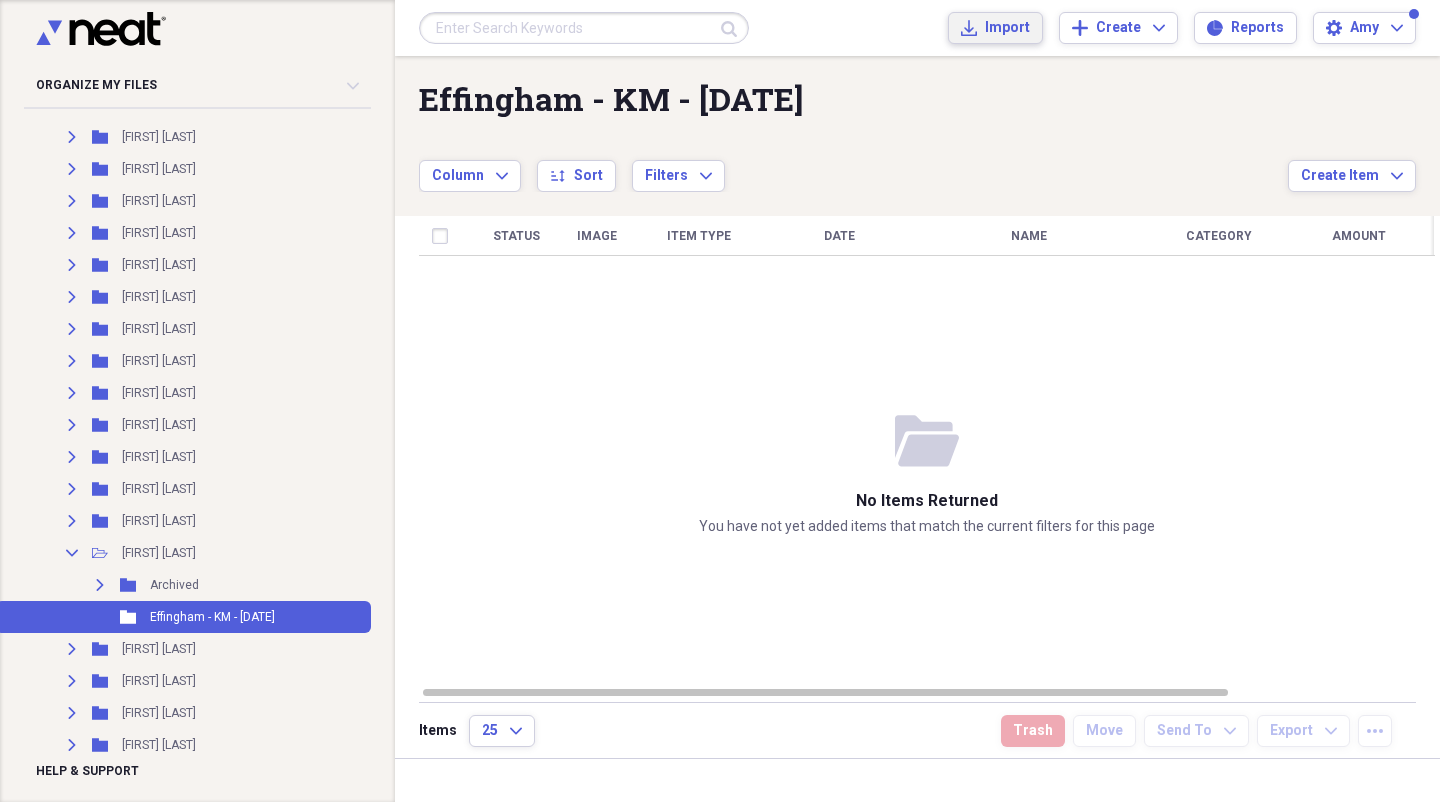 click on "Import" at bounding box center (1007, 28) 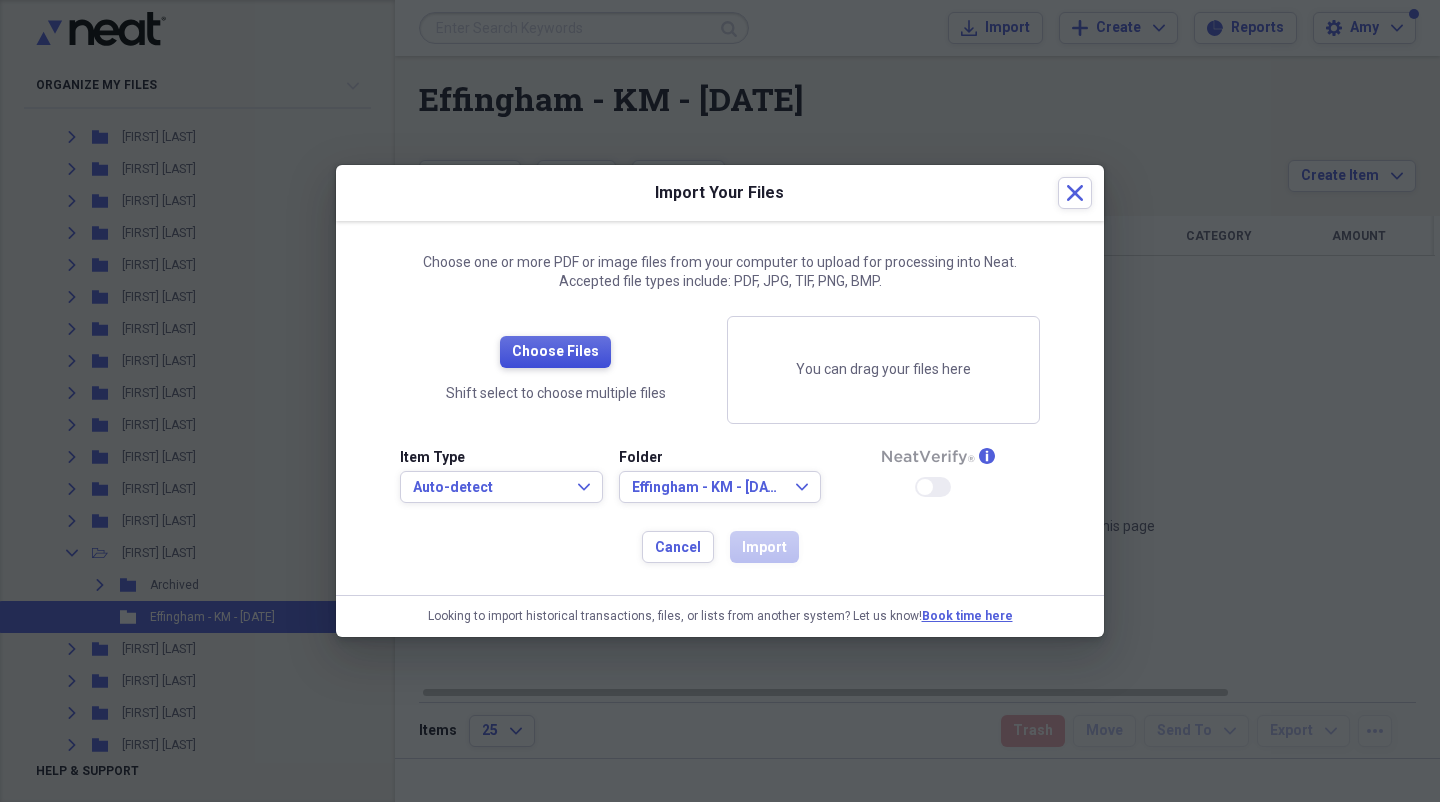 click on "Choose Files" at bounding box center (555, 352) 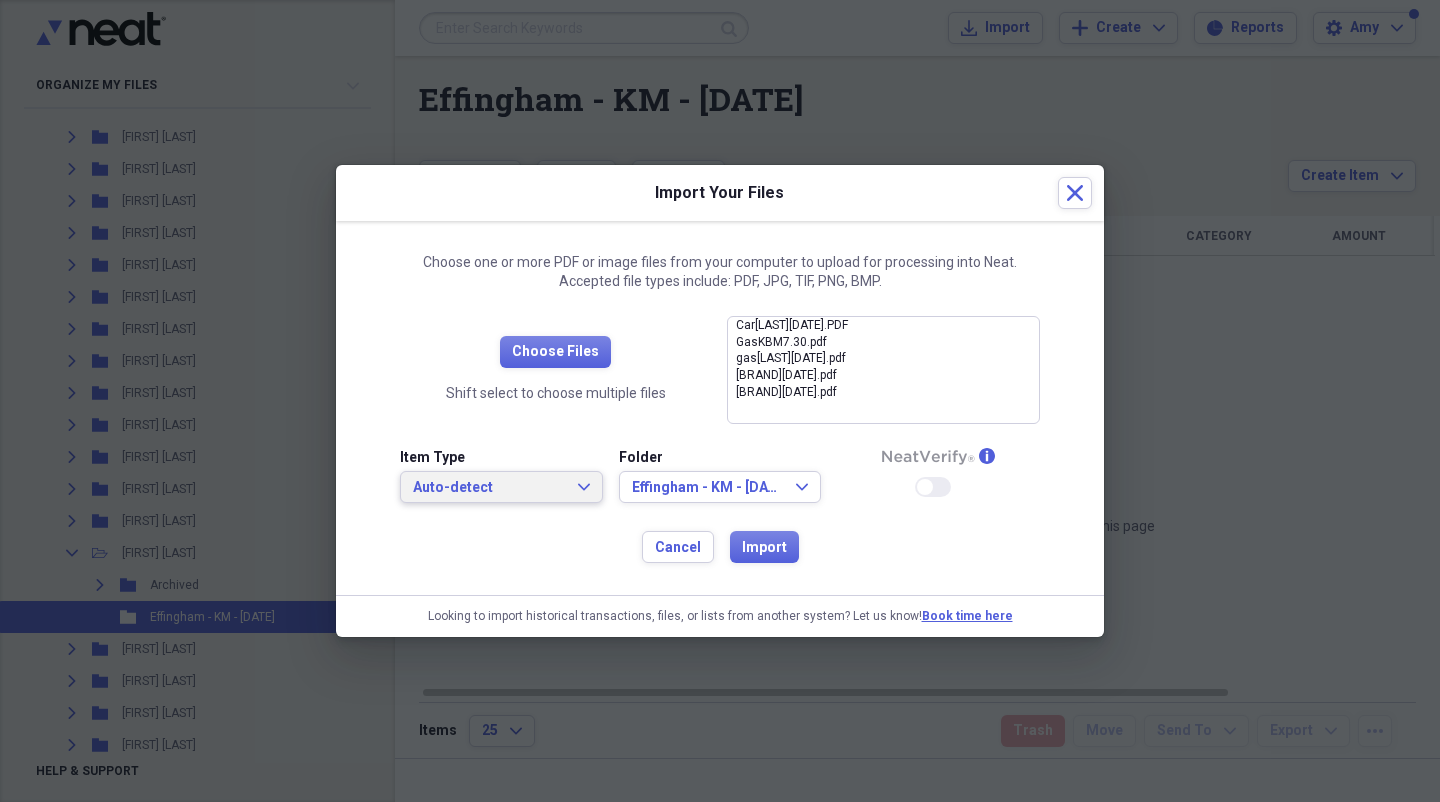 click on "Auto-detect Expand" at bounding box center [501, 487] 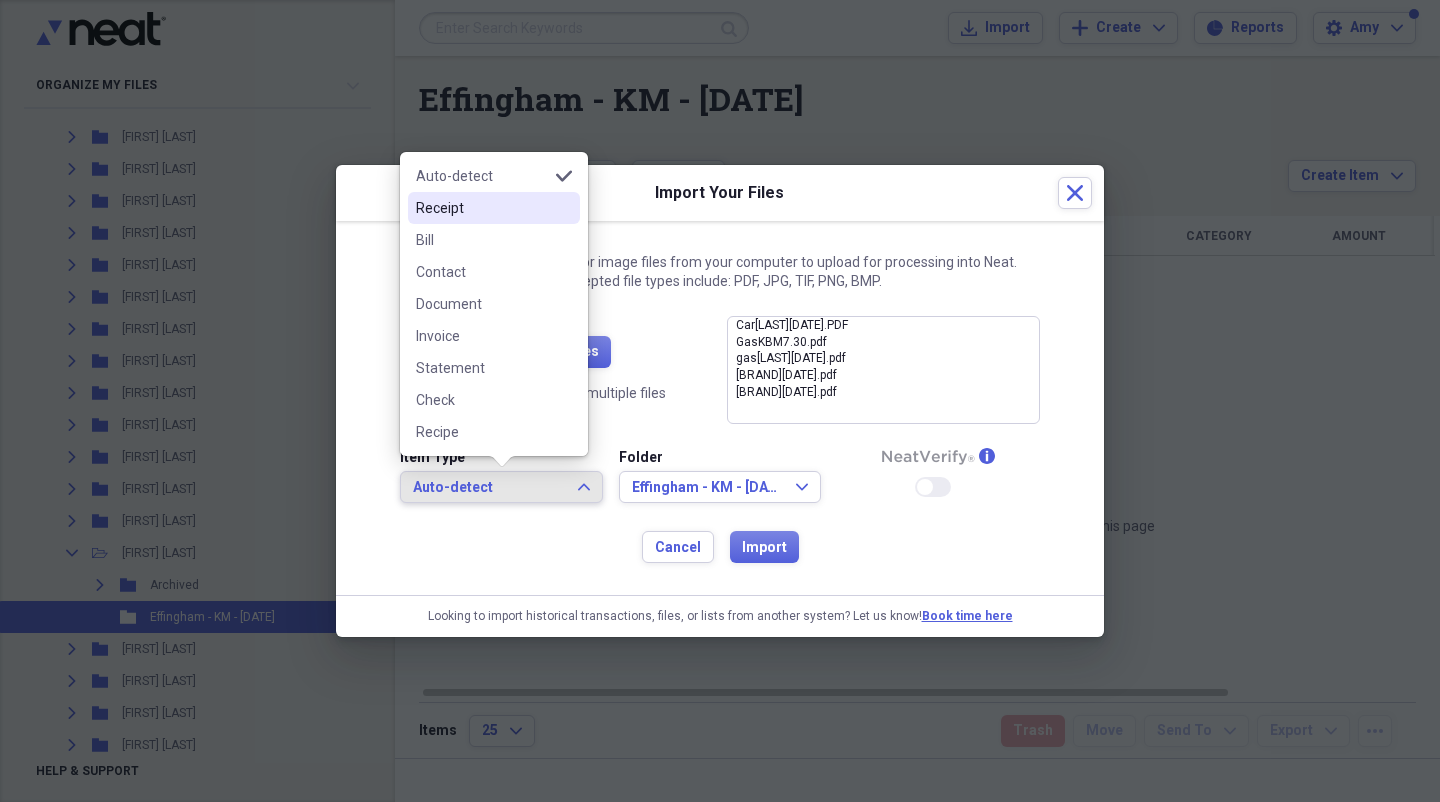 click on "Receipt" at bounding box center [494, 208] 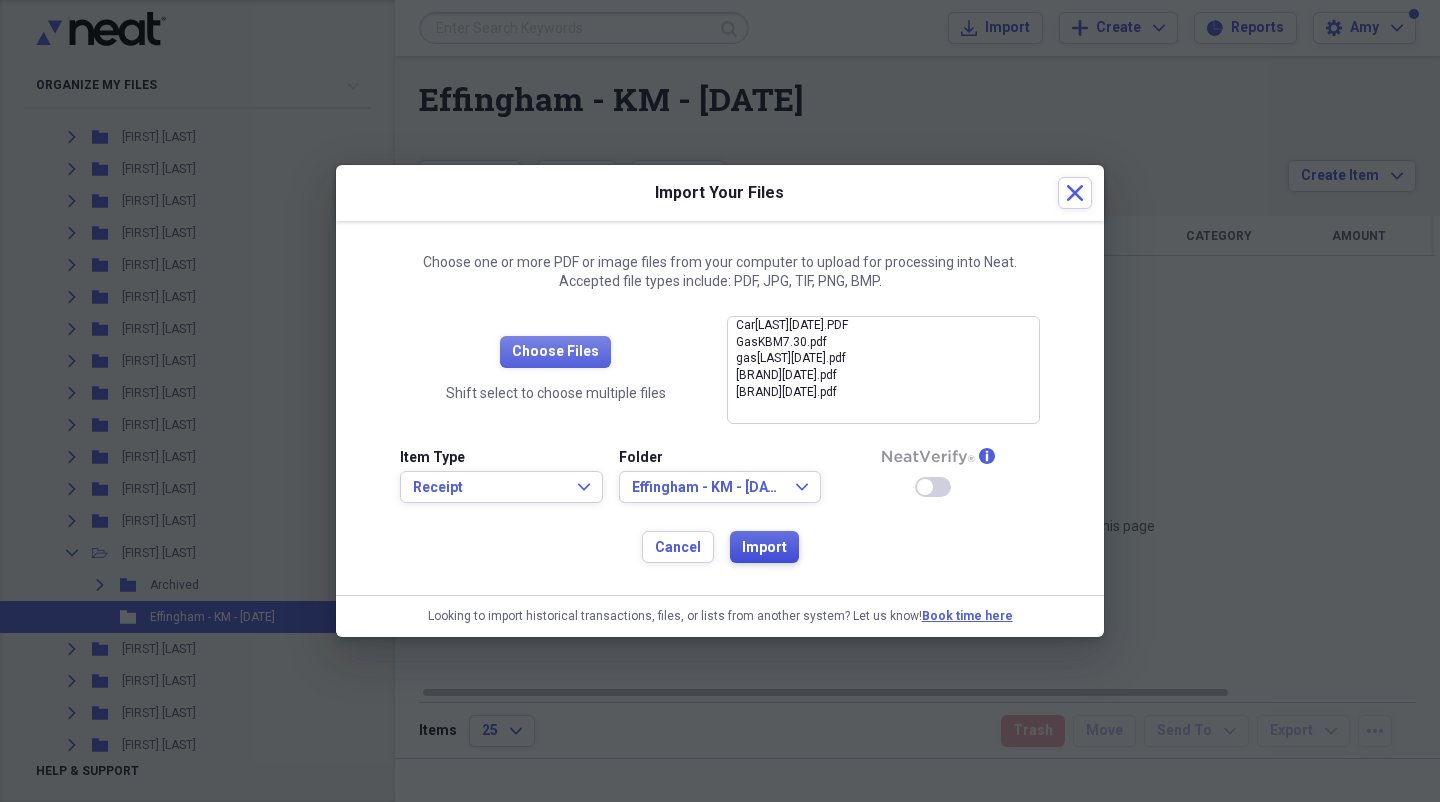 click on "Import" at bounding box center (764, 548) 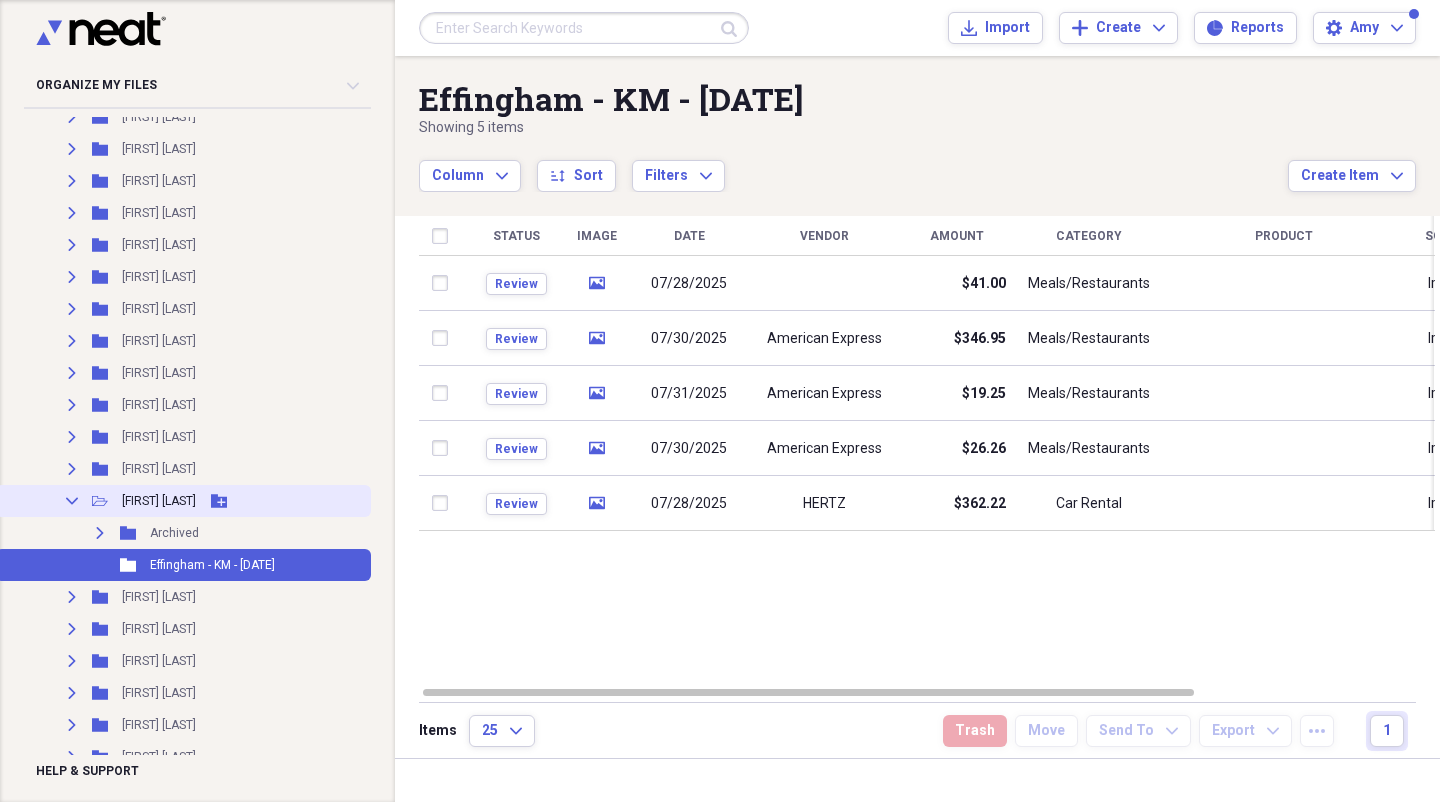 scroll, scrollTop: 435, scrollLeft: 0, axis: vertical 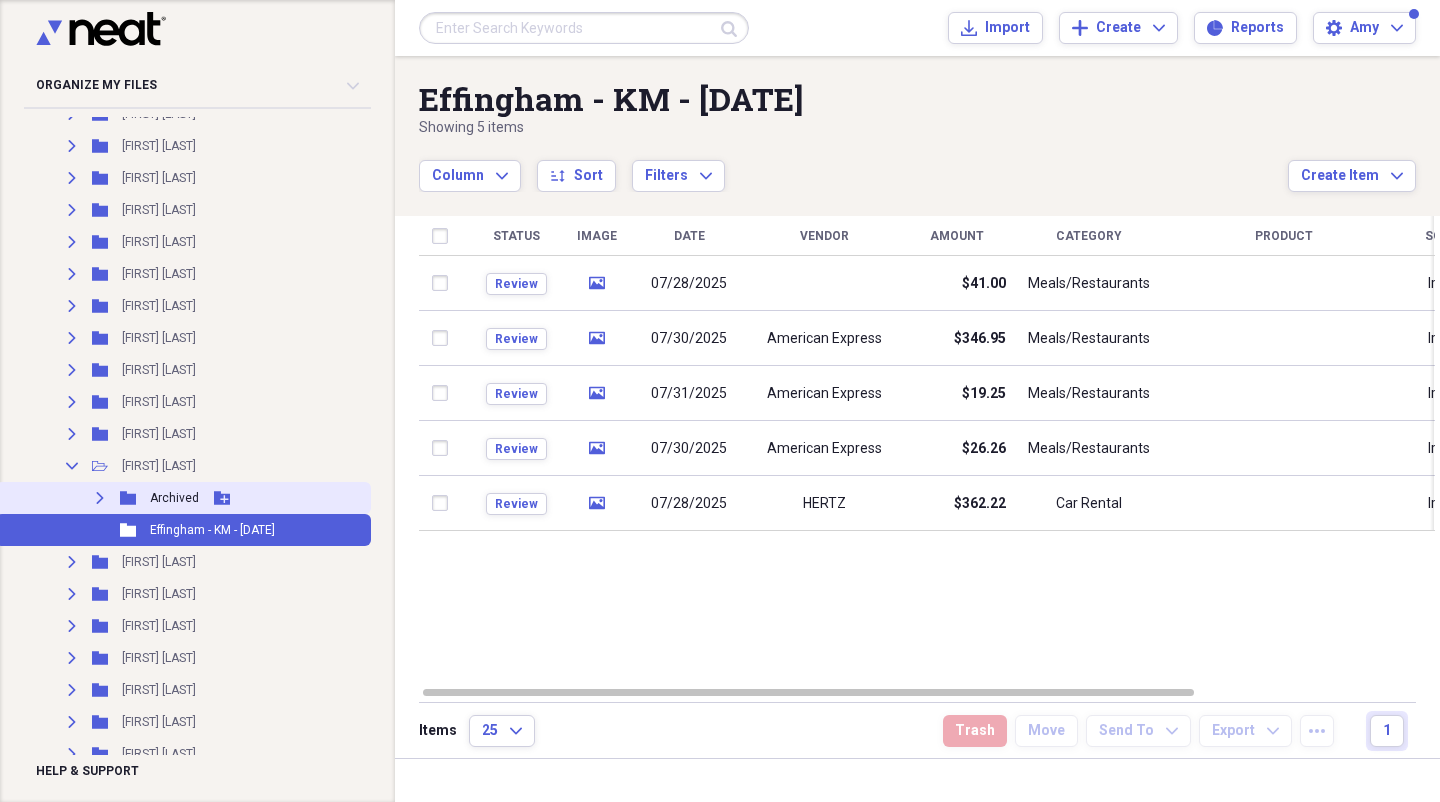 click on "Expand" 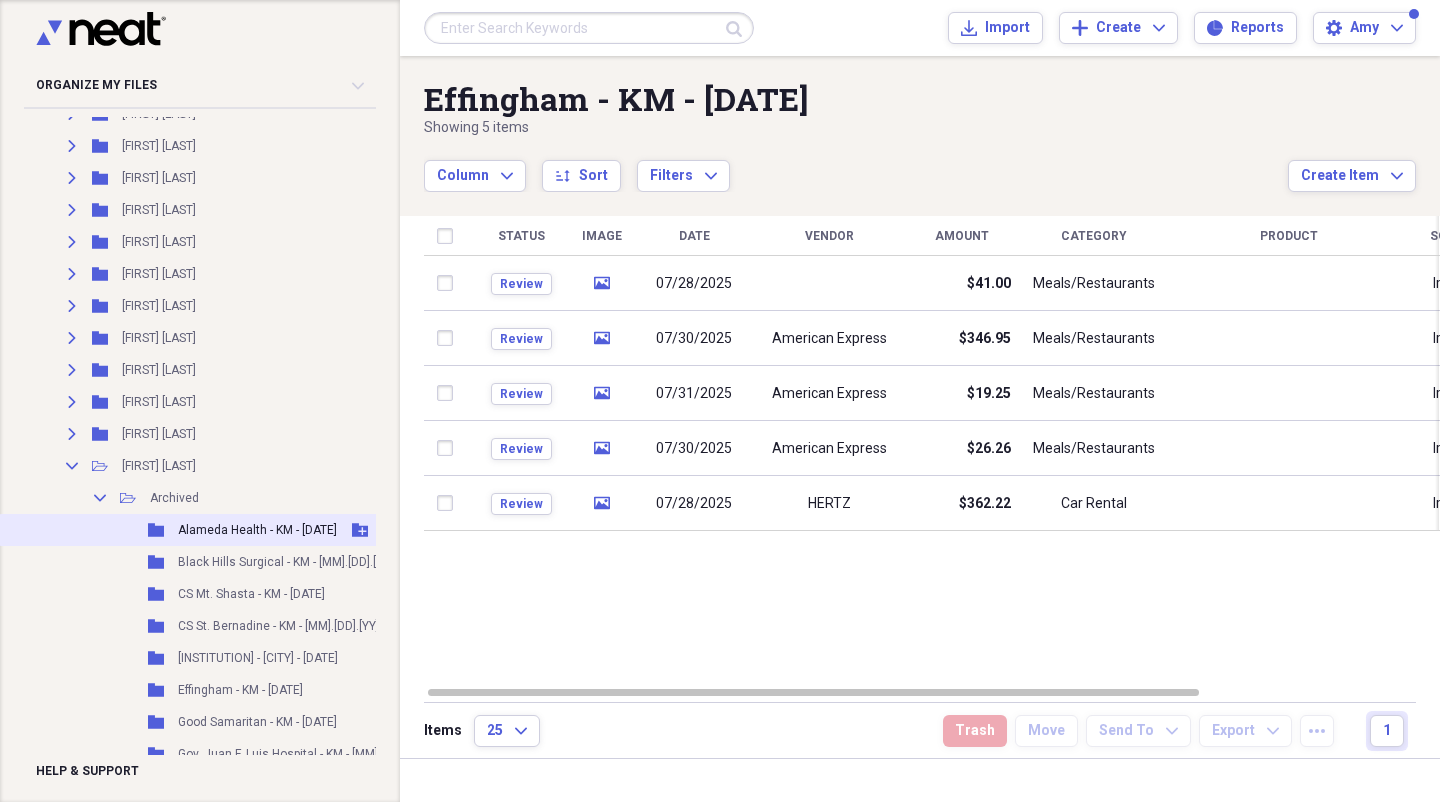 click on "Alameda Health - KM - [DATE]" at bounding box center (257, 530) 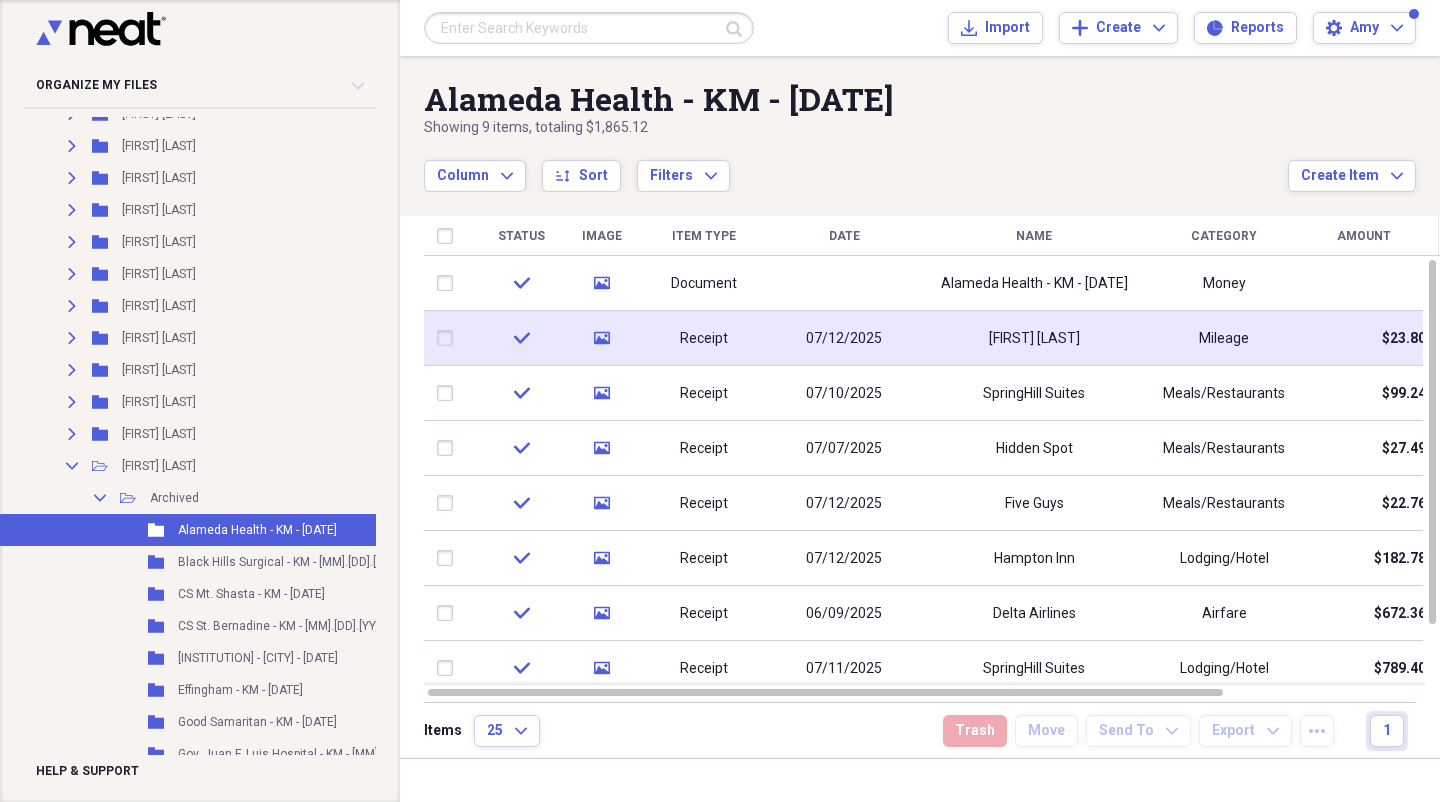 click on "[FIRST] [LAST]" at bounding box center (1034, 338) 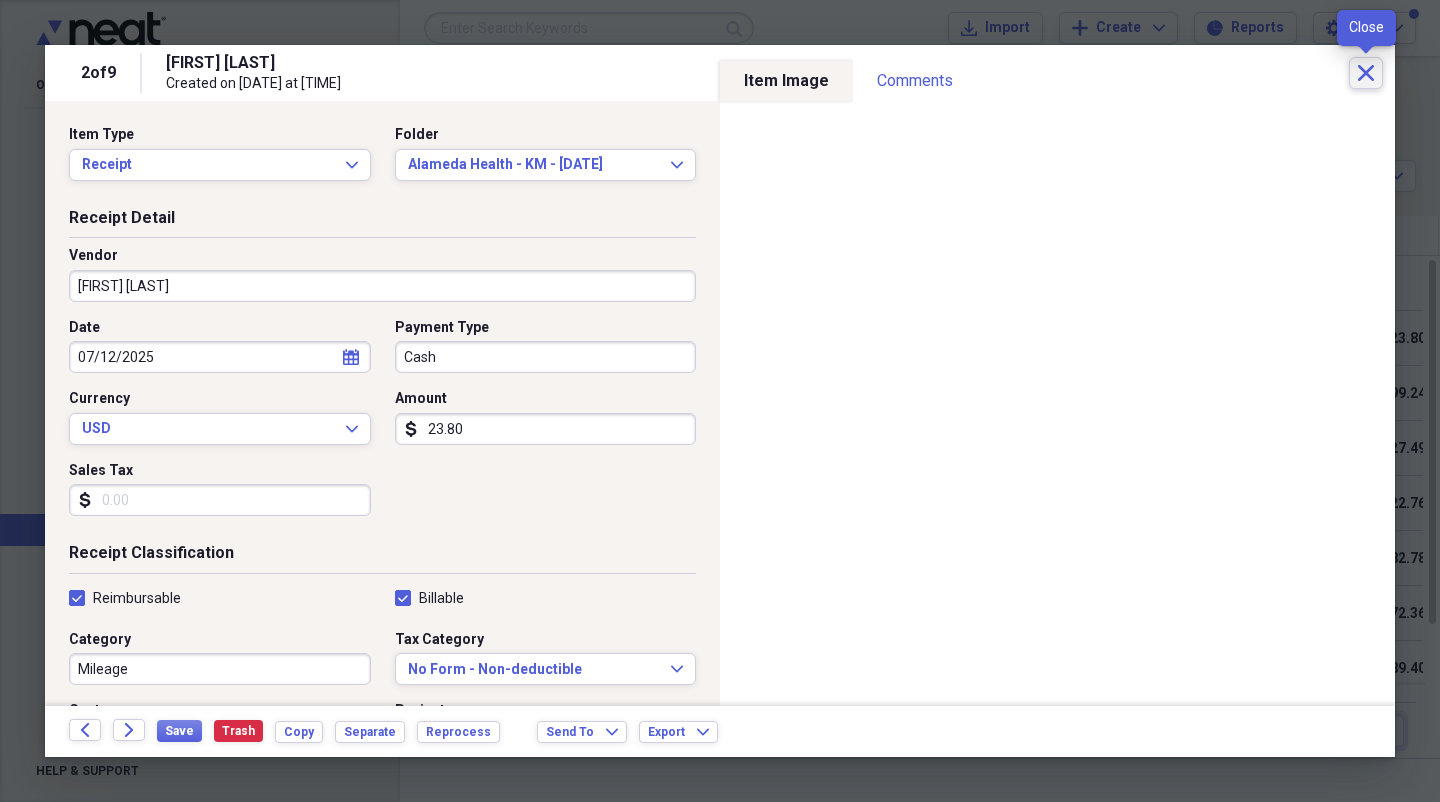 click on "Close" 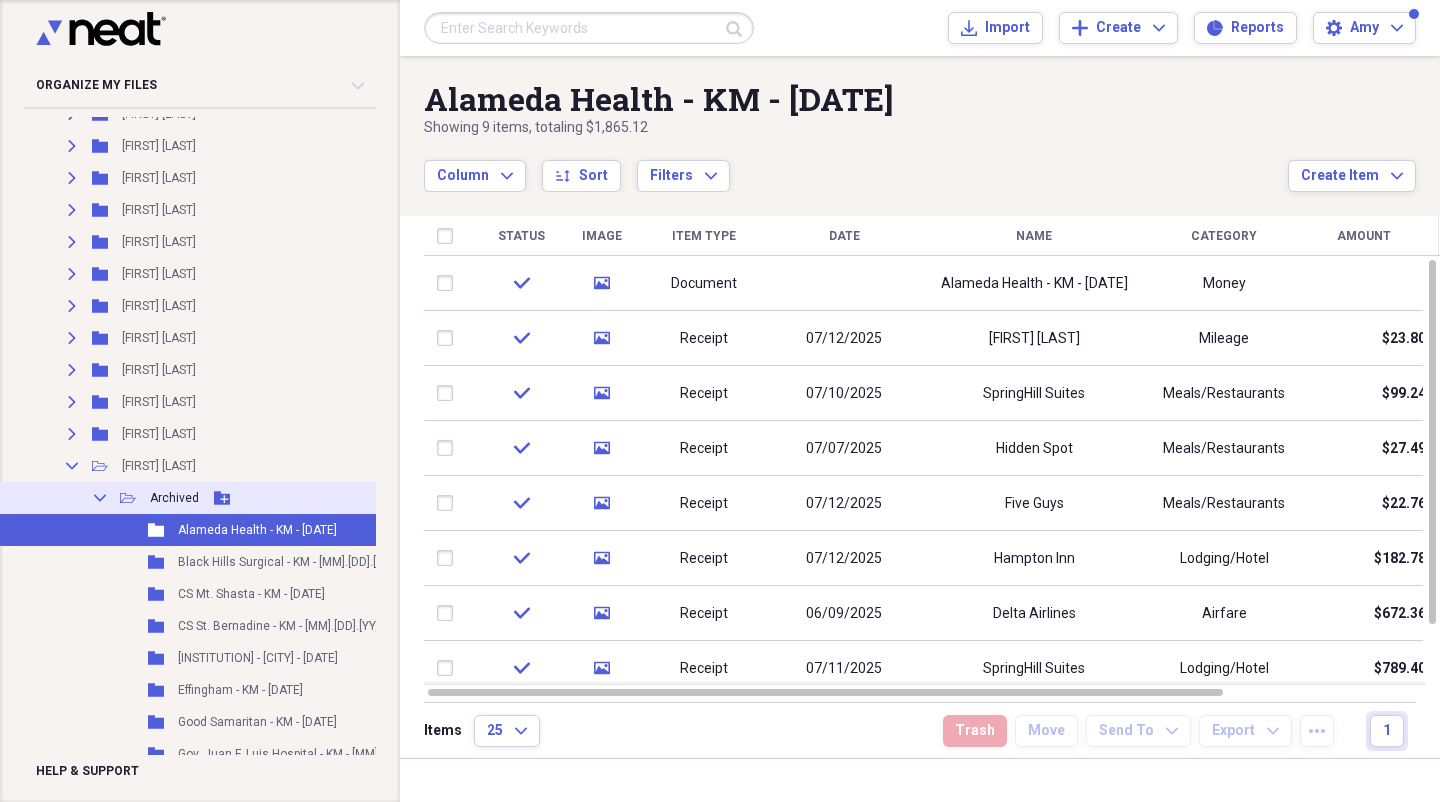 click on "Collapse" 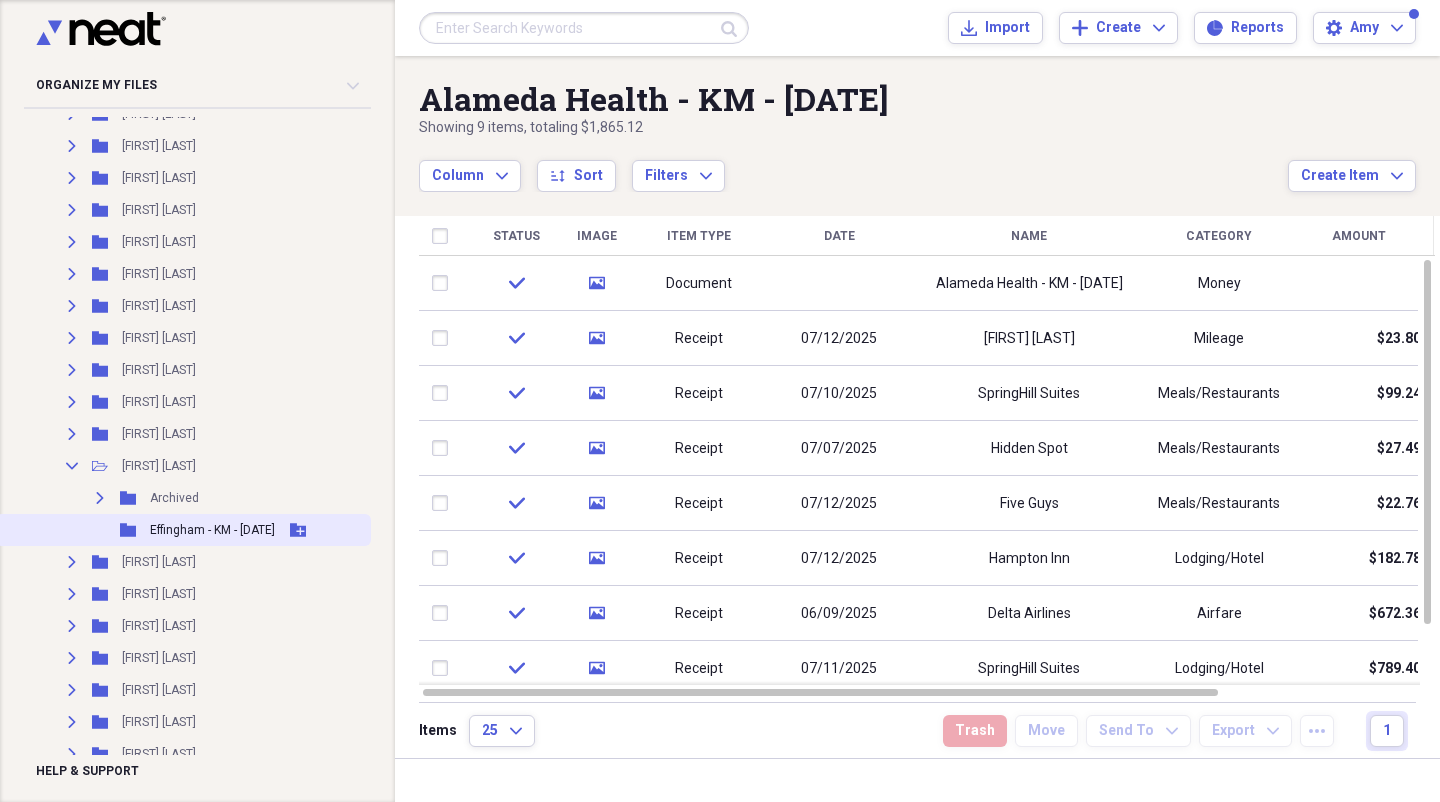 click on "Effingham - KM - [DATE]" at bounding box center [212, 530] 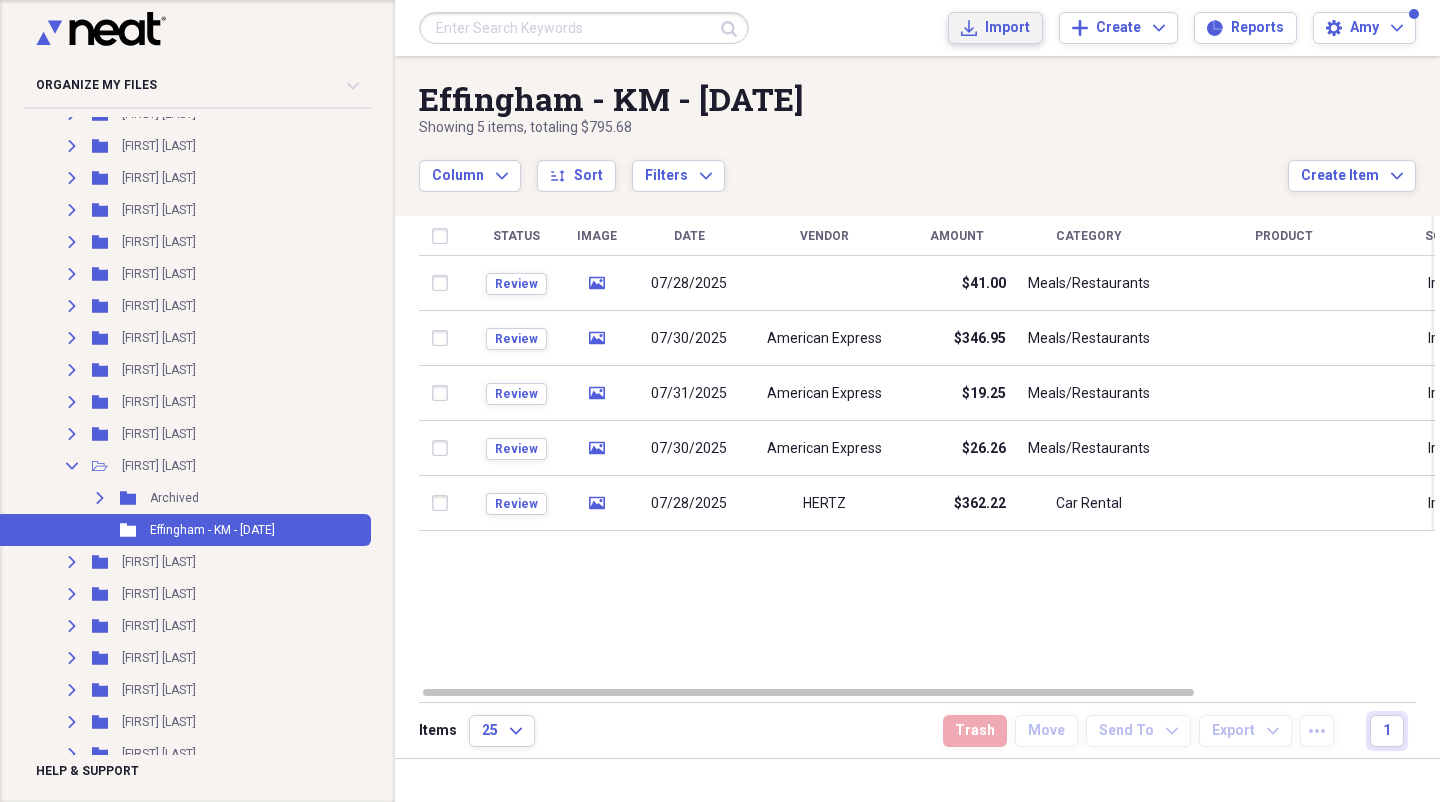 click on "Import" at bounding box center (1007, 28) 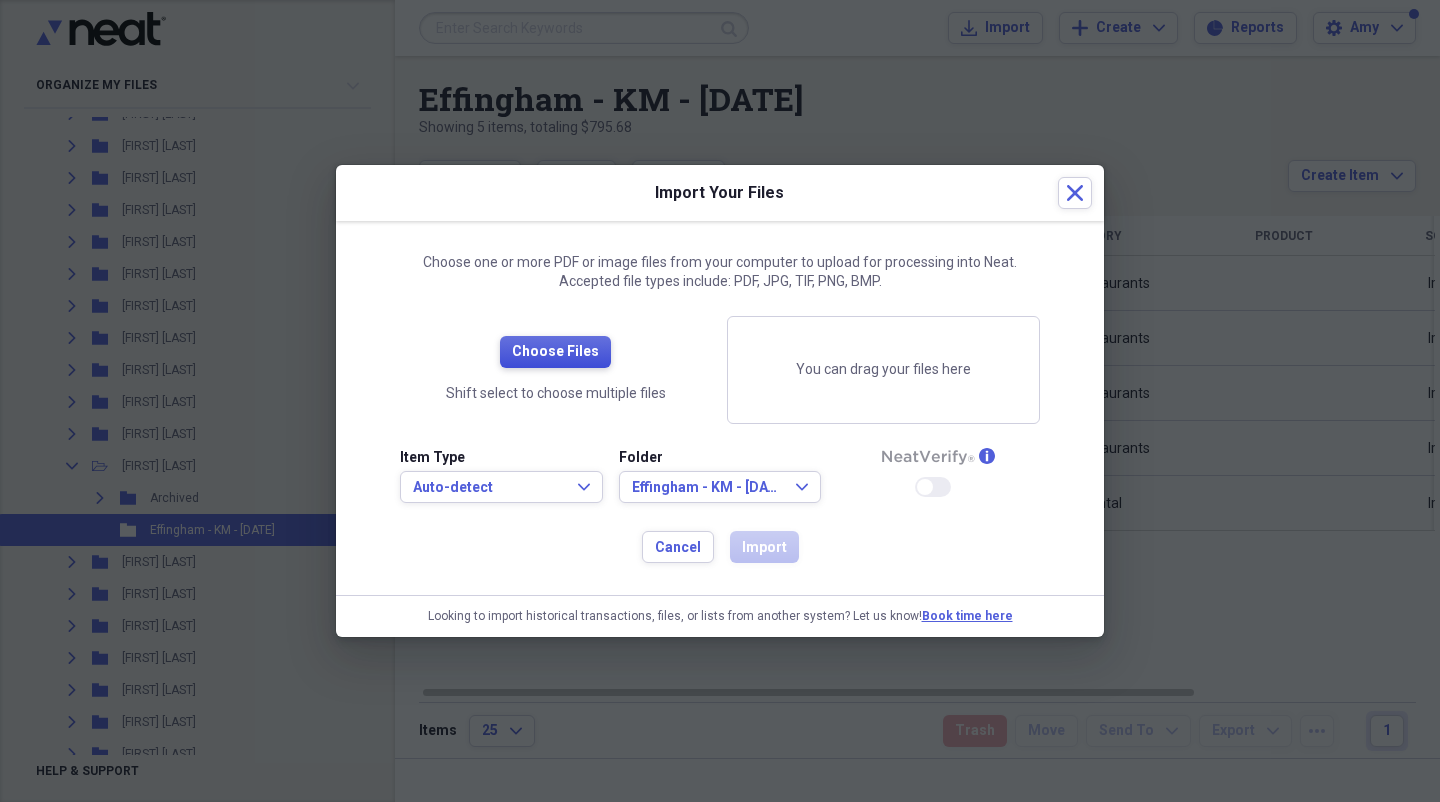 click on "Choose Files" at bounding box center [555, 352] 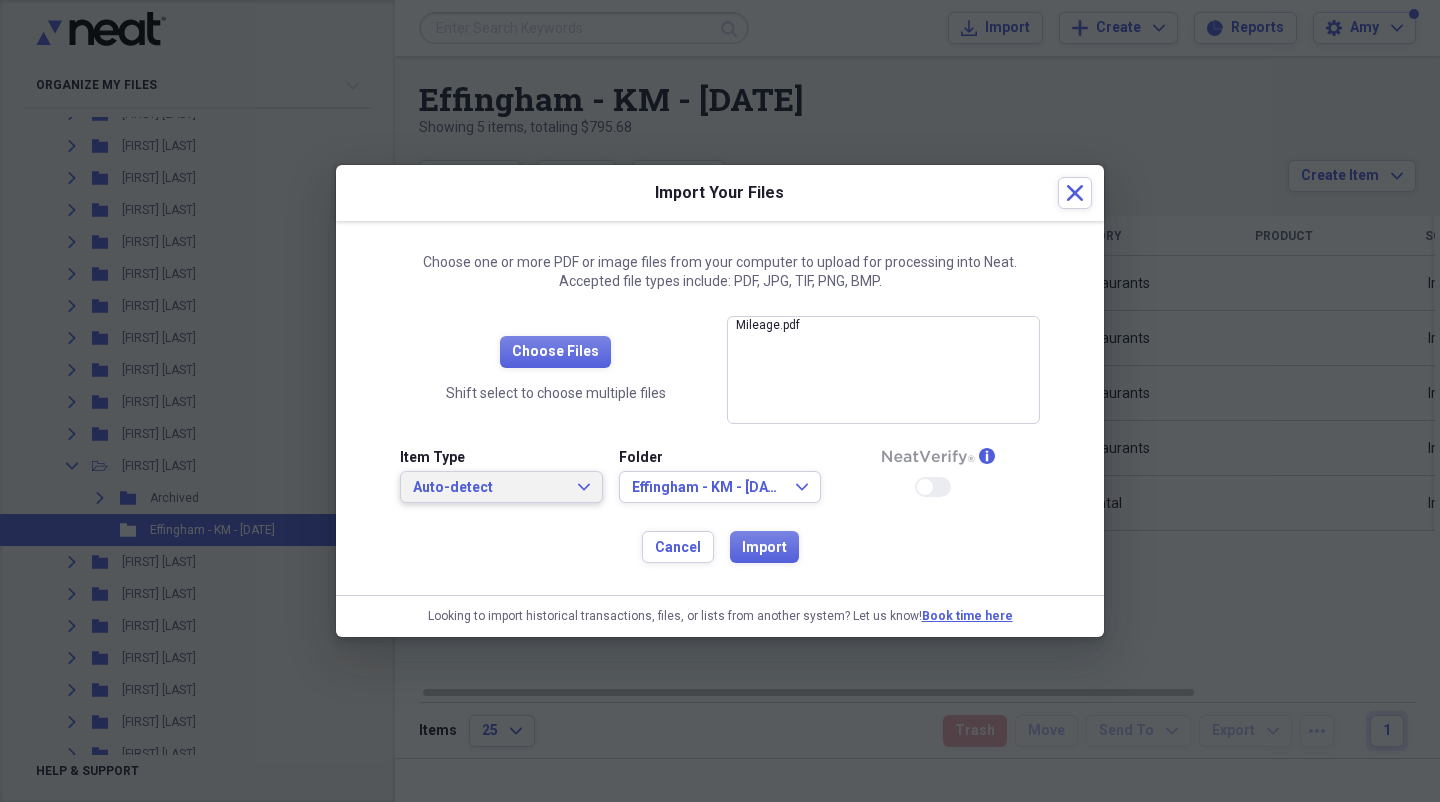 click on "Expand" 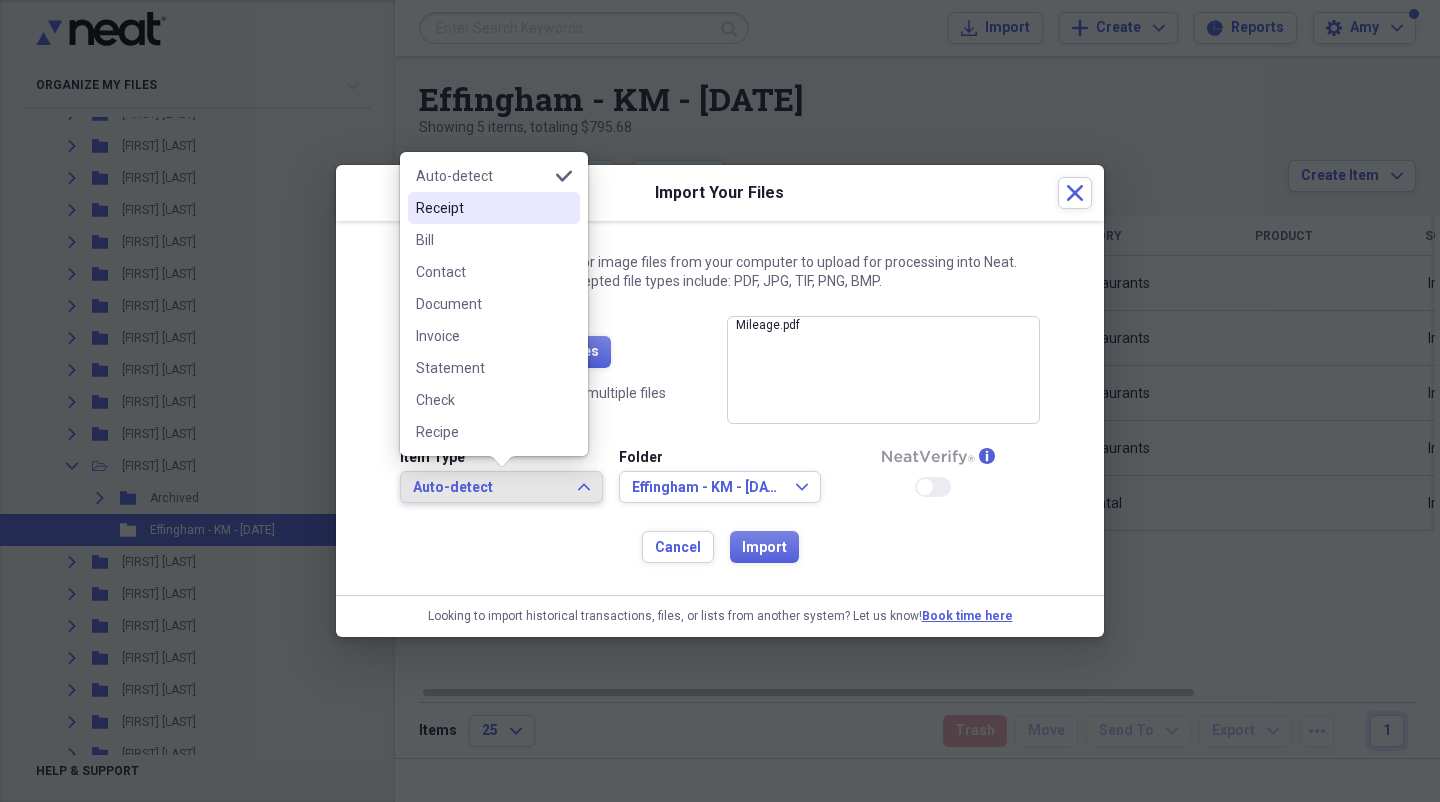 click on "Receipt" at bounding box center [494, 208] 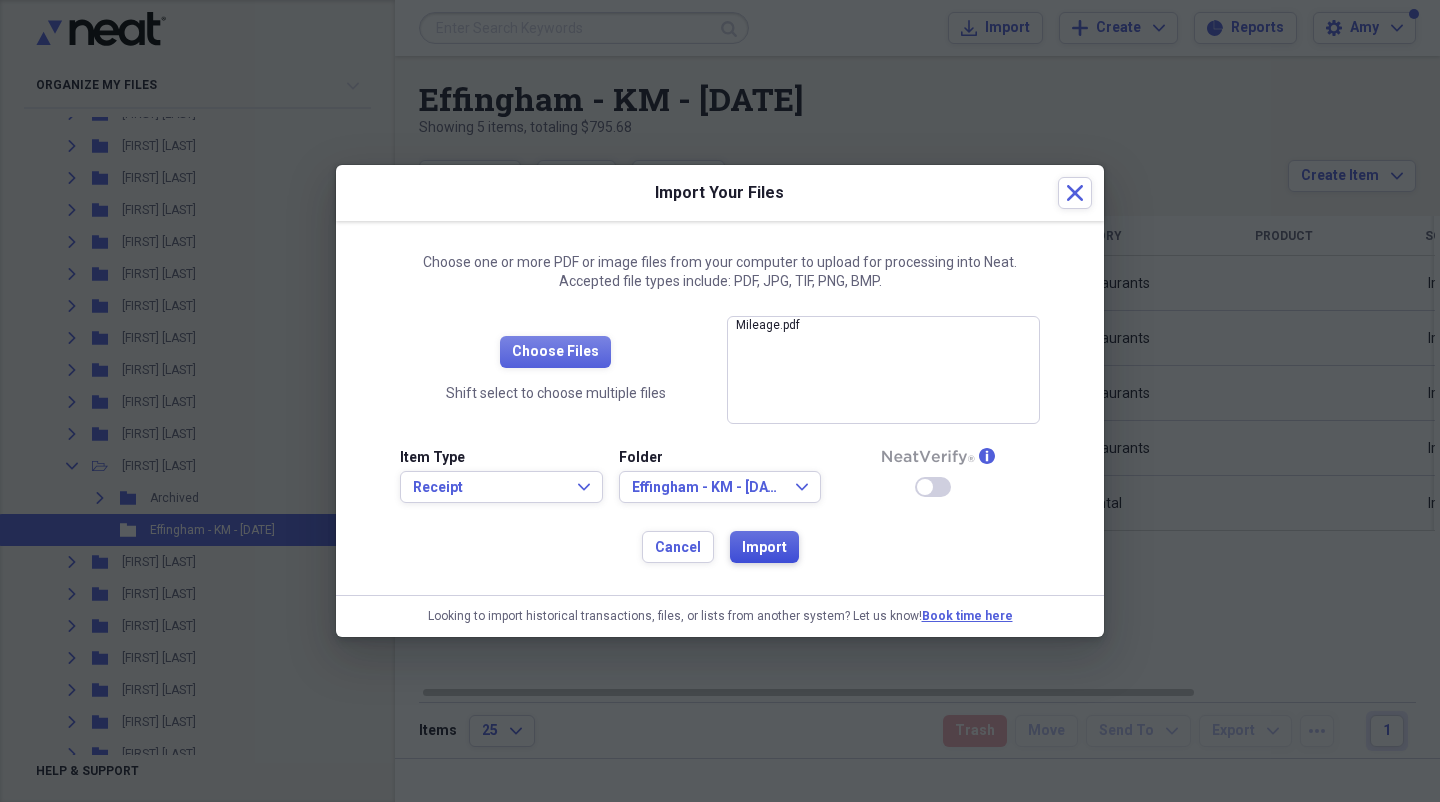 click on "Import" at bounding box center (764, 548) 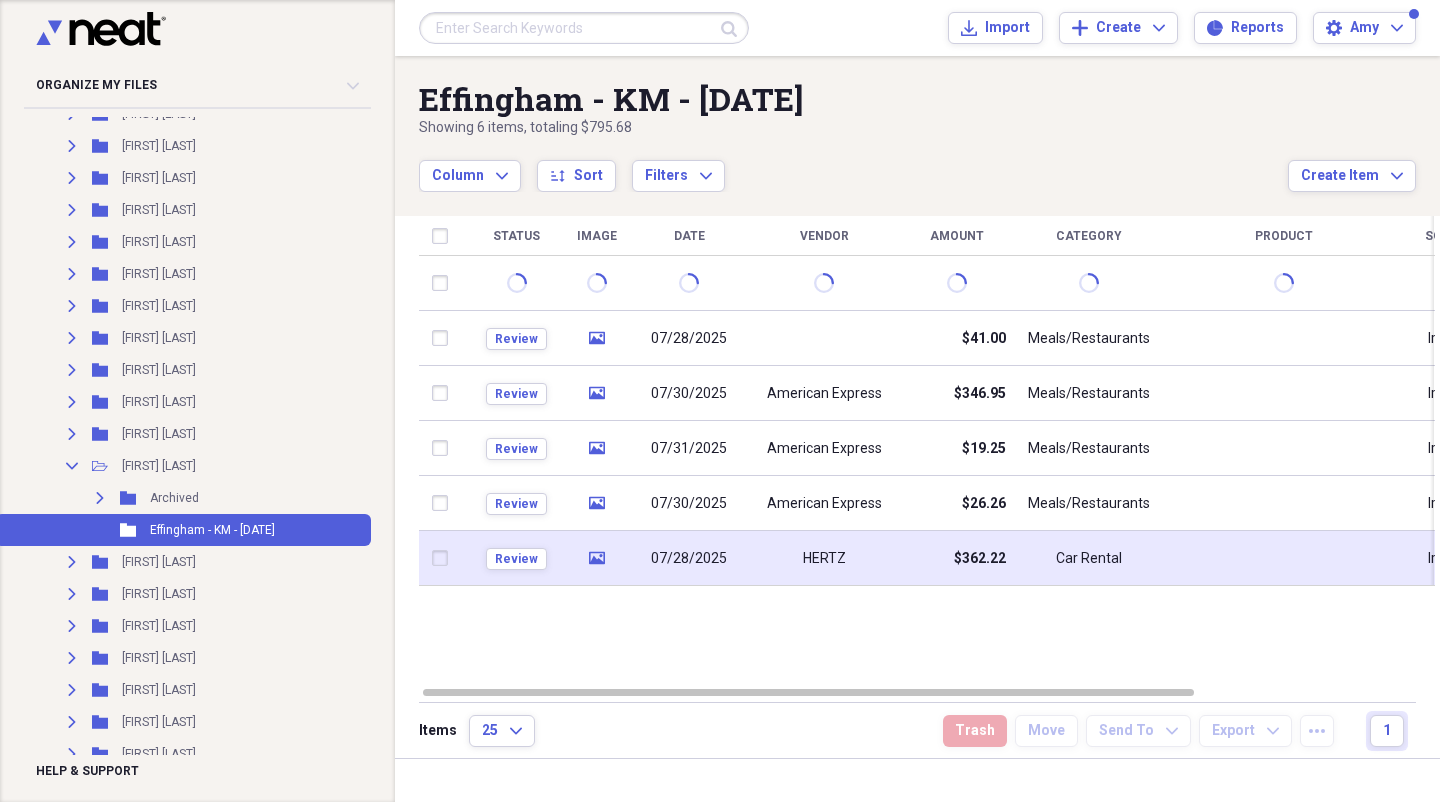 click on "HERTZ" at bounding box center [824, 558] 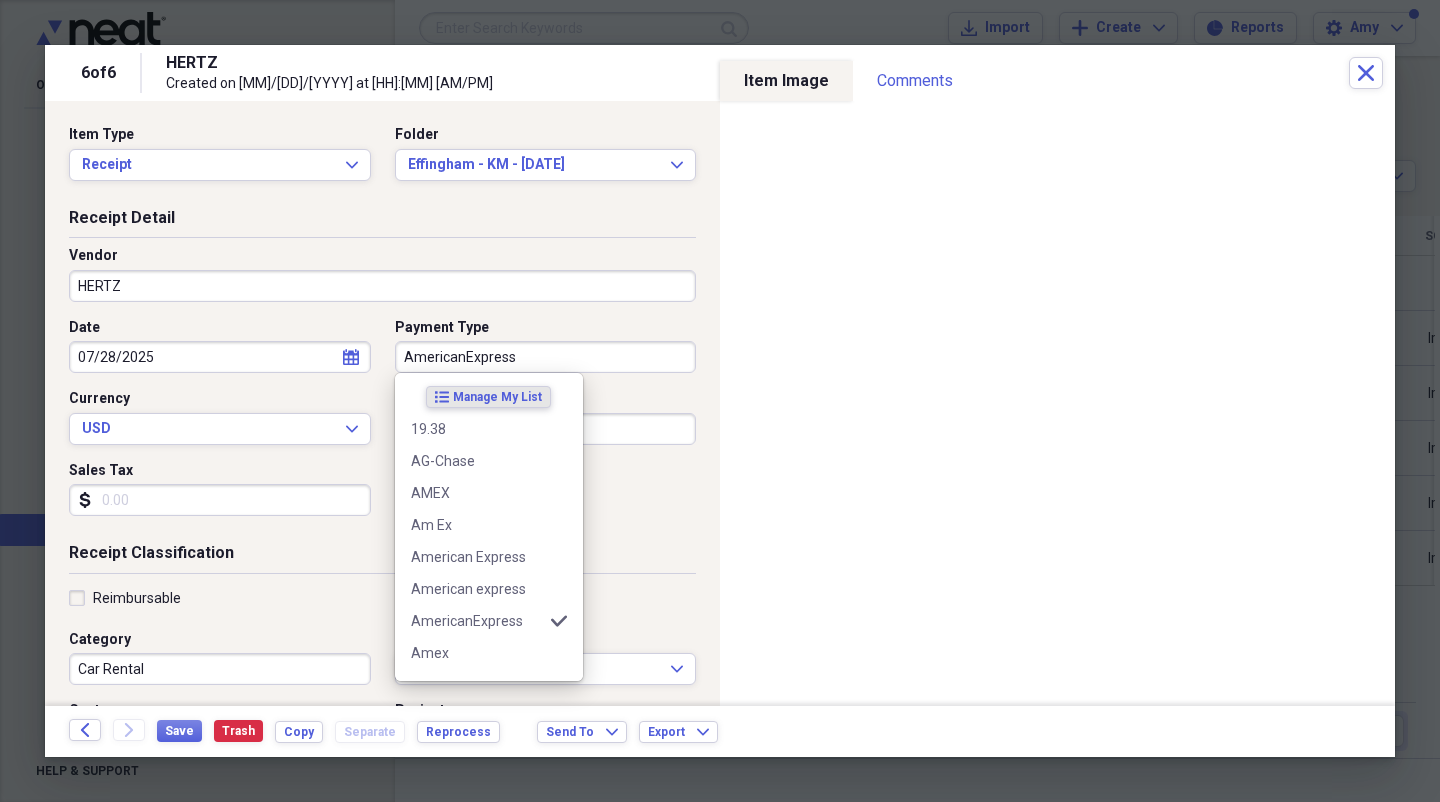 click on "AmericanExpress" at bounding box center (546, 357) 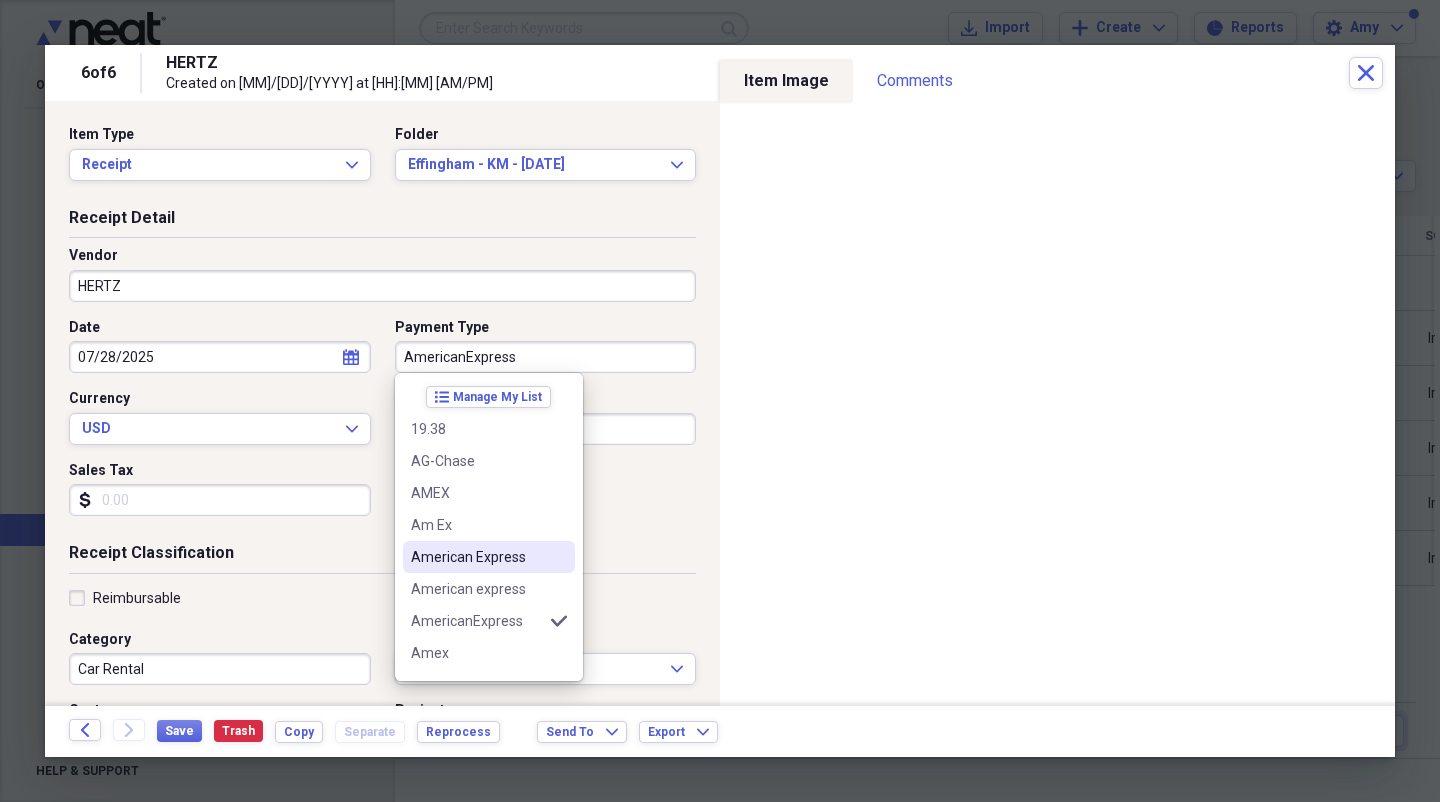 click on "American Express" at bounding box center (477, 557) 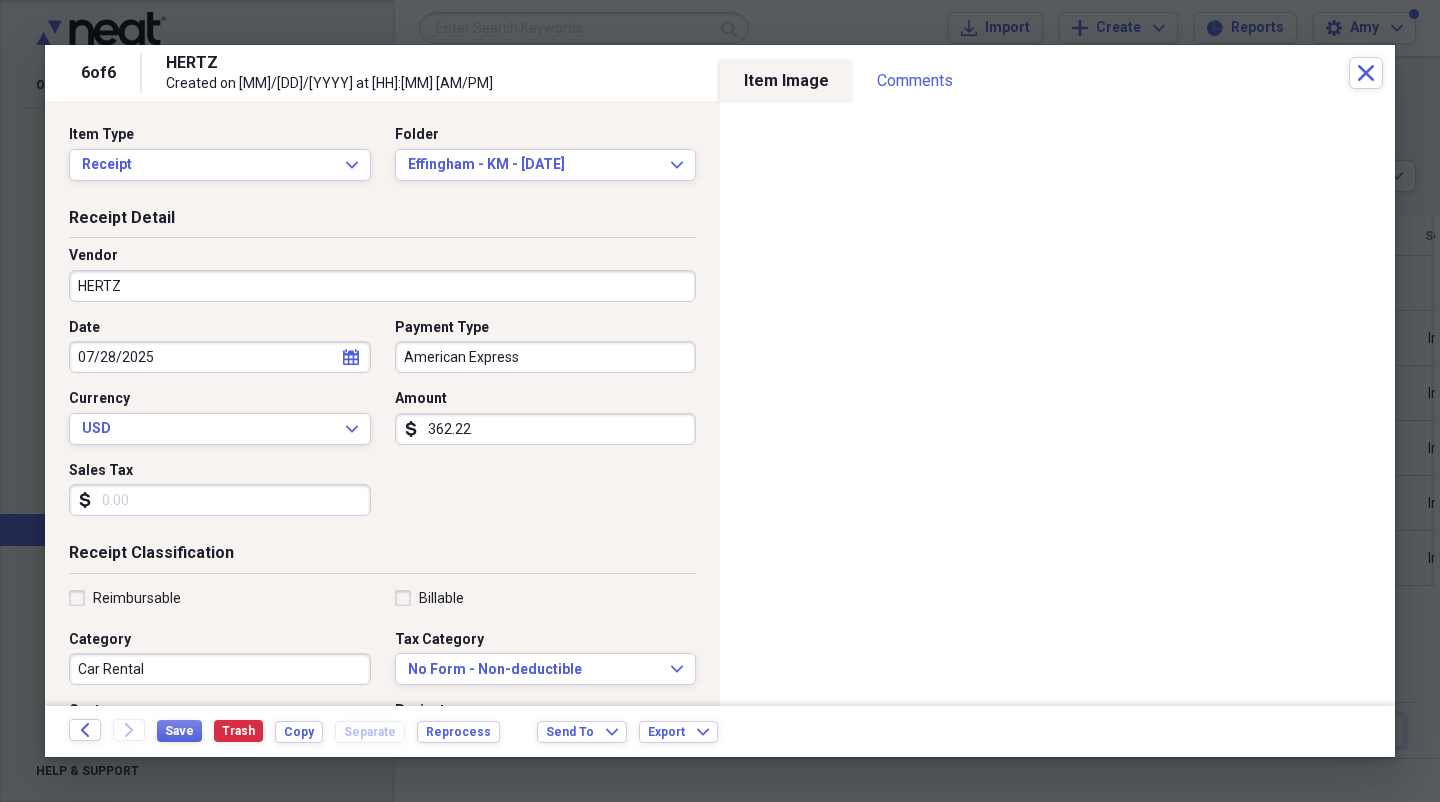 click on "HERTZ" at bounding box center [382, 286] 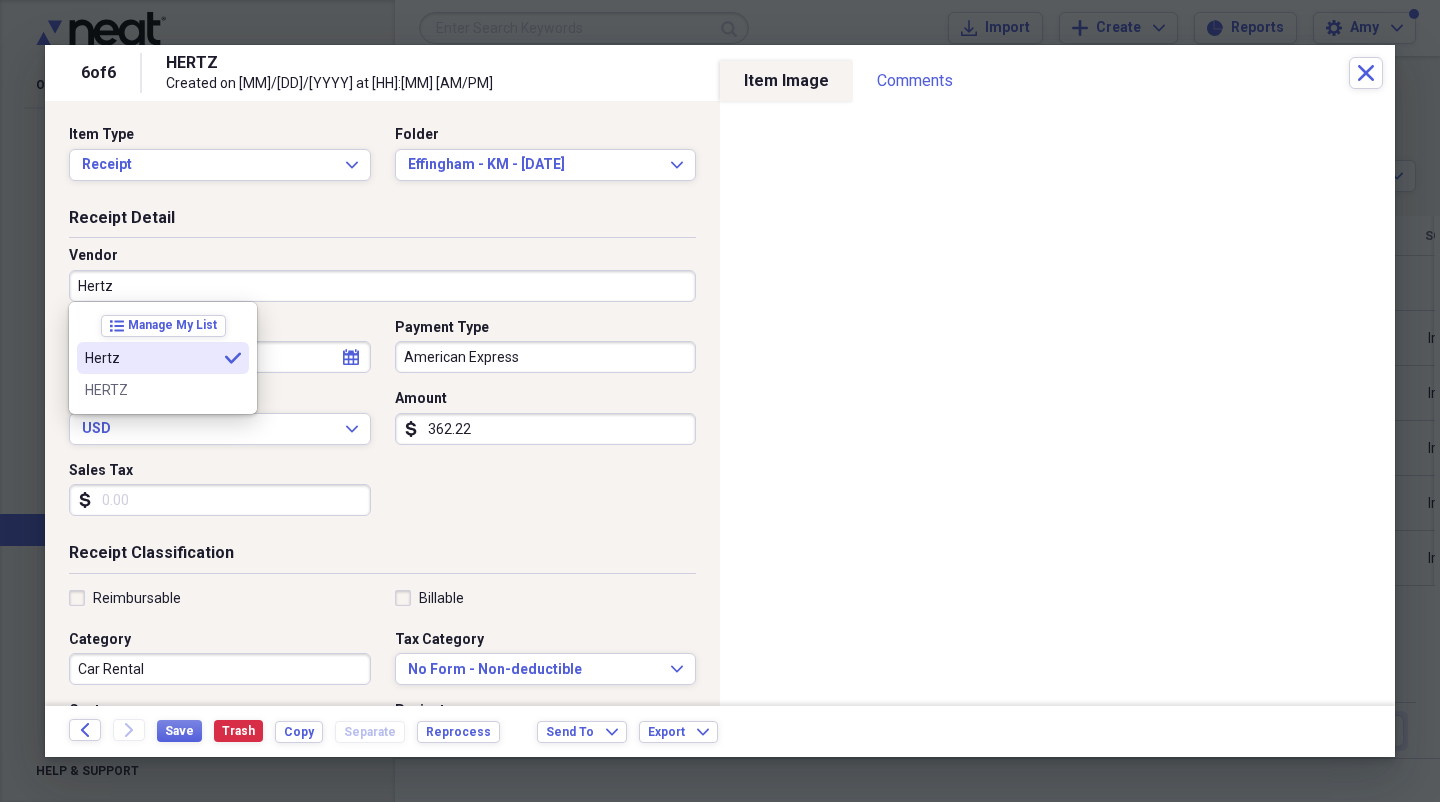 type on "Hertz" 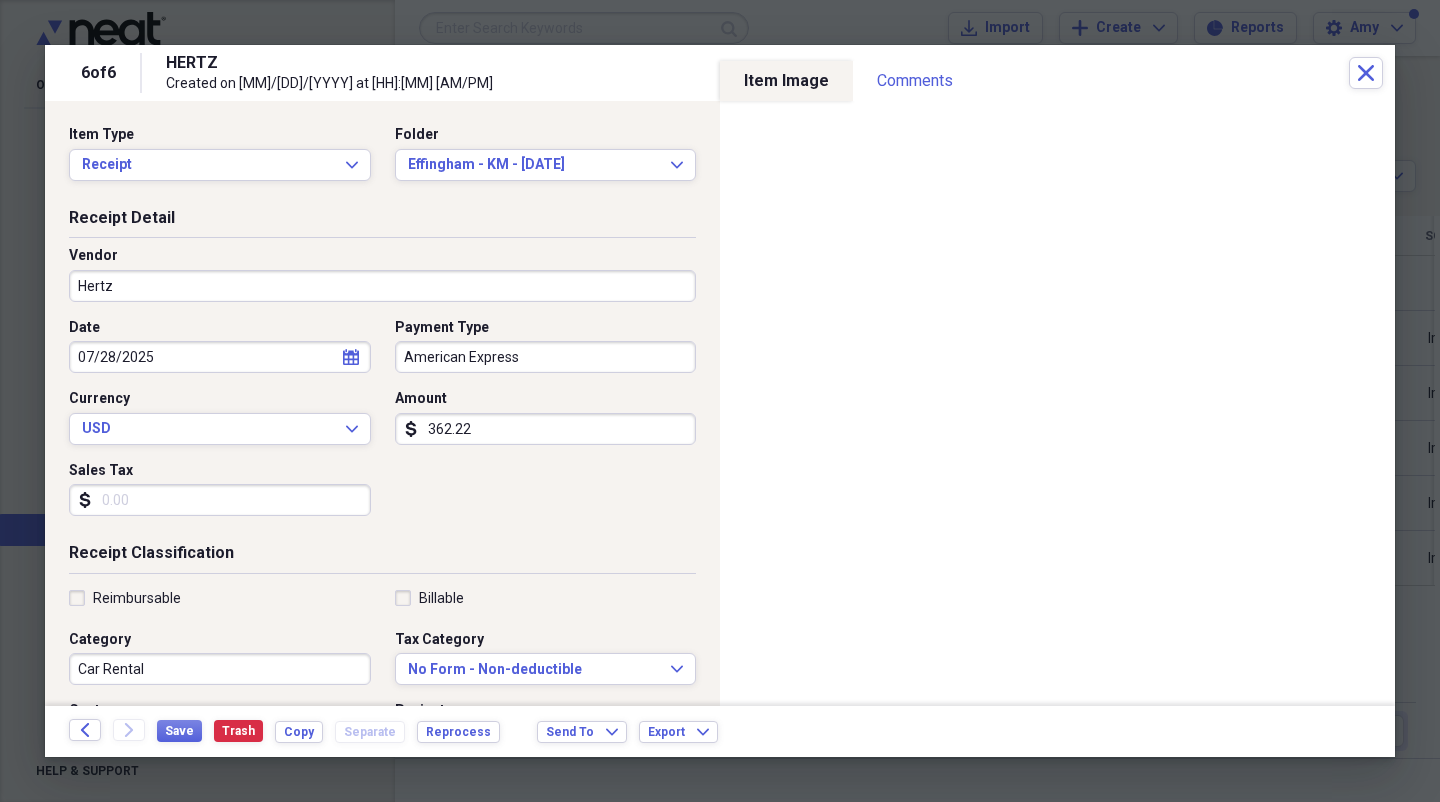 click 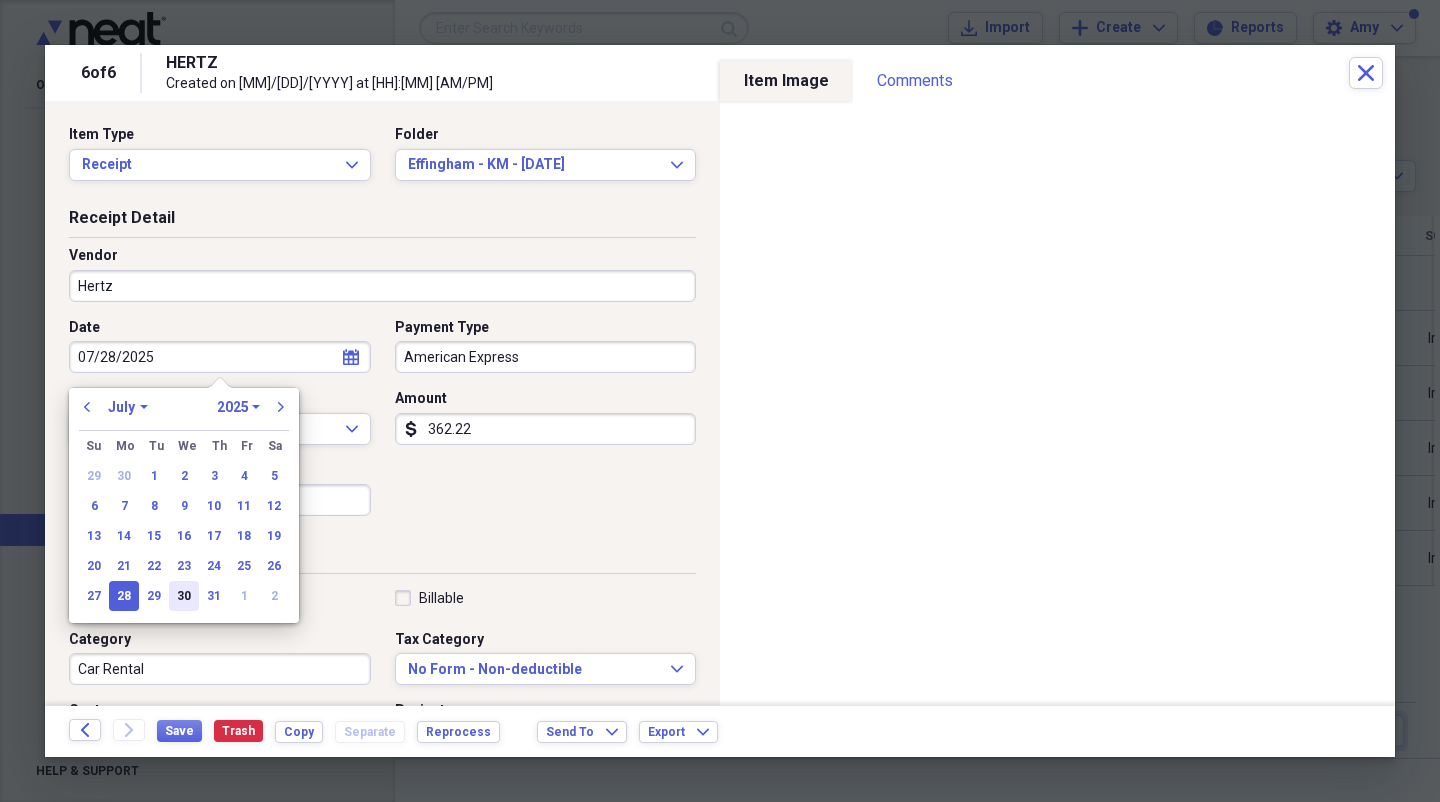 click on "30" at bounding box center [184, 596] 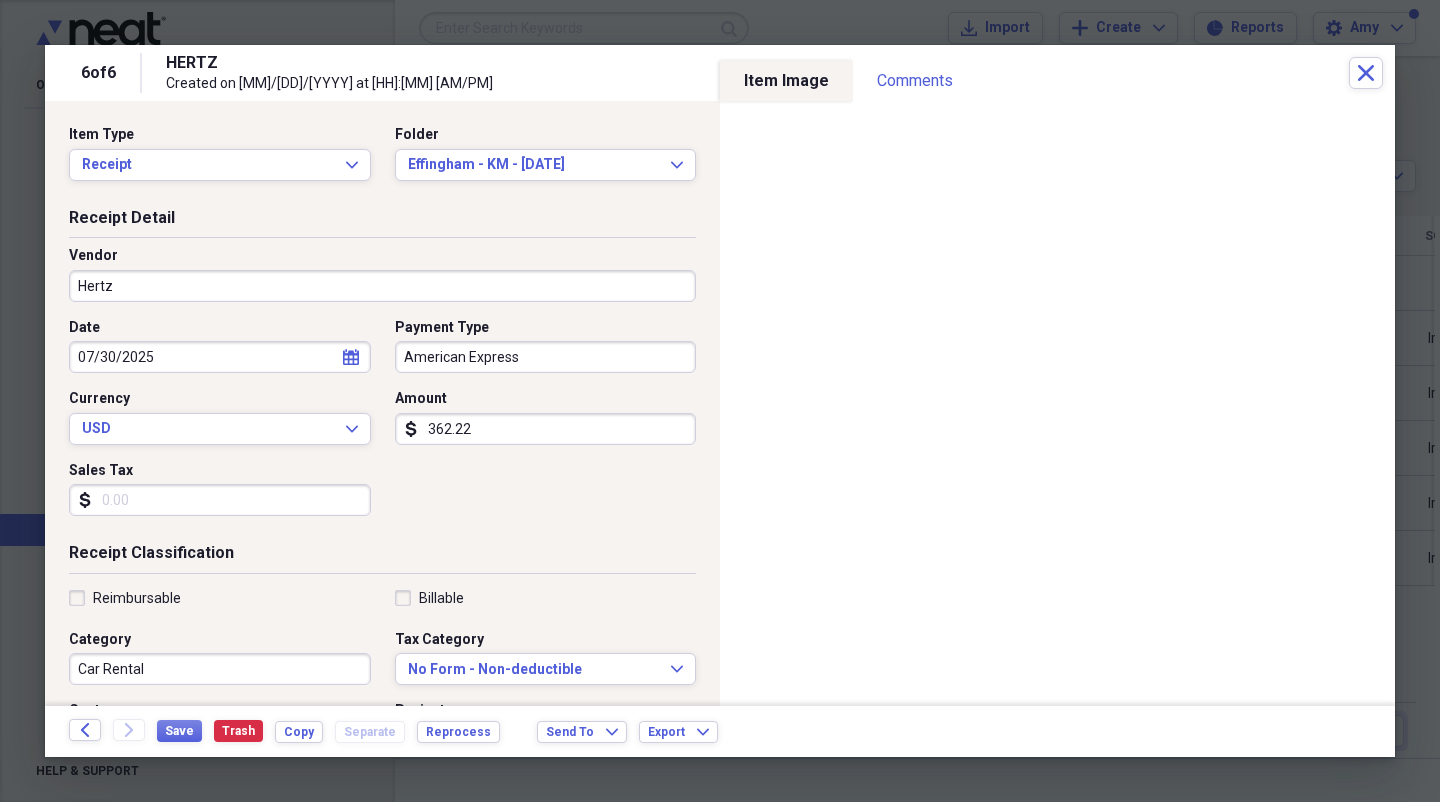 click on "Billable" at bounding box center [429, 598] 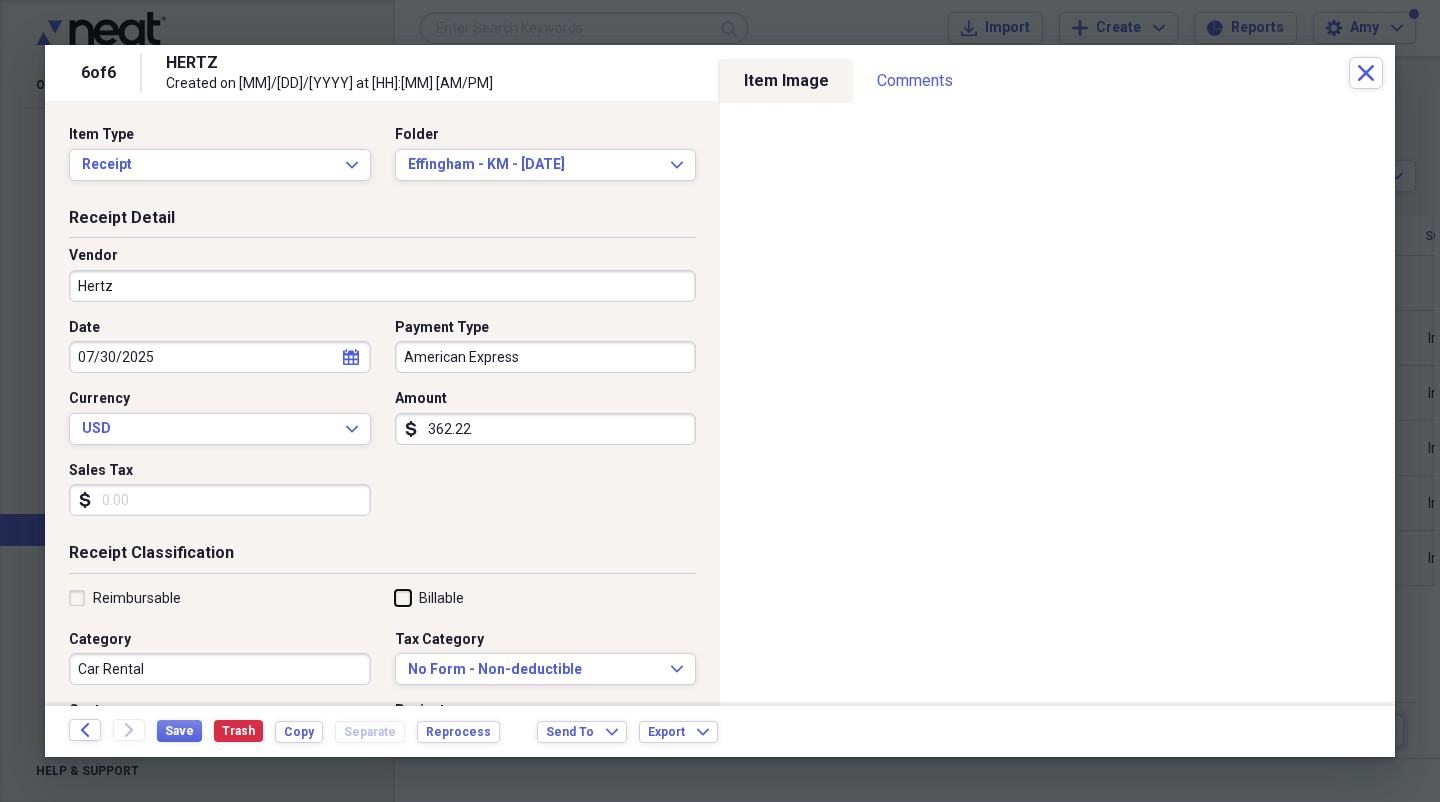 click on "Billable" at bounding box center [395, 597] 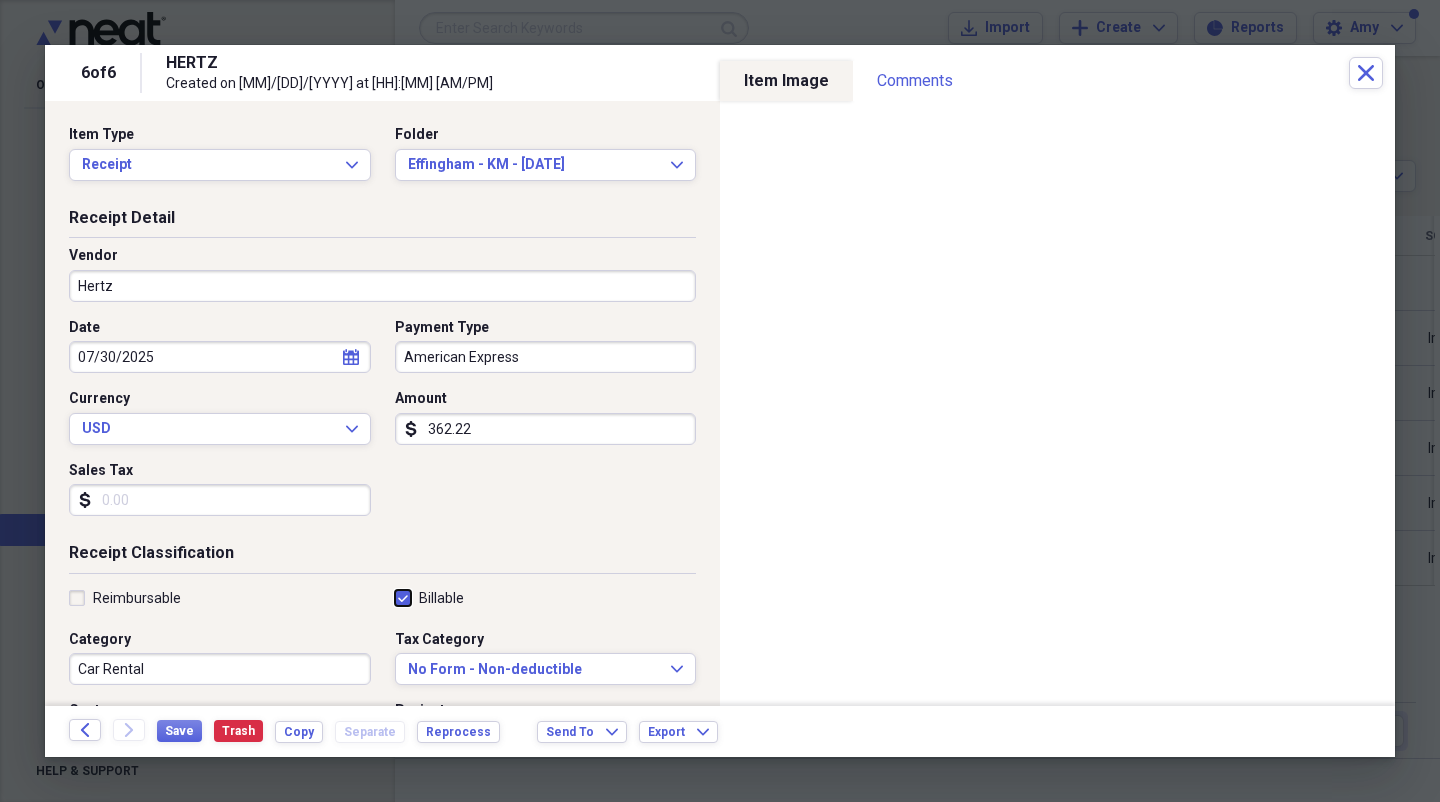 checkbox on "true" 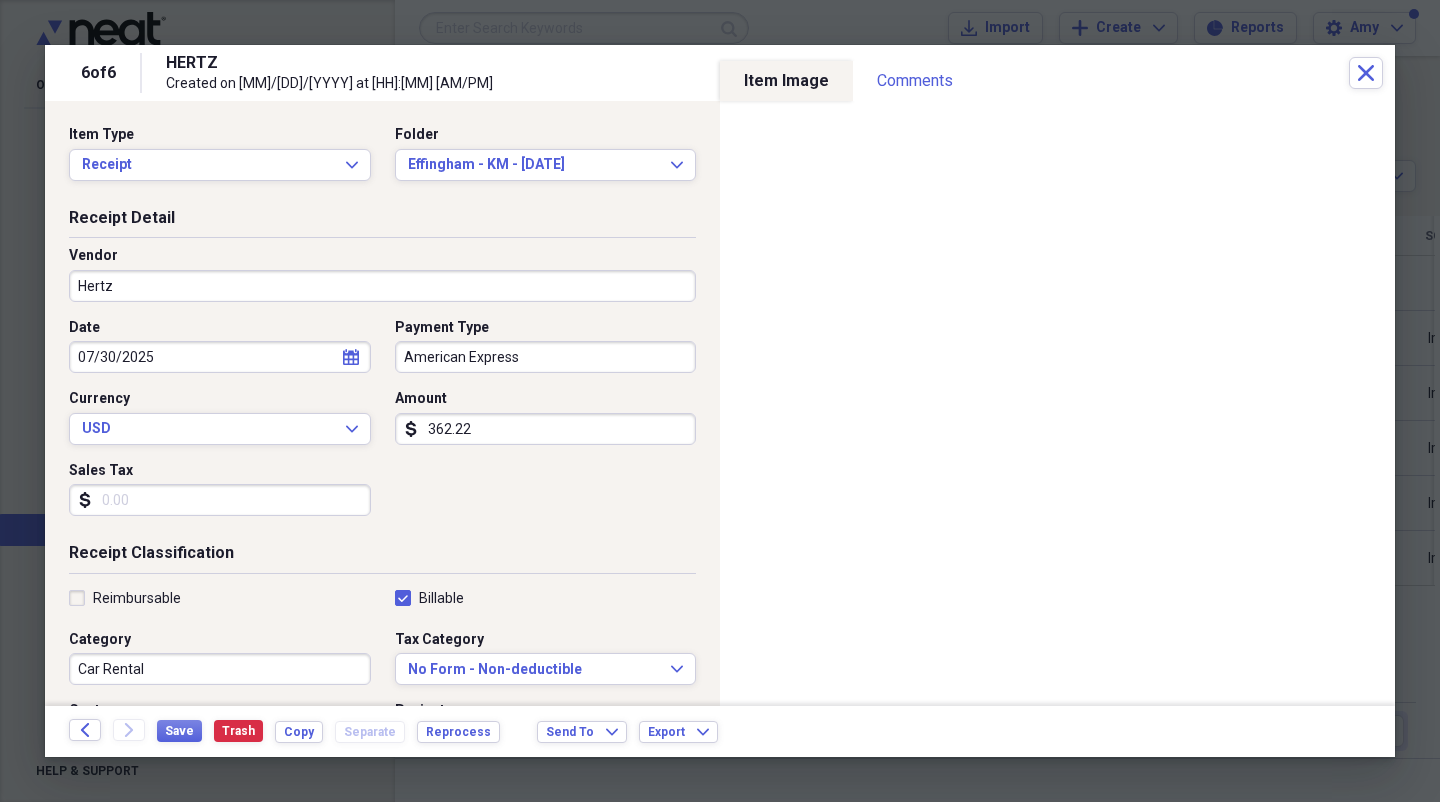 click on "Reimbursable" at bounding box center (125, 598) 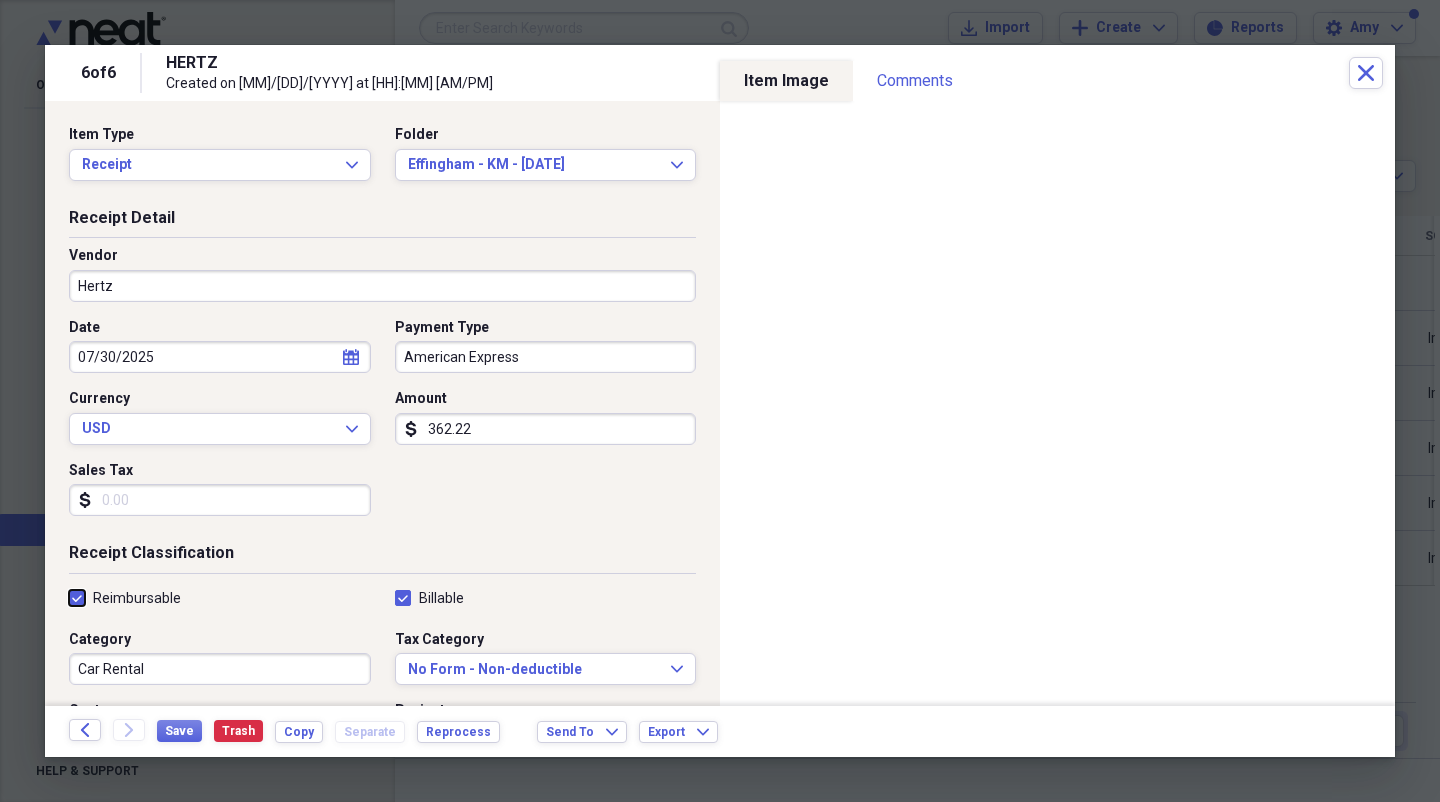 checkbox on "true" 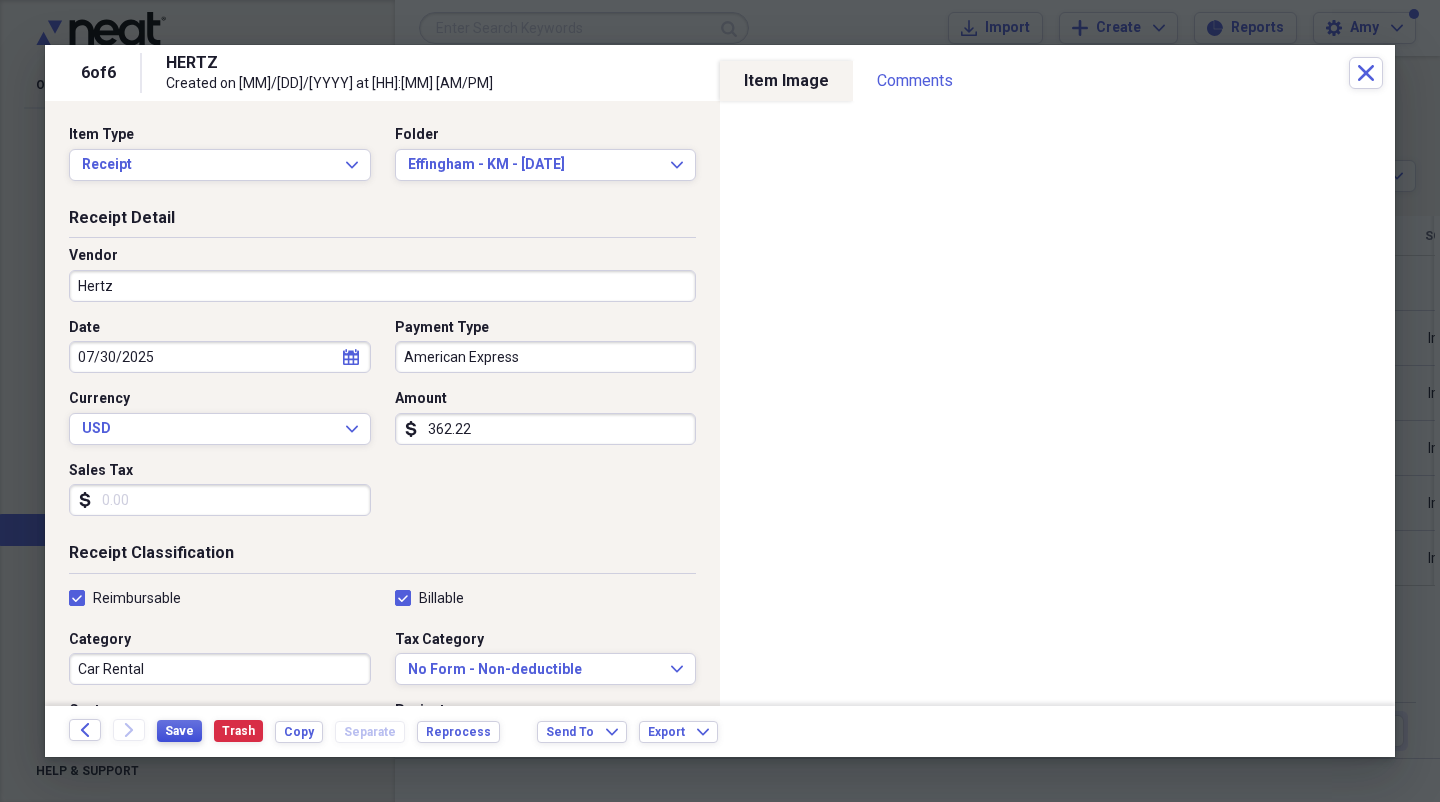 click on "Save" at bounding box center [179, 731] 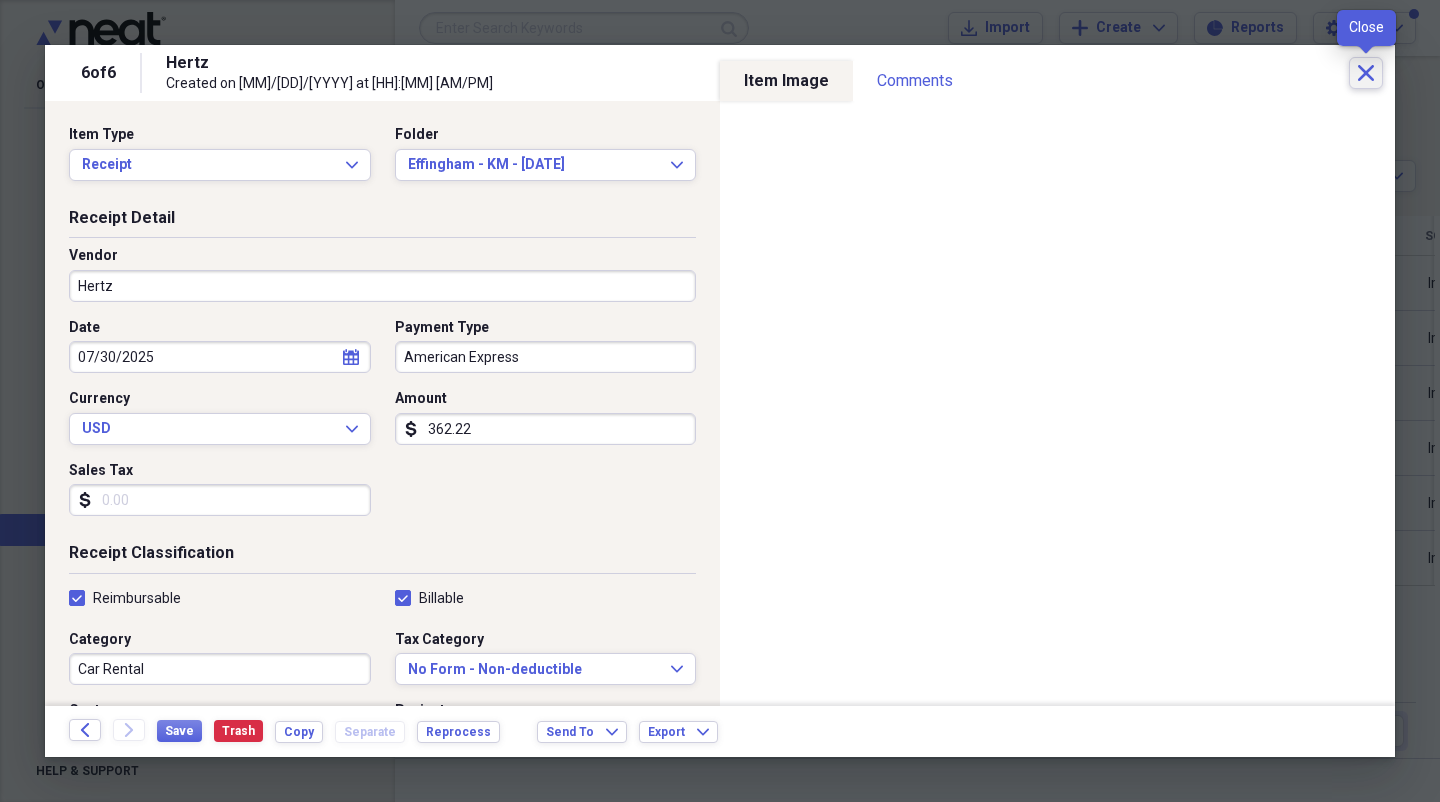 click 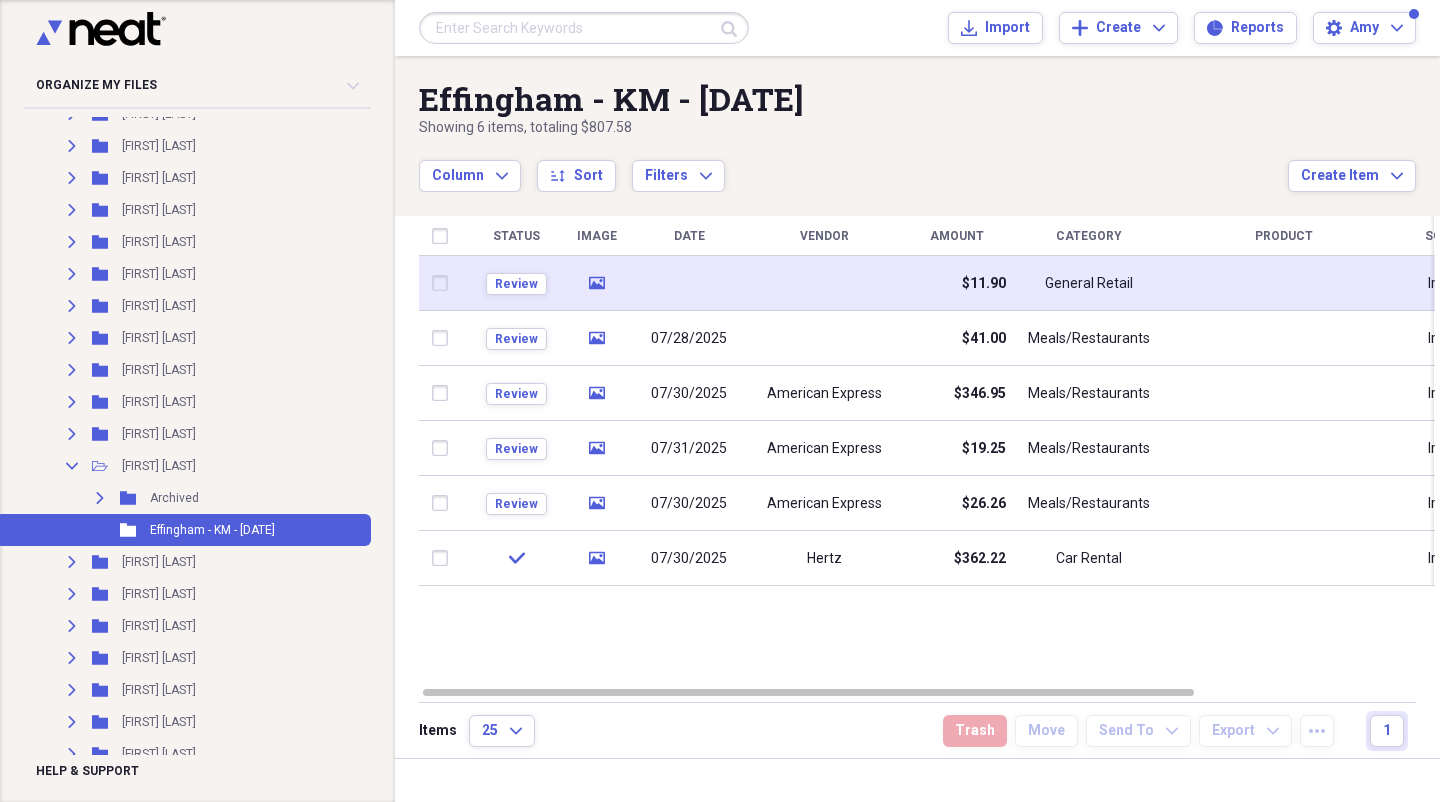 click at bounding box center (824, 283) 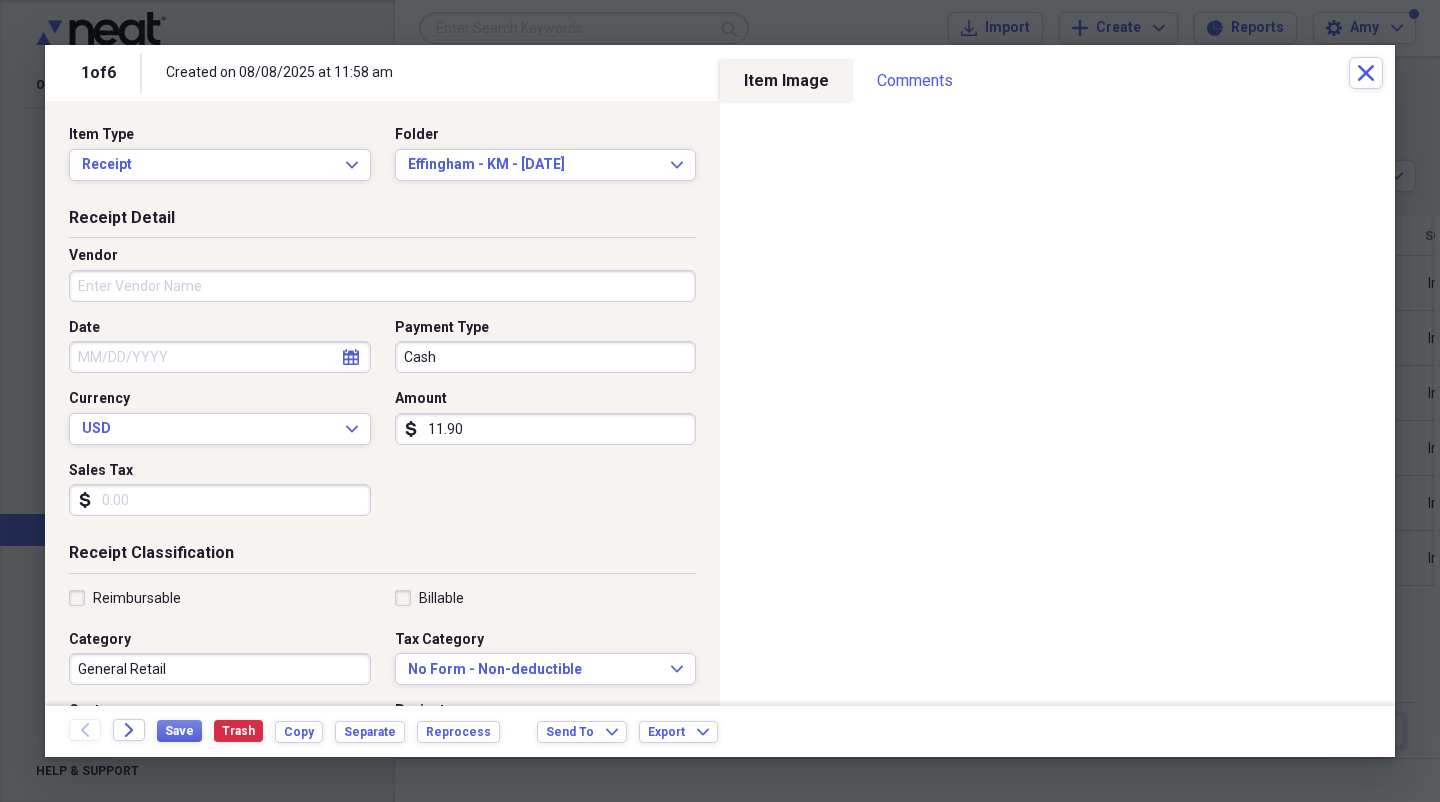 click on "Vendor" at bounding box center (382, 286) 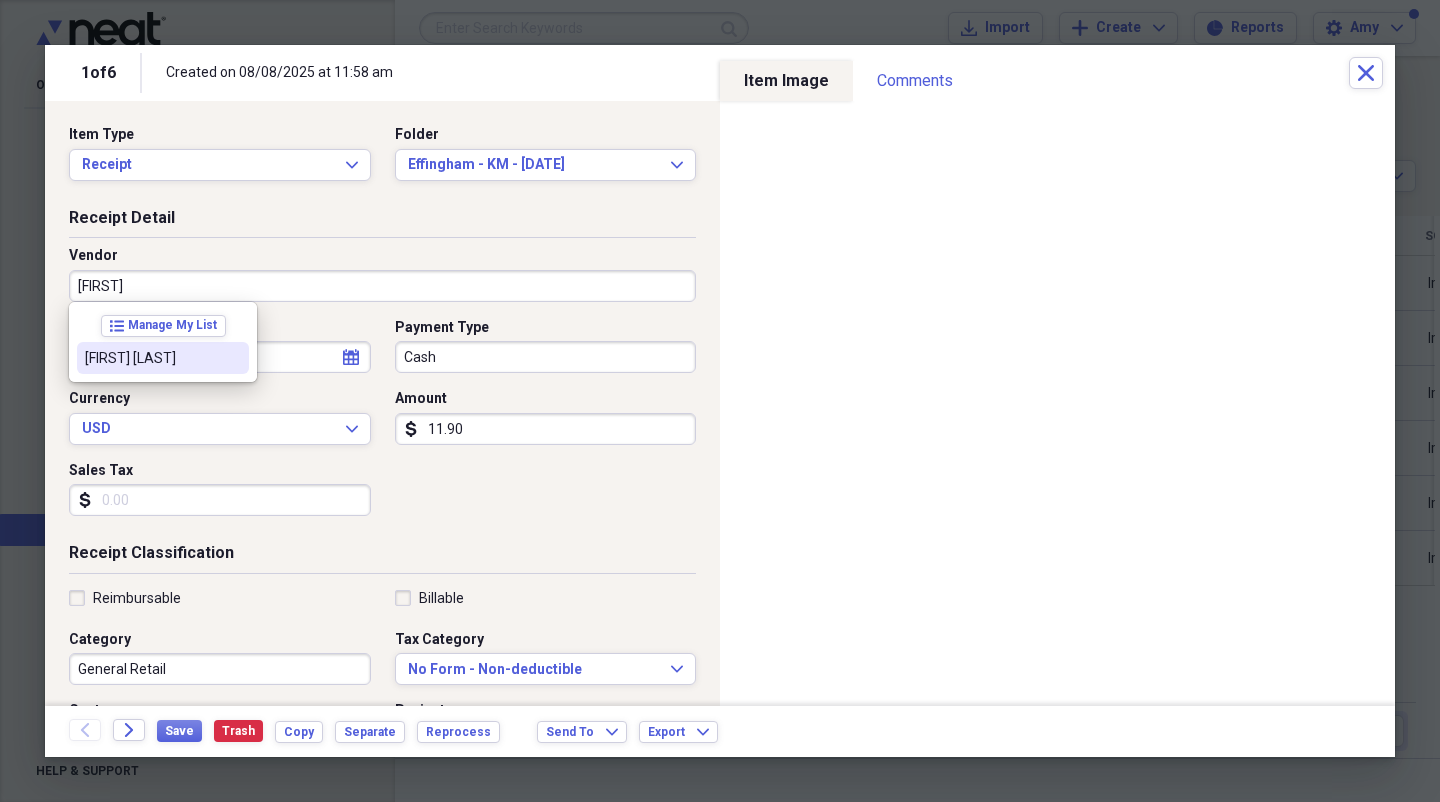 click on "[FIRST] [LAST]" at bounding box center (151, 358) 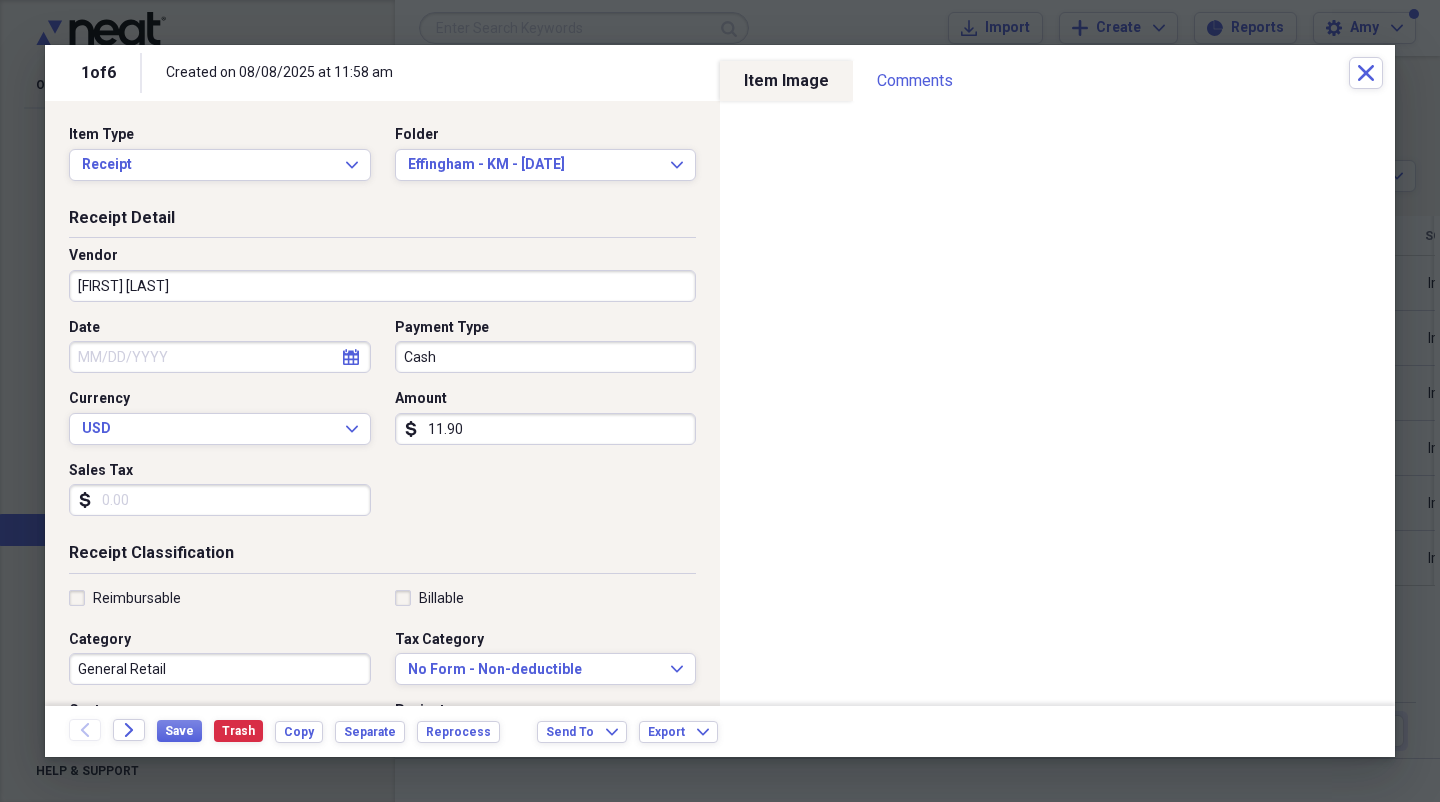 type on "Mileage" 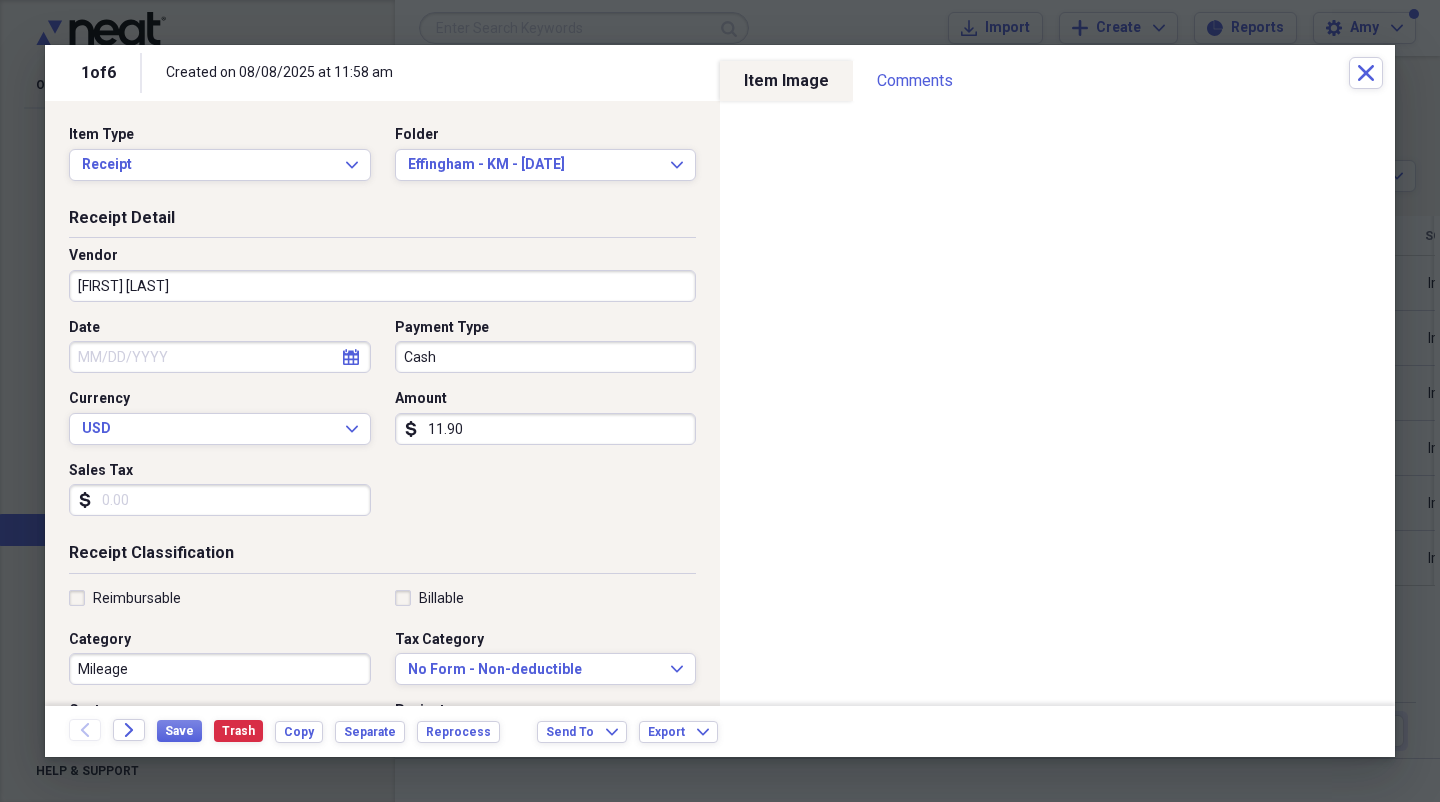 click on "calendar" 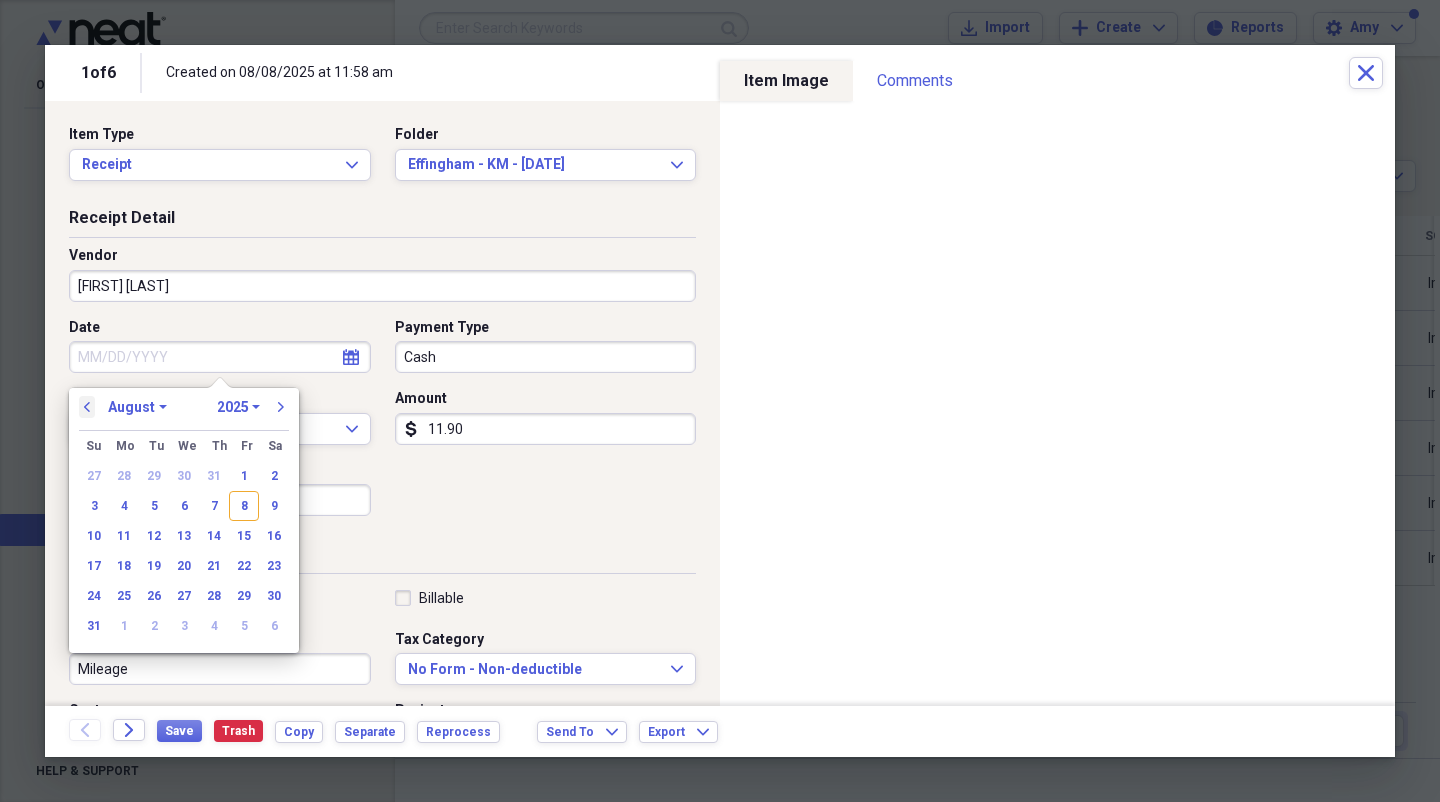 click on "previous" at bounding box center (87, 407) 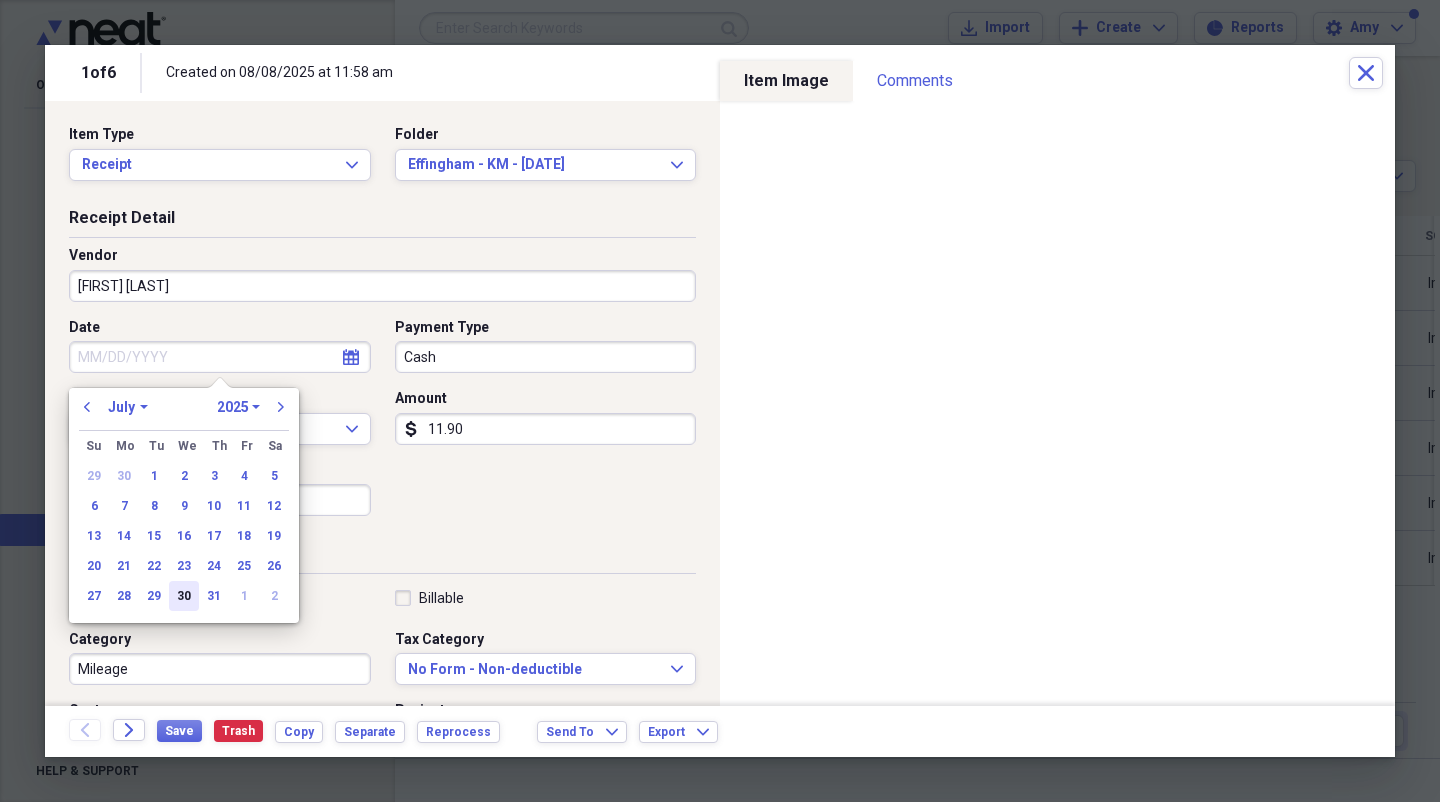 click on "30" at bounding box center [184, 596] 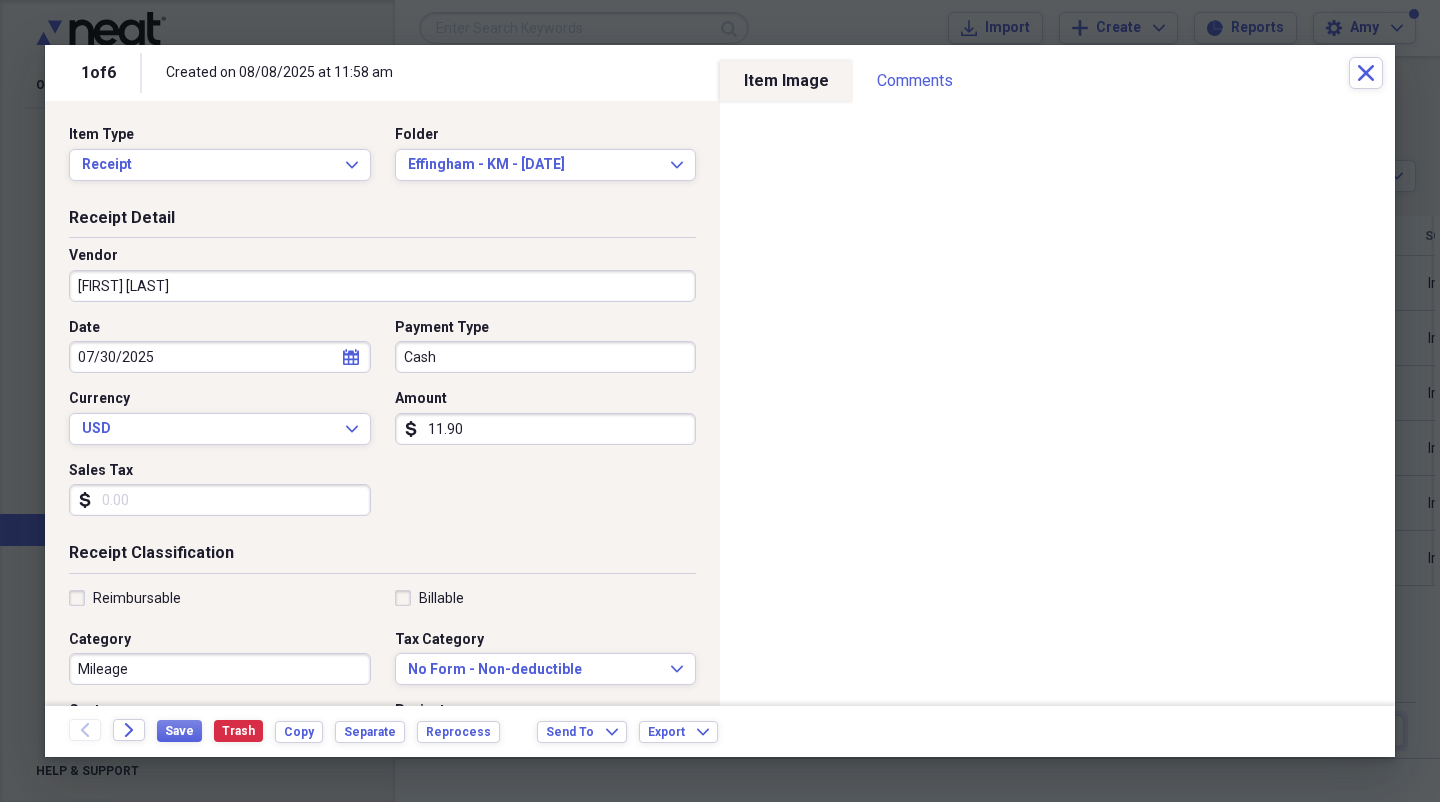 click on "11.90" at bounding box center (546, 429) 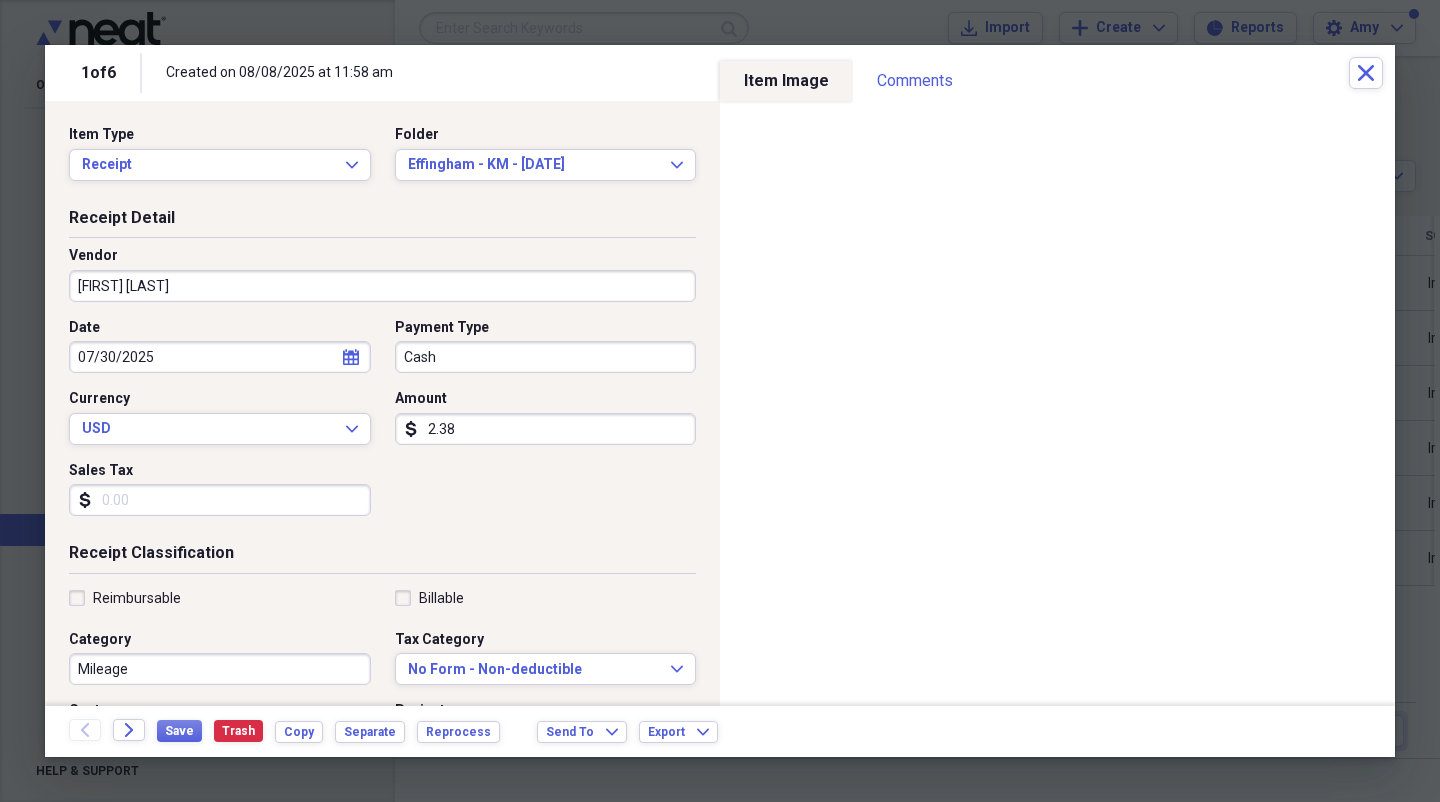 type on "23.80" 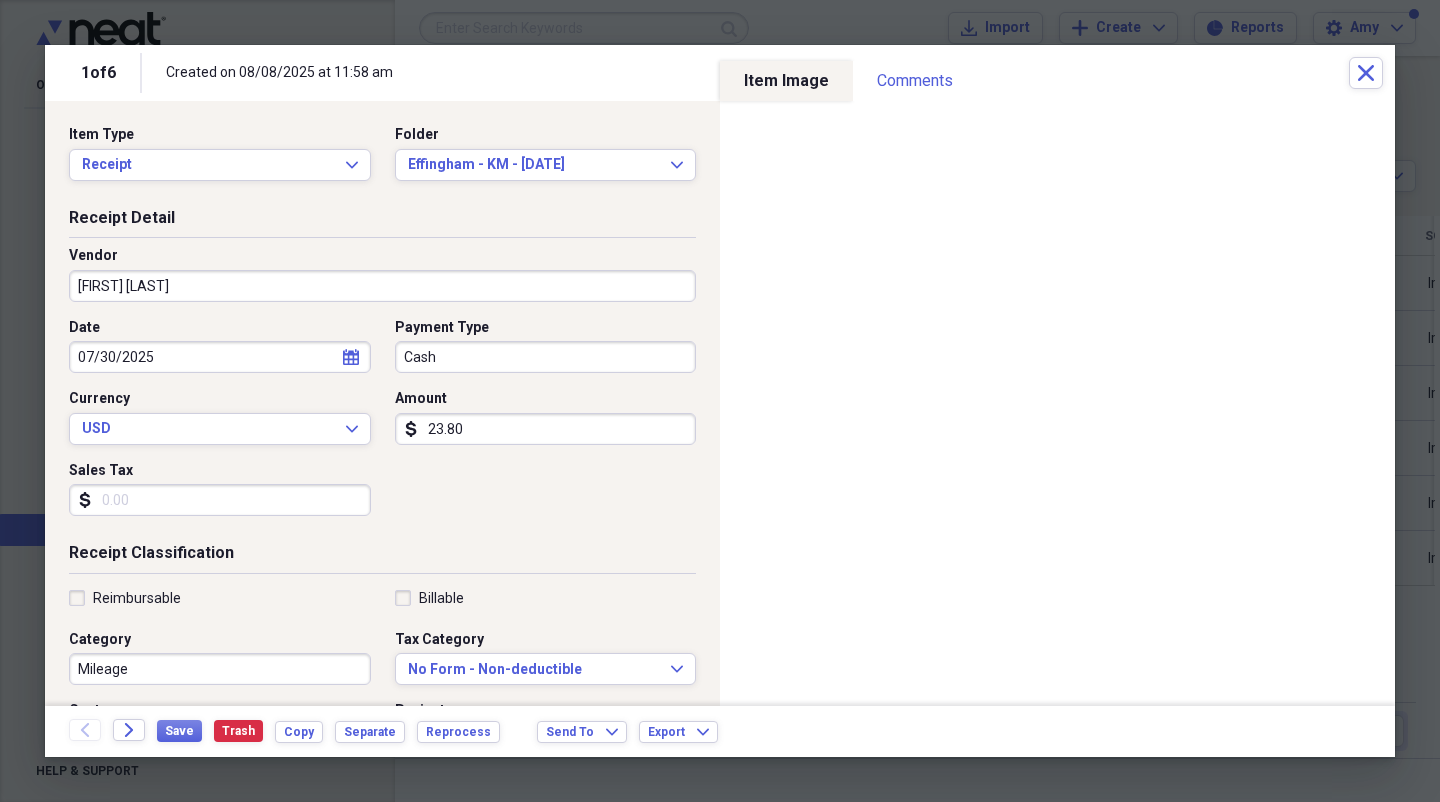 click on "Billable" at bounding box center (429, 598) 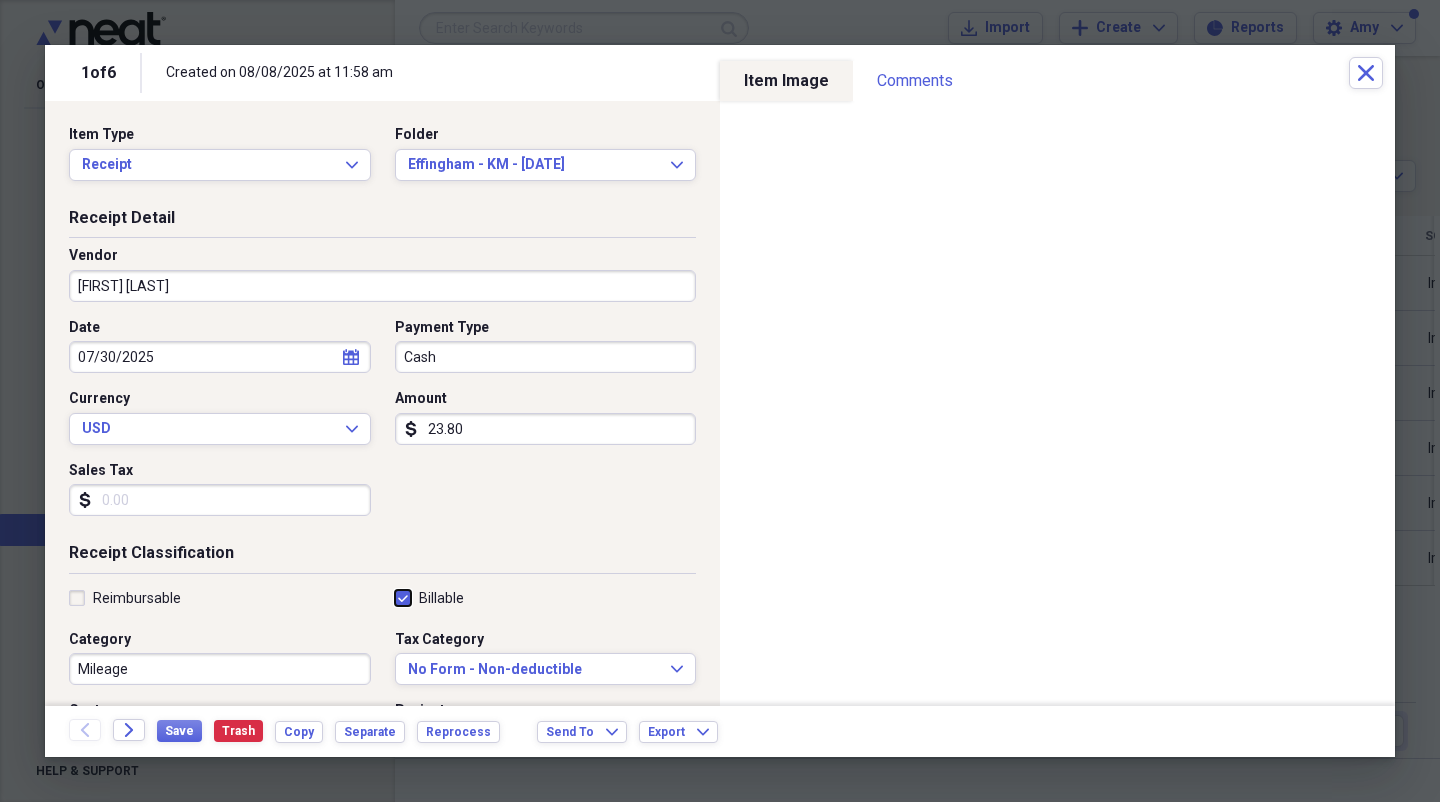 checkbox on "true" 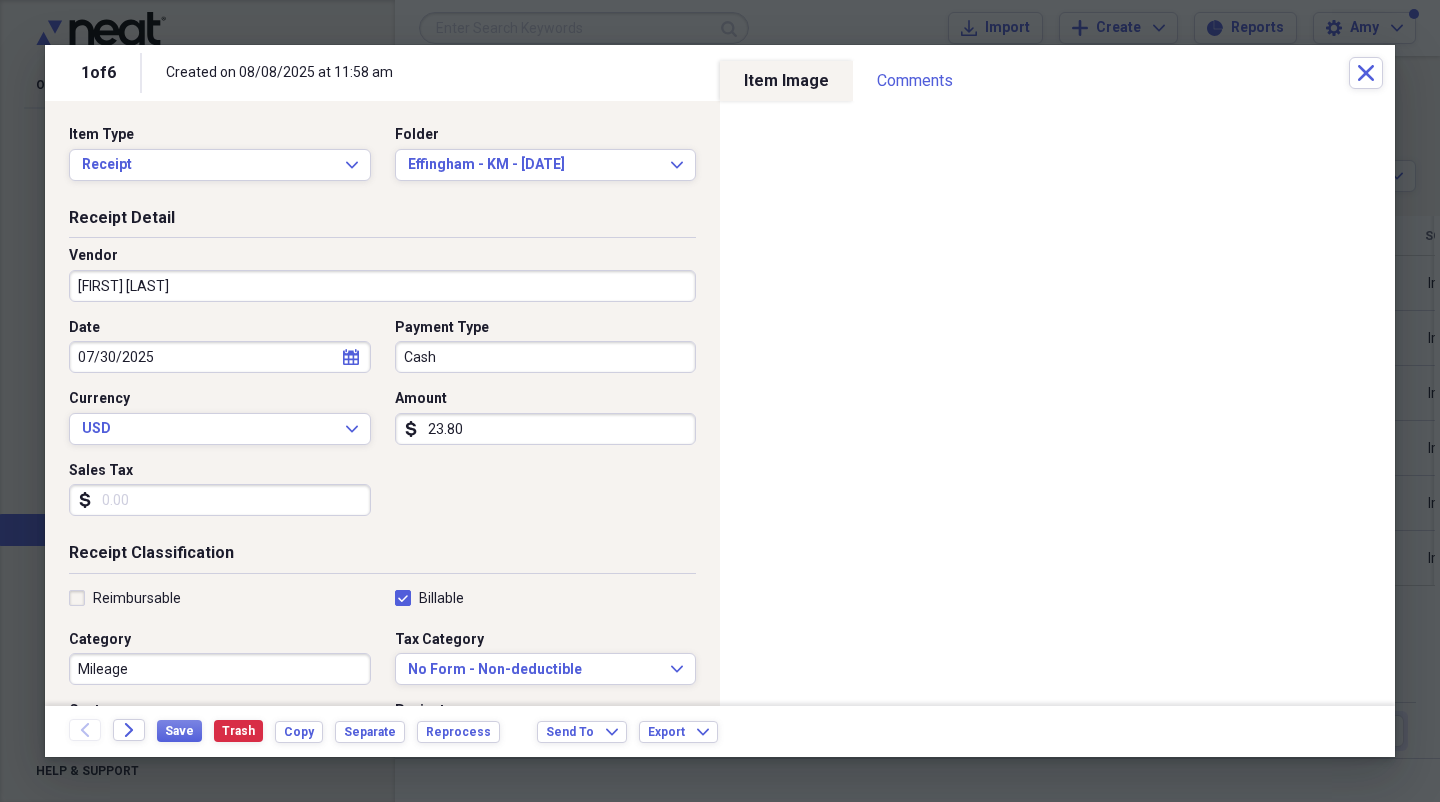 click on "Reimbursable" at bounding box center [125, 598] 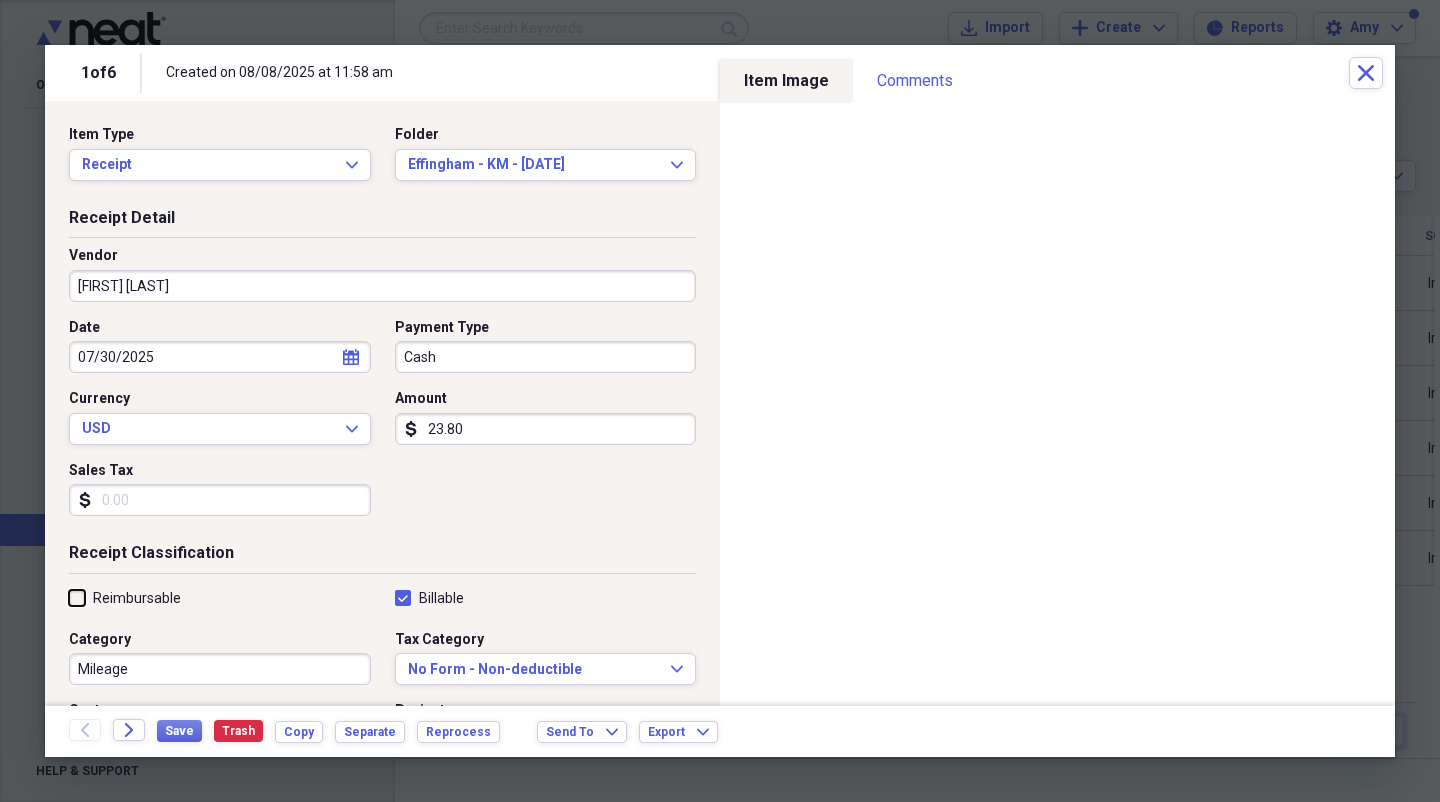 click on "Reimbursable" at bounding box center (69, 597) 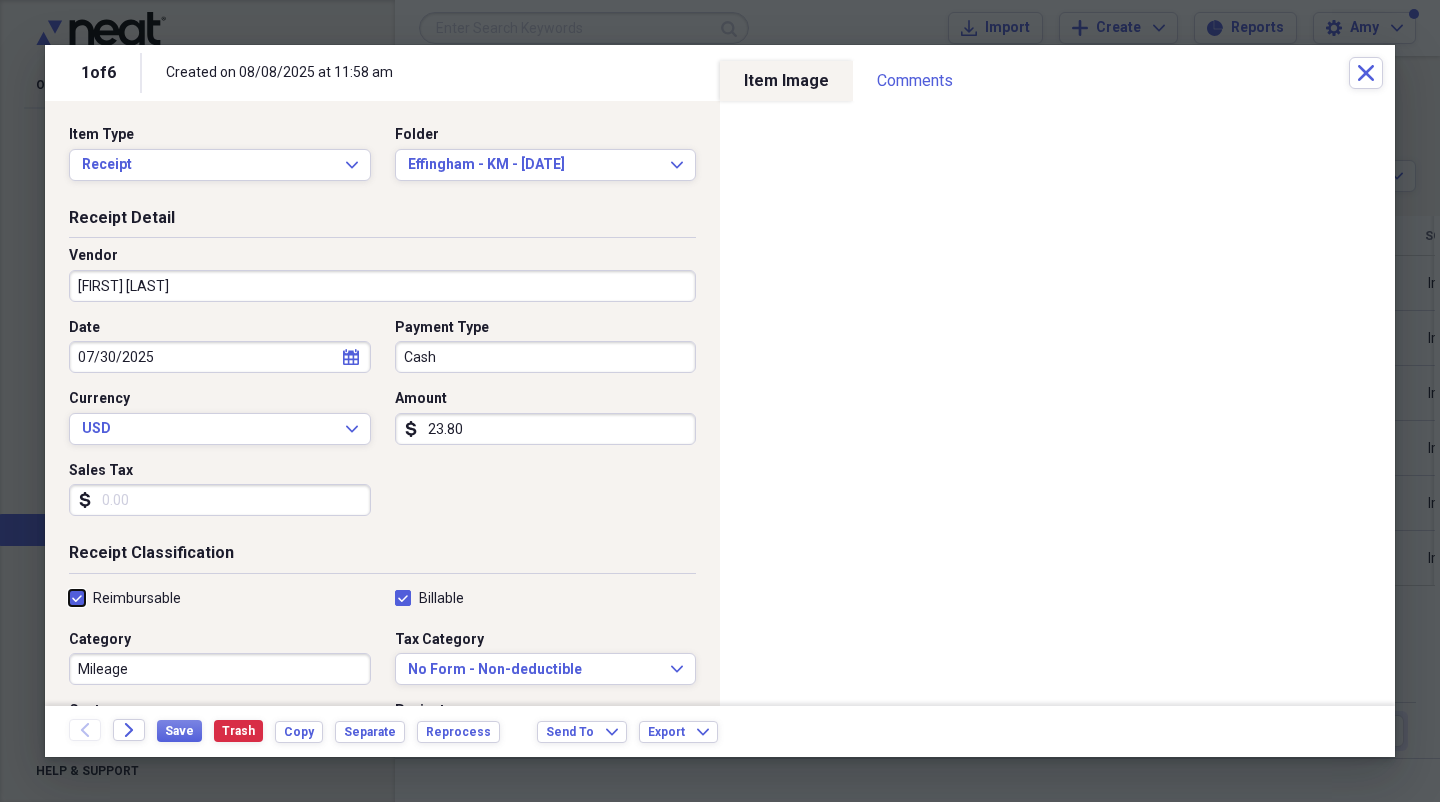 checkbox on "true" 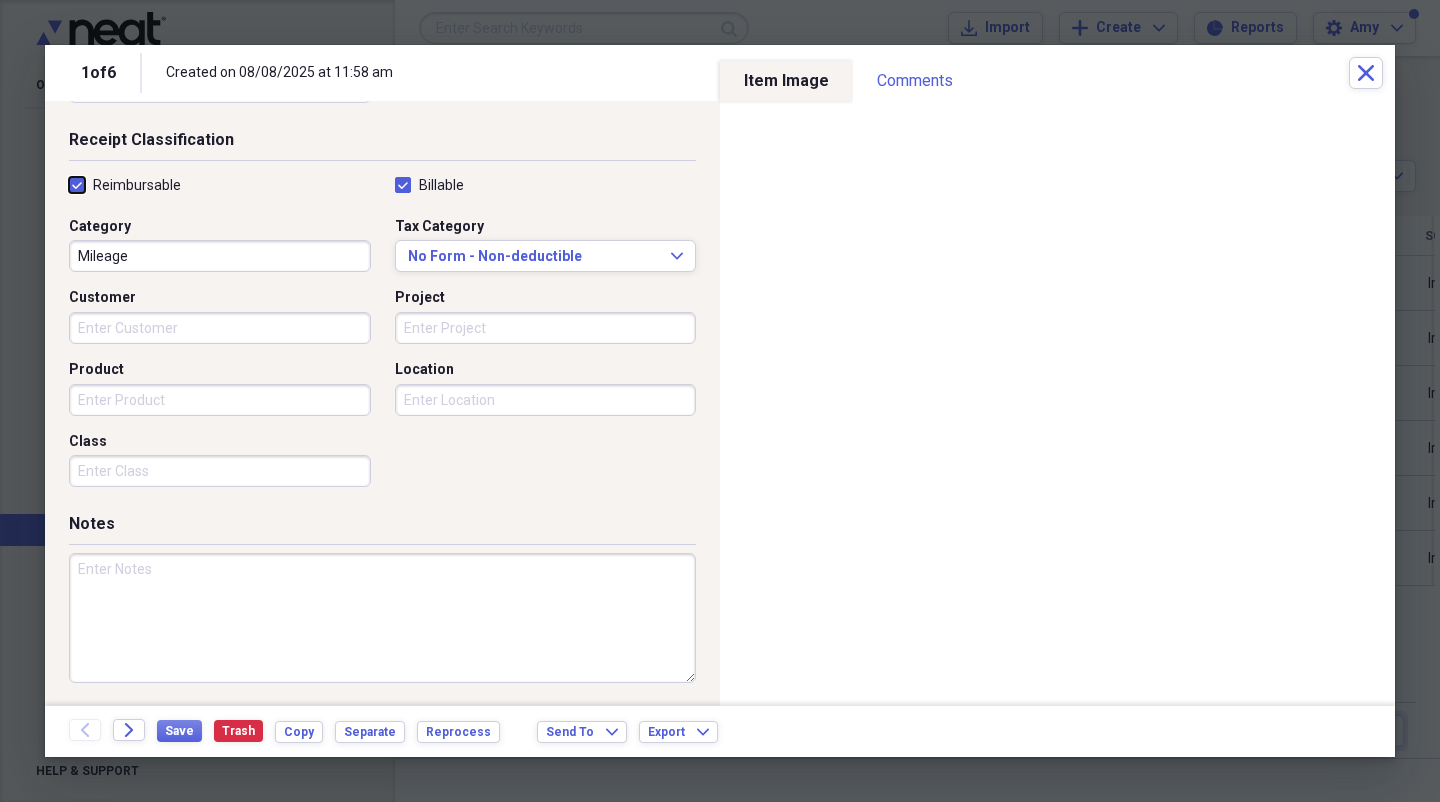scroll, scrollTop: 416, scrollLeft: 0, axis: vertical 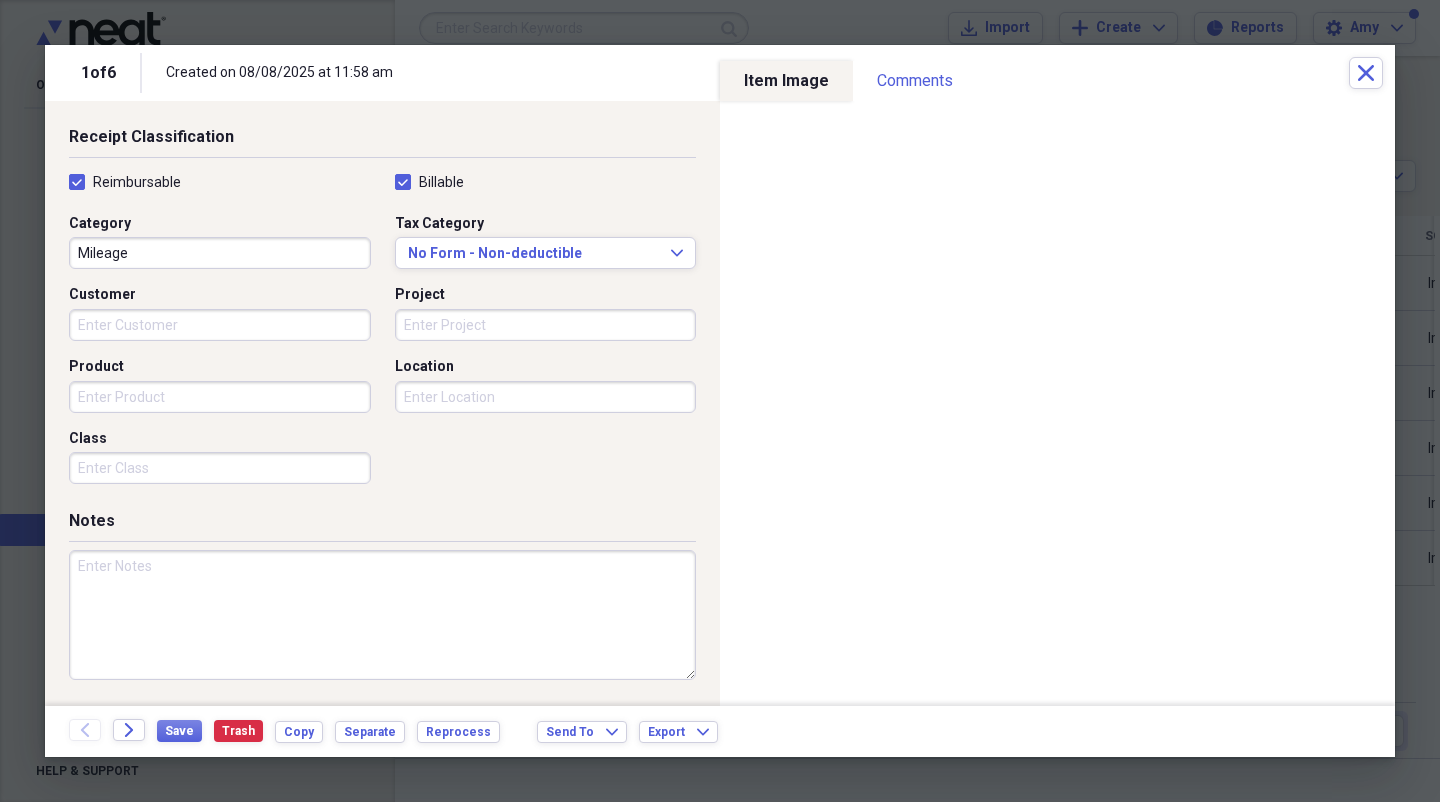 click at bounding box center [382, 615] 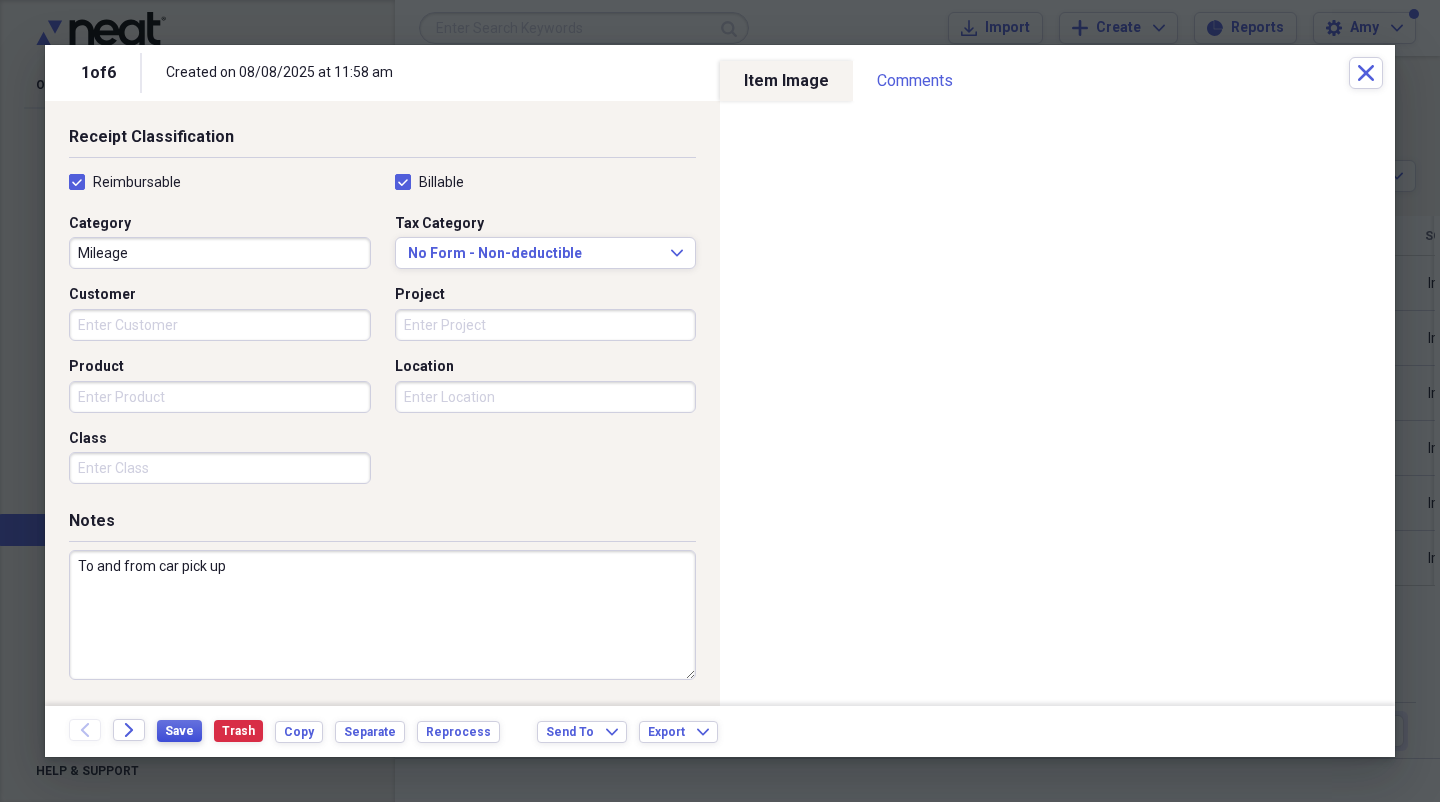 type on "To and from car pick up" 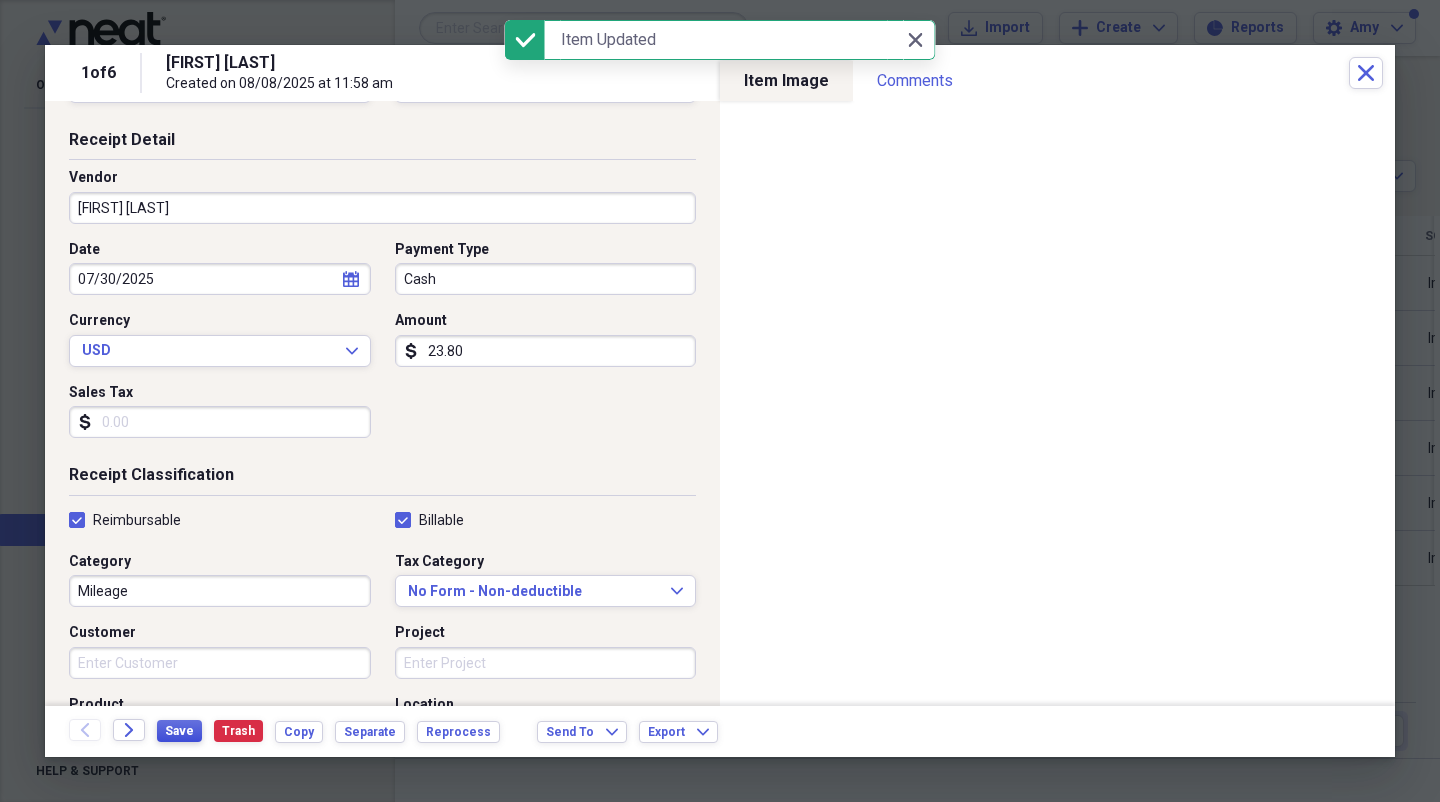 scroll, scrollTop: 74, scrollLeft: 0, axis: vertical 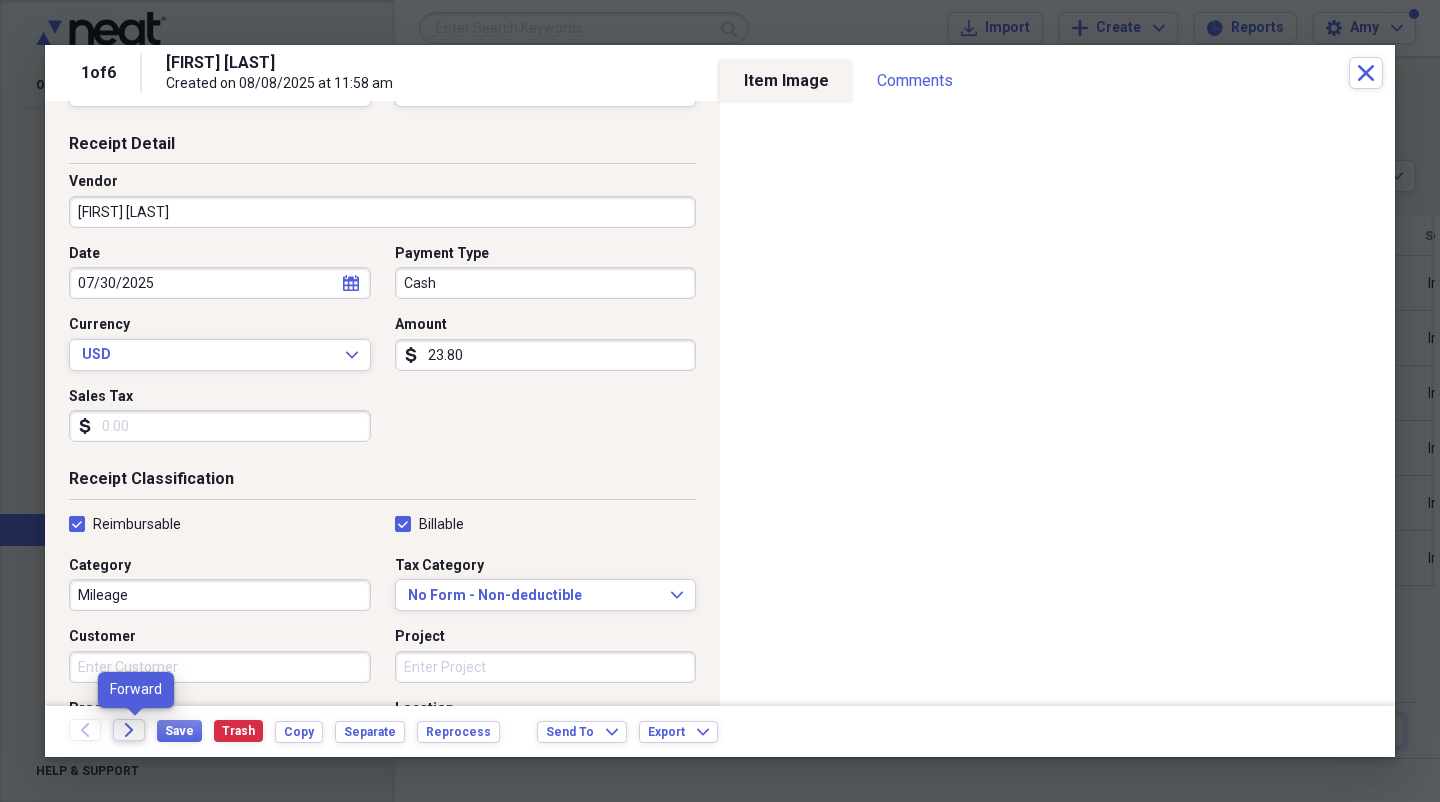 click 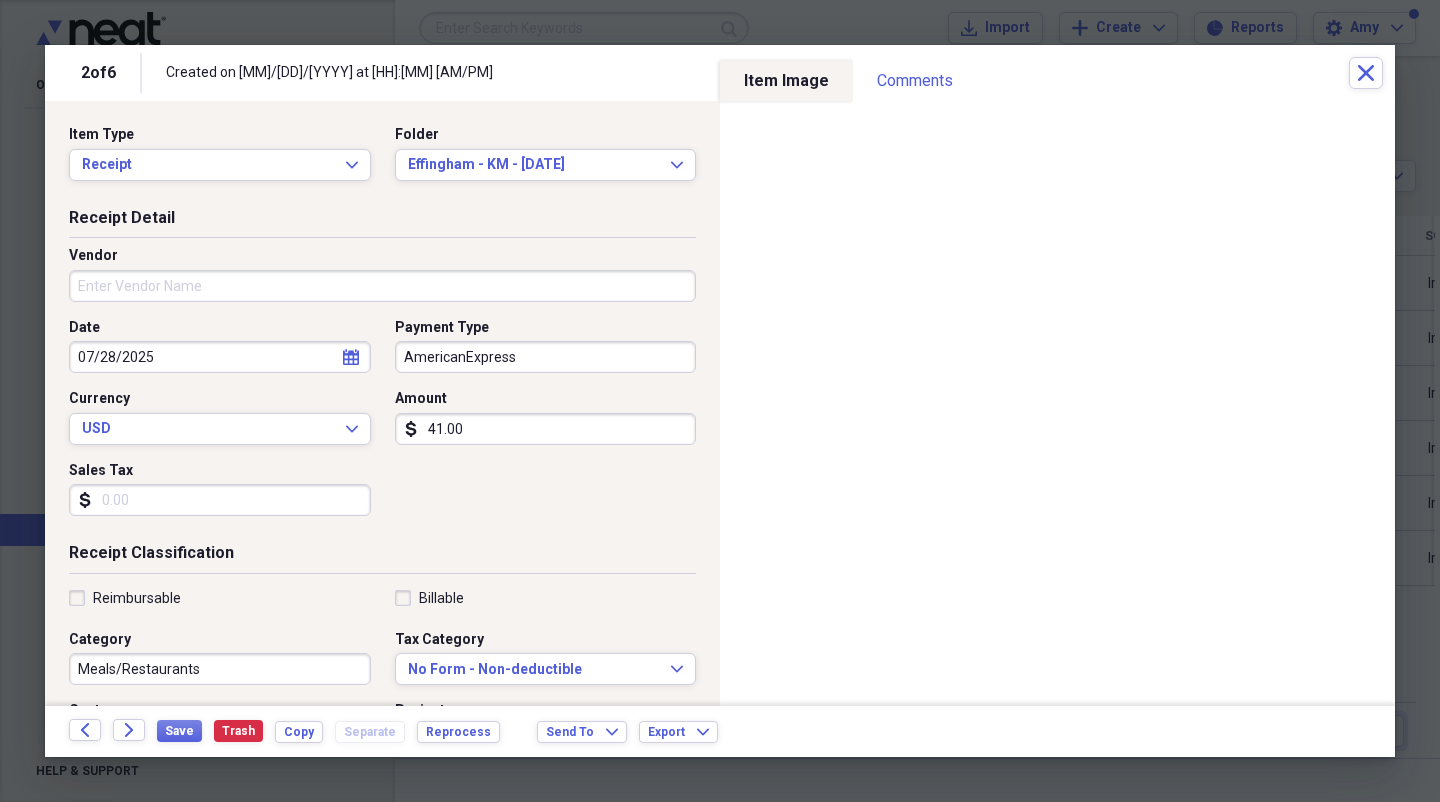 click on "AmericanExpress" at bounding box center (546, 357) 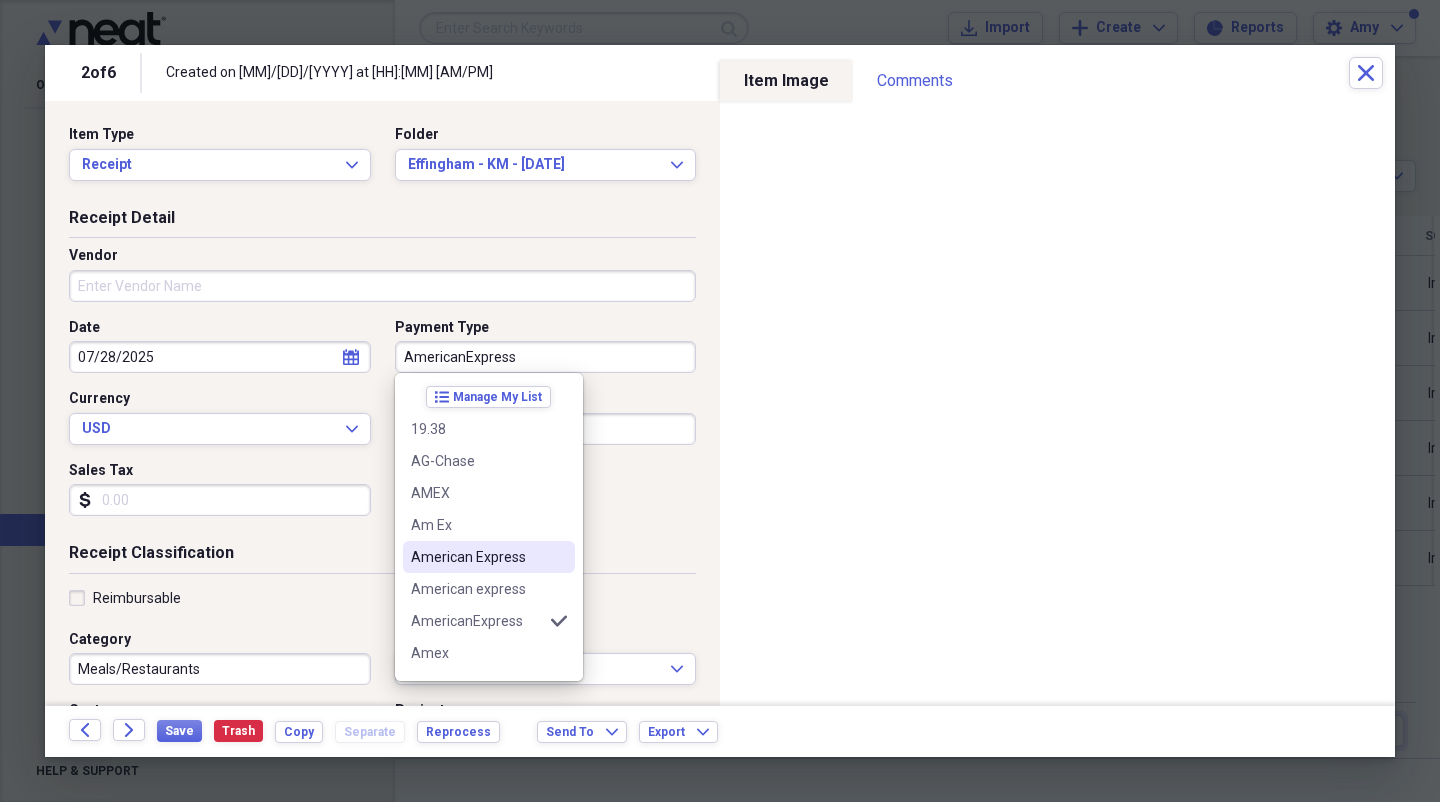click on "American Express" at bounding box center (477, 557) 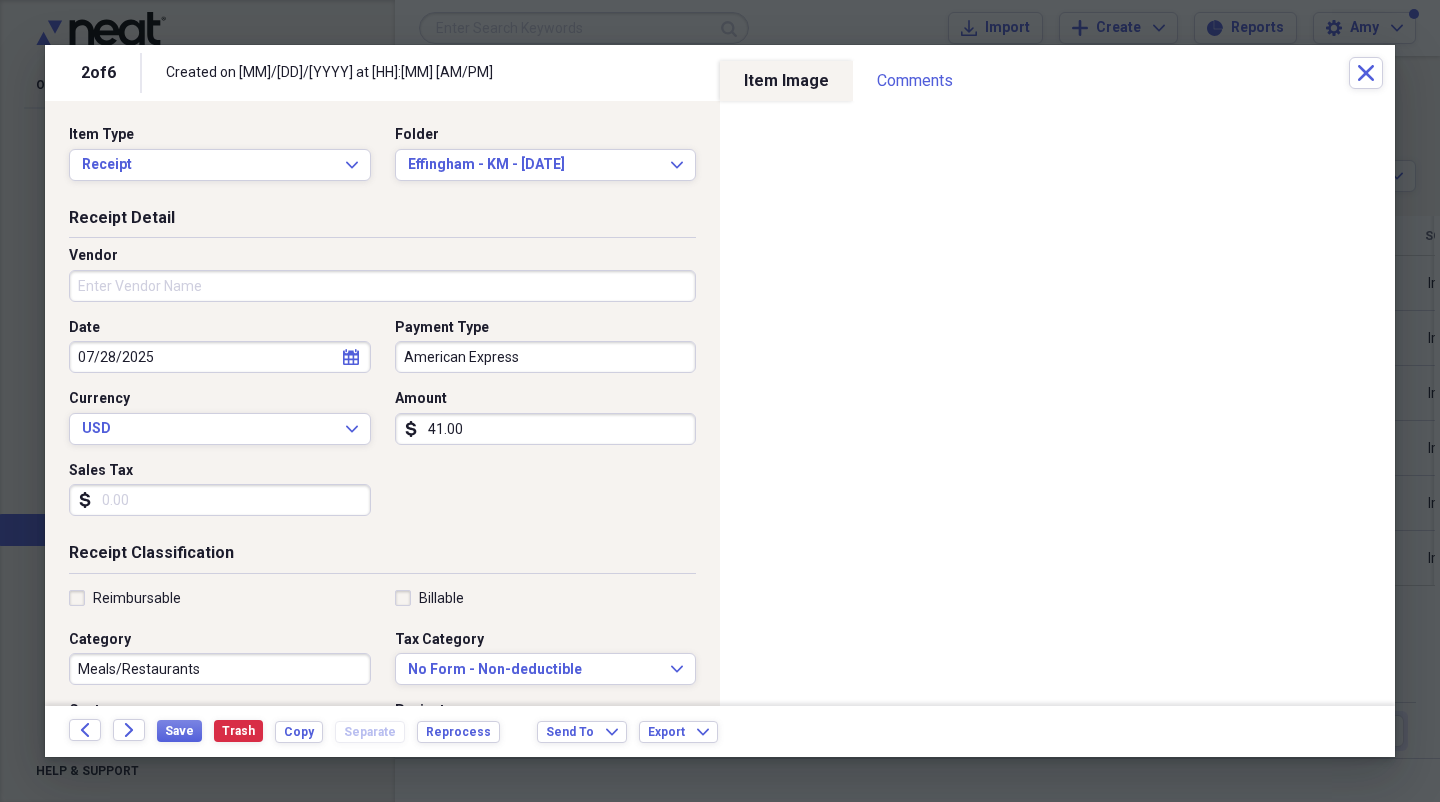click on "Vendor" at bounding box center [382, 286] 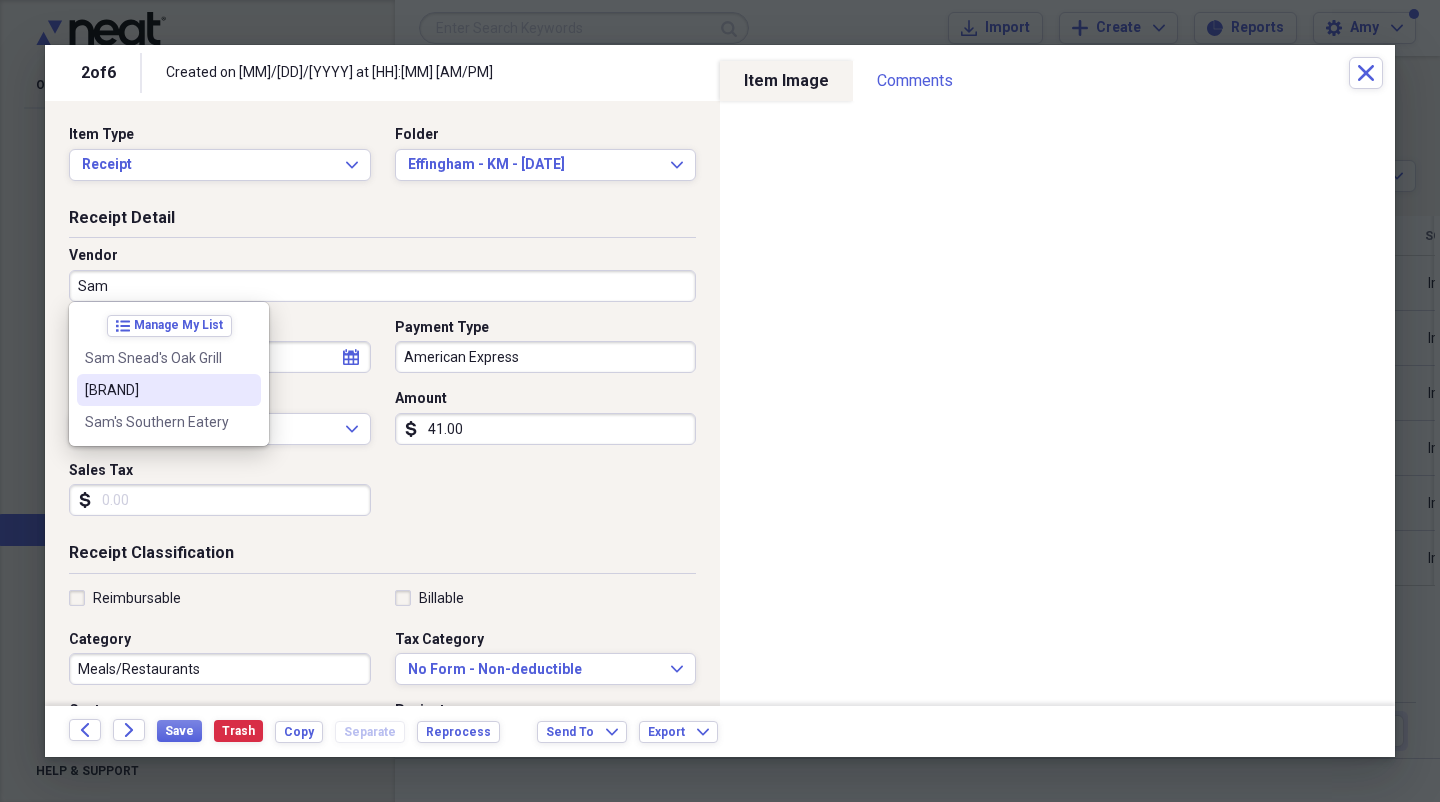 click on "[BRAND]" at bounding box center (157, 390) 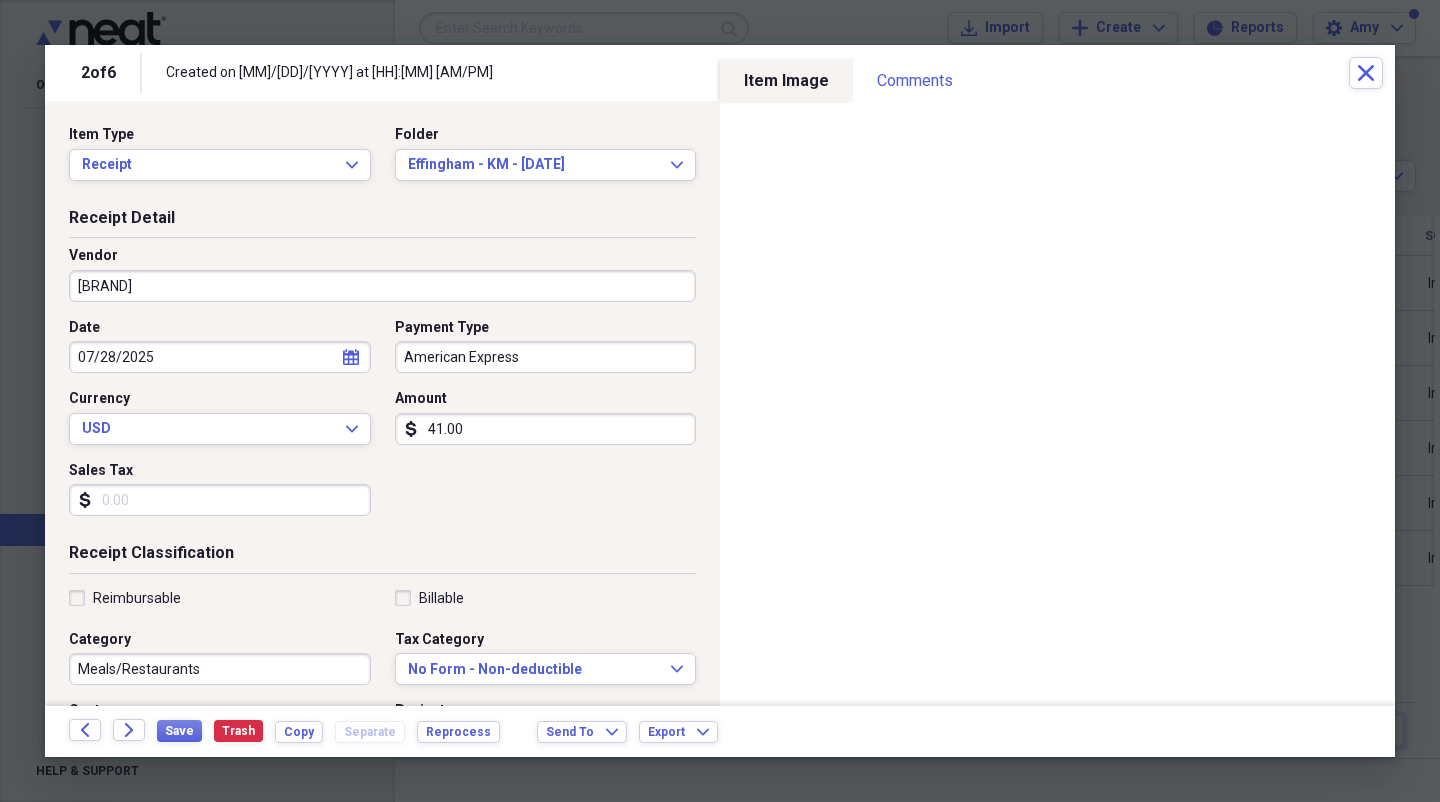 click on "Billable" at bounding box center [429, 598] 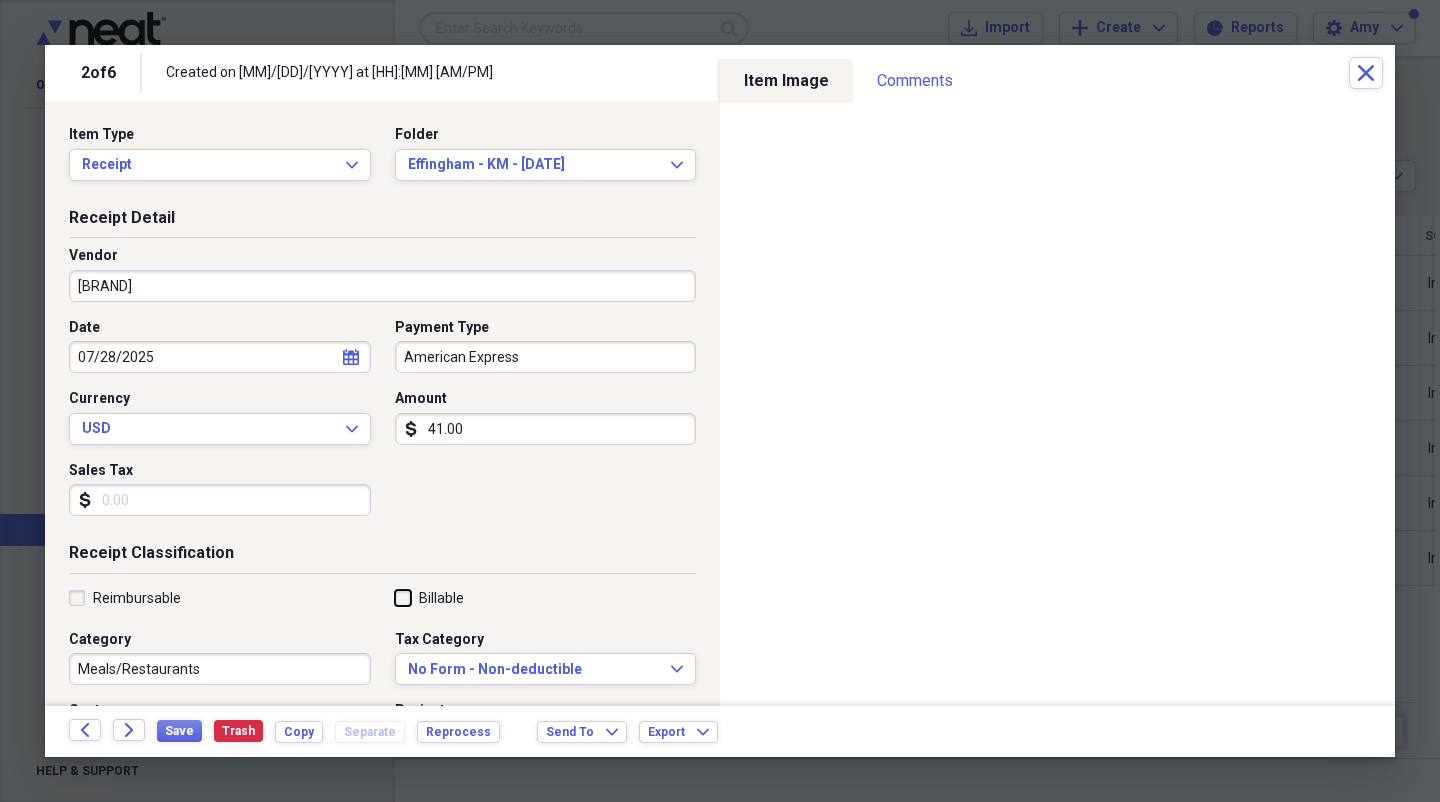 click on "Billable" at bounding box center [395, 597] 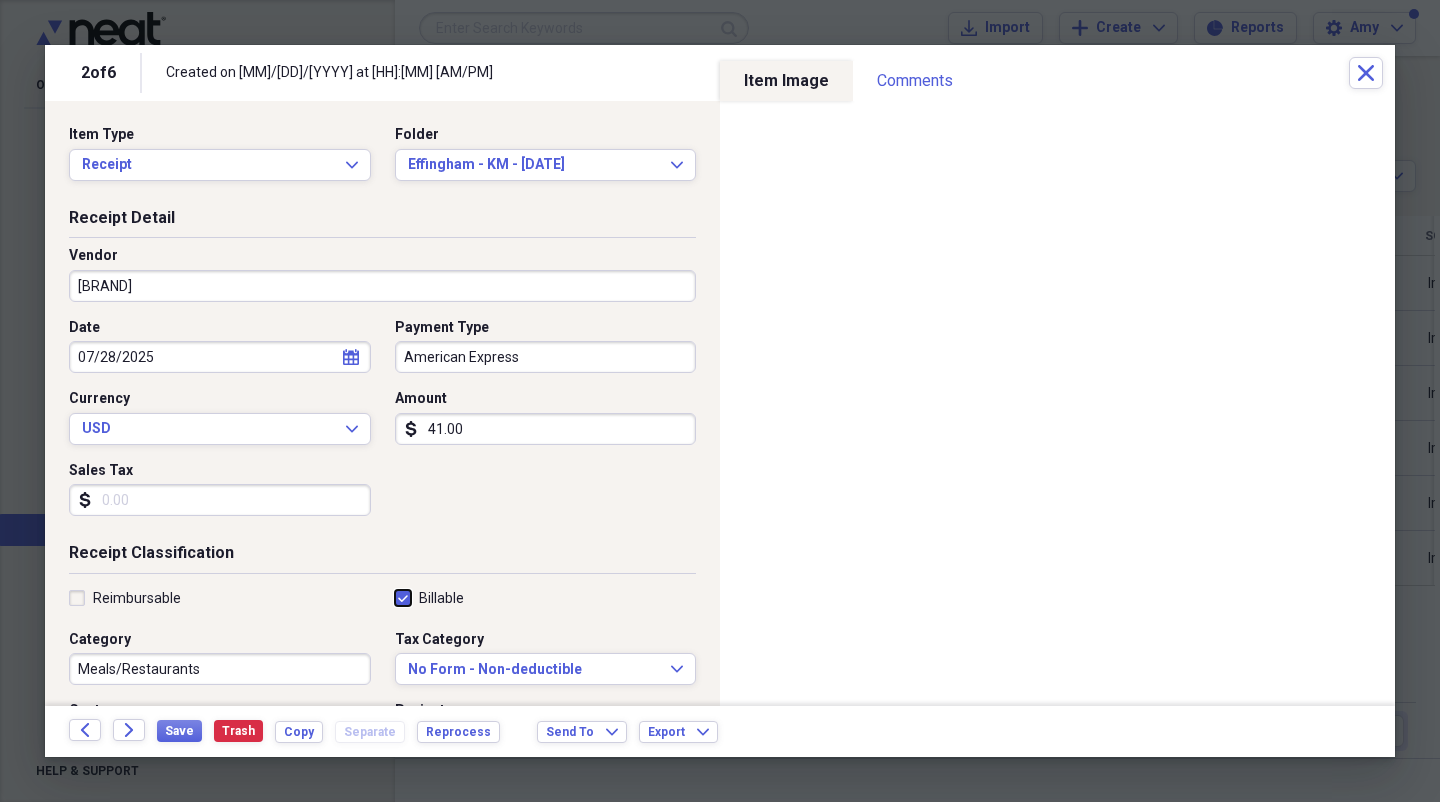checkbox on "true" 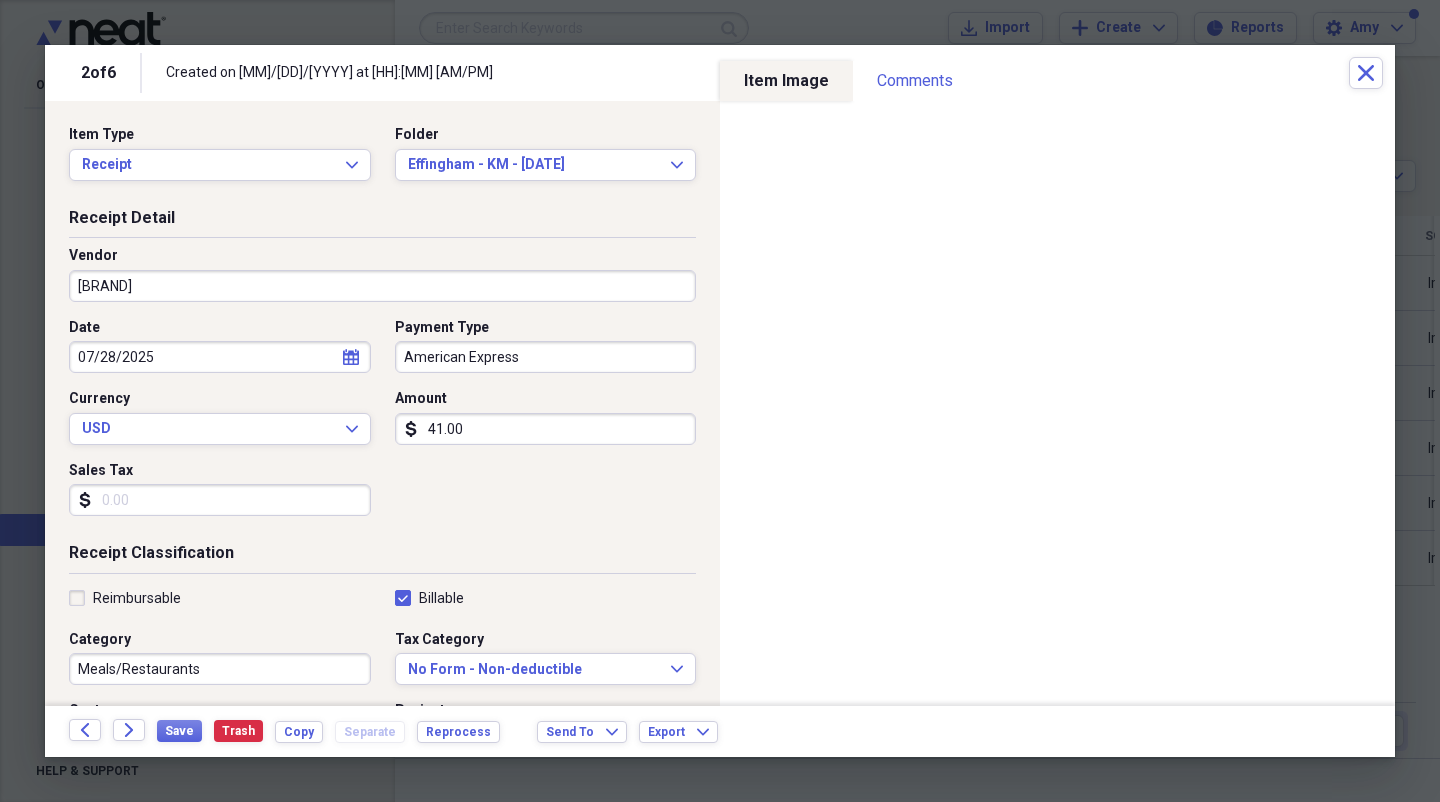 click on "Reimbursable" at bounding box center (125, 598) 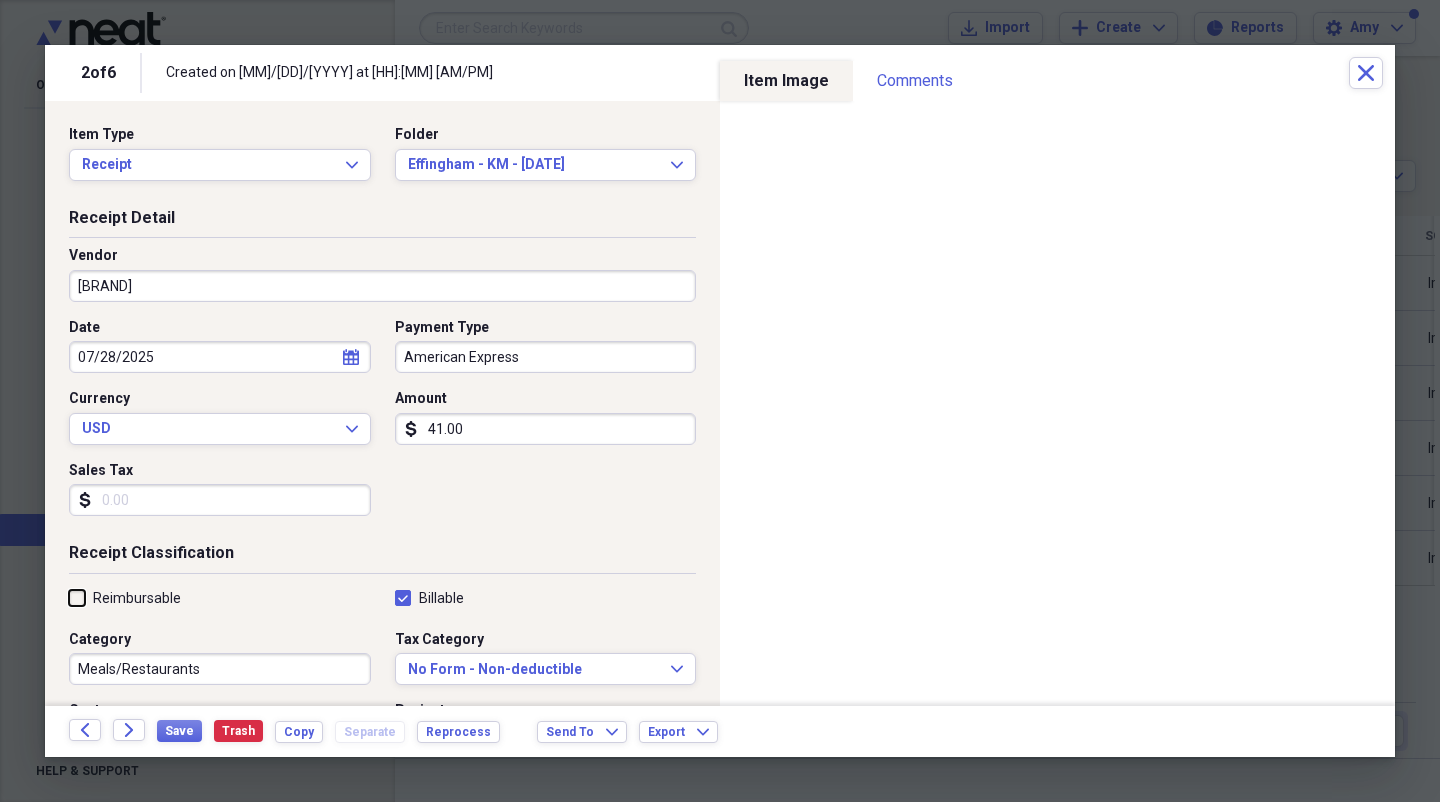 click on "Reimbursable" at bounding box center (69, 597) 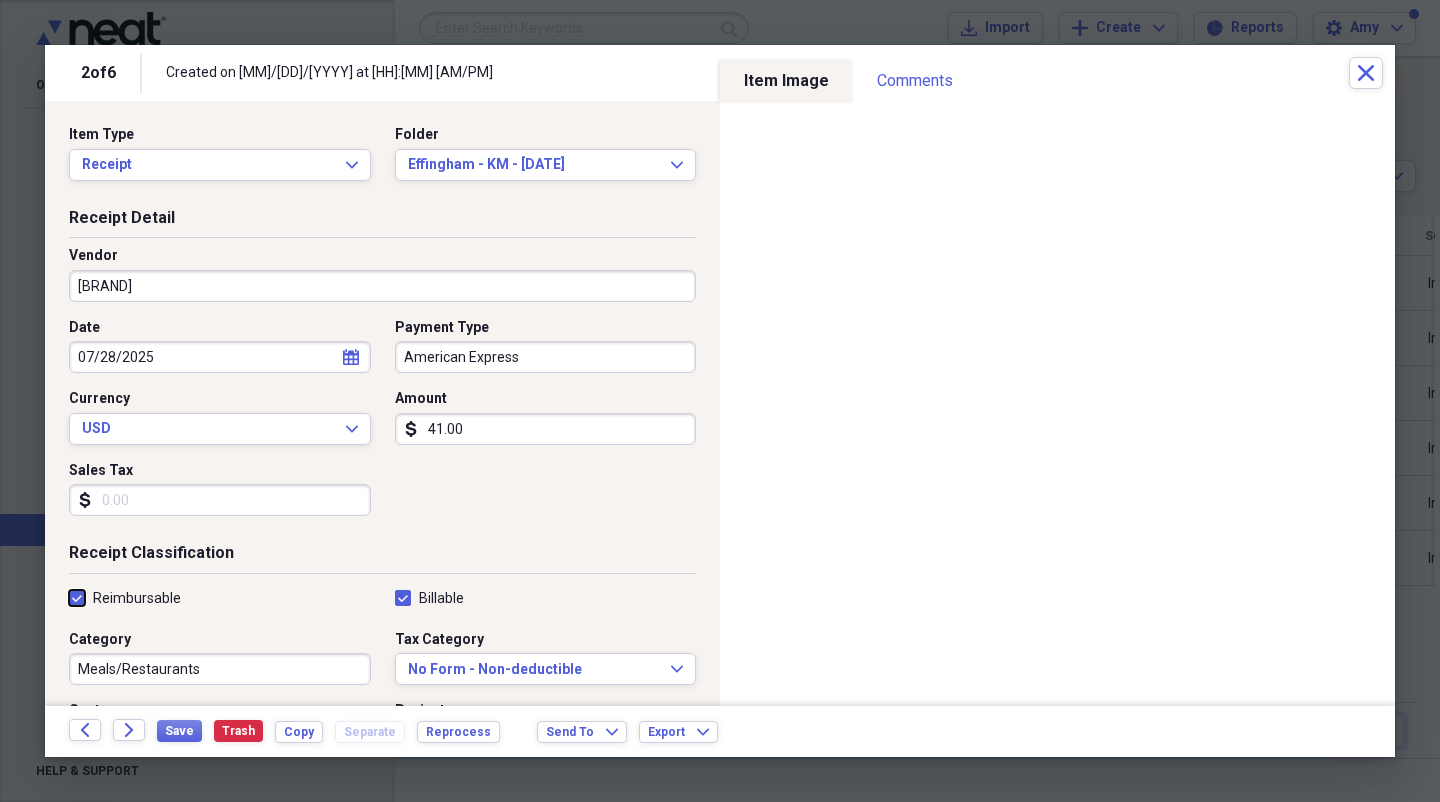 checkbox on "true" 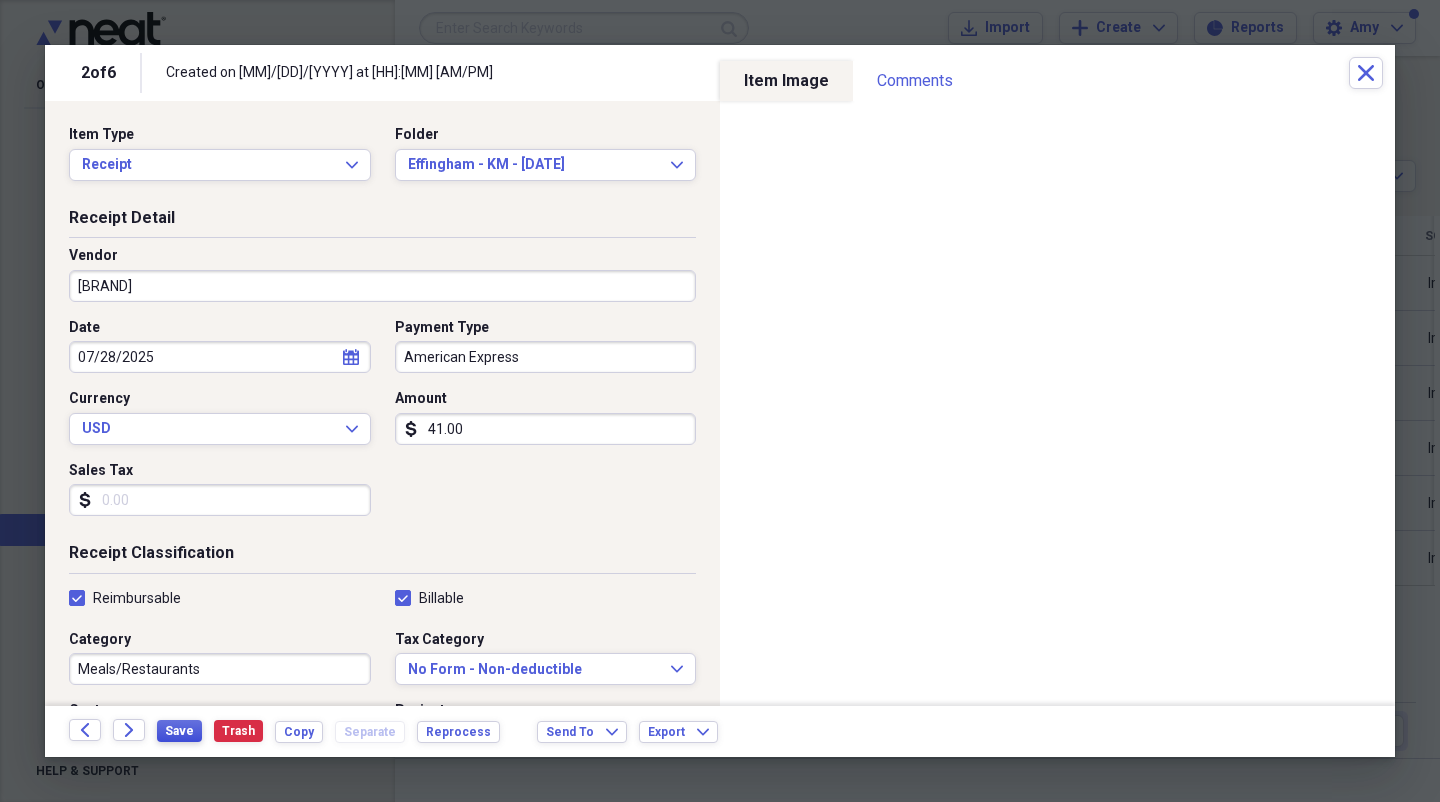 click on "Save" at bounding box center [179, 731] 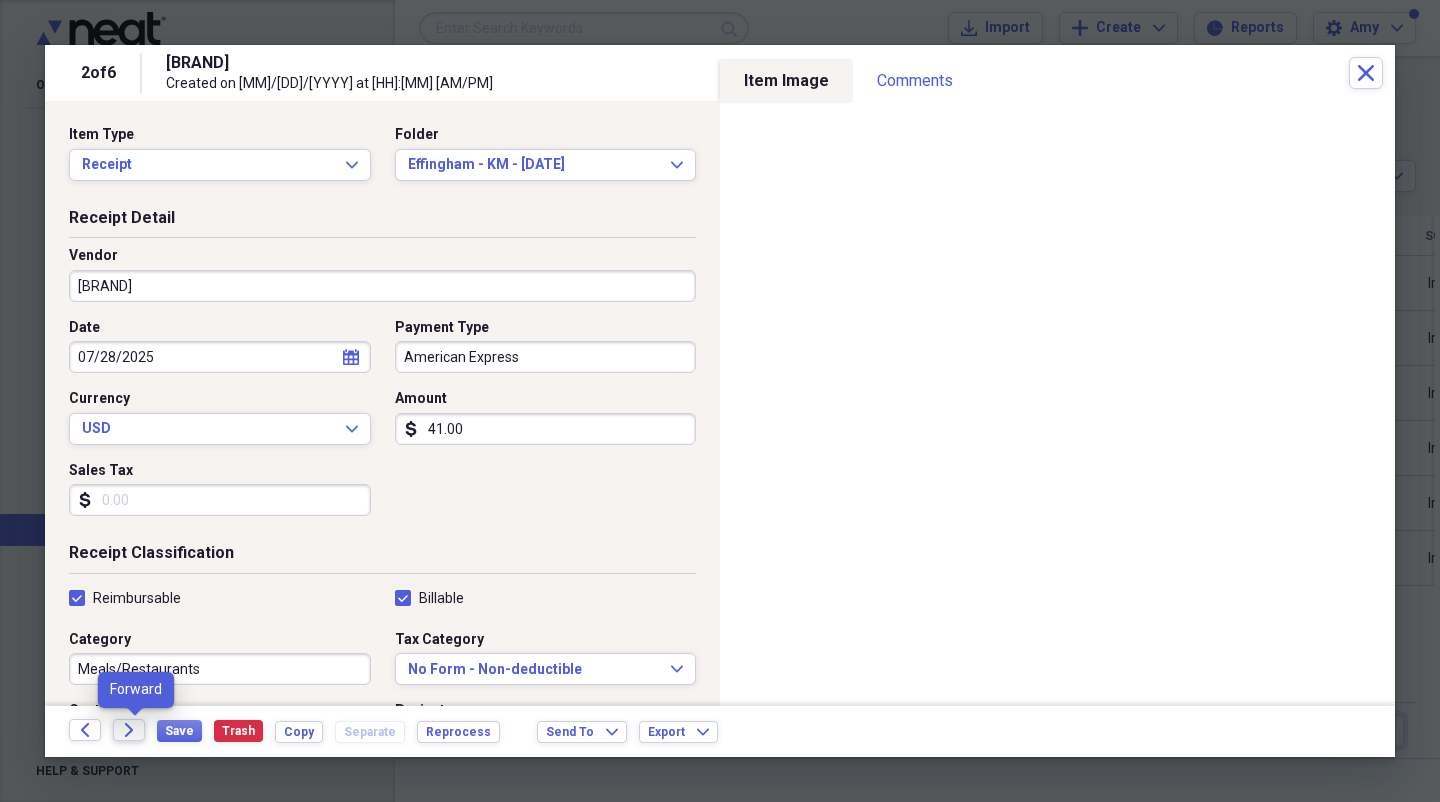click on "Forward" 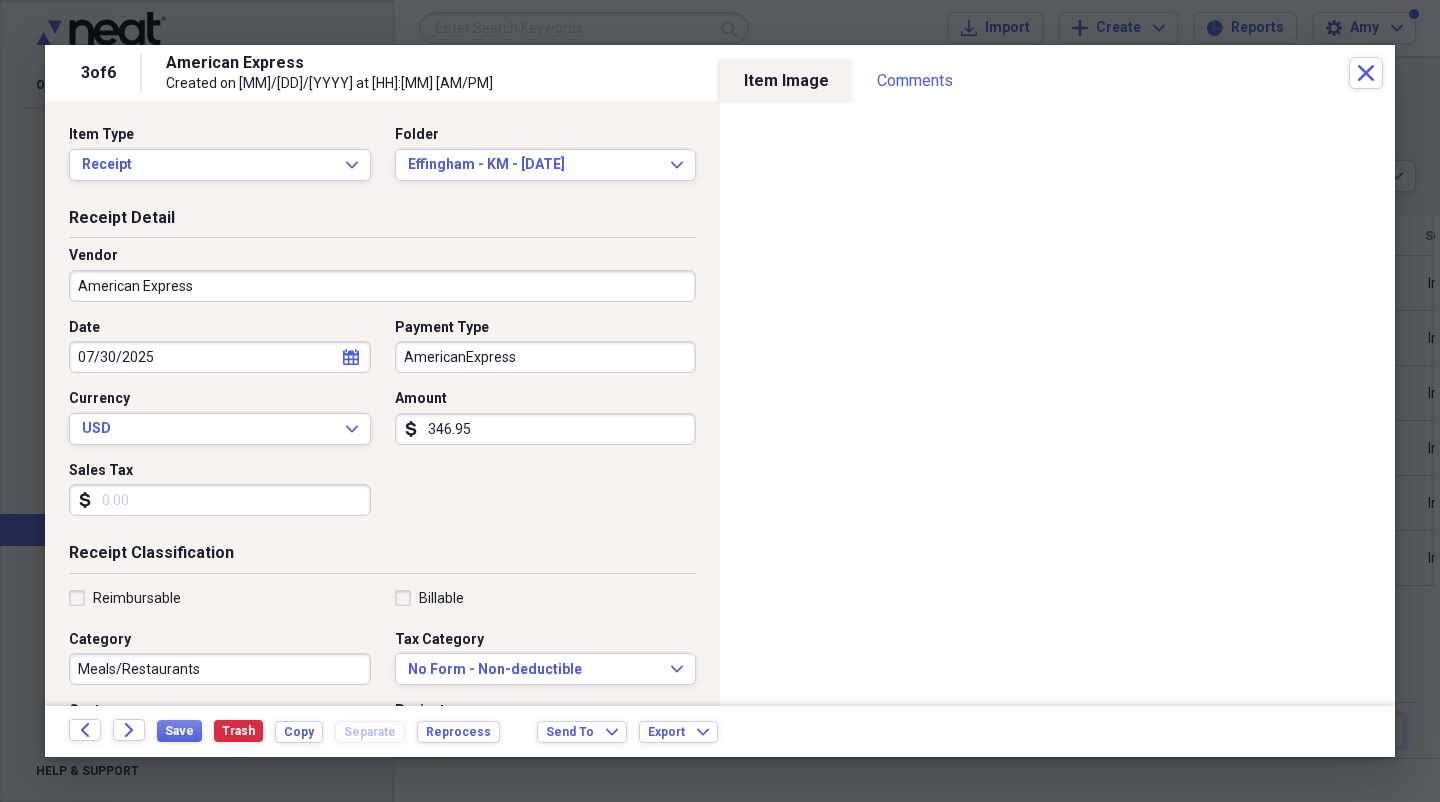click on "American Express" at bounding box center [382, 286] 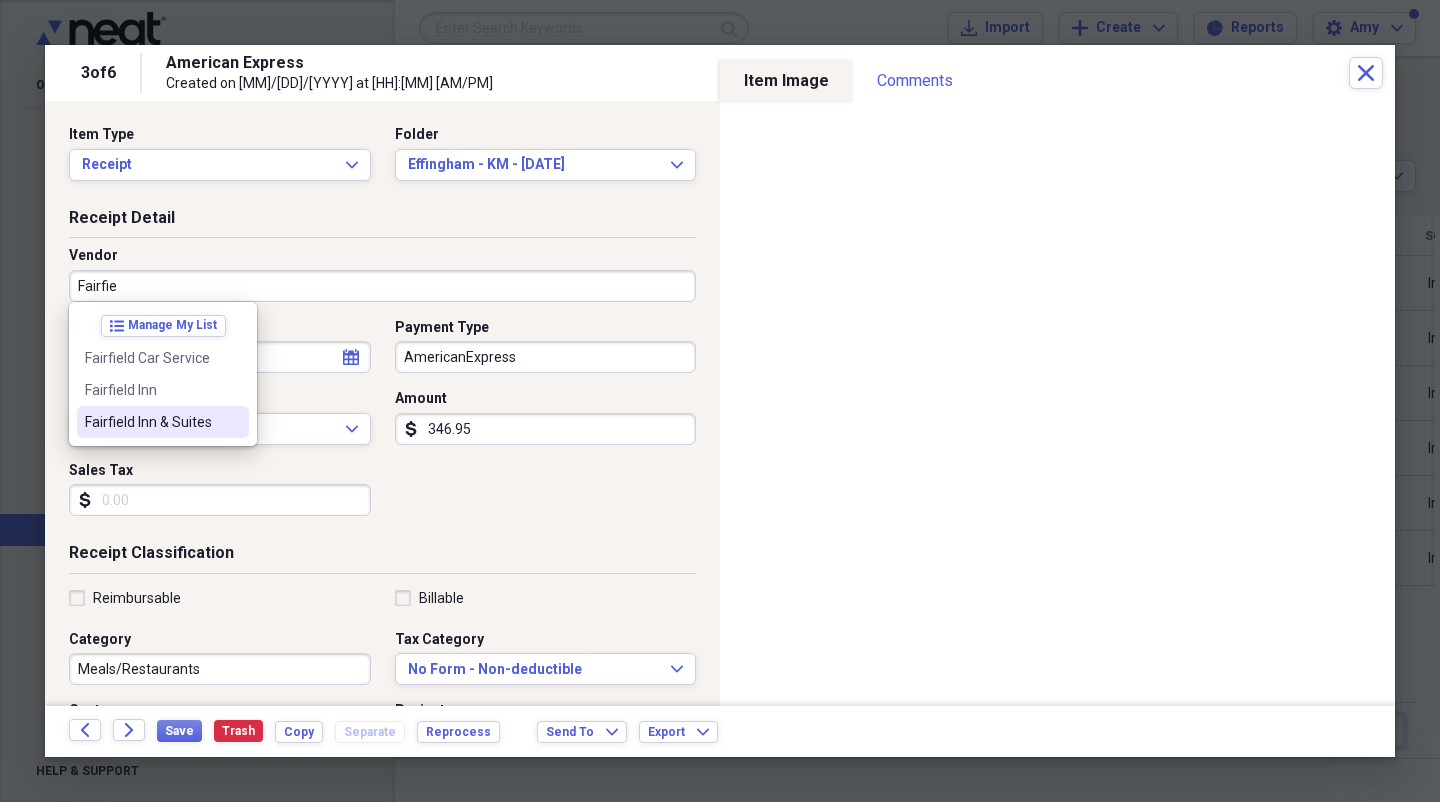 click on "Fairfield Inn & Suites" at bounding box center (151, 422) 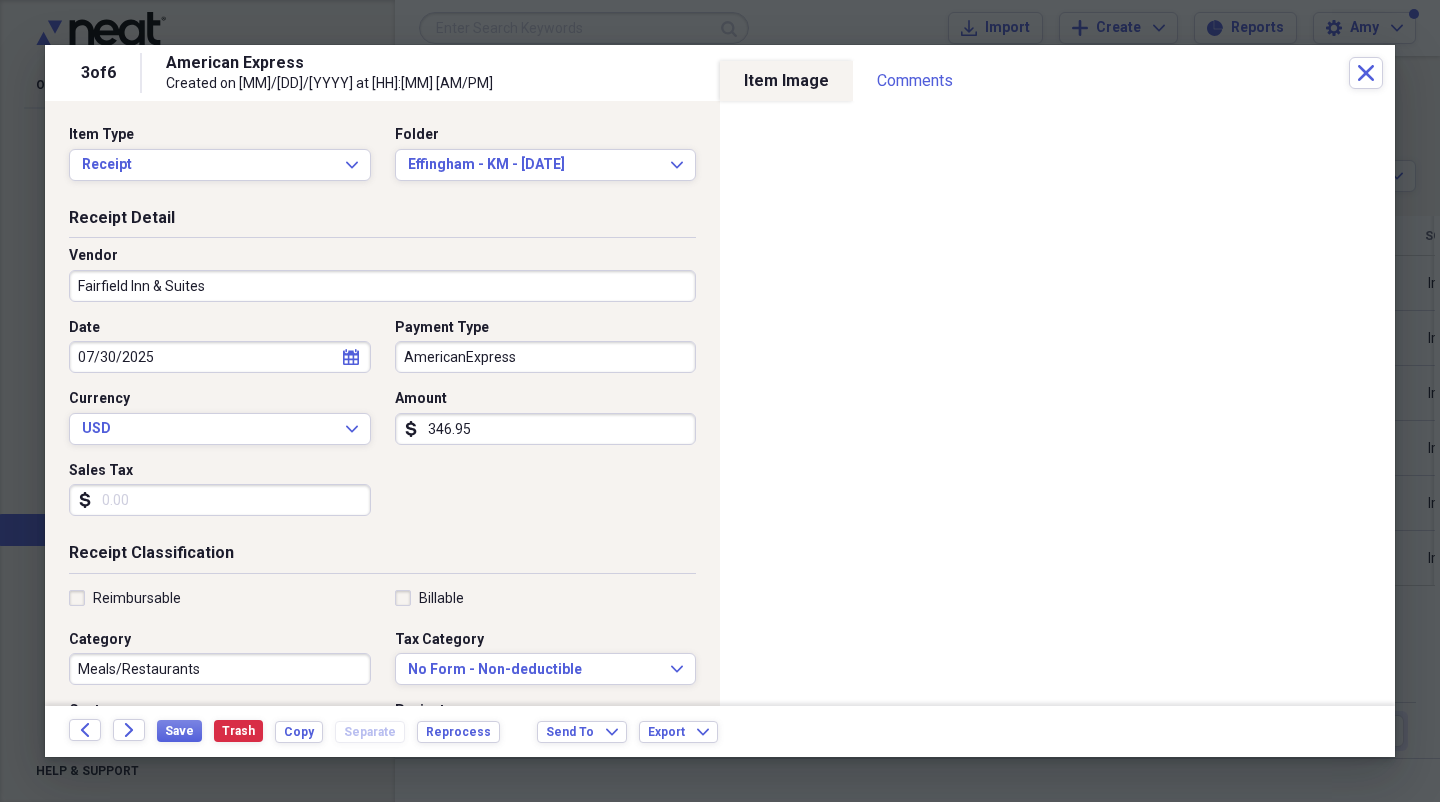 type on "Lodging/Hotel" 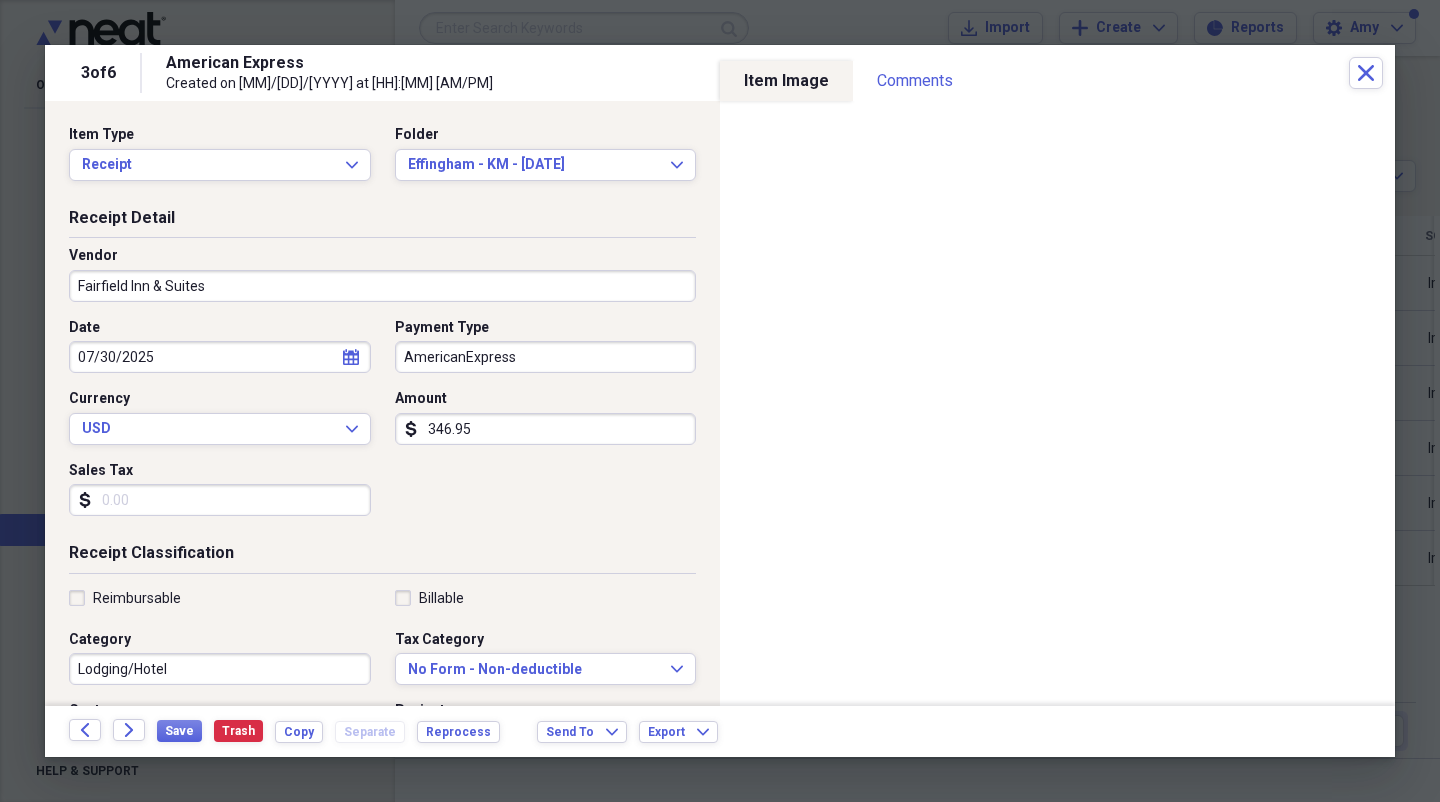 click on "AmericanExpress" at bounding box center (546, 357) 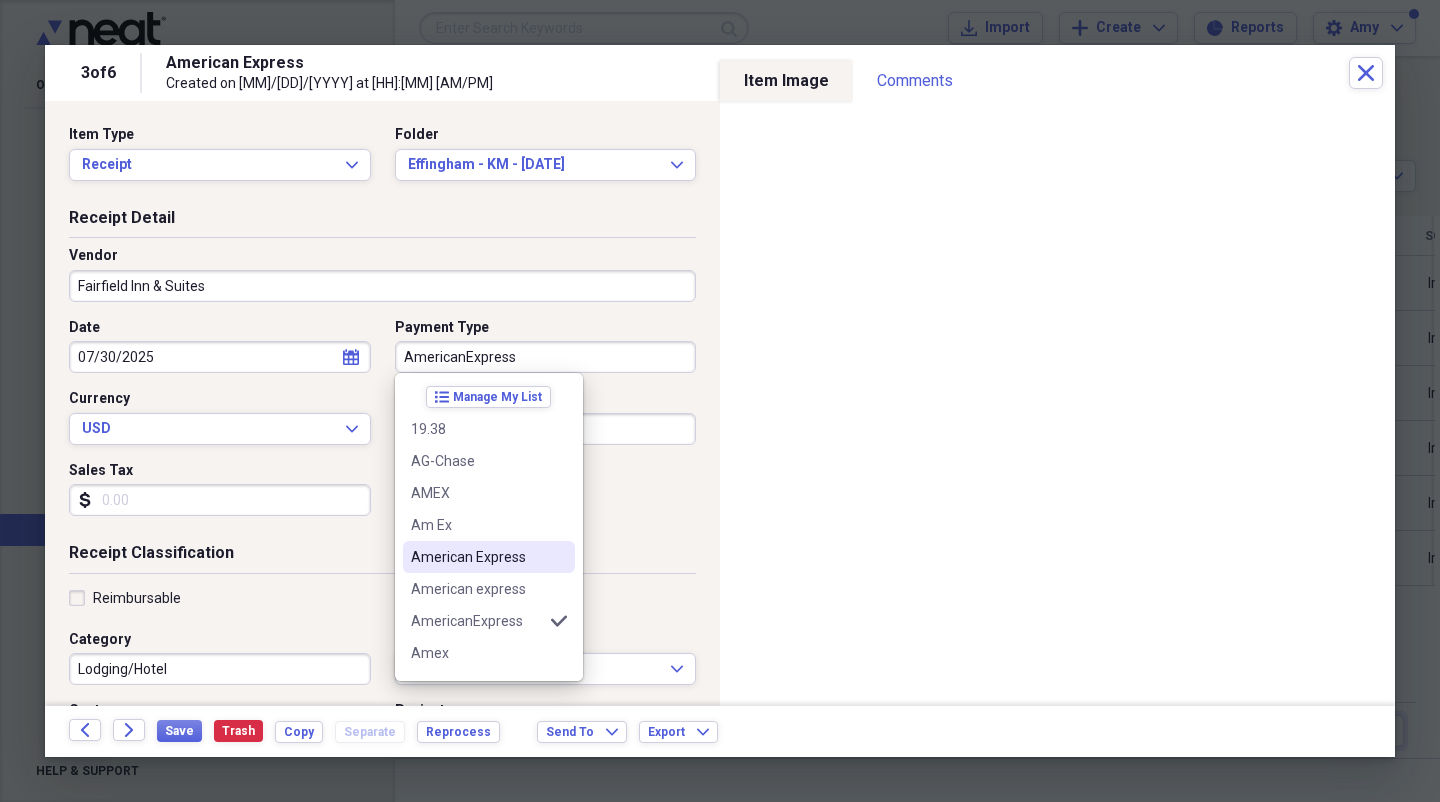 click on "American Express" at bounding box center [477, 557] 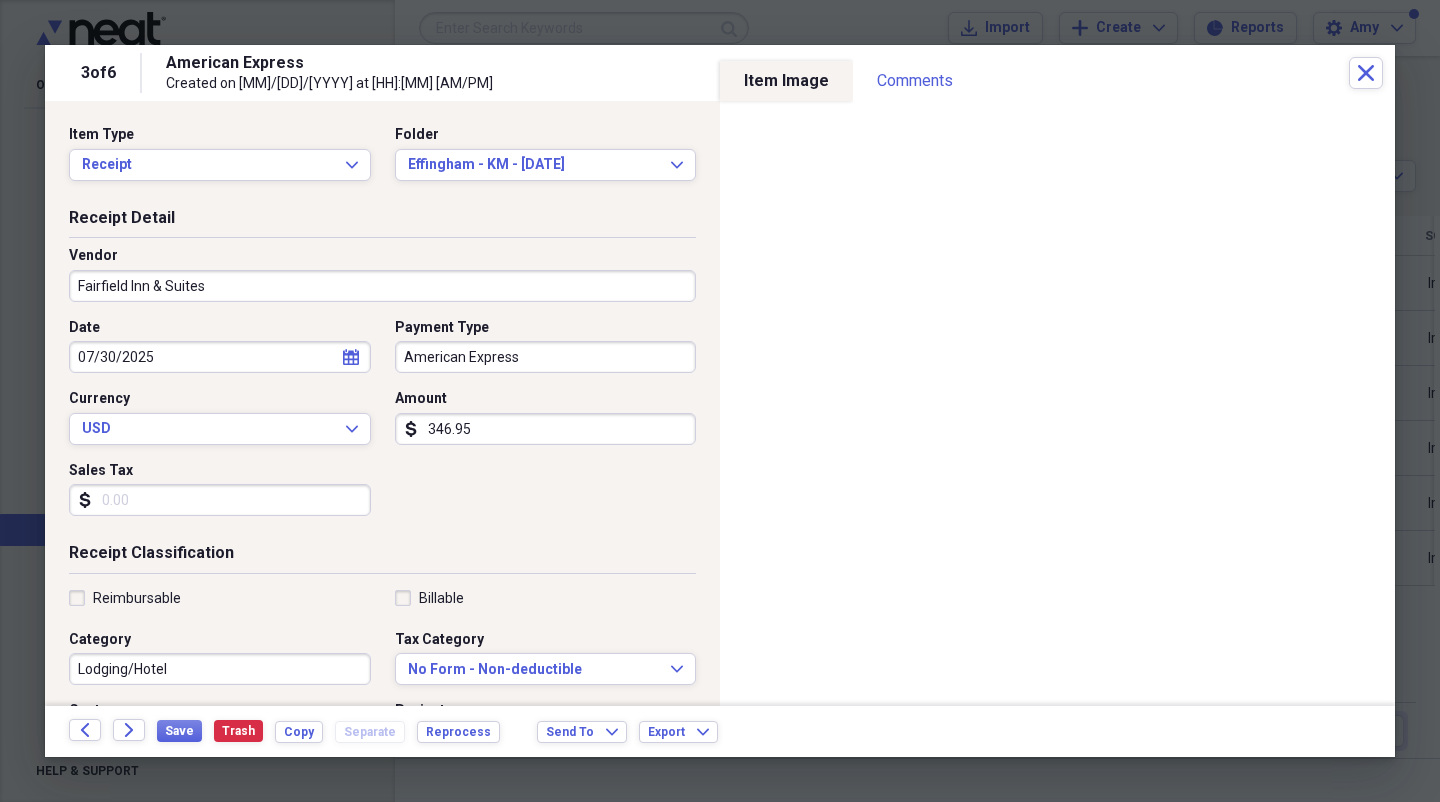 click on "Billable" at bounding box center (429, 598) 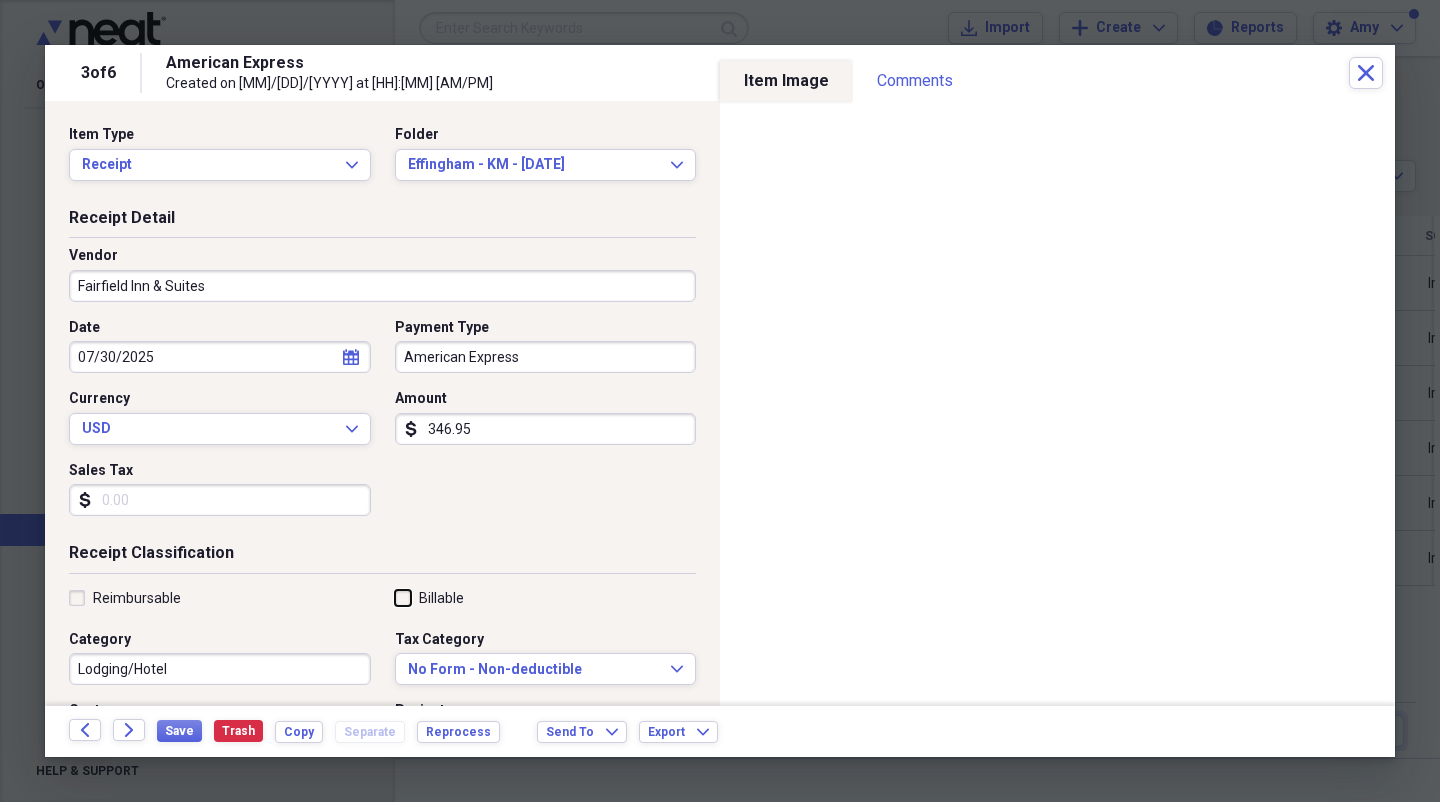click on "Billable" at bounding box center (395, 597) 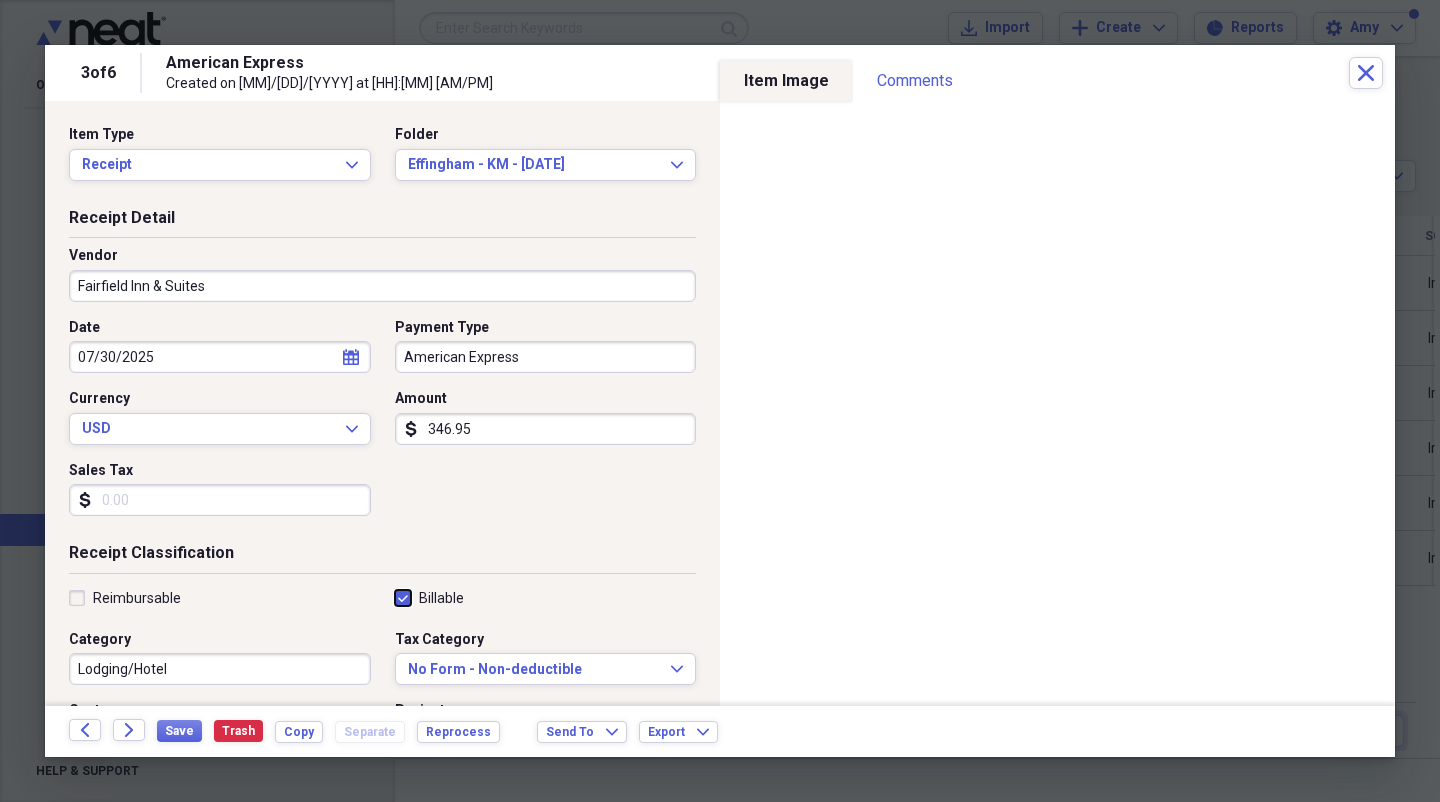checkbox on "true" 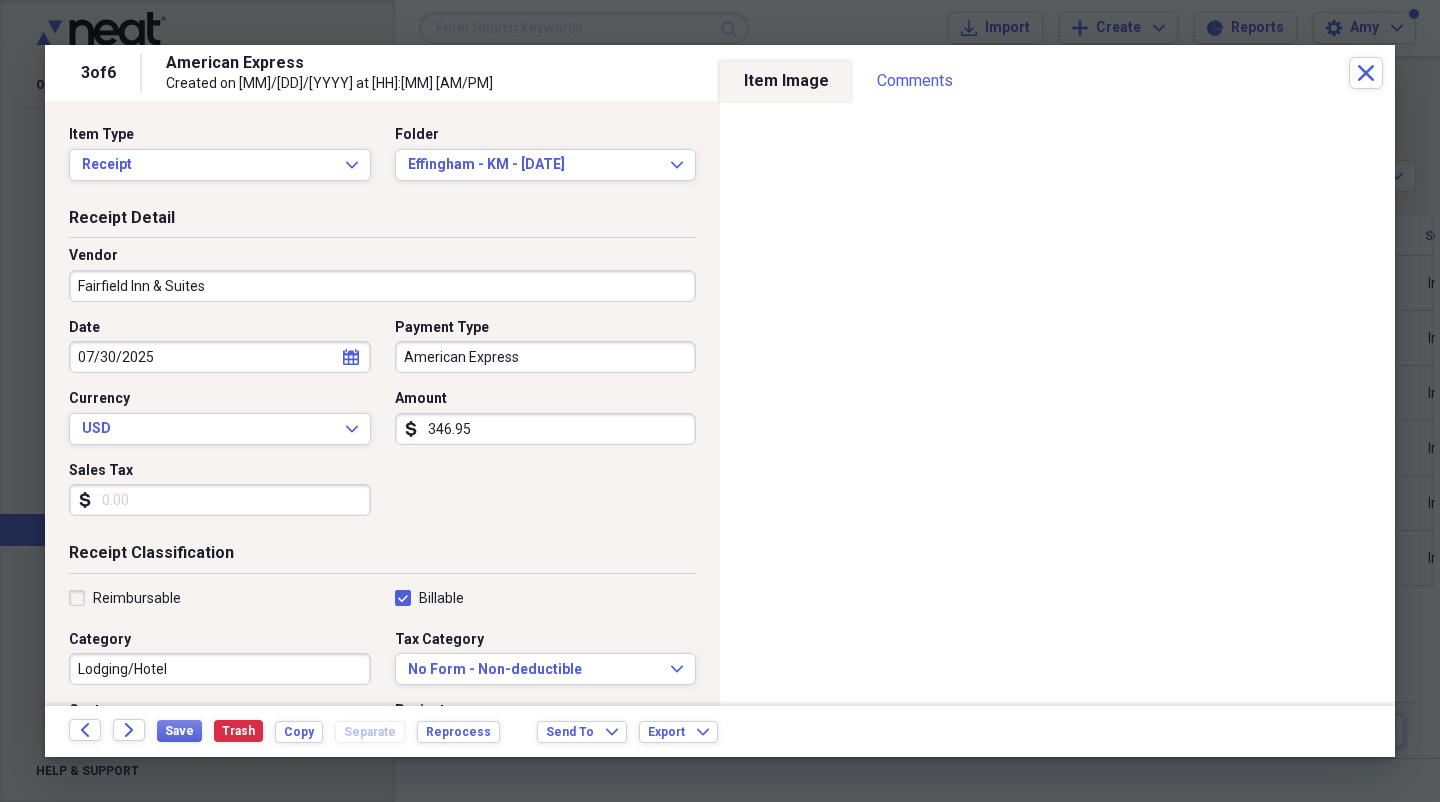 click on "Reimbursable" at bounding box center [125, 598] 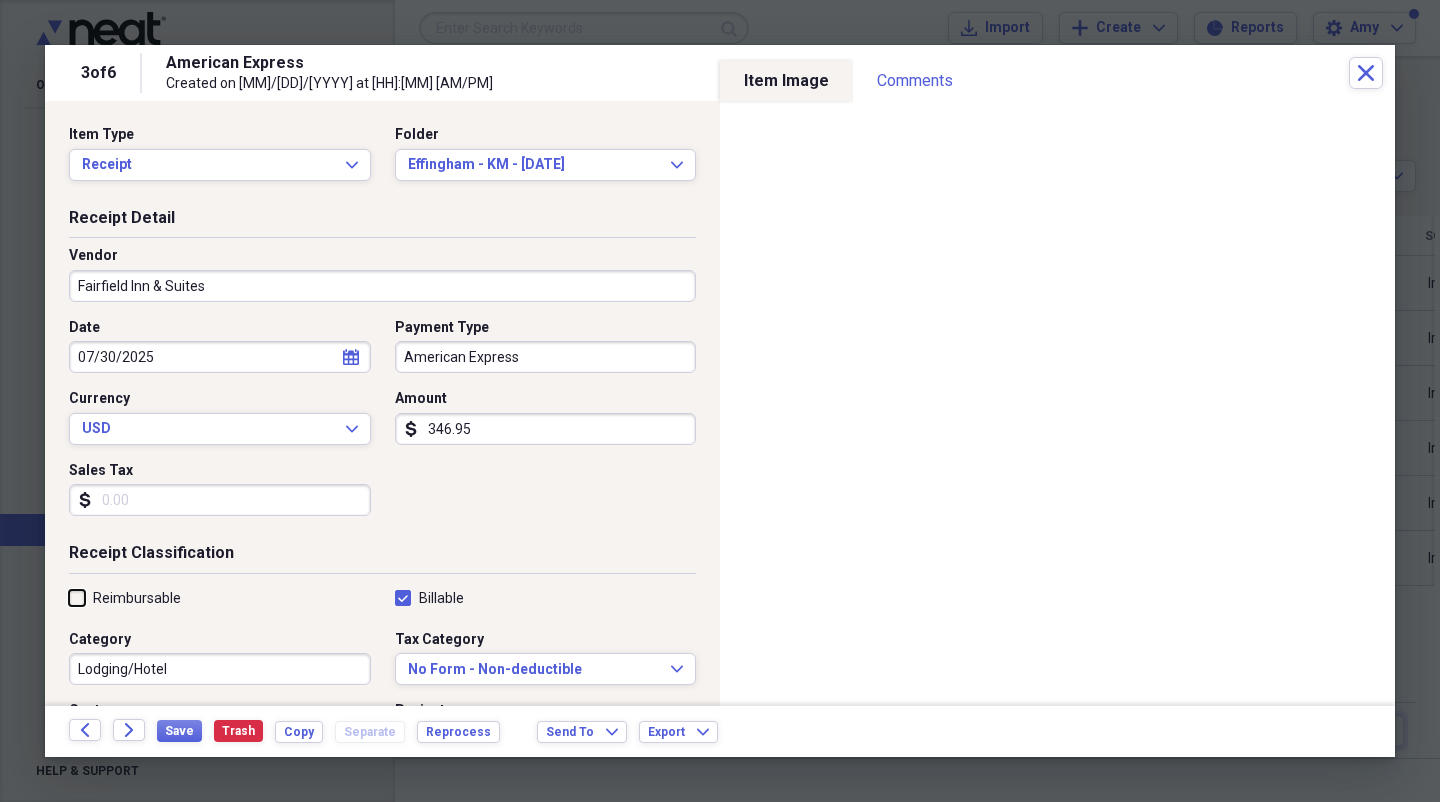 click on "Reimbursable" at bounding box center [69, 597] 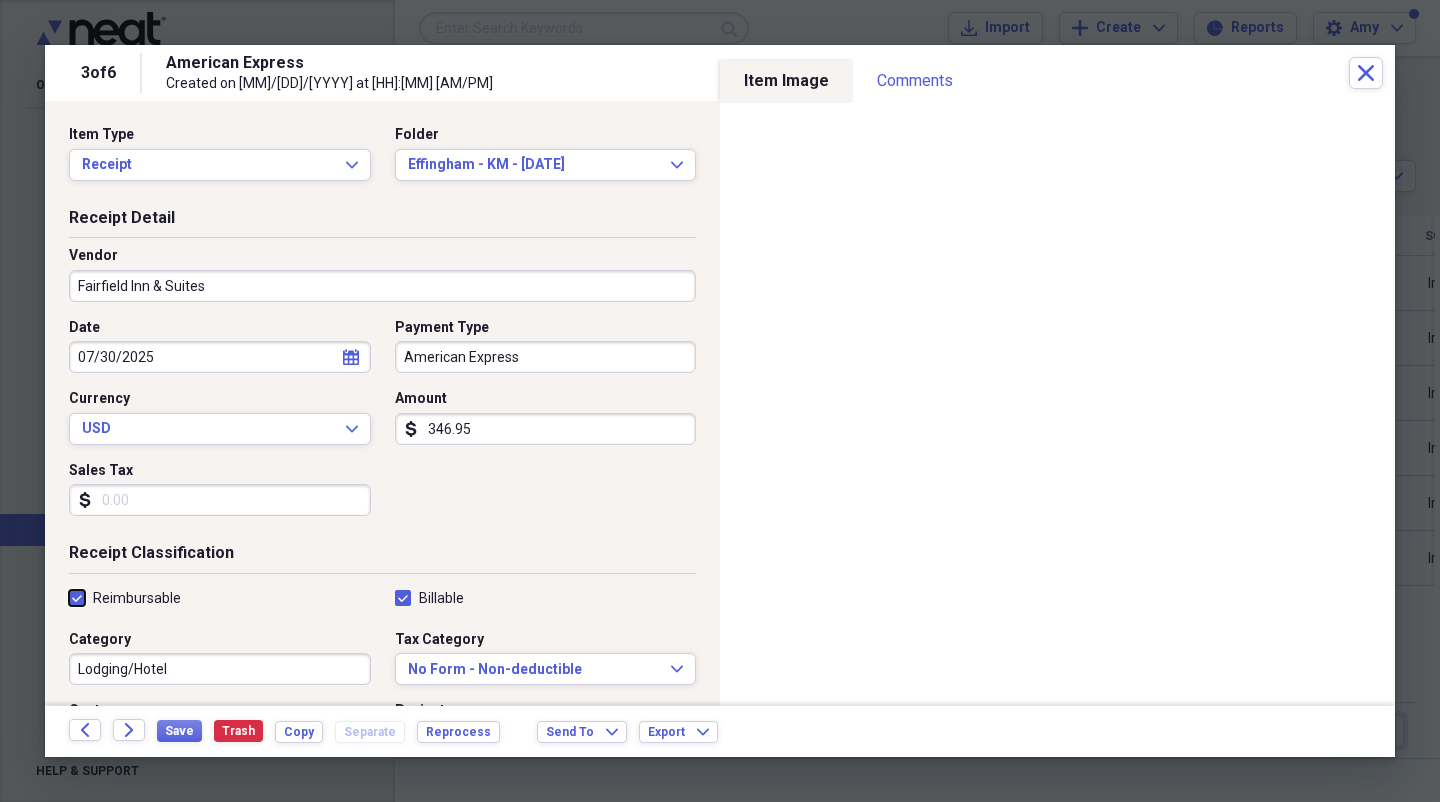 checkbox on "true" 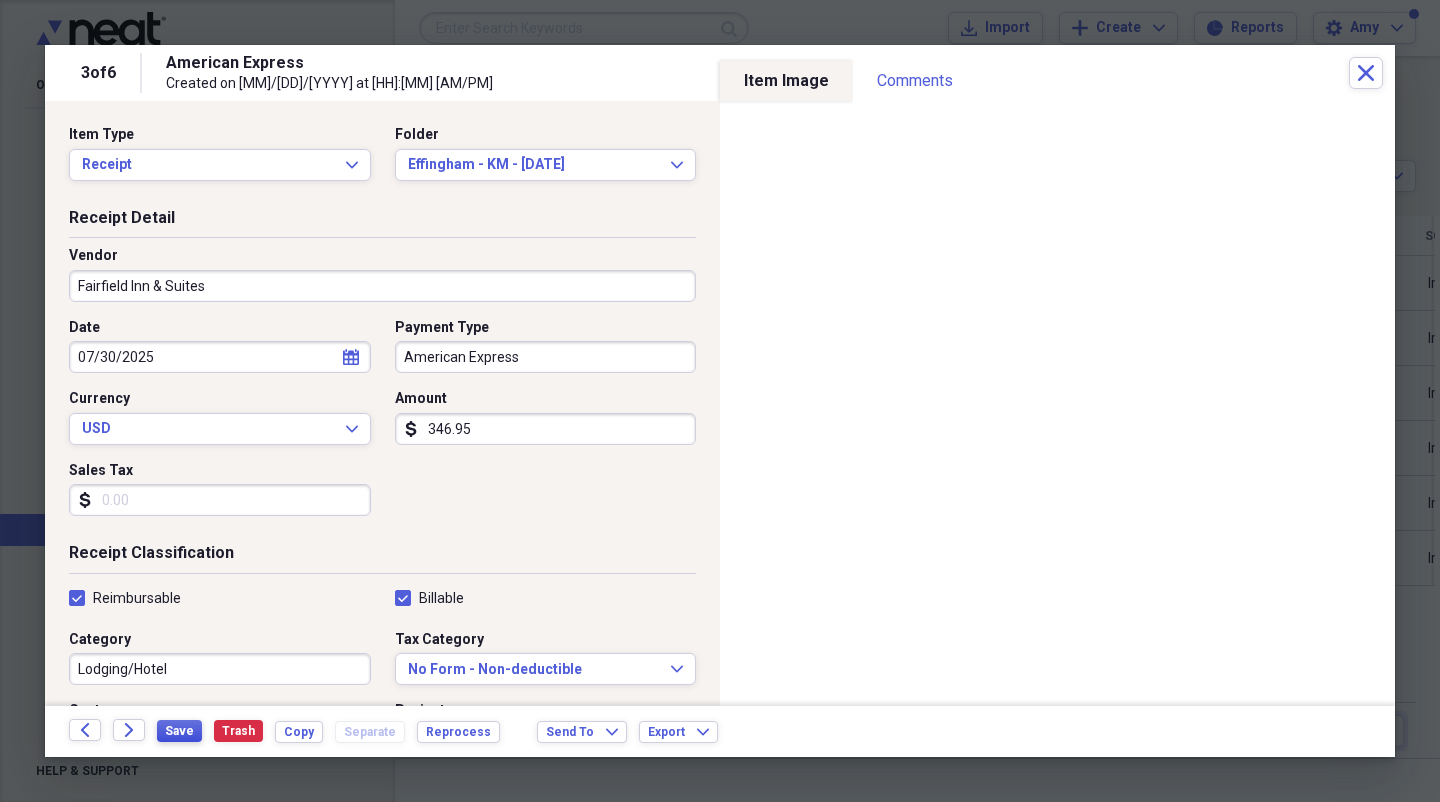 click on "Save" at bounding box center [179, 731] 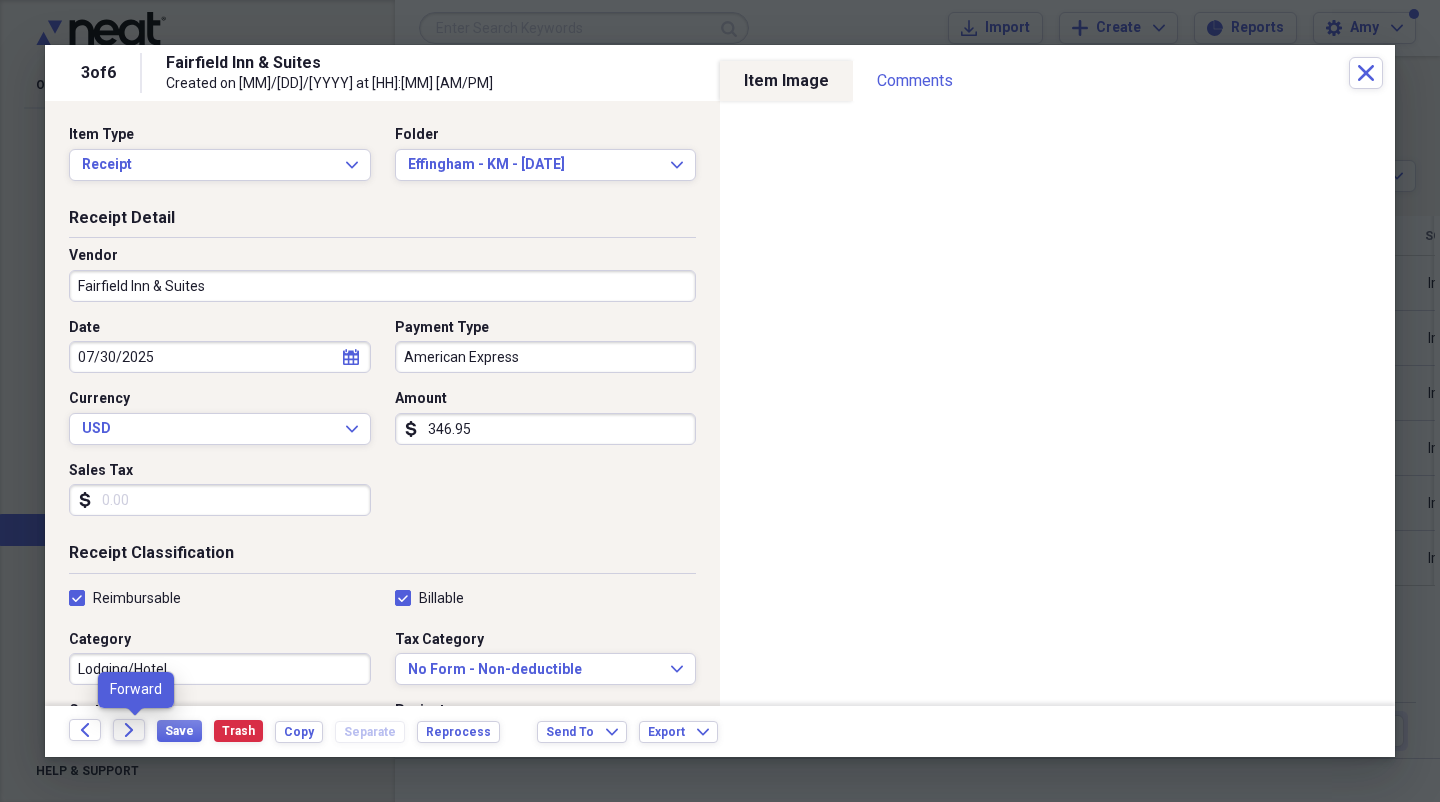 click on "Forward" at bounding box center (129, 730) 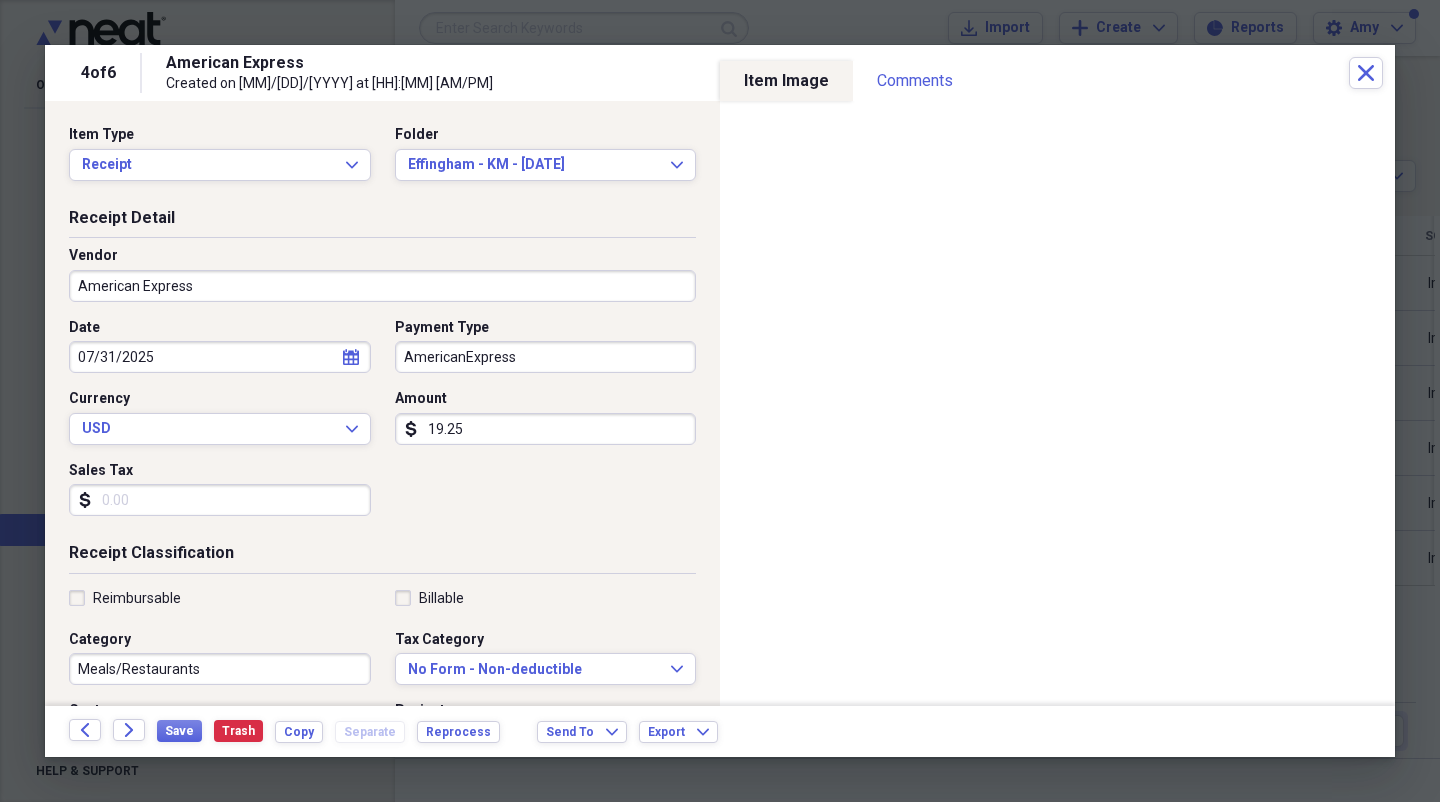 click on "American Express" at bounding box center (382, 286) 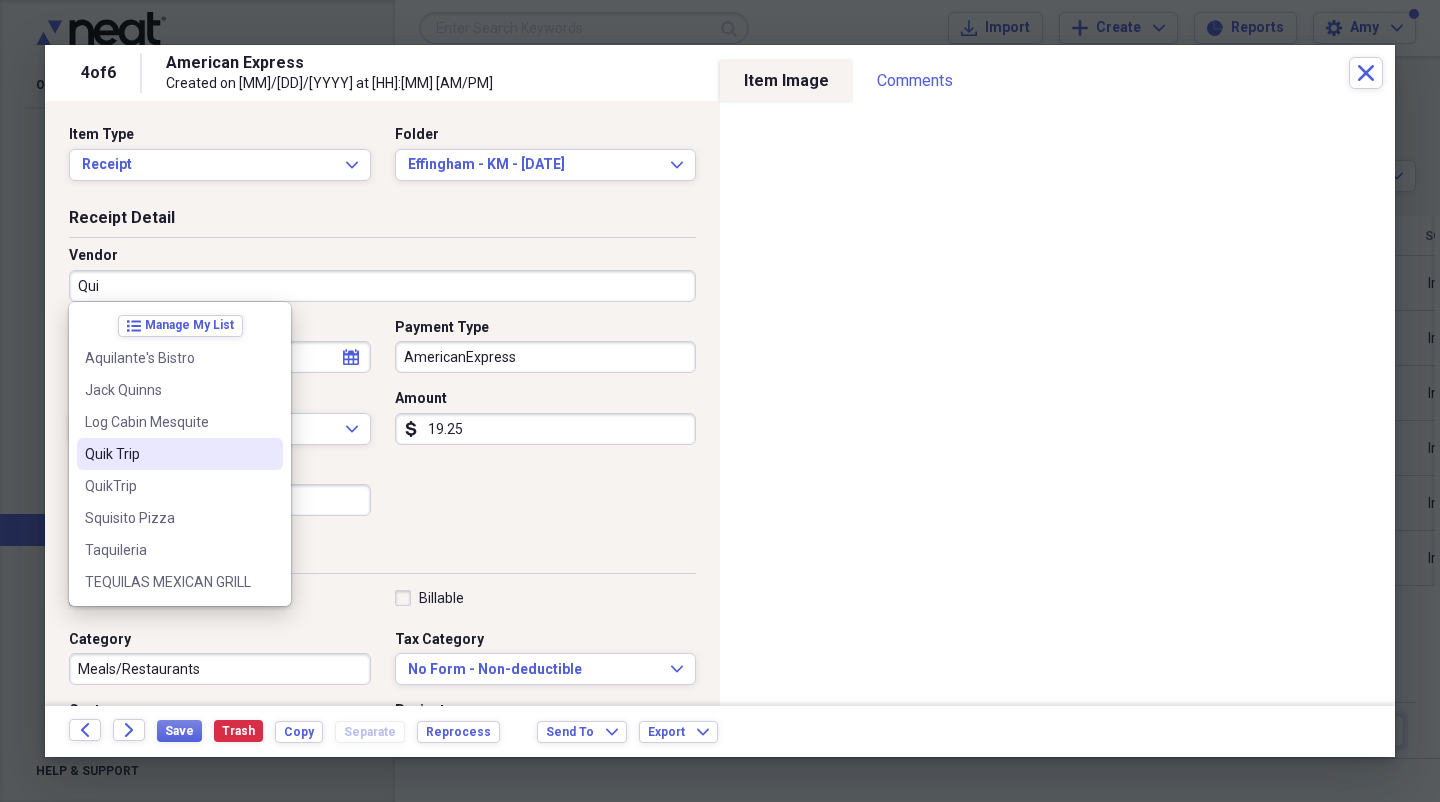 click on "Quik Trip" at bounding box center (168, 454) 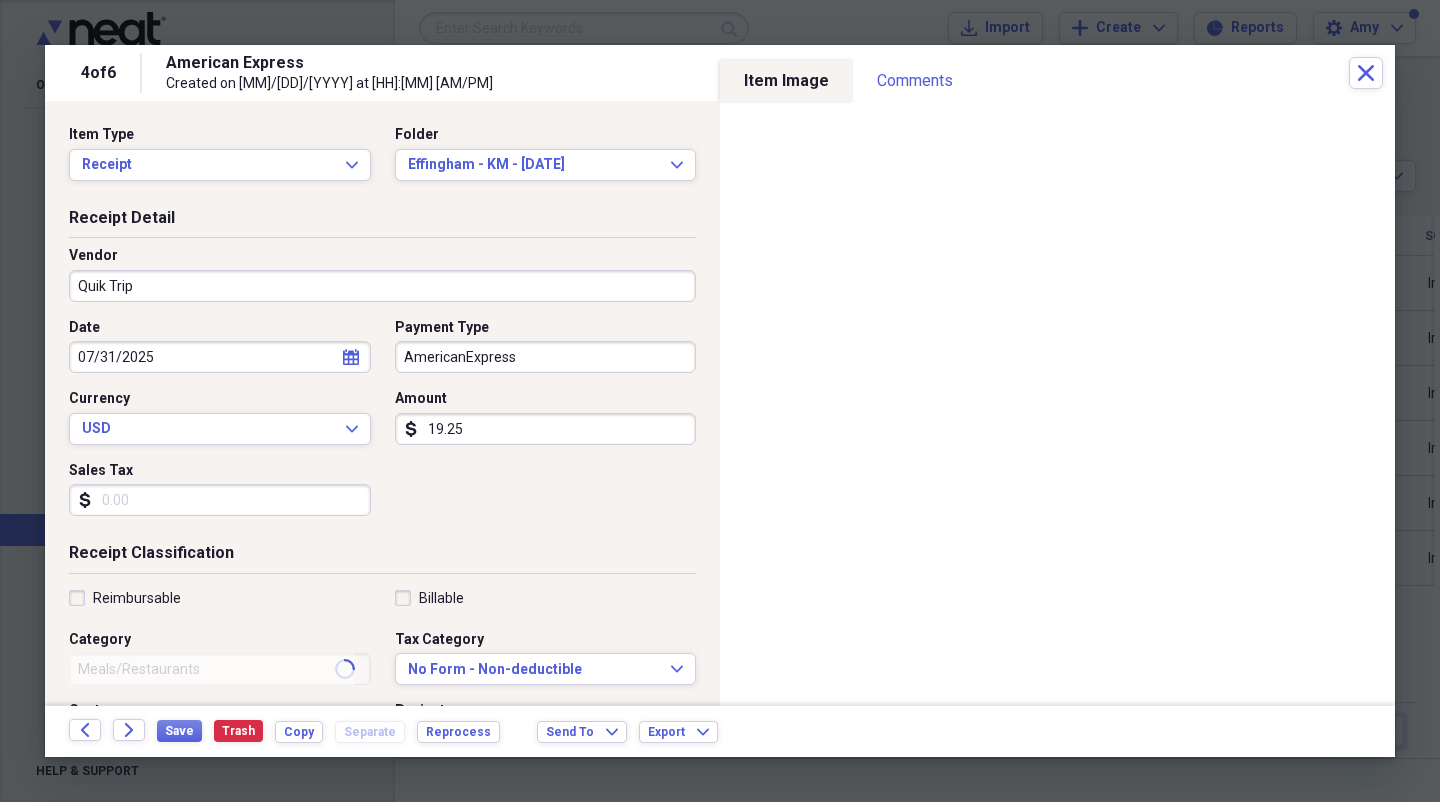 type on "Fuel" 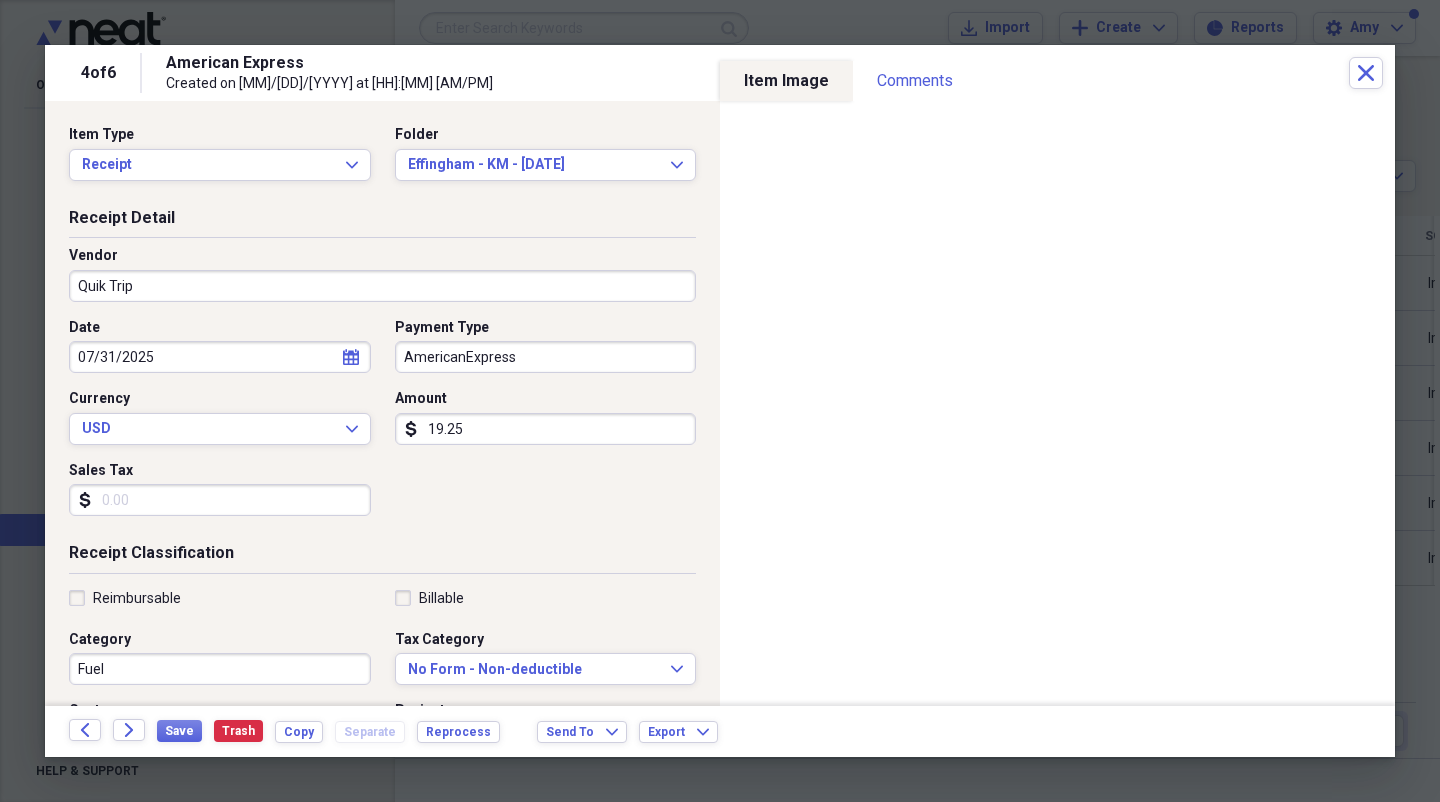 click on "AmericanExpress" at bounding box center [546, 357] 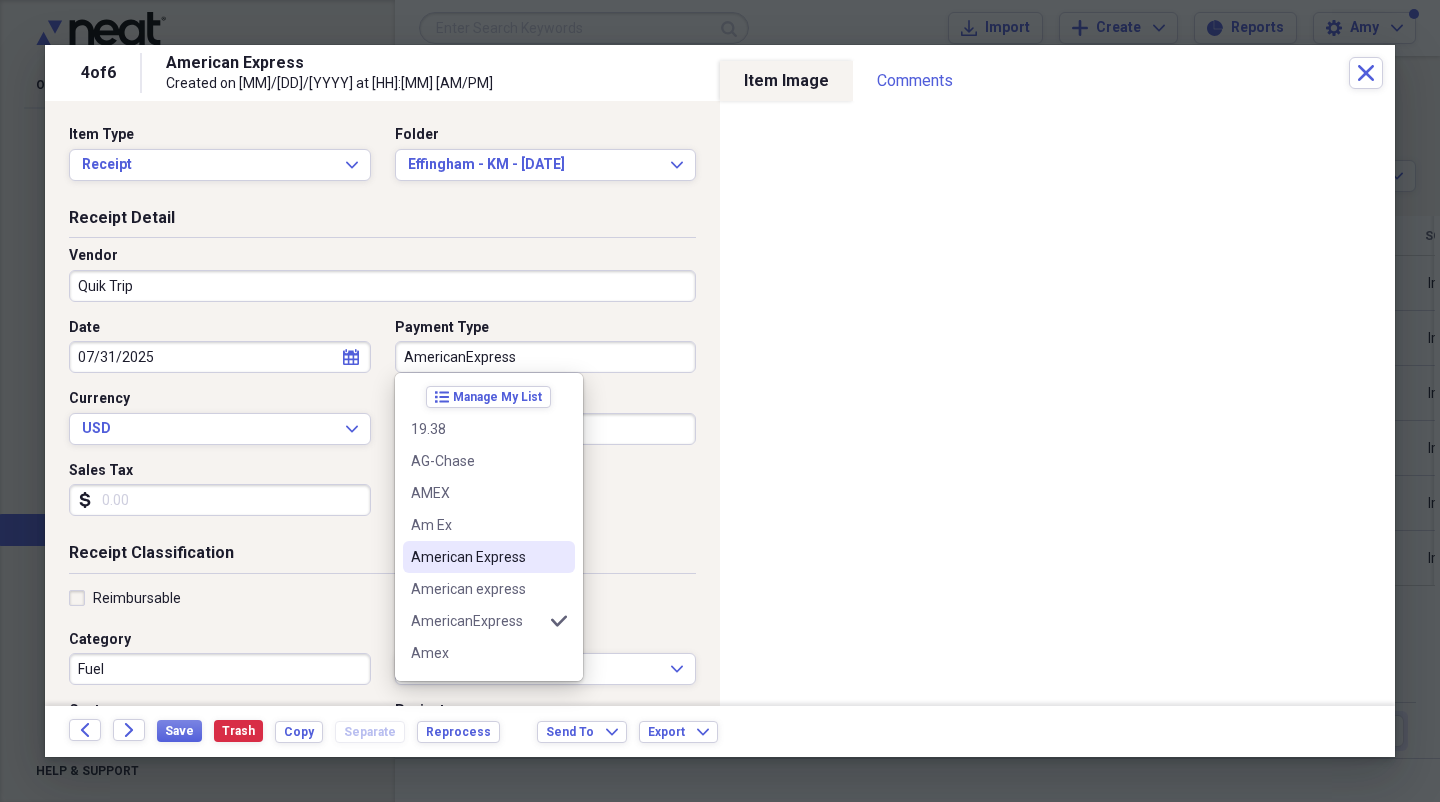 click on "American Express" at bounding box center (477, 557) 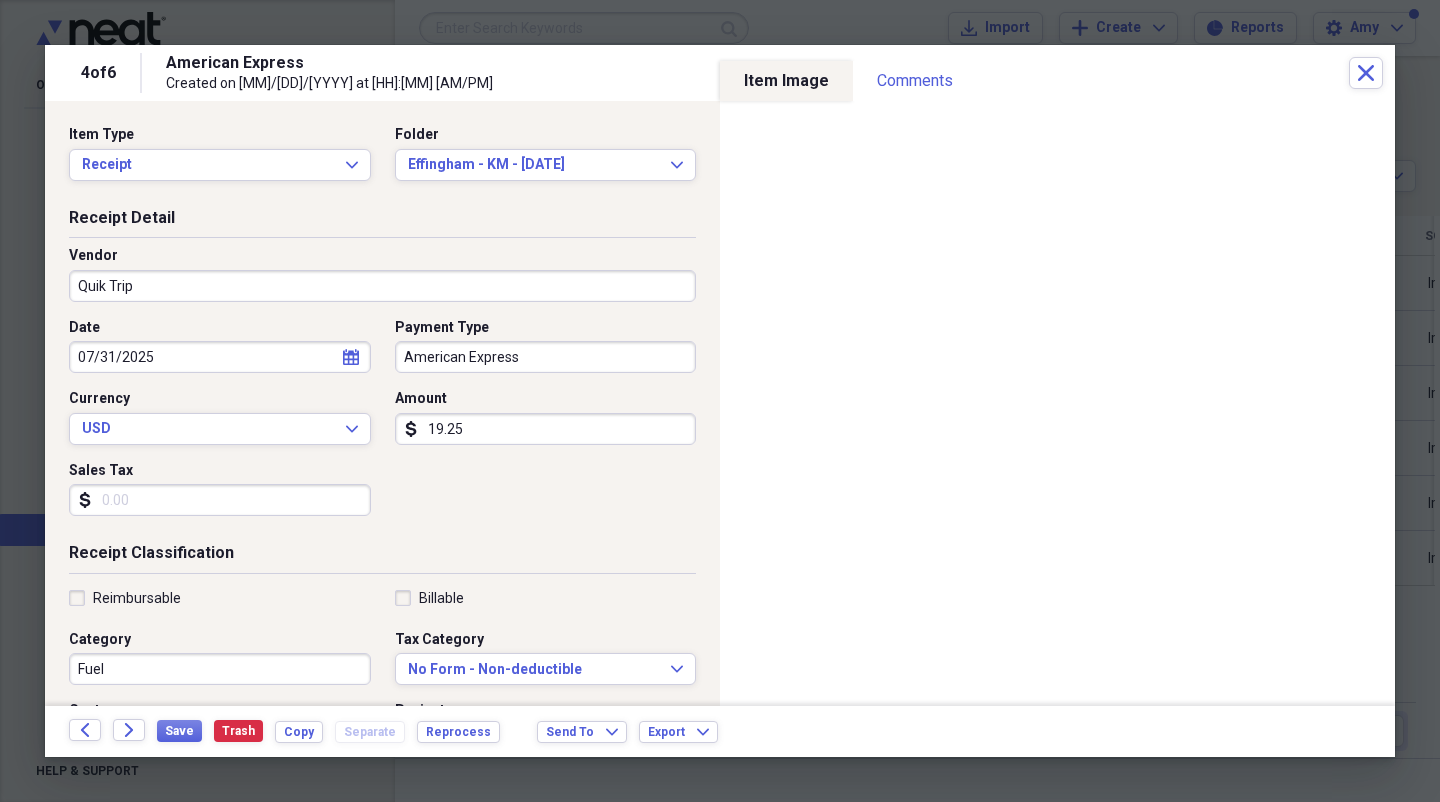 click on "Billable" at bounding box center (429, 598) 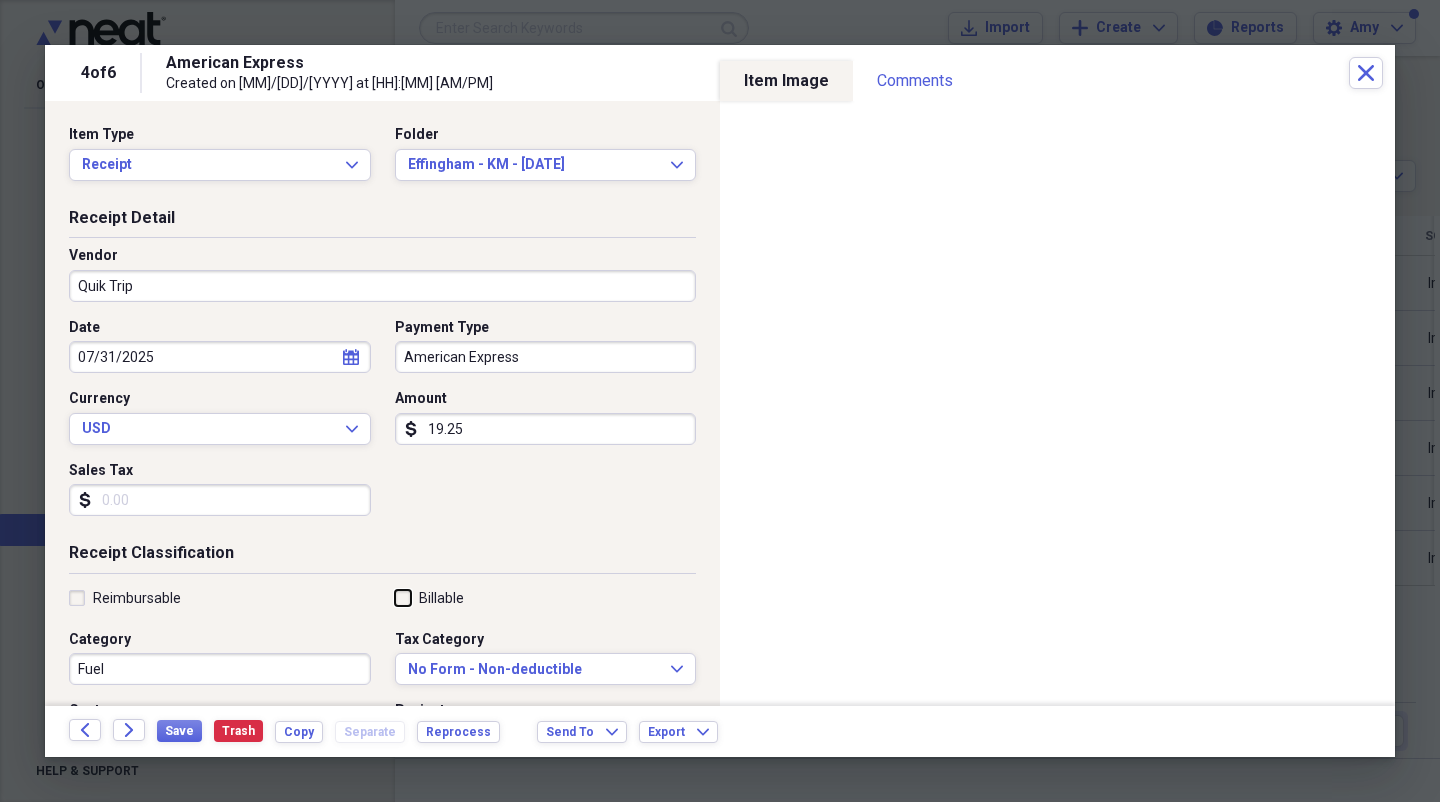 click on "Billable" at bounding box center (395, 597) 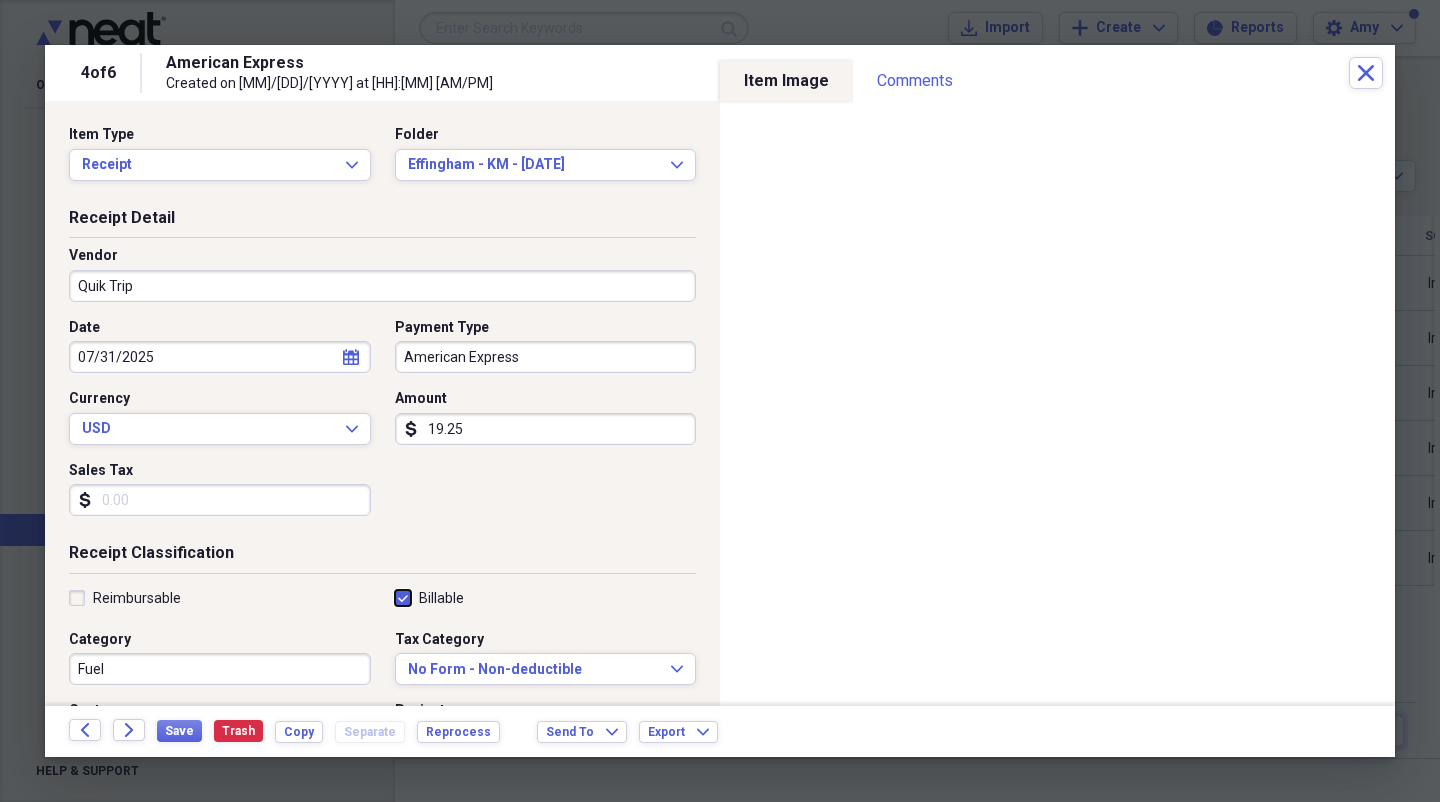 checkbox on "true" 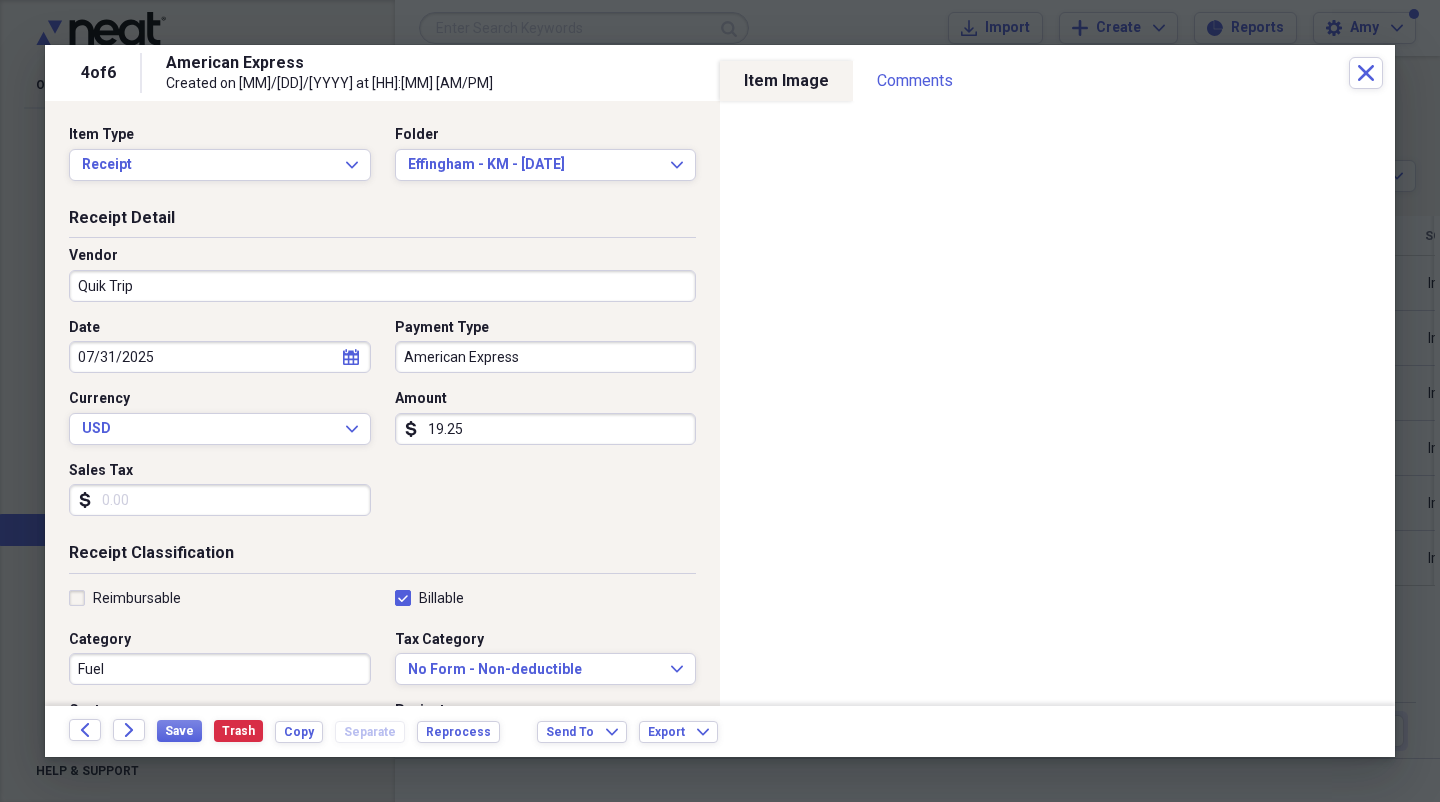 click on "Reimbursable" at bounding box center [125, 598] 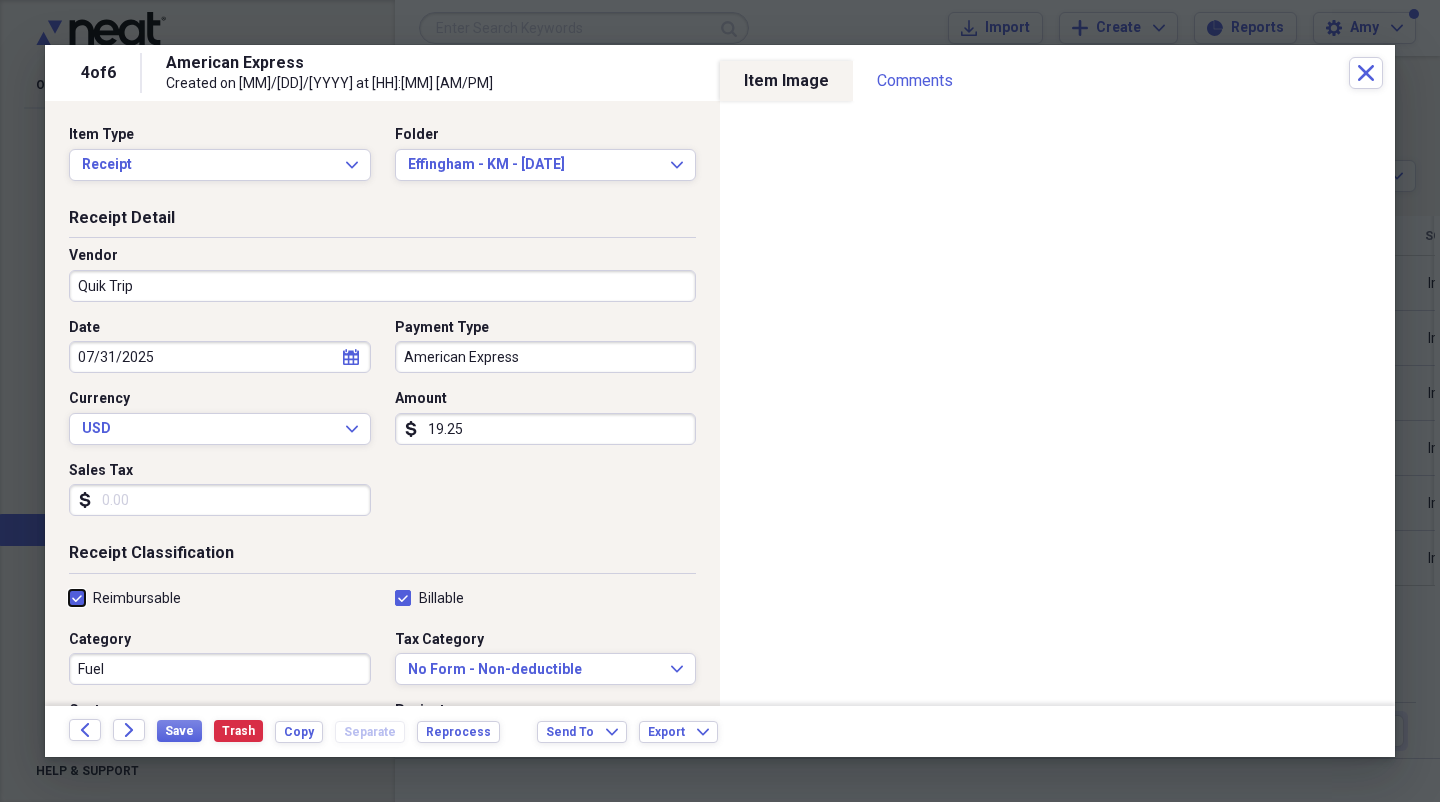 checkbox on "true" 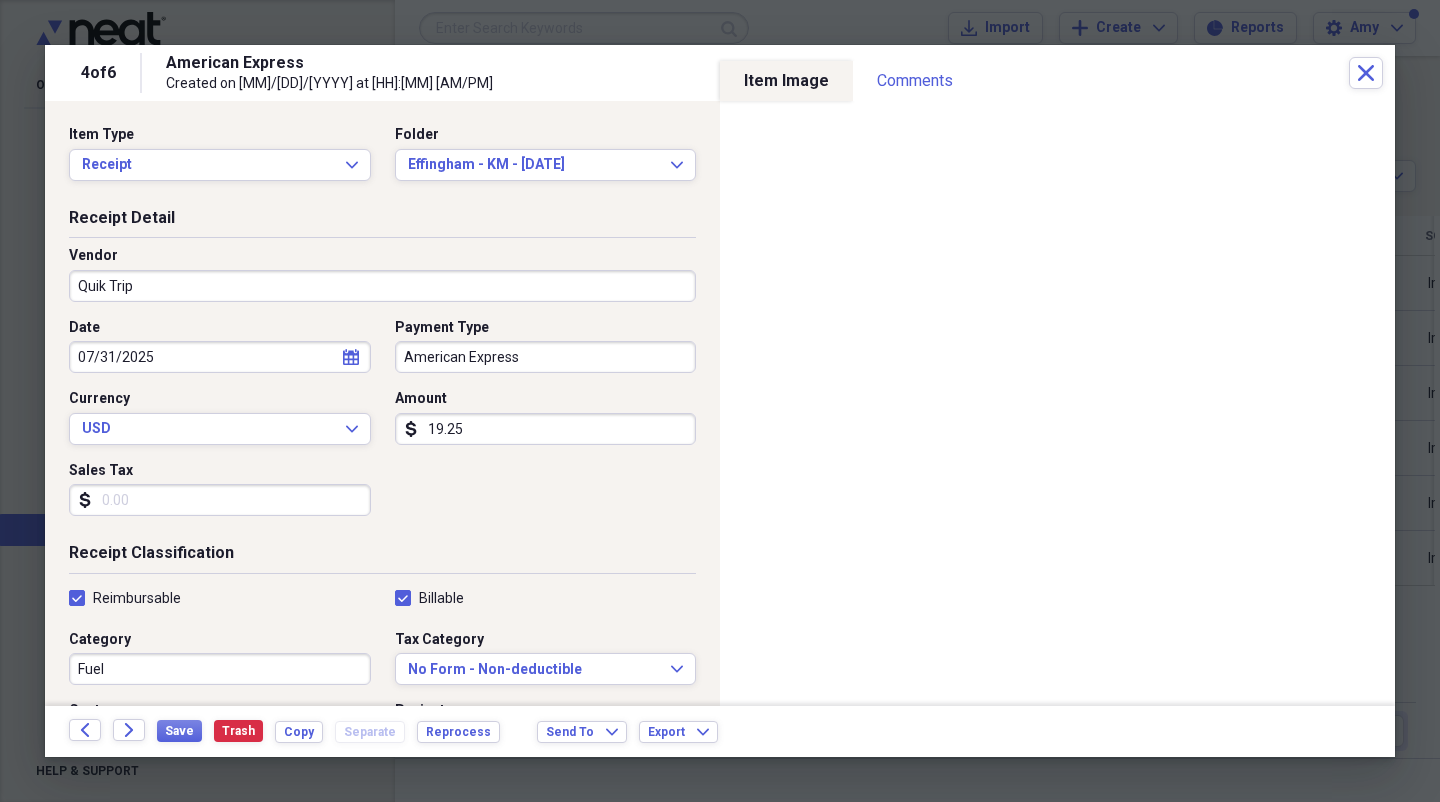click on "Fuel" at bounding box center [220, 669] 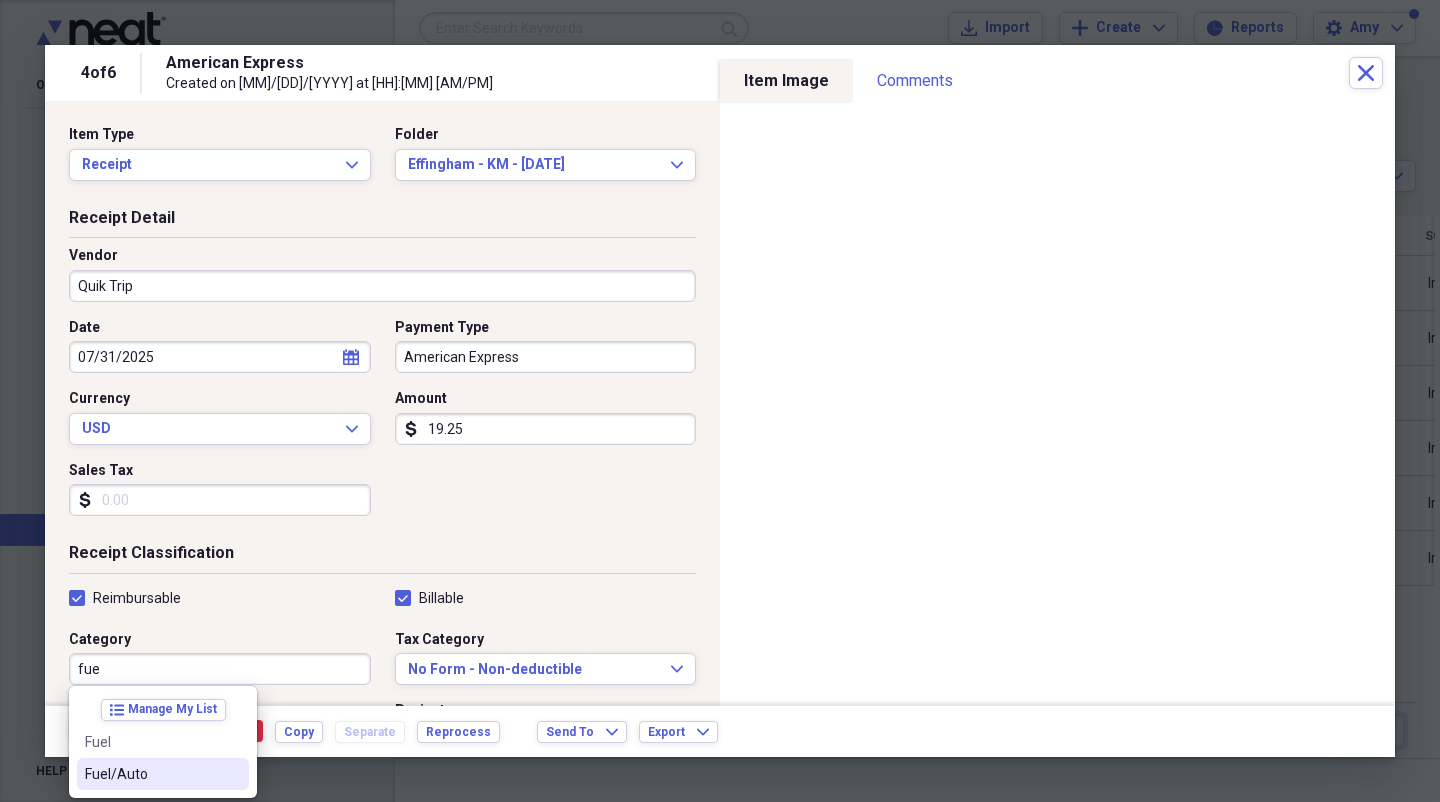 click on "Fuel/Auto" at bounding box center (151, 774) 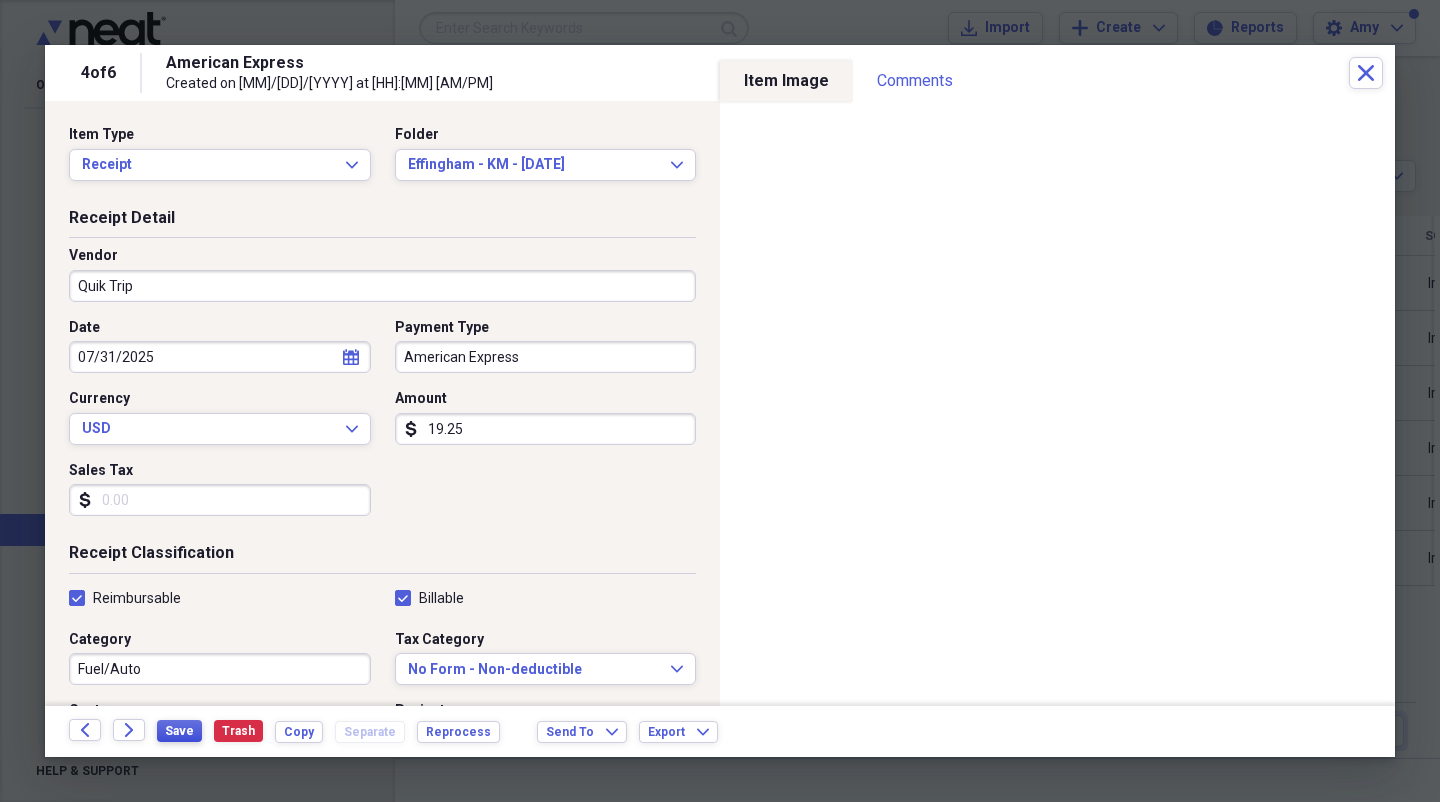 click on "Save" at bounding box center (179, 731) 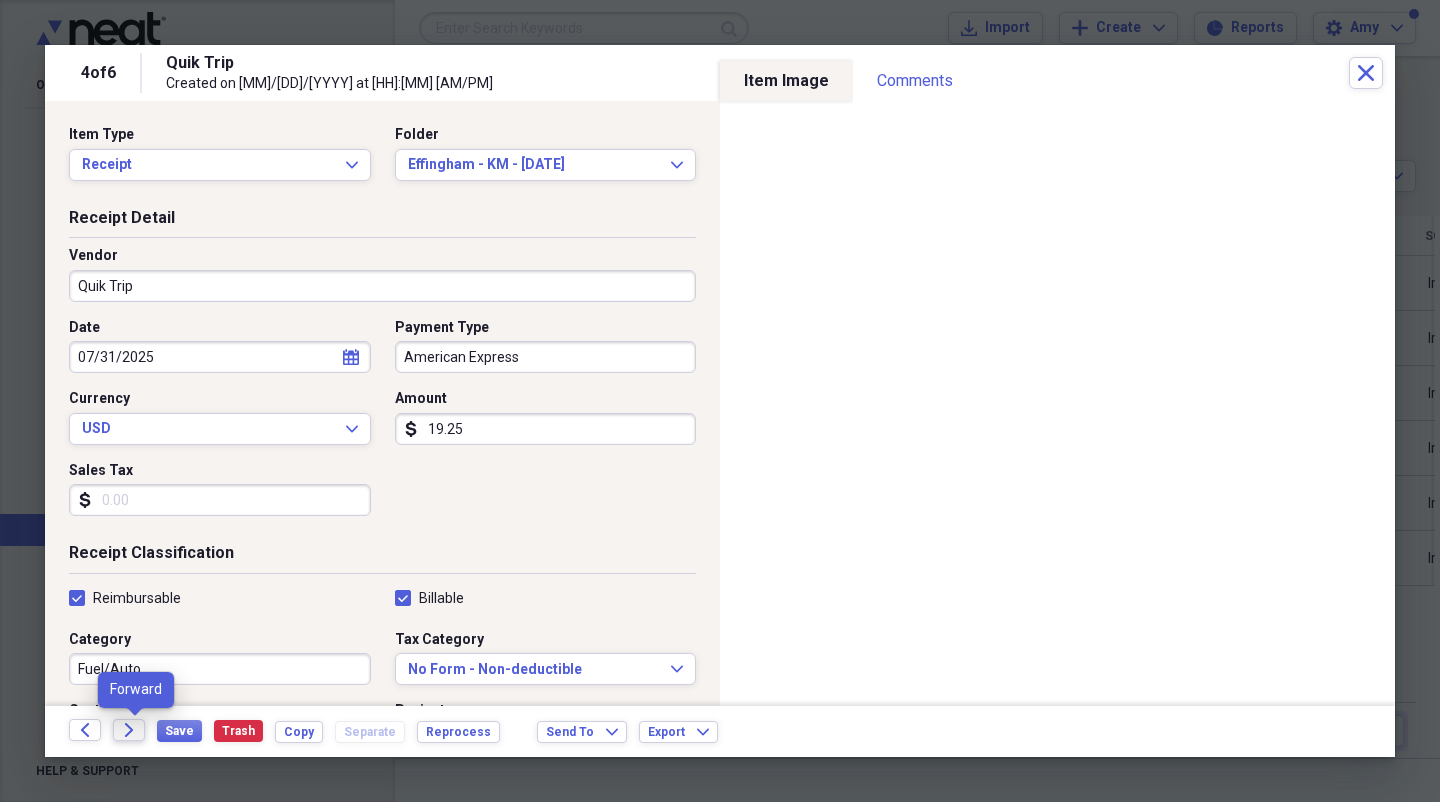 click on "Forward" 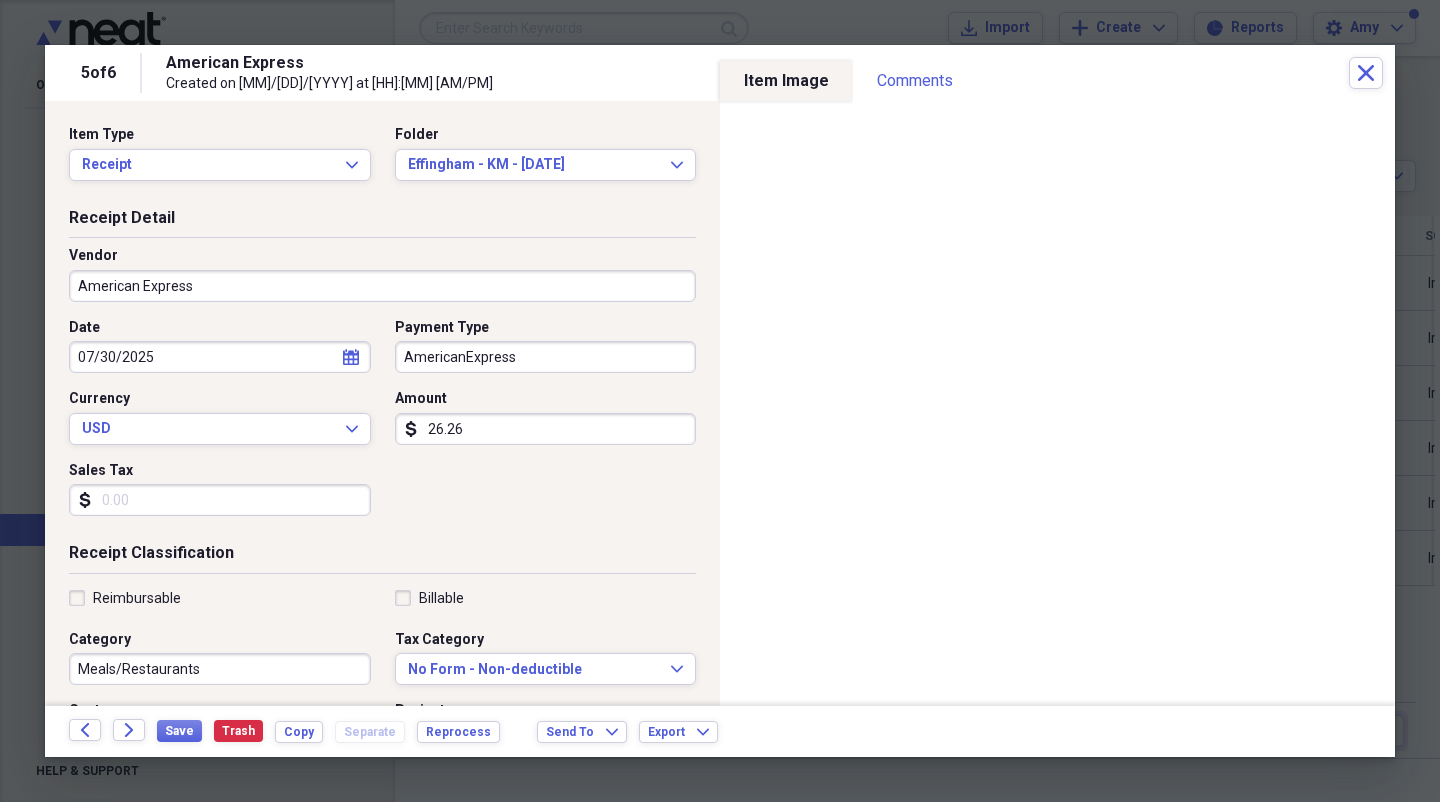 click on "AmericanExpress" at bounding box center [546, 357] 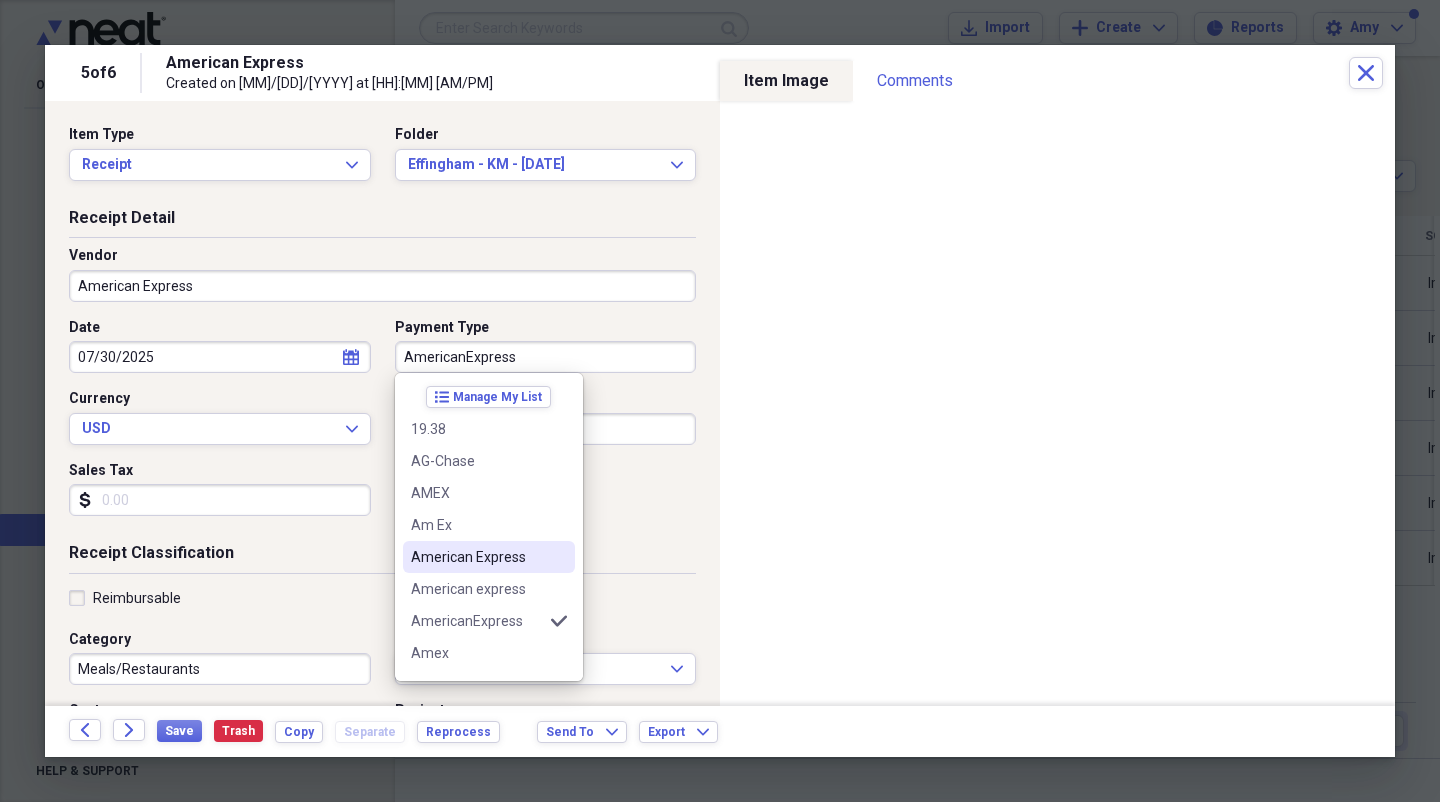 click on "American Express" at bounding box center (477, 557) 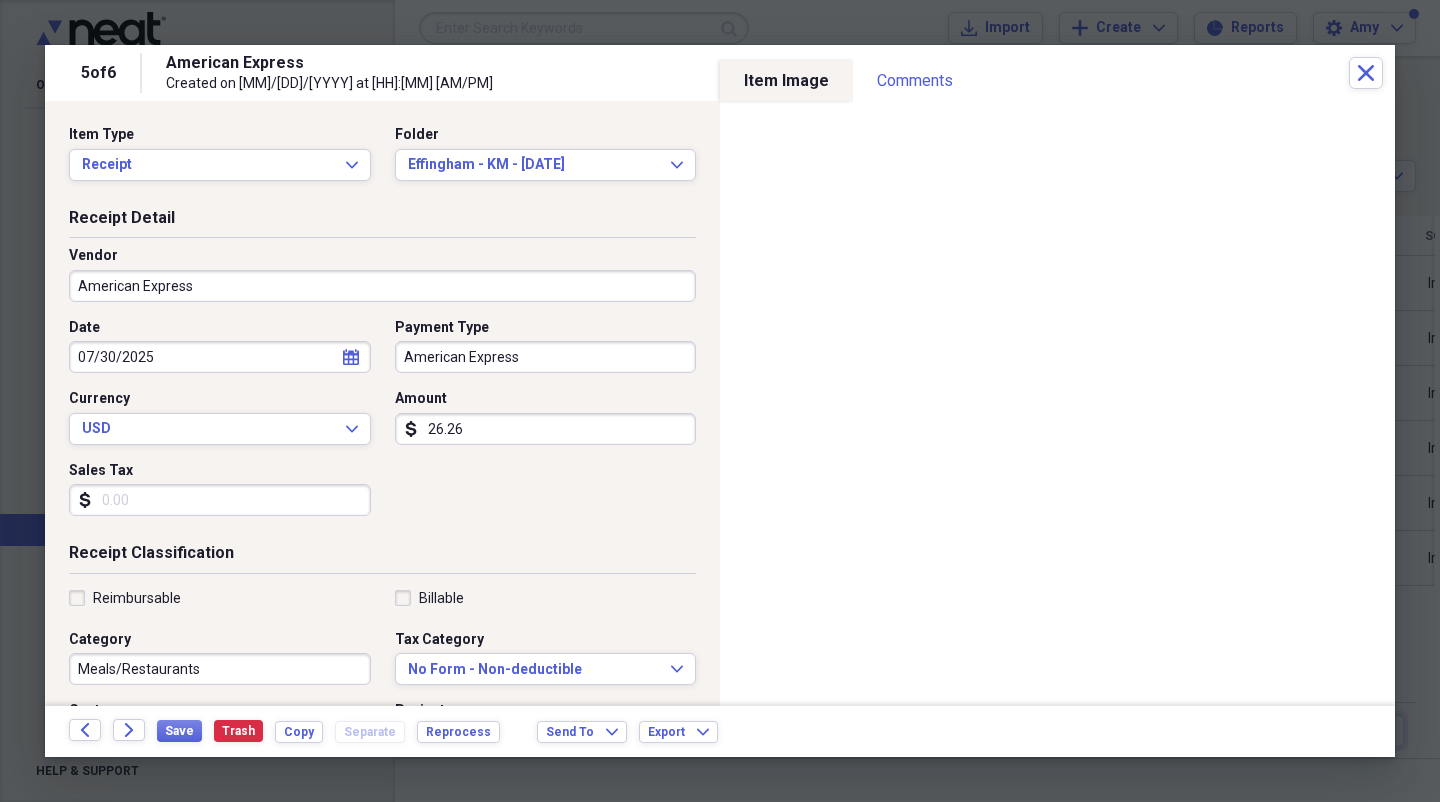 click on "Vendor American Express" at bounding box center [382, 274] 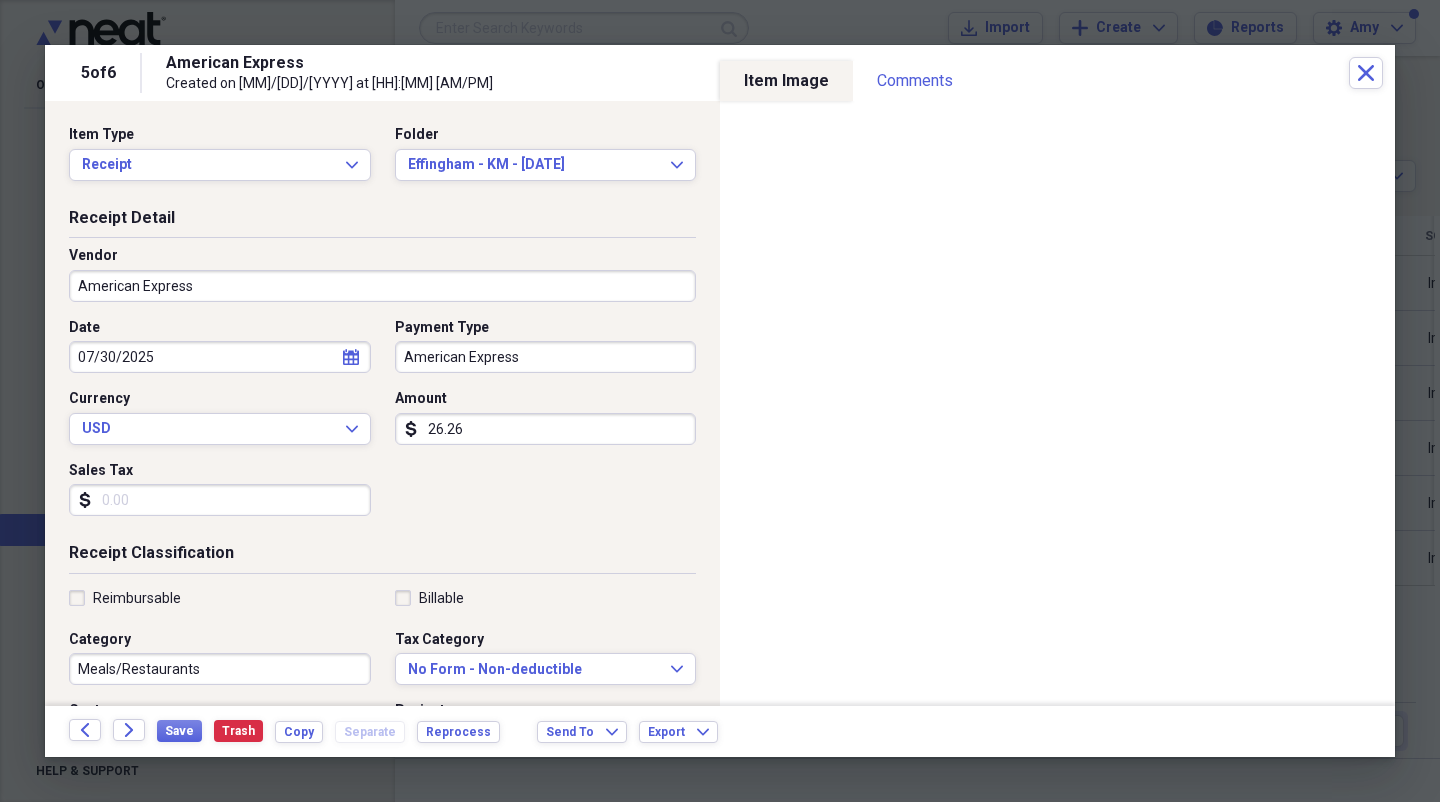 click on "American Express" at bounding box center [382, 286] 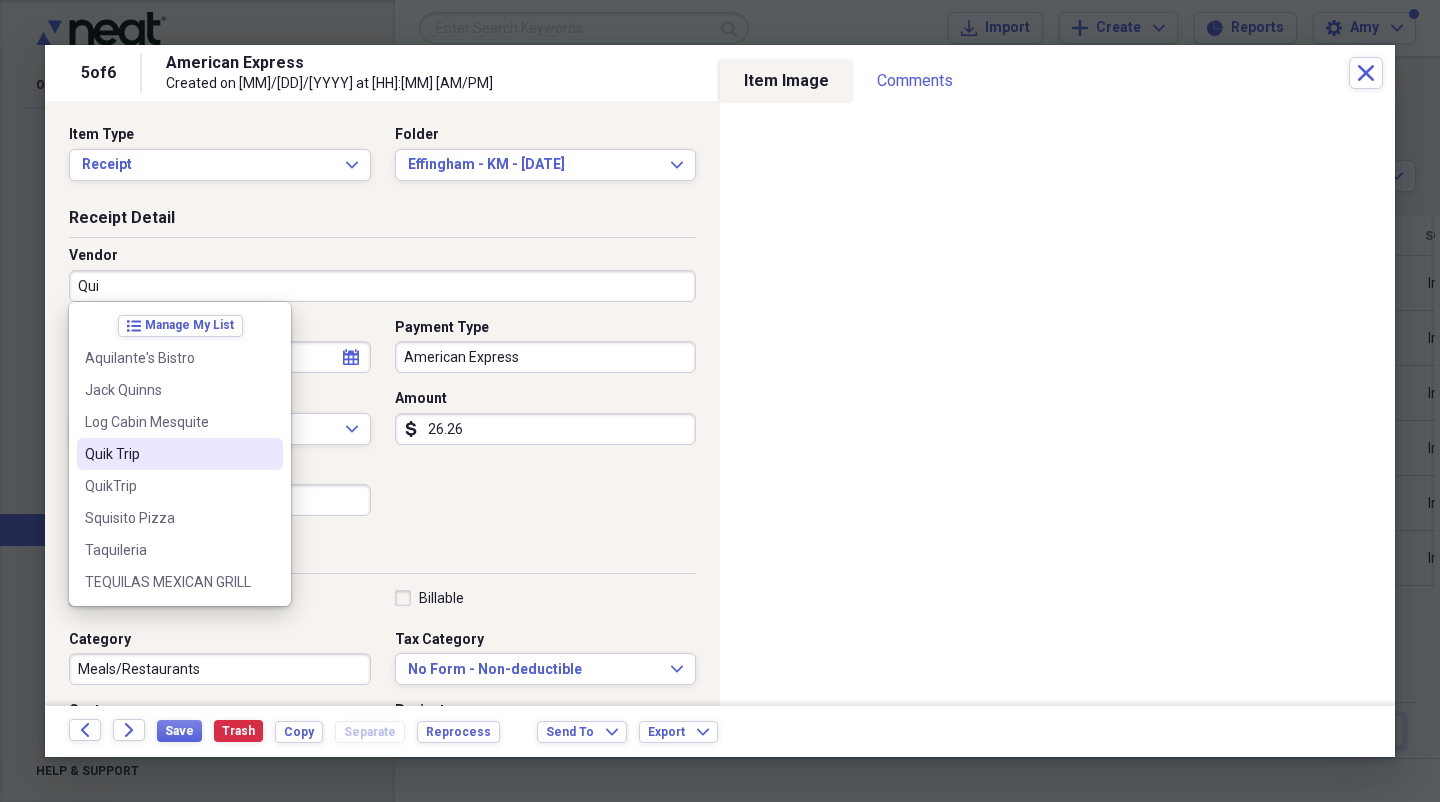 click on "Quik Trip" at bounding box center (168, 454) 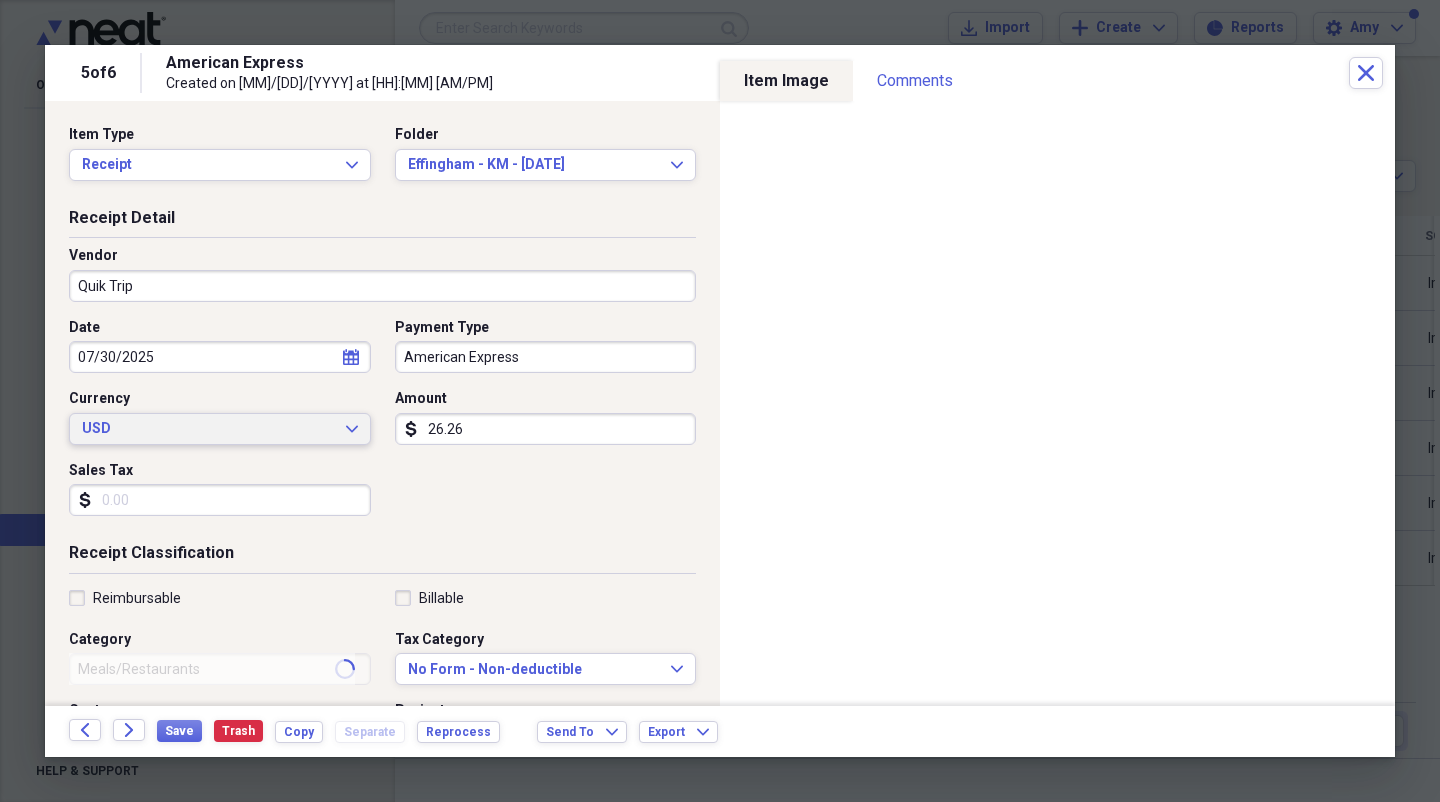 type on "Fuel/Auto" 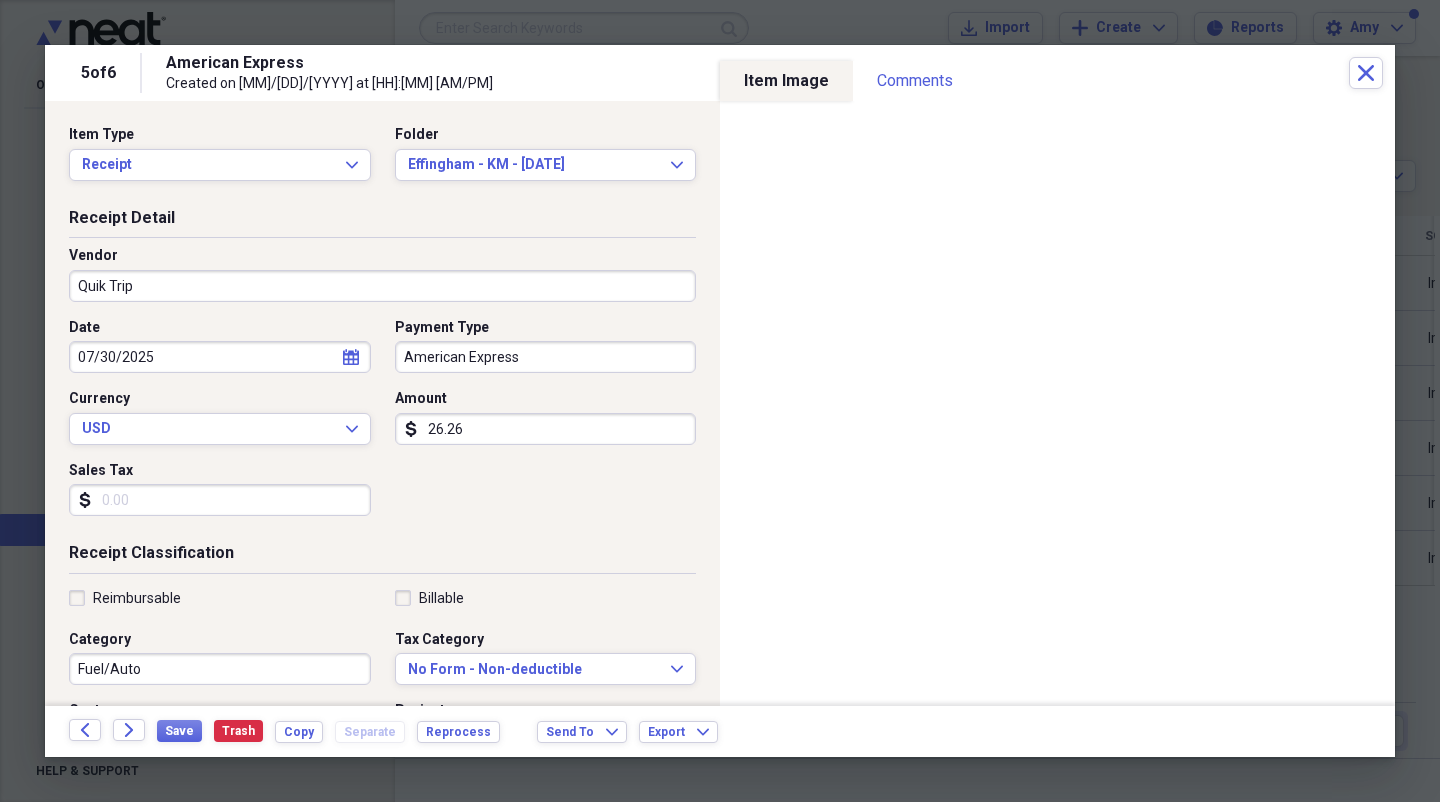 click on "Billable" at bounding box center (429, 598) 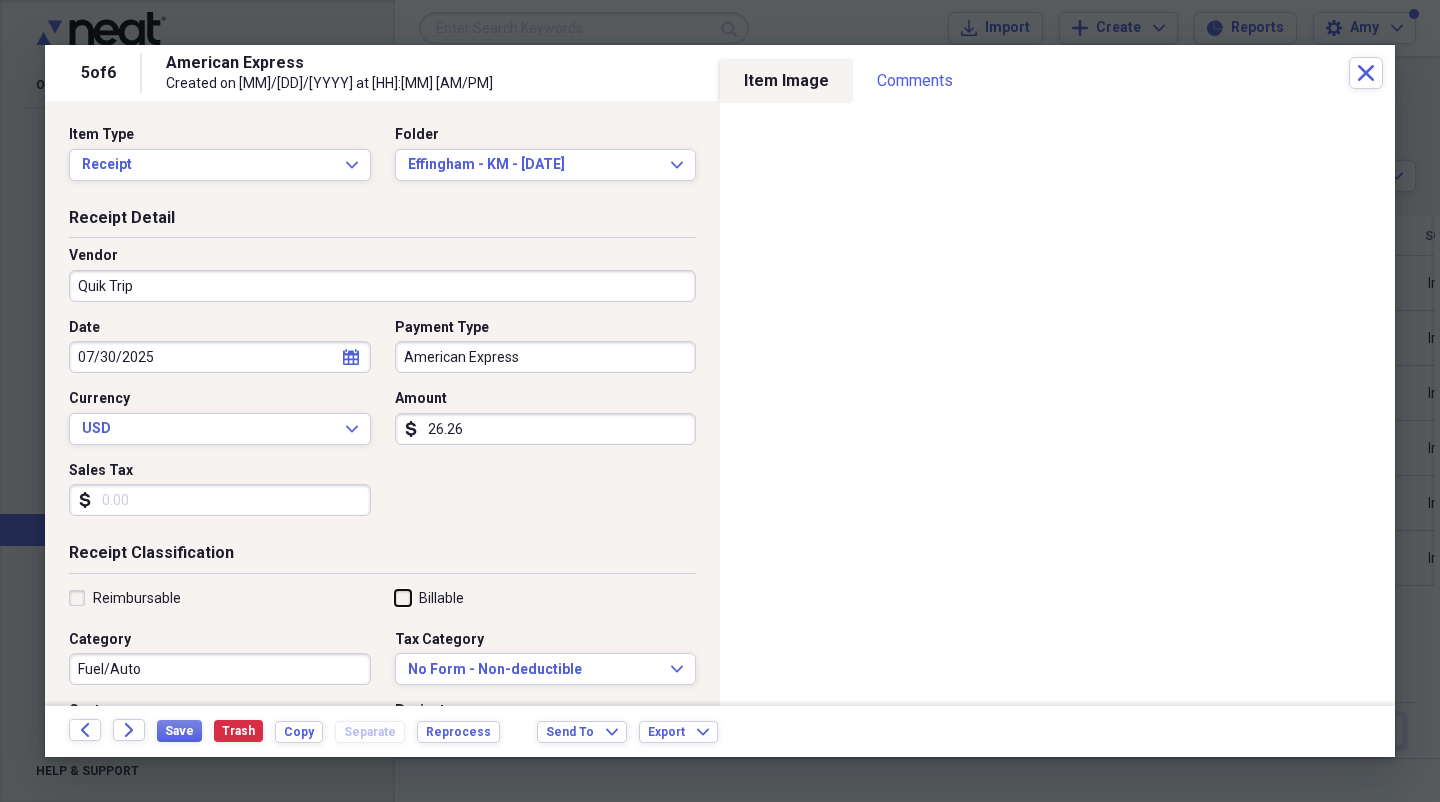 click on "Billable" at bounding box center [395, 597] 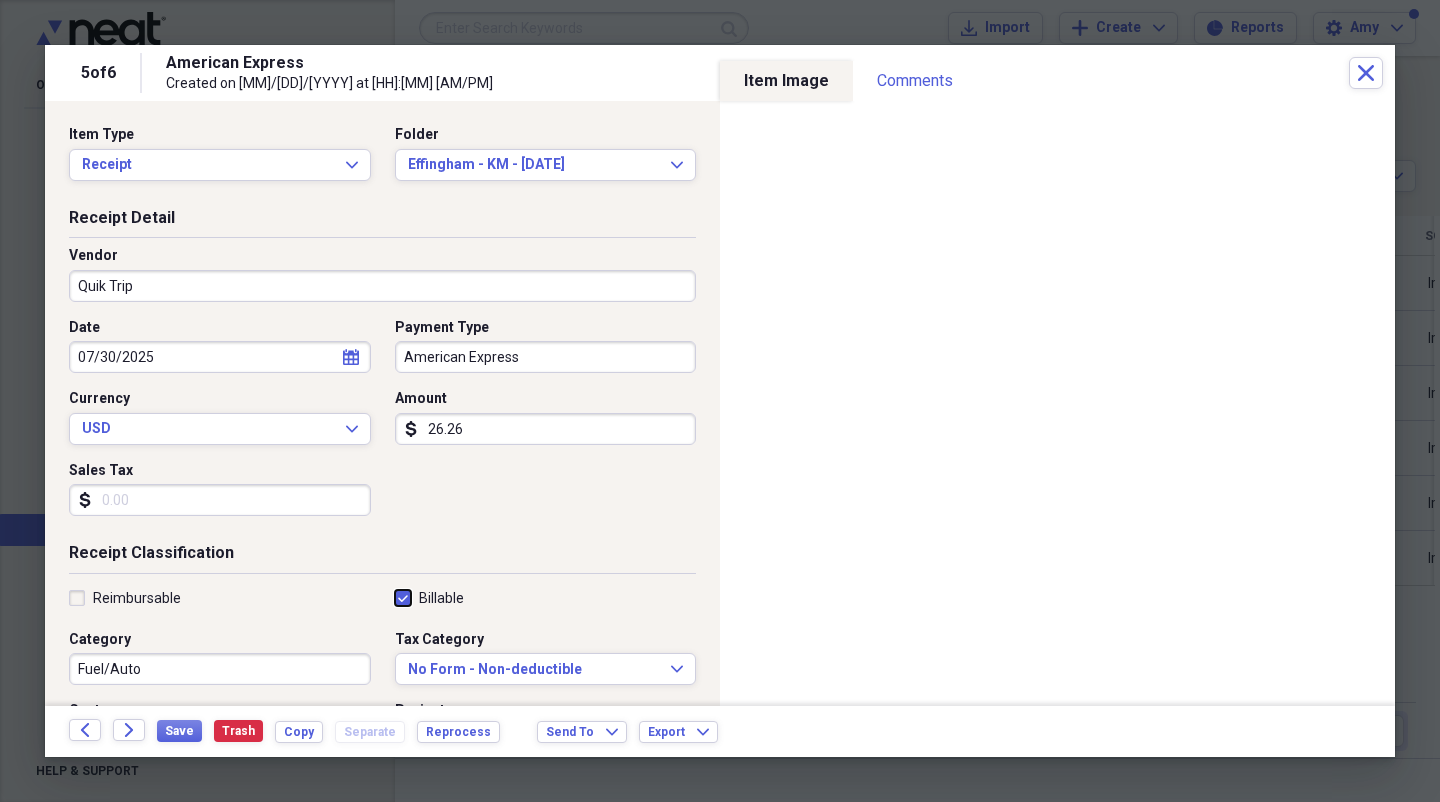 checkbox on "true" 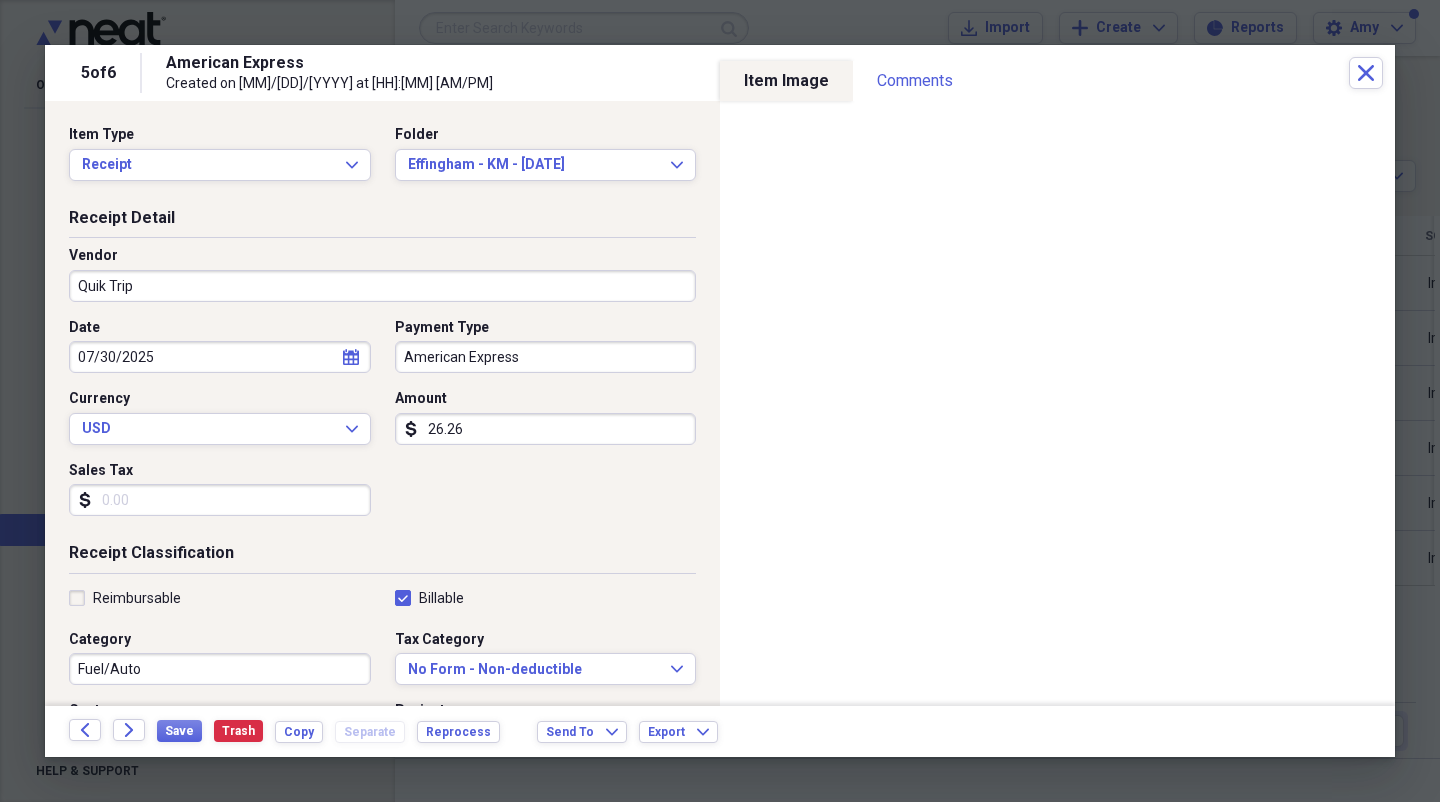 click on "Reimbursable" at bounding box center [125, 598] 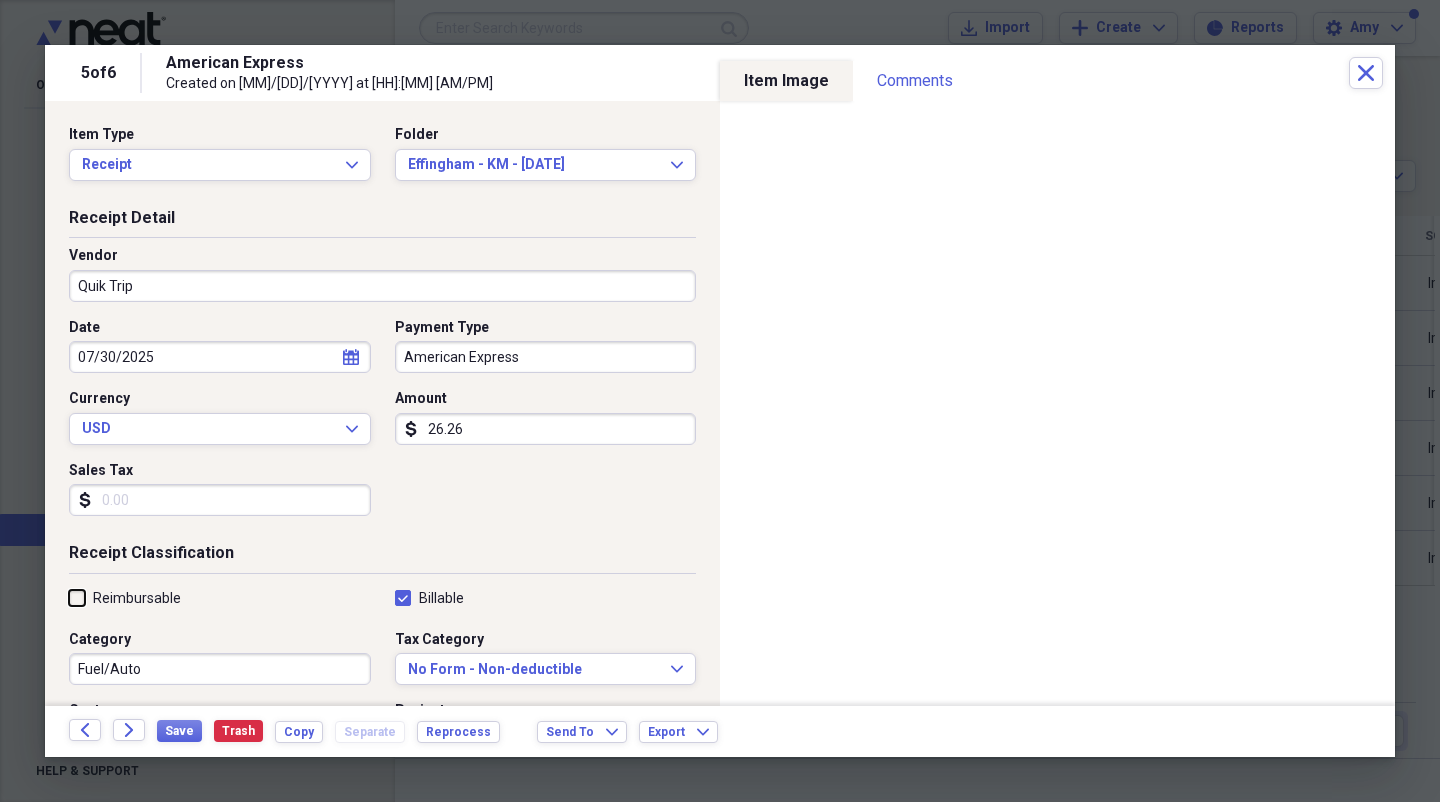 click on "Reimbursable" at bounding box center (69, 597) 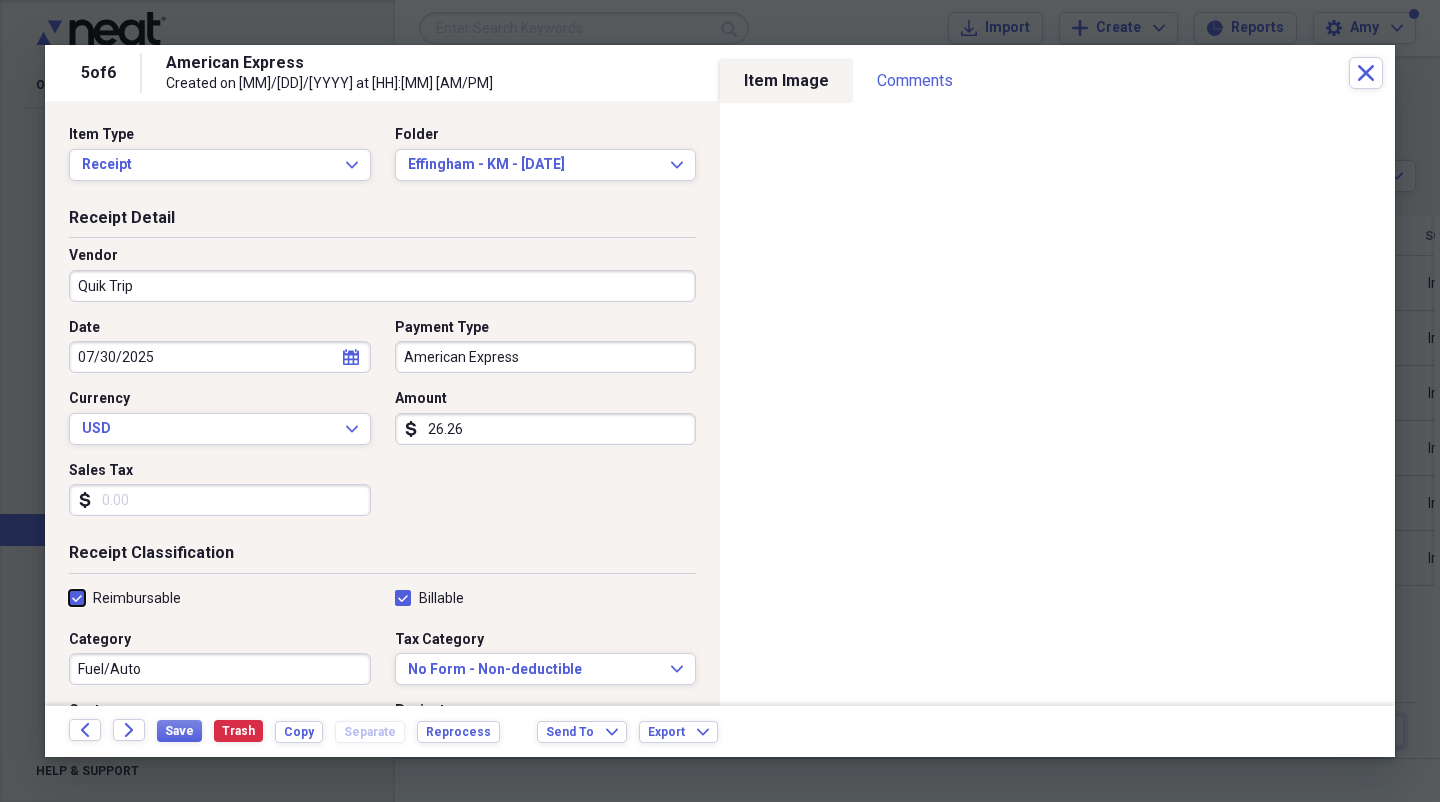 checkbox on "true" 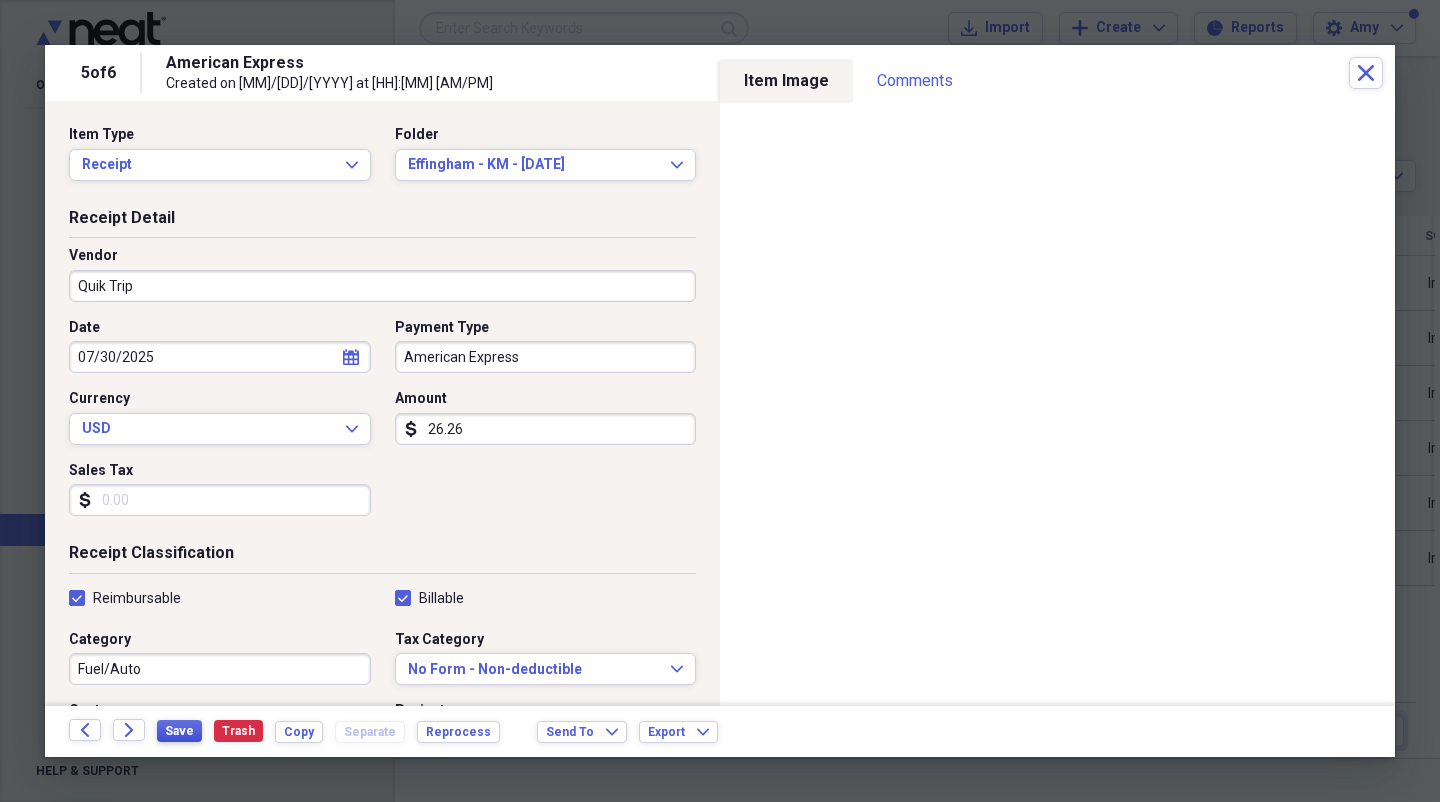 click on "Save" at bounding box center [179, 731] 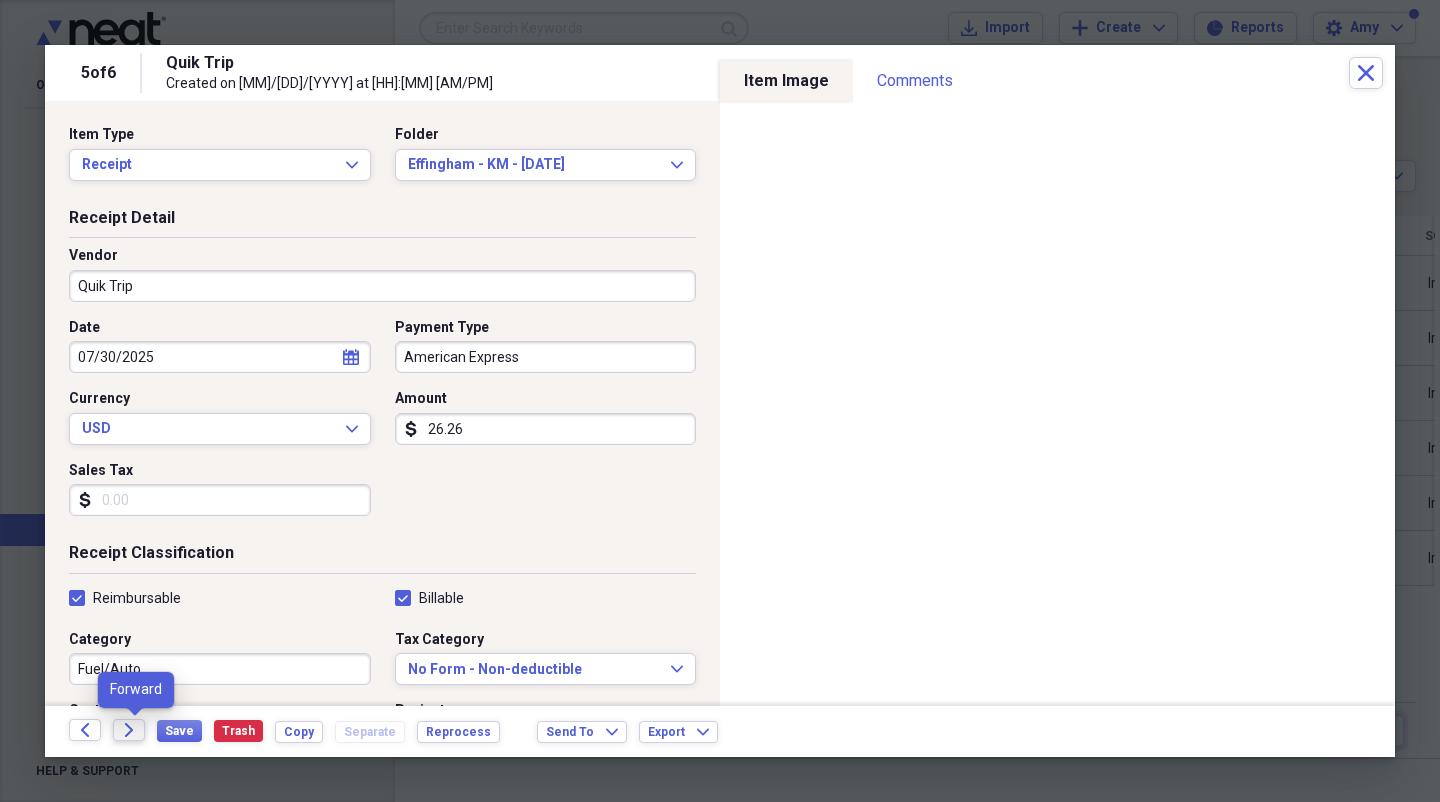 click 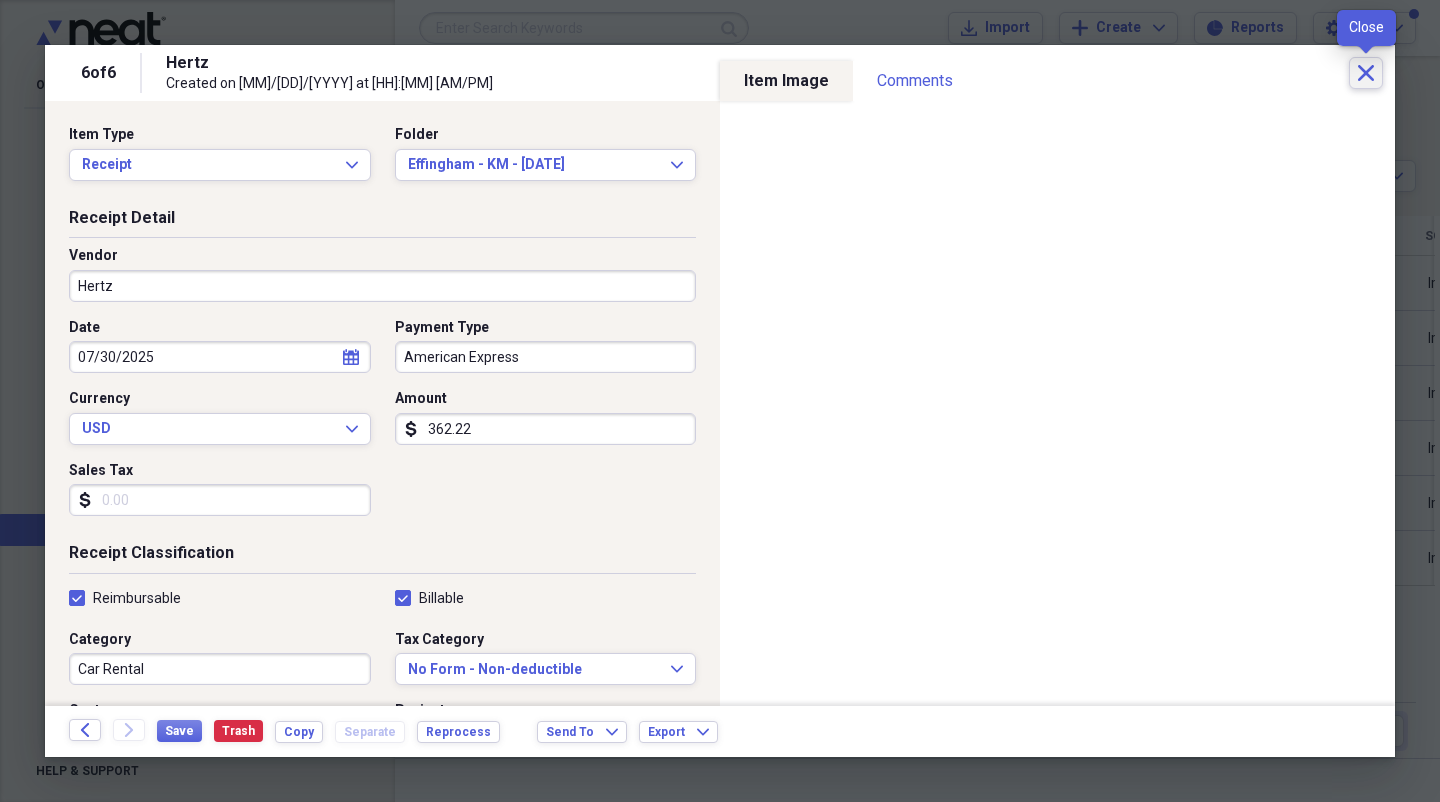 click 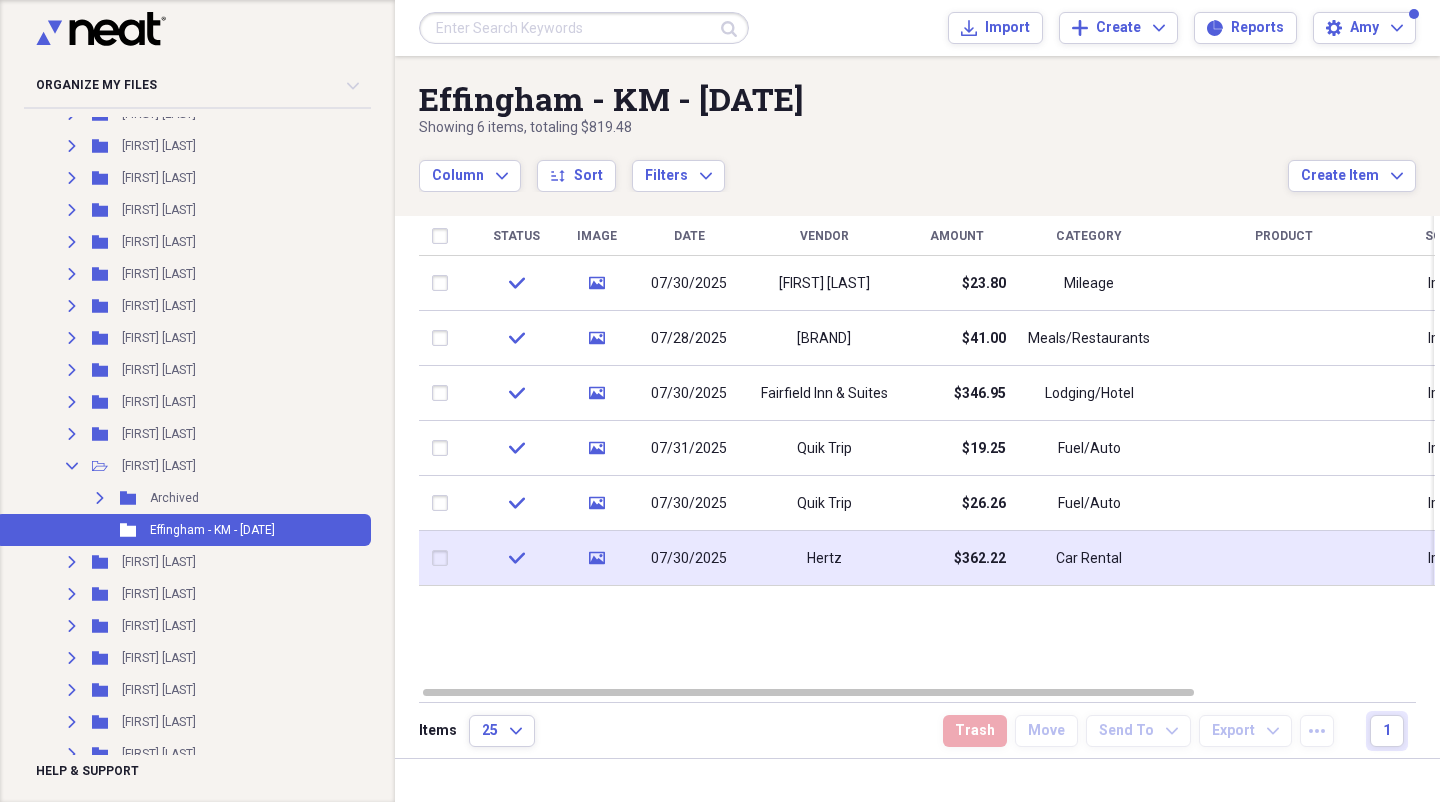 click on "Hertz" at bounding box center (824, 559) 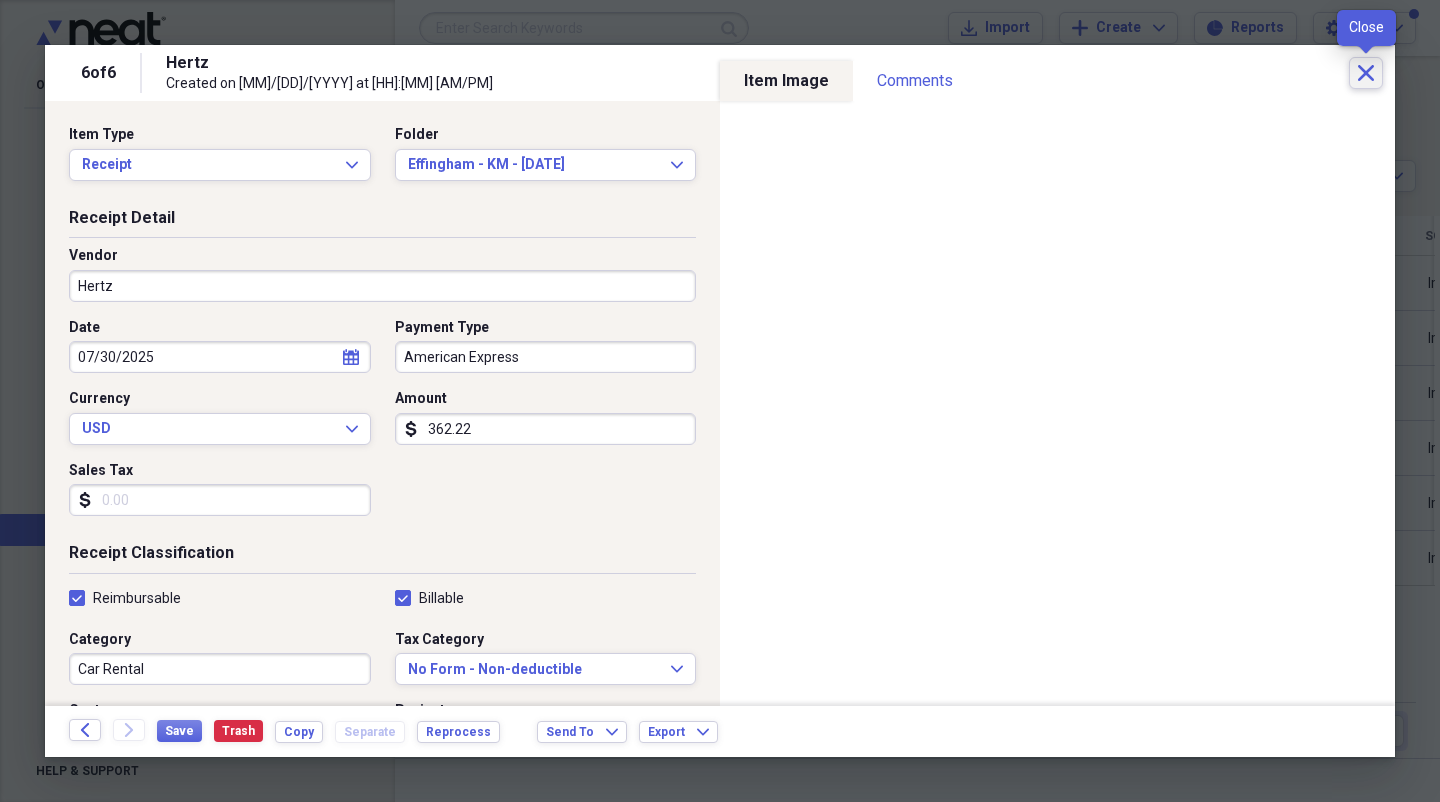 click on "Close" 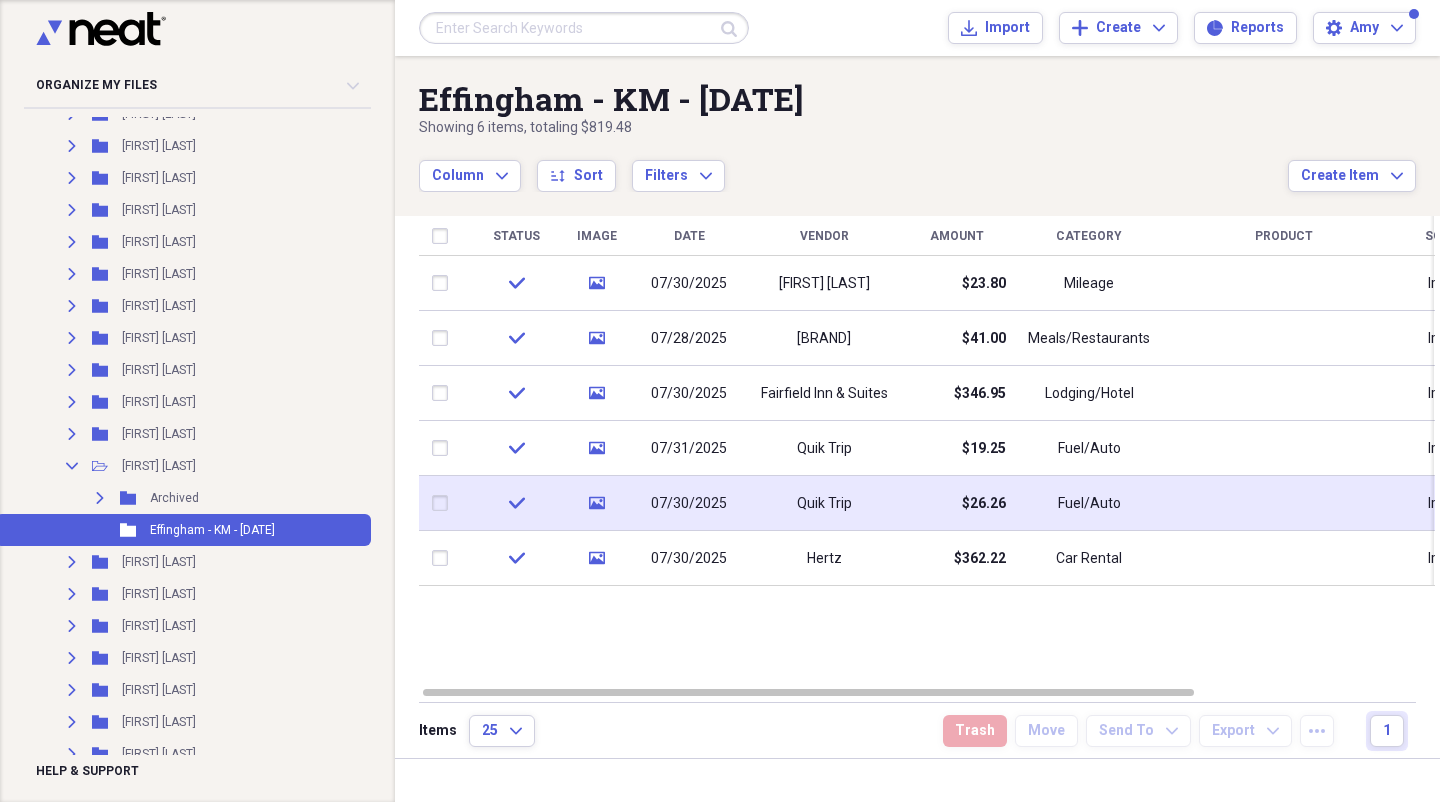 click on "$26.26" at bounding box center [956, 503] 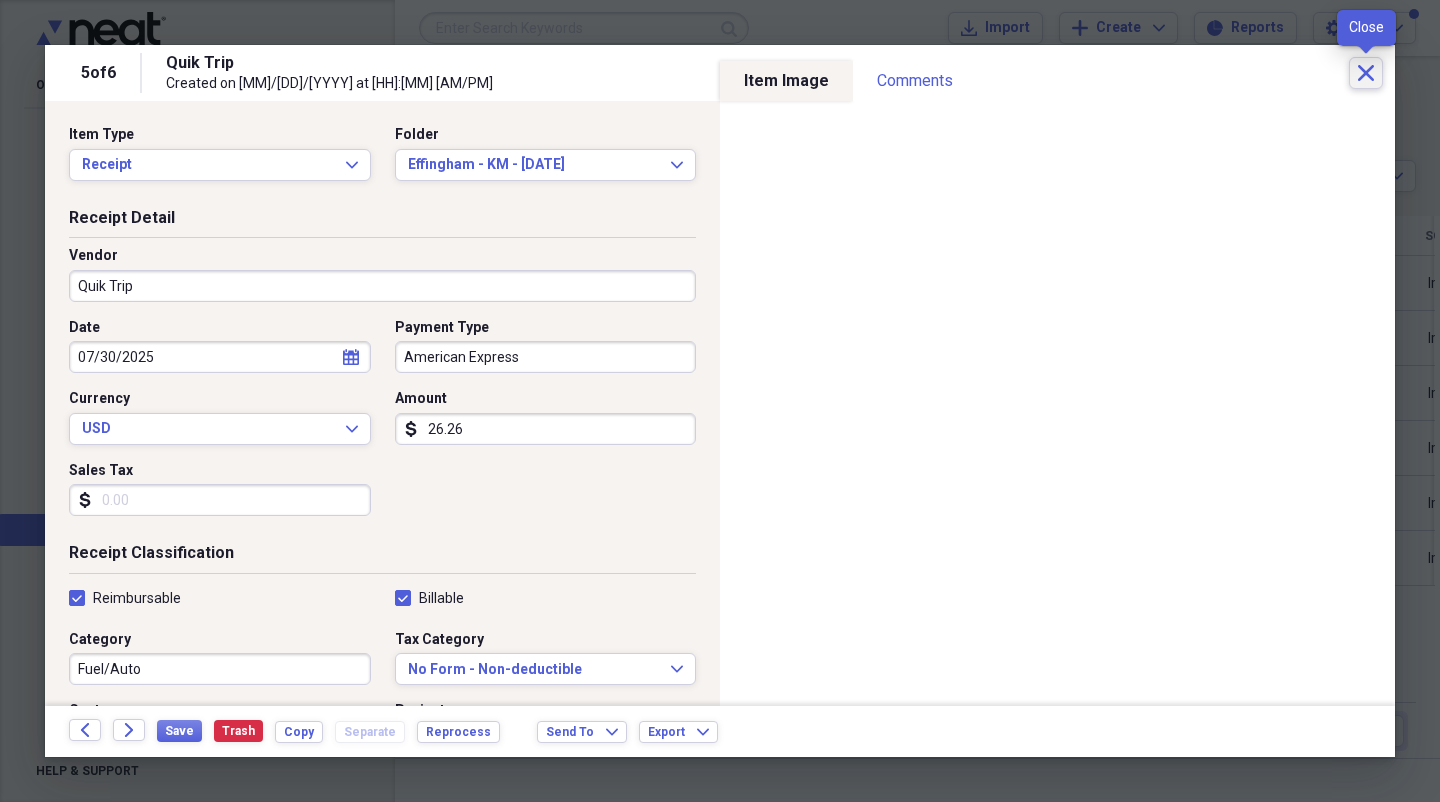 click 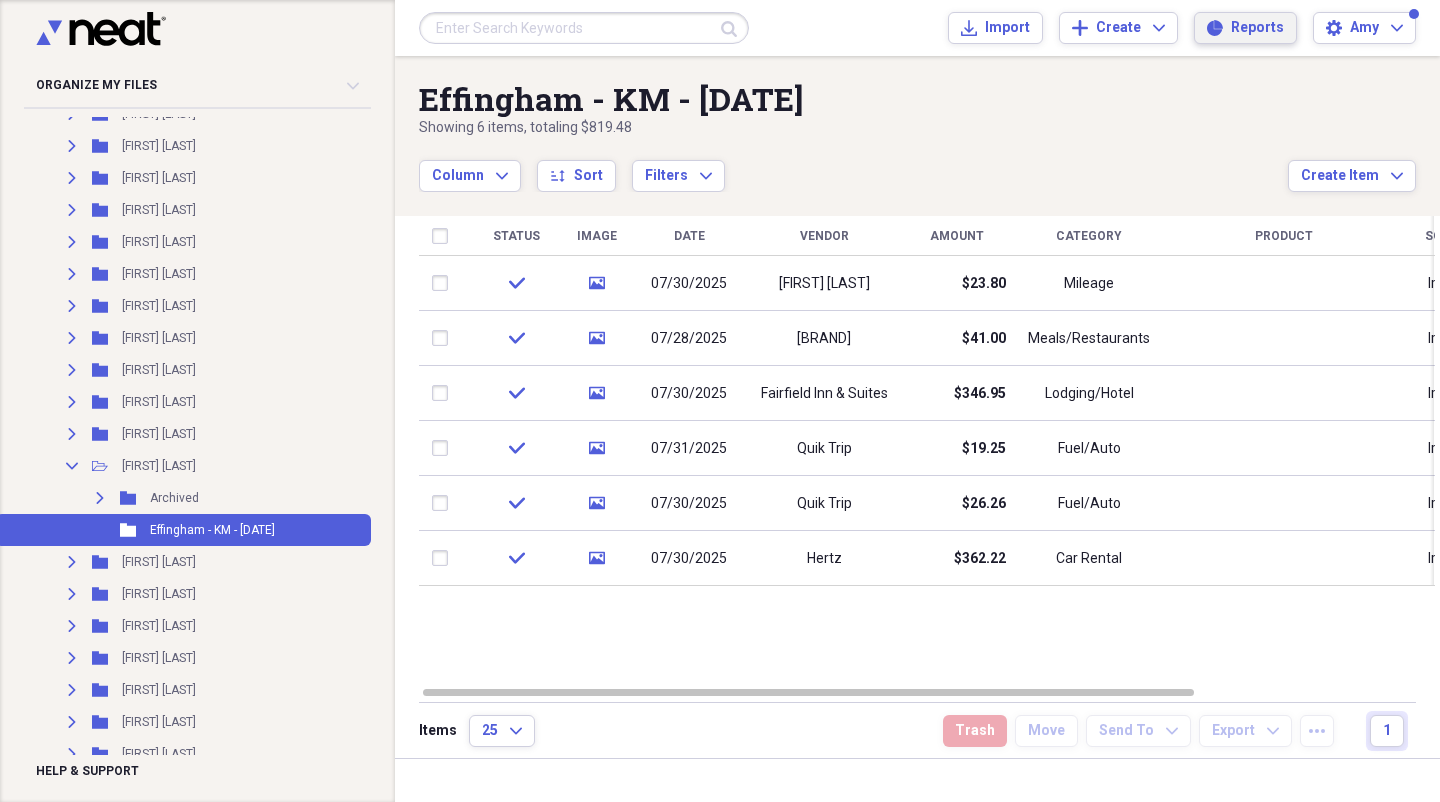 click on "Reports" at bounding box center [1257, 28] 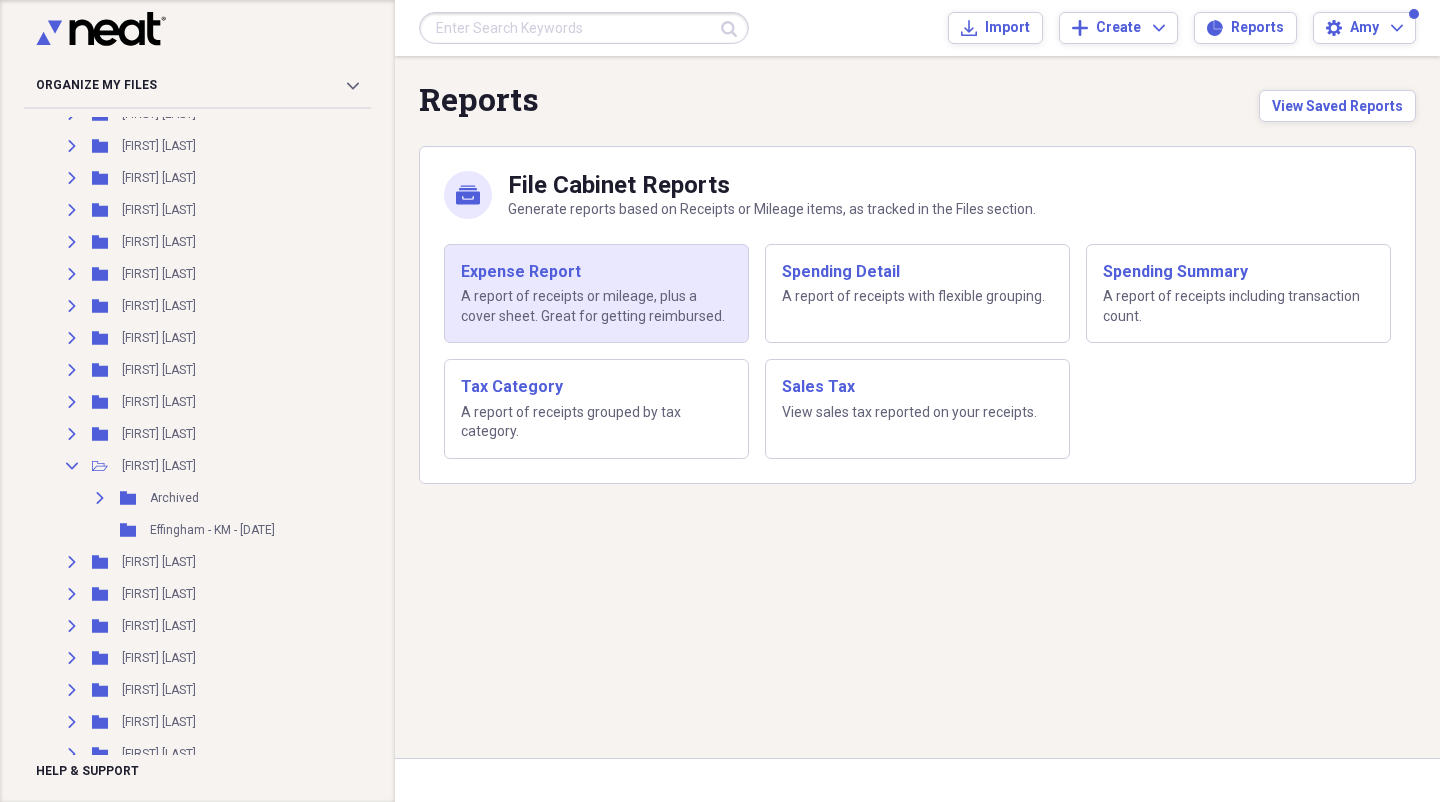 click on "A report of receipts or mileage, plus a cover sheet. Great for getting reimbursed." at bounding box center [596, 306] 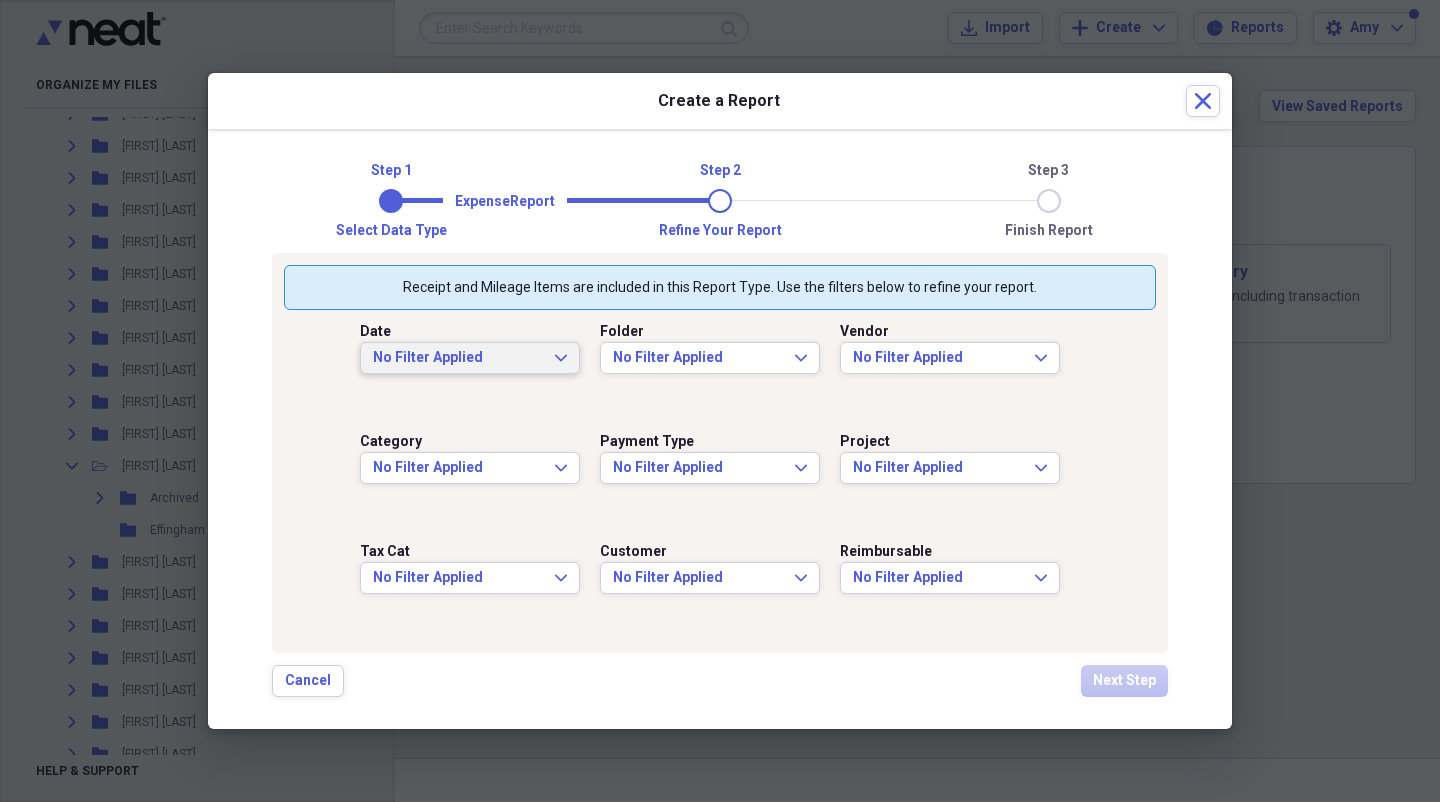 click on "Expand" 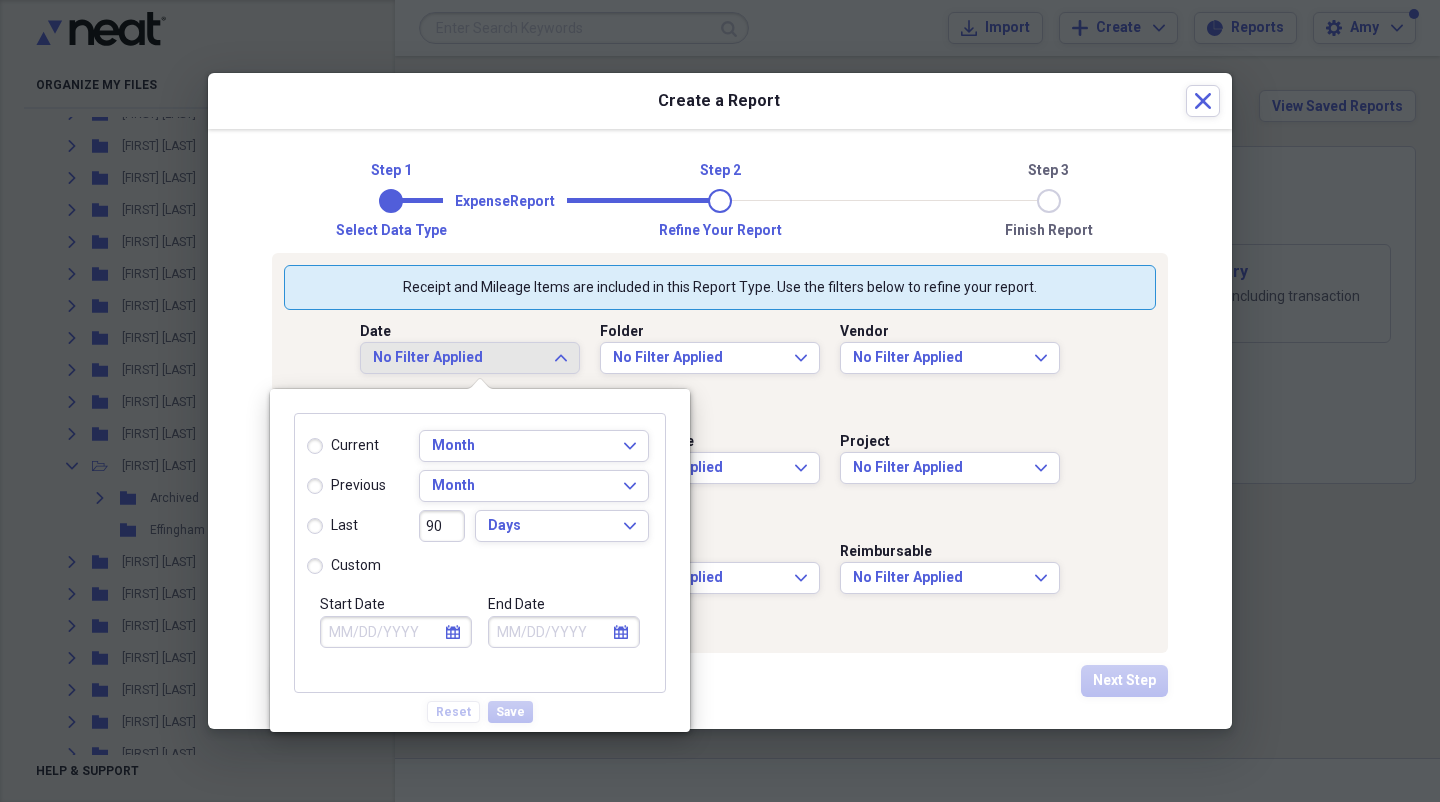 click on "current previous last custom Month Expand Month Expand 90 Days Expand" at bounding box center [480, 500] 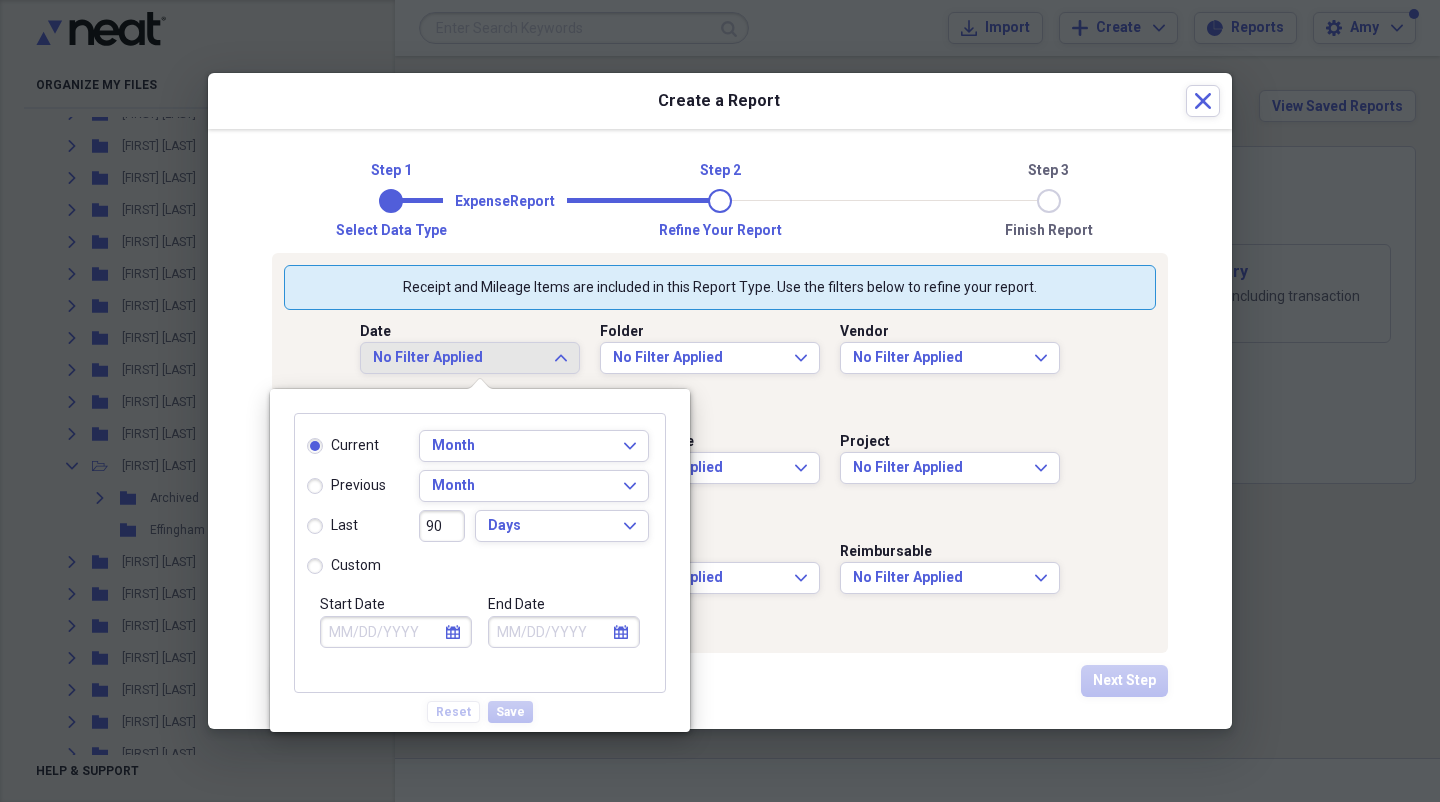 type on "08/01/2025" 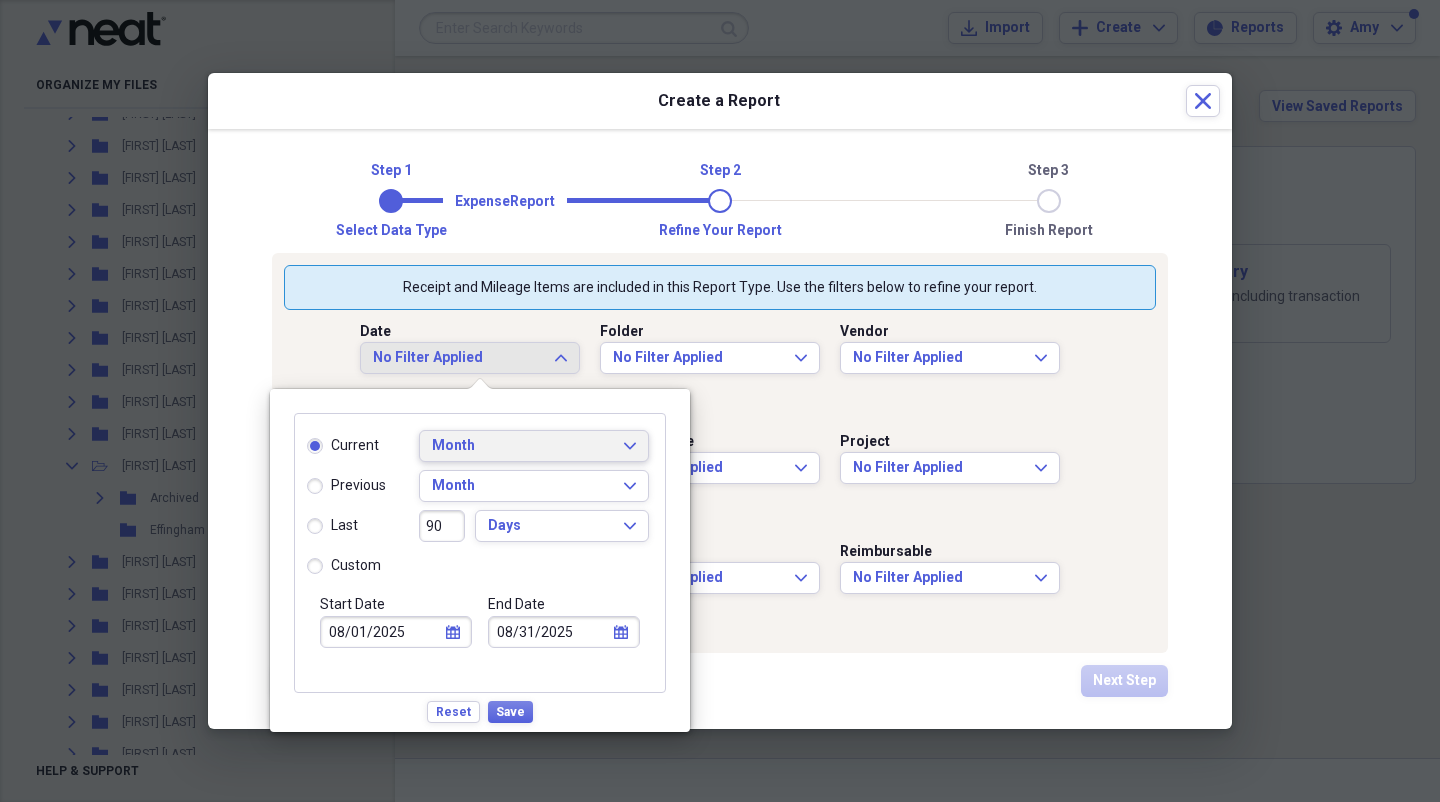 click on "Month Expand" at bounding box center (534, 446) 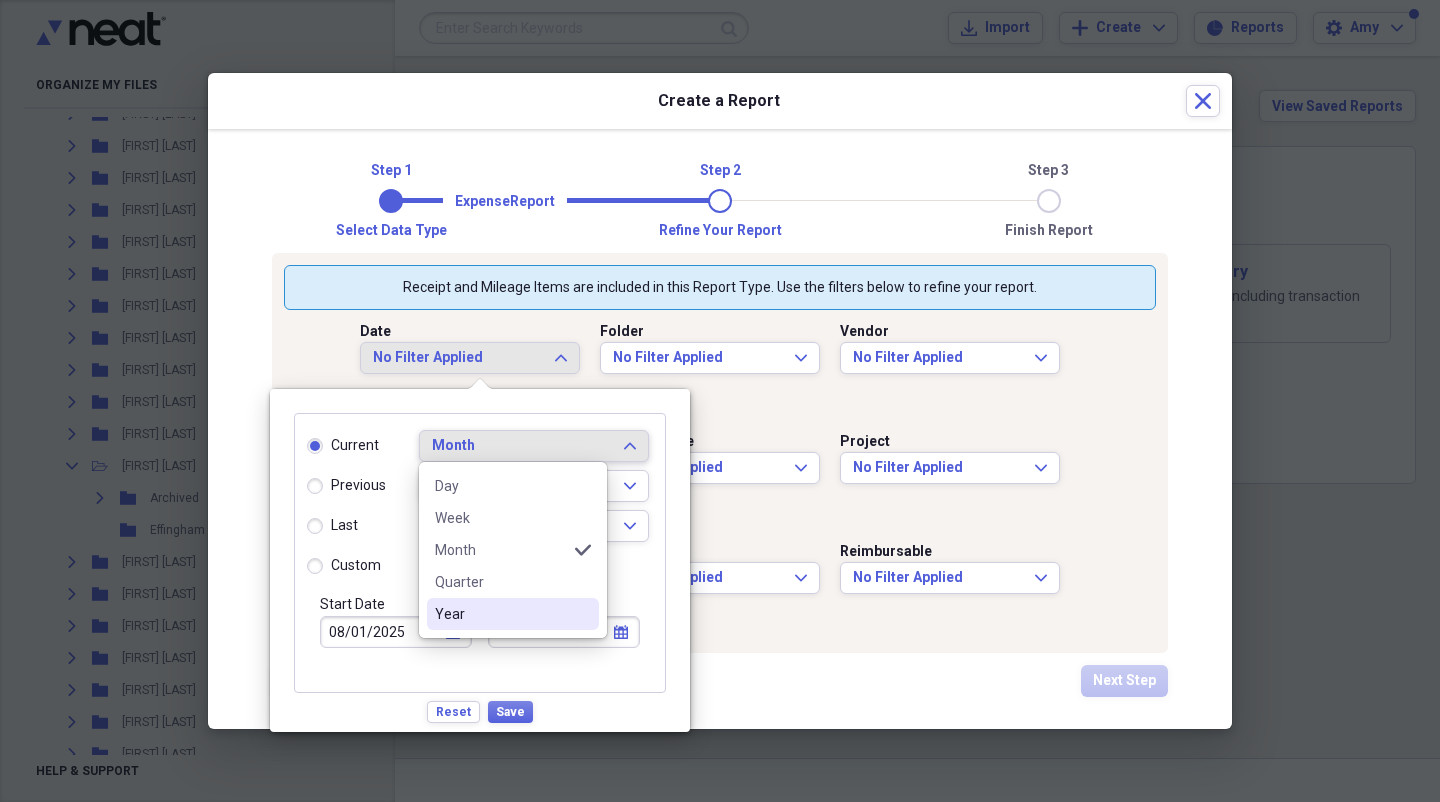 click on "Year" at bounding box center (501, 614) 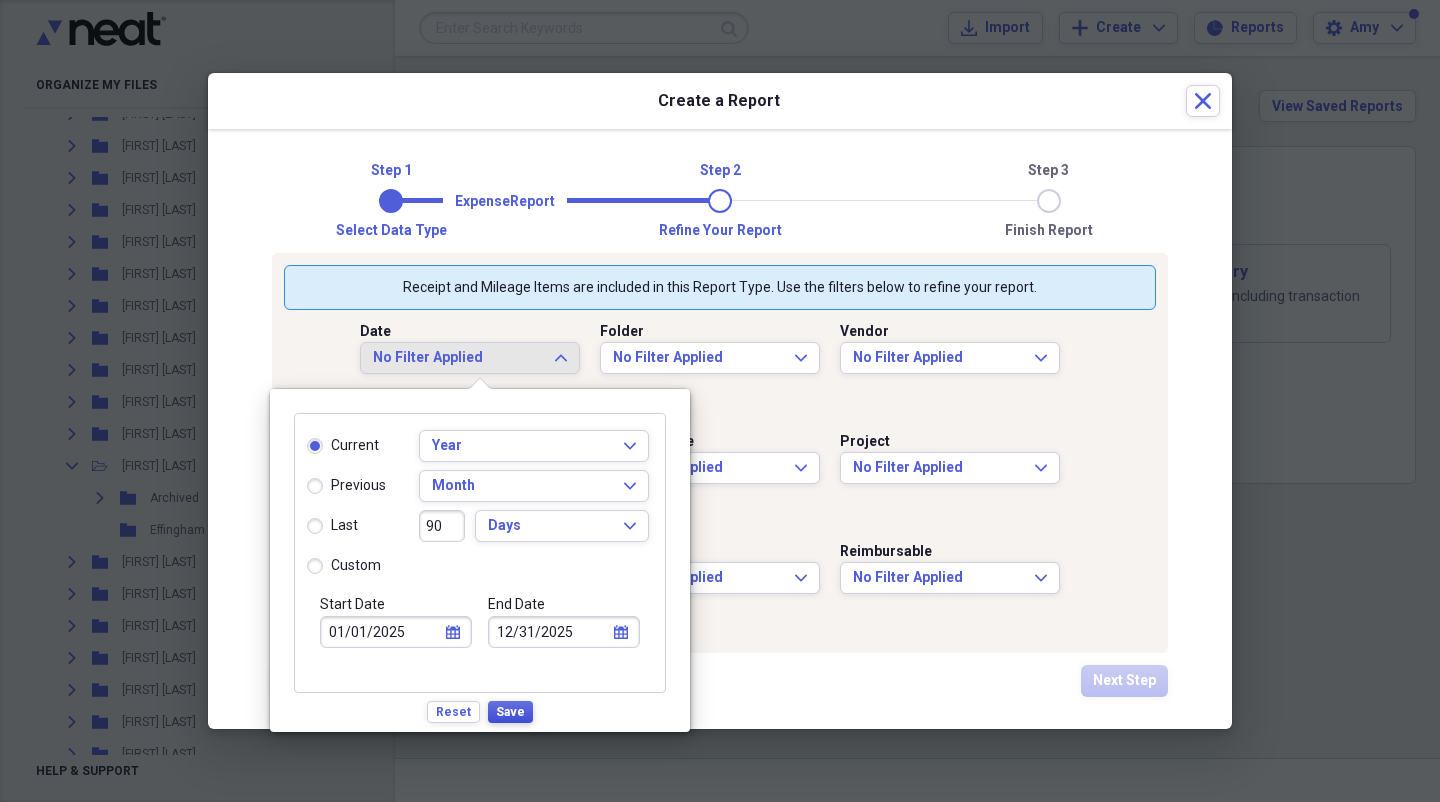click on "Save" at bounding box center (510, 712) 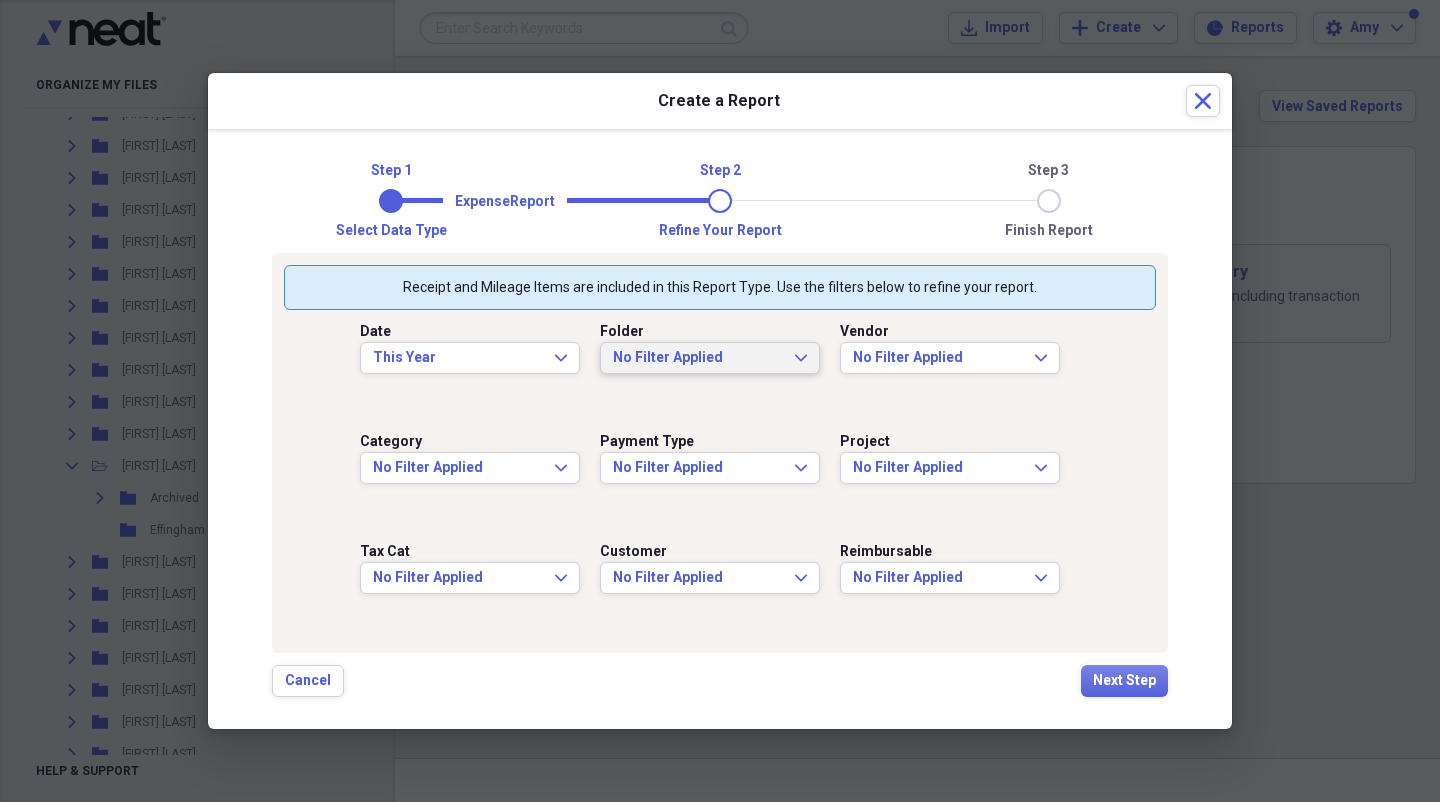 click on "Expand" 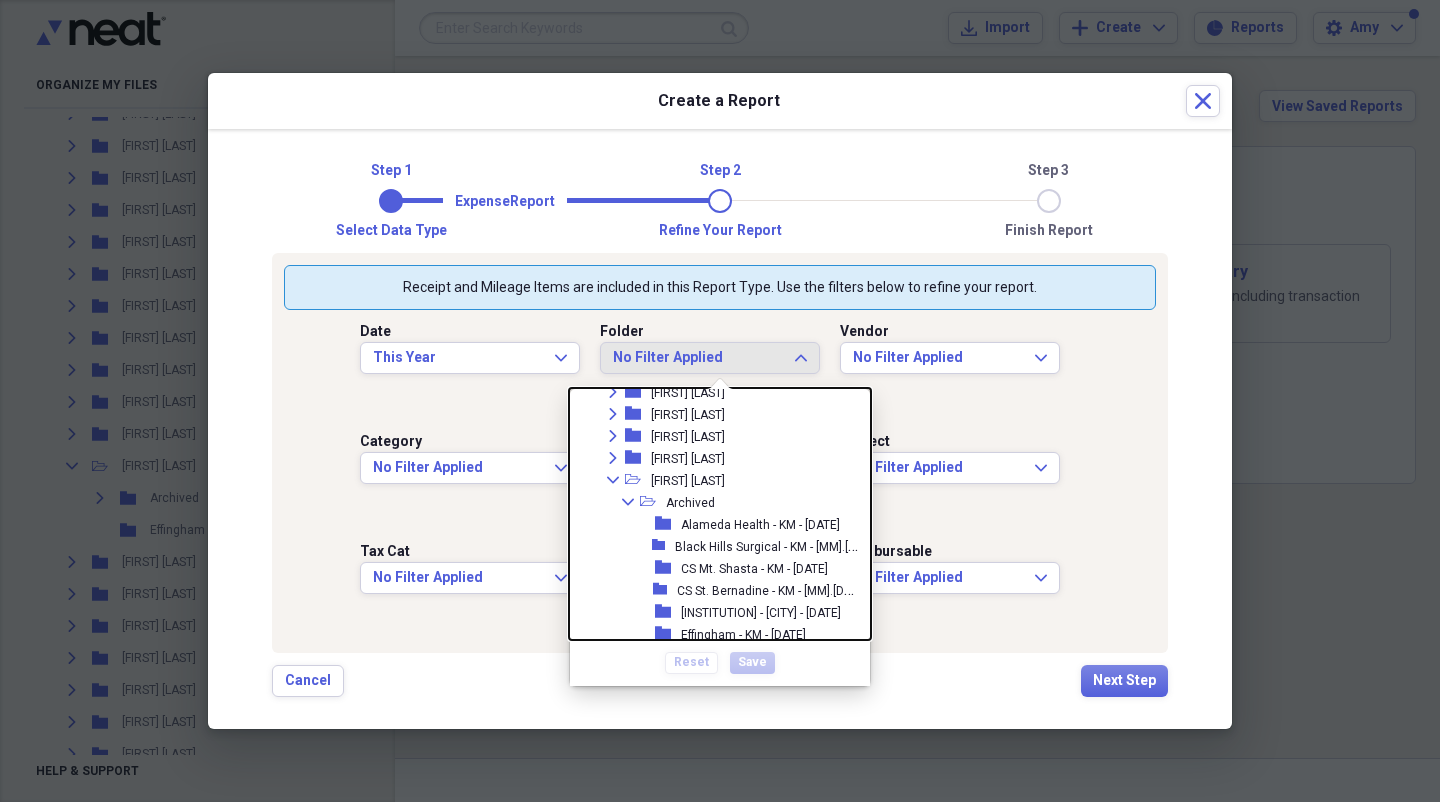 scroll, scrollTop: 456, scrollLeft: 0, axis: vertical 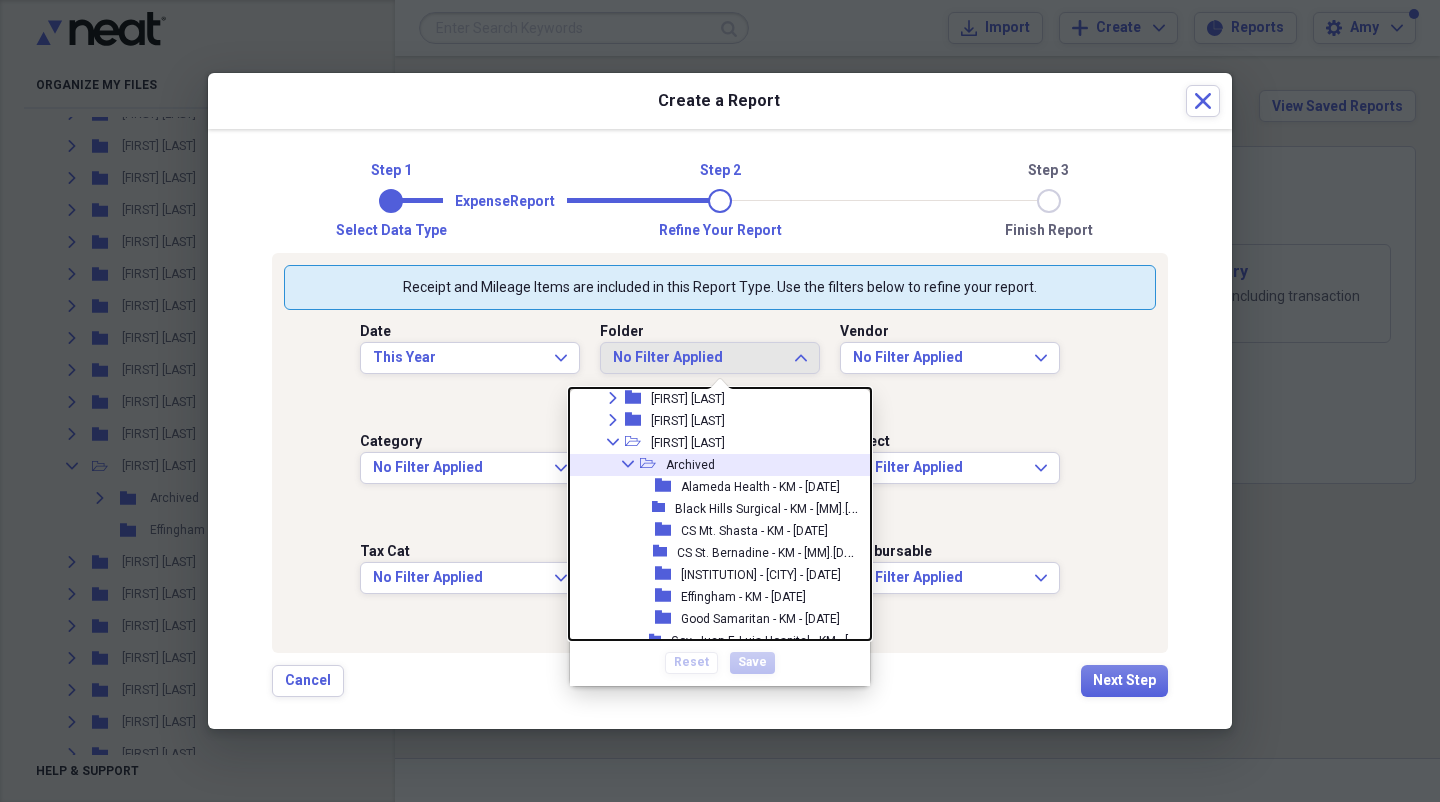 click on "Collapse" 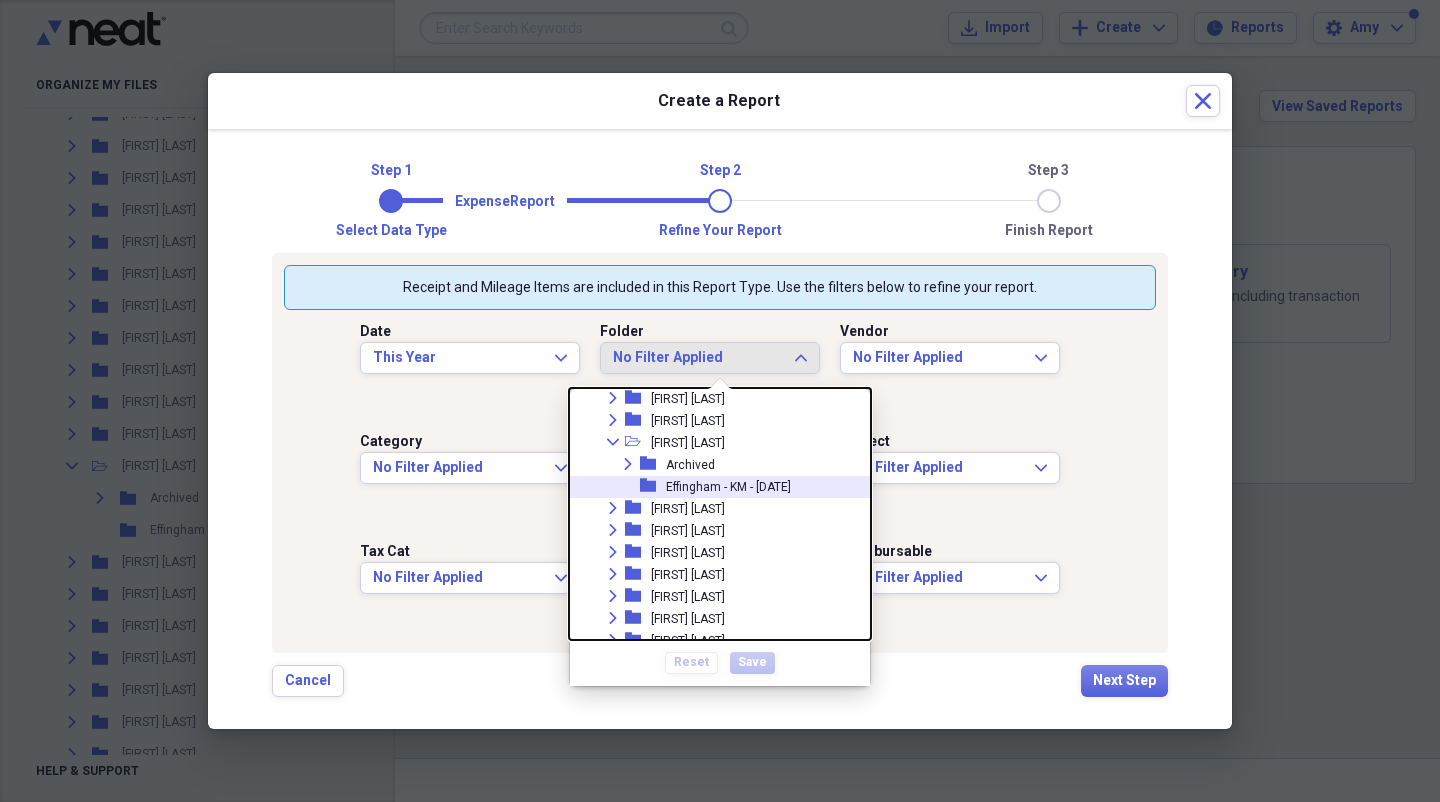 click on "Effingham - KM - [DATE]" at bounding box center (728, 487) 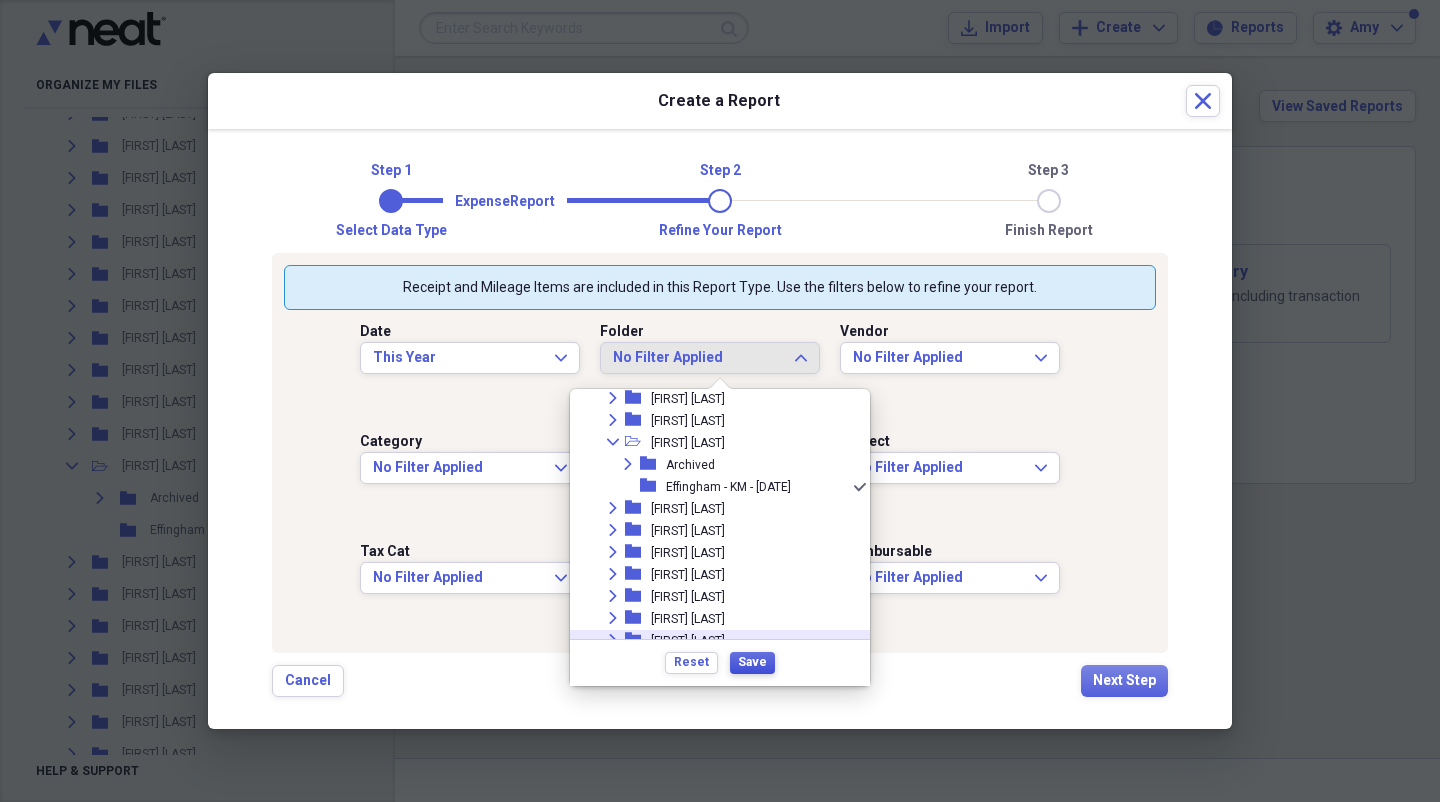 click on "Save" at bounding box center (752, 662) 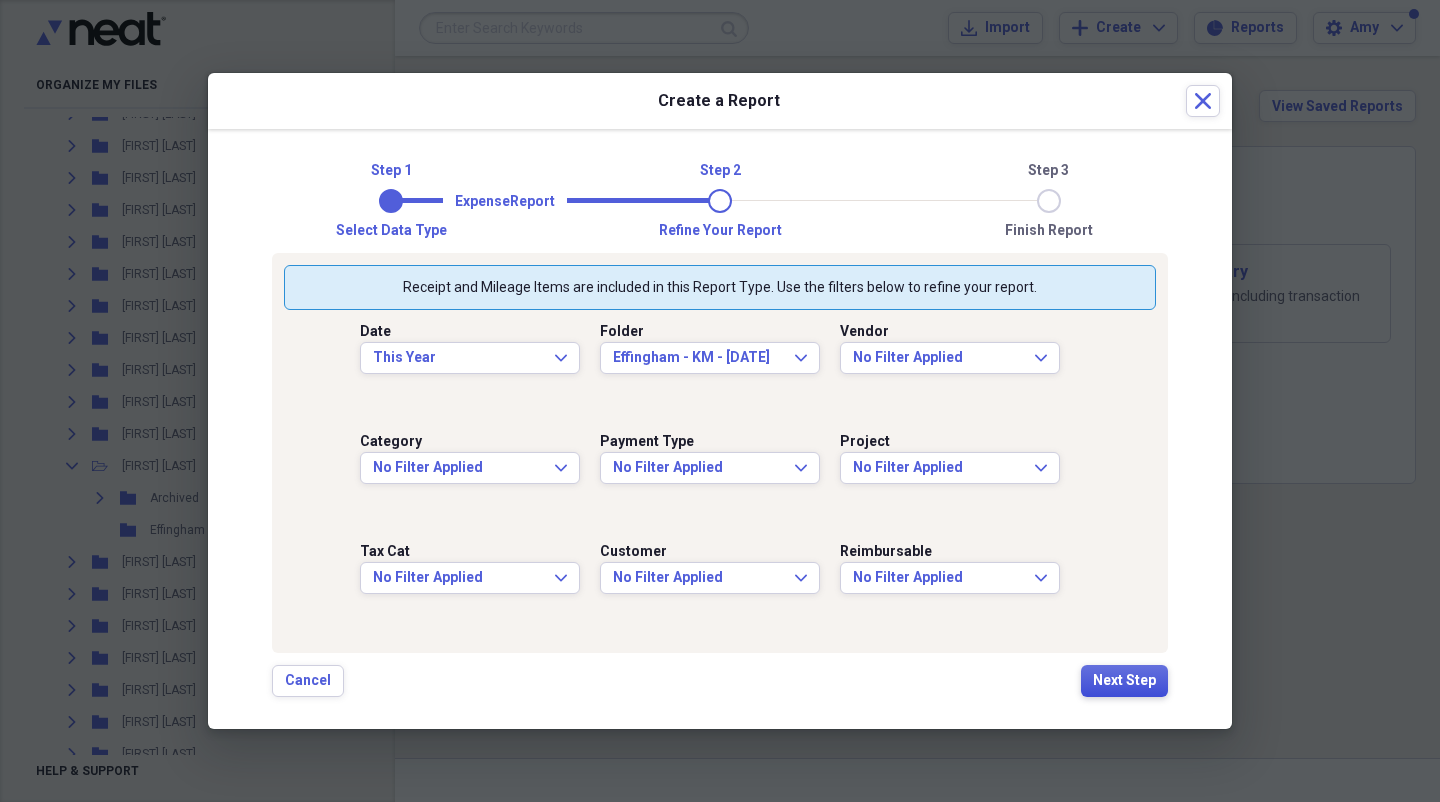 click on "Next Step" at bounding box center [1124, 681] 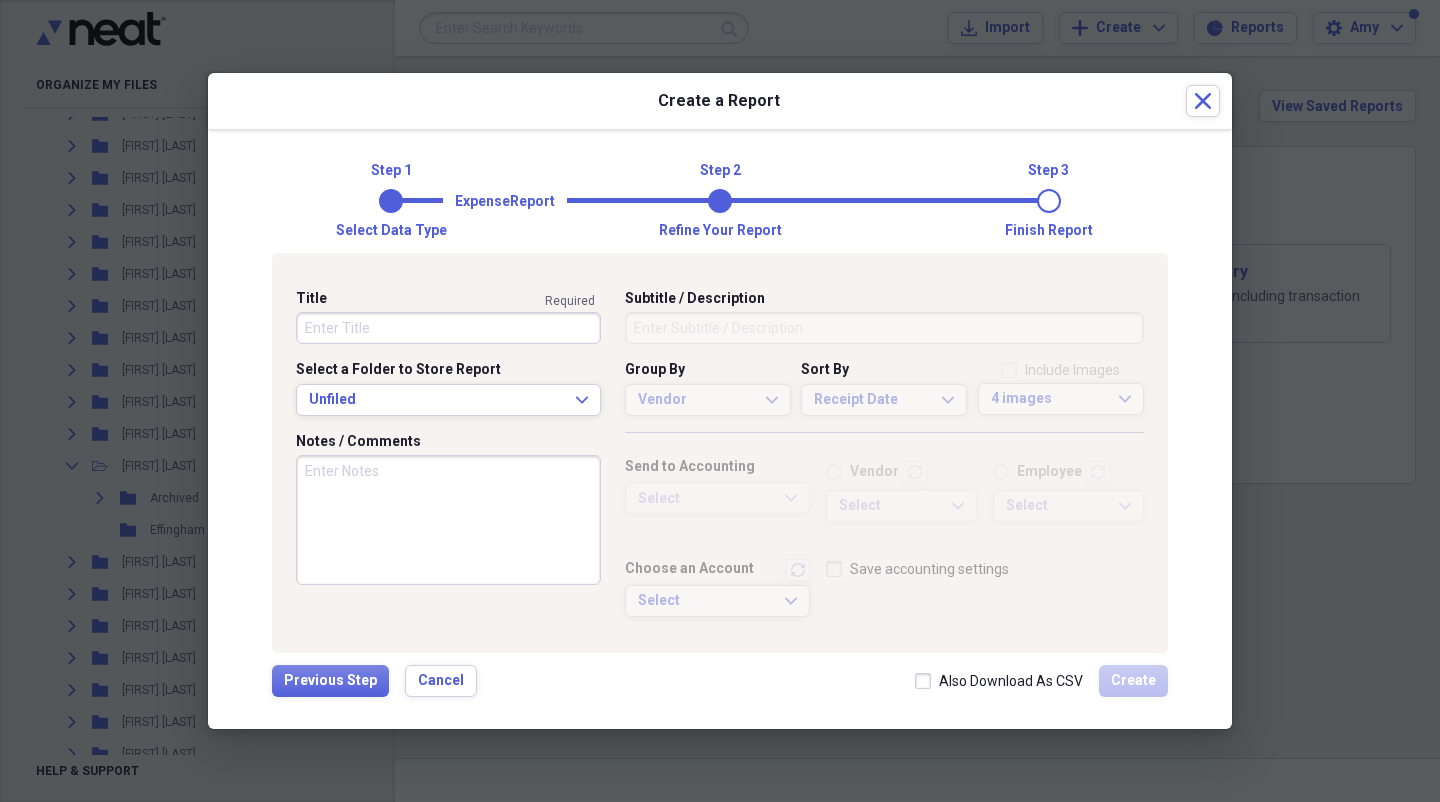 click on "Title" at bounding box center (448, 328) 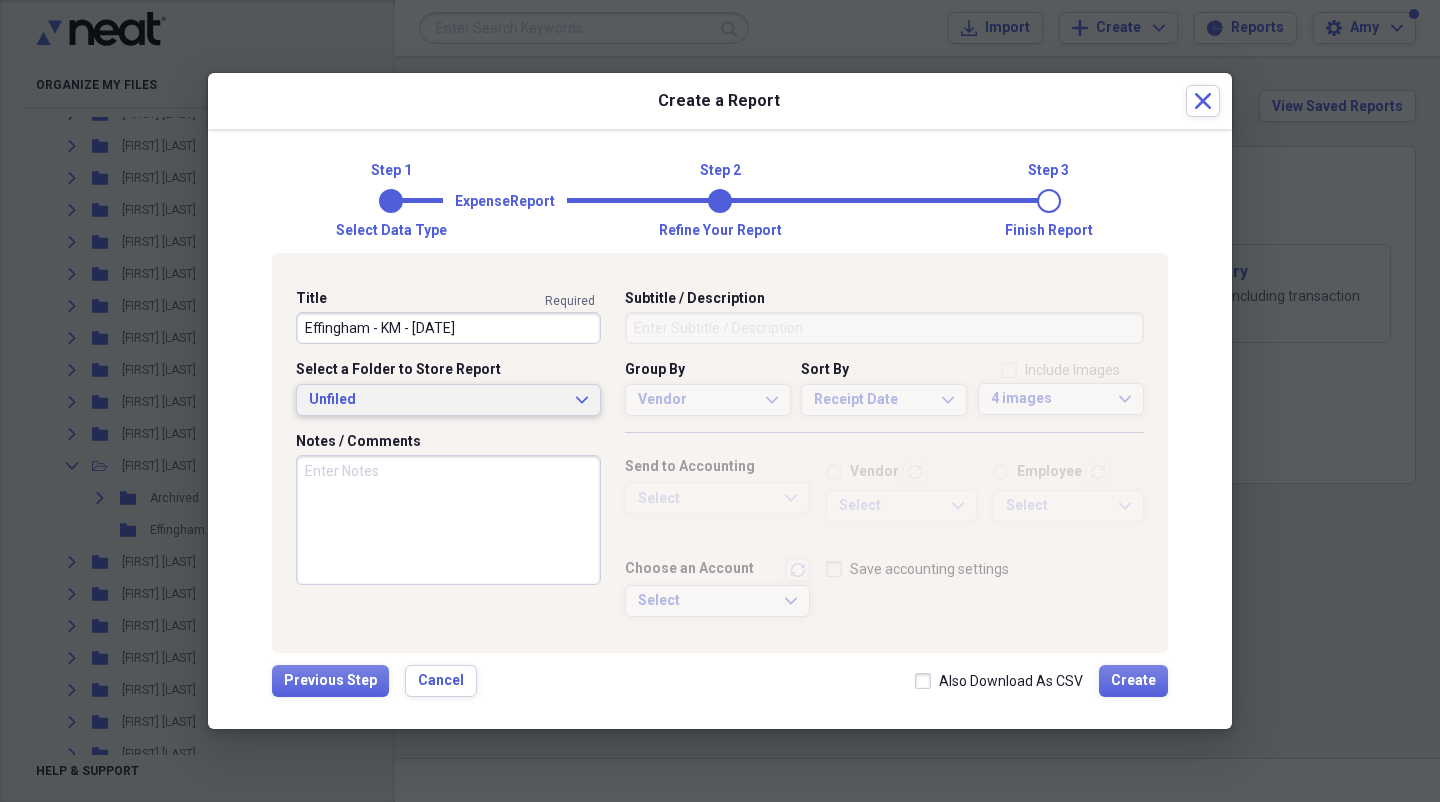 type on "Effingham - KM - [DATE]" 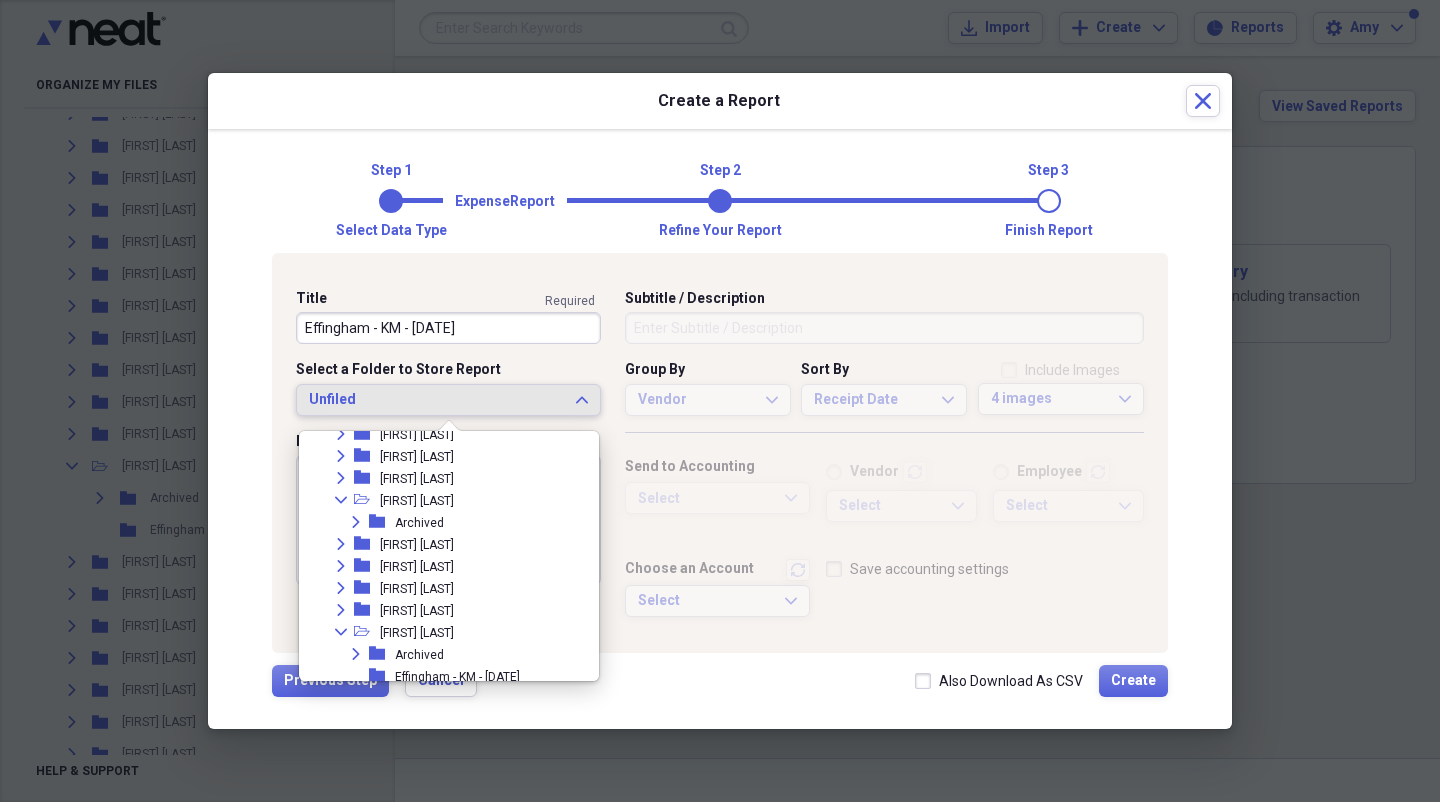 scroll, scrollTop: 342, scrollLeft: 0, axis: vertical 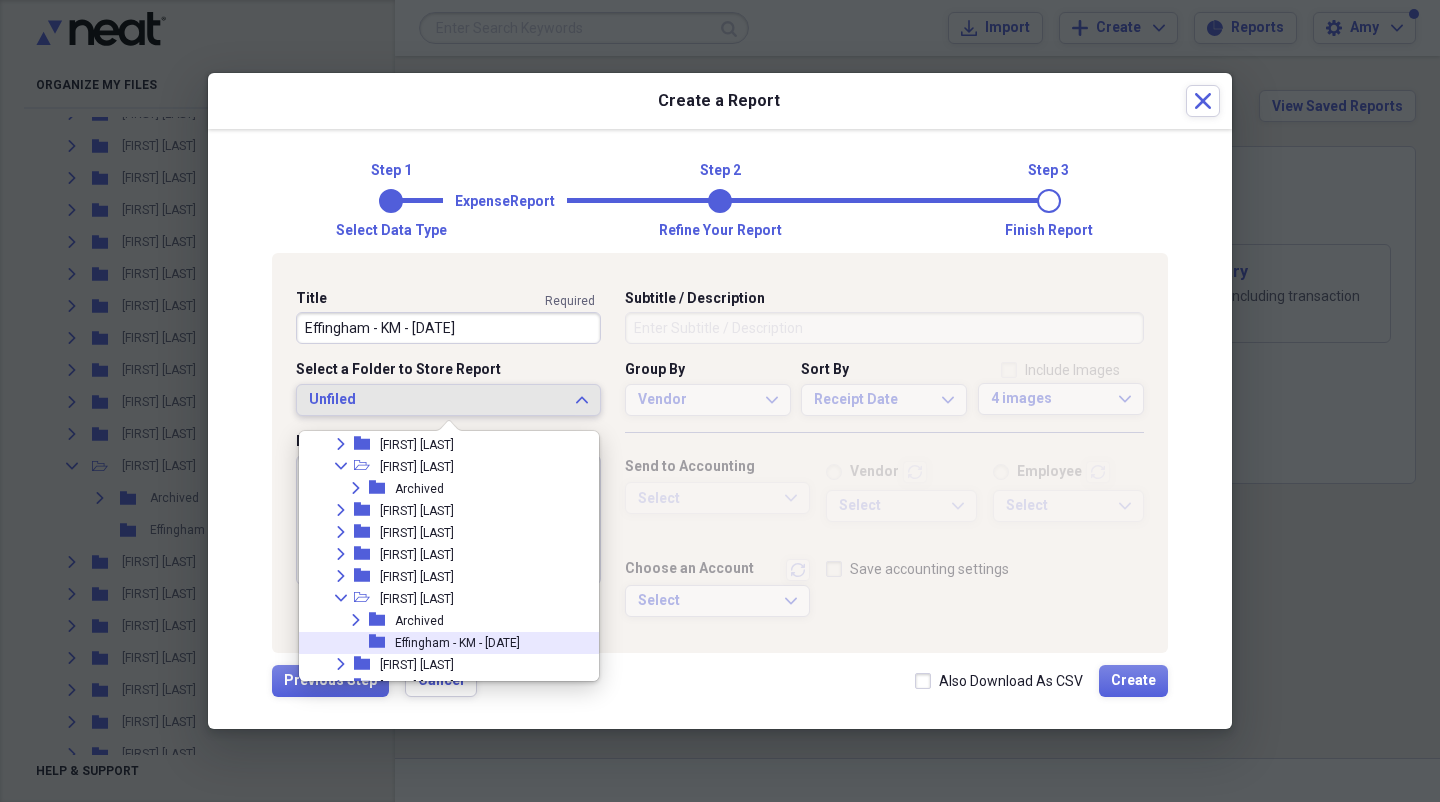 click on "Effingham - KM - [DATE]" at bounding box center [457, 643] 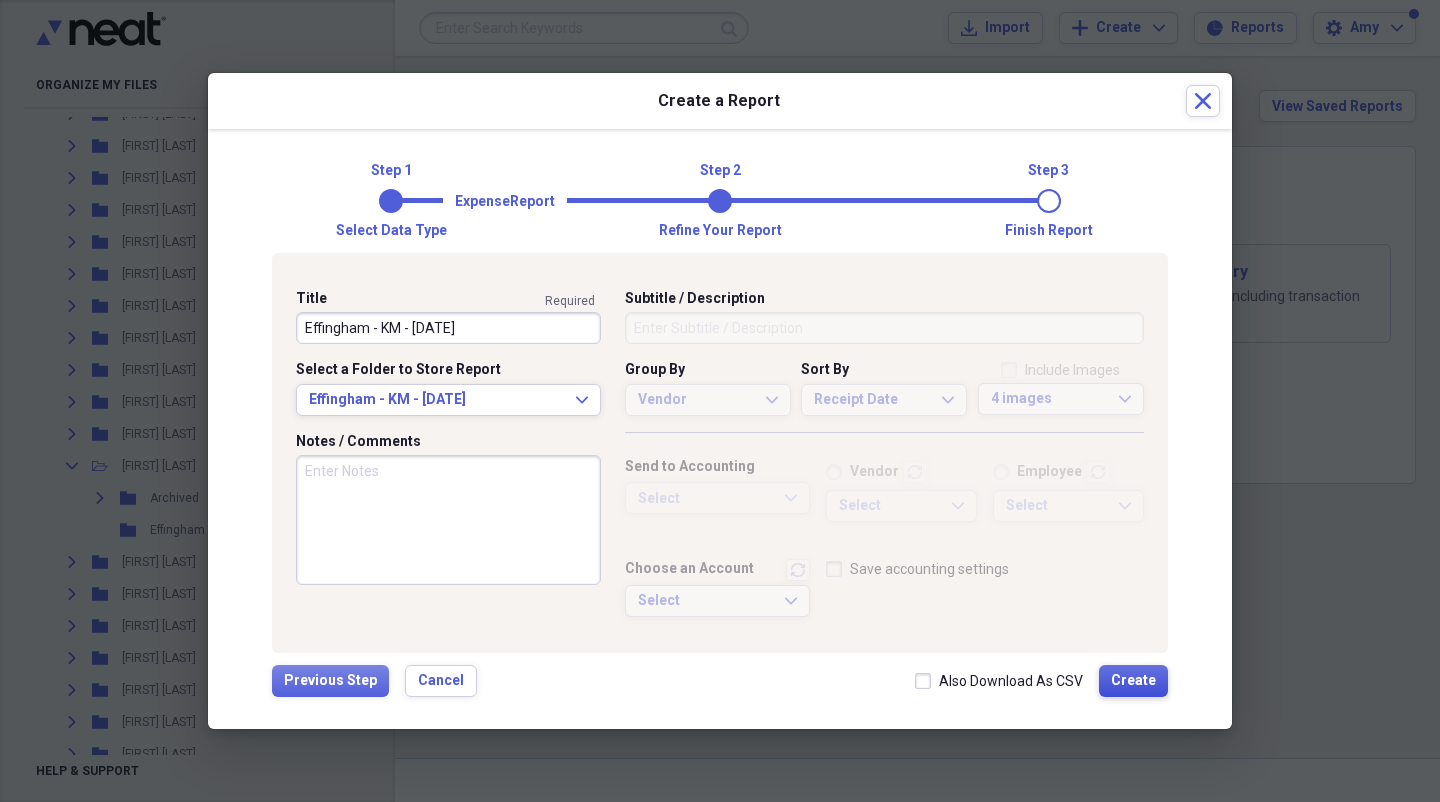 click on "Create" at bounding box center (1133, 681) 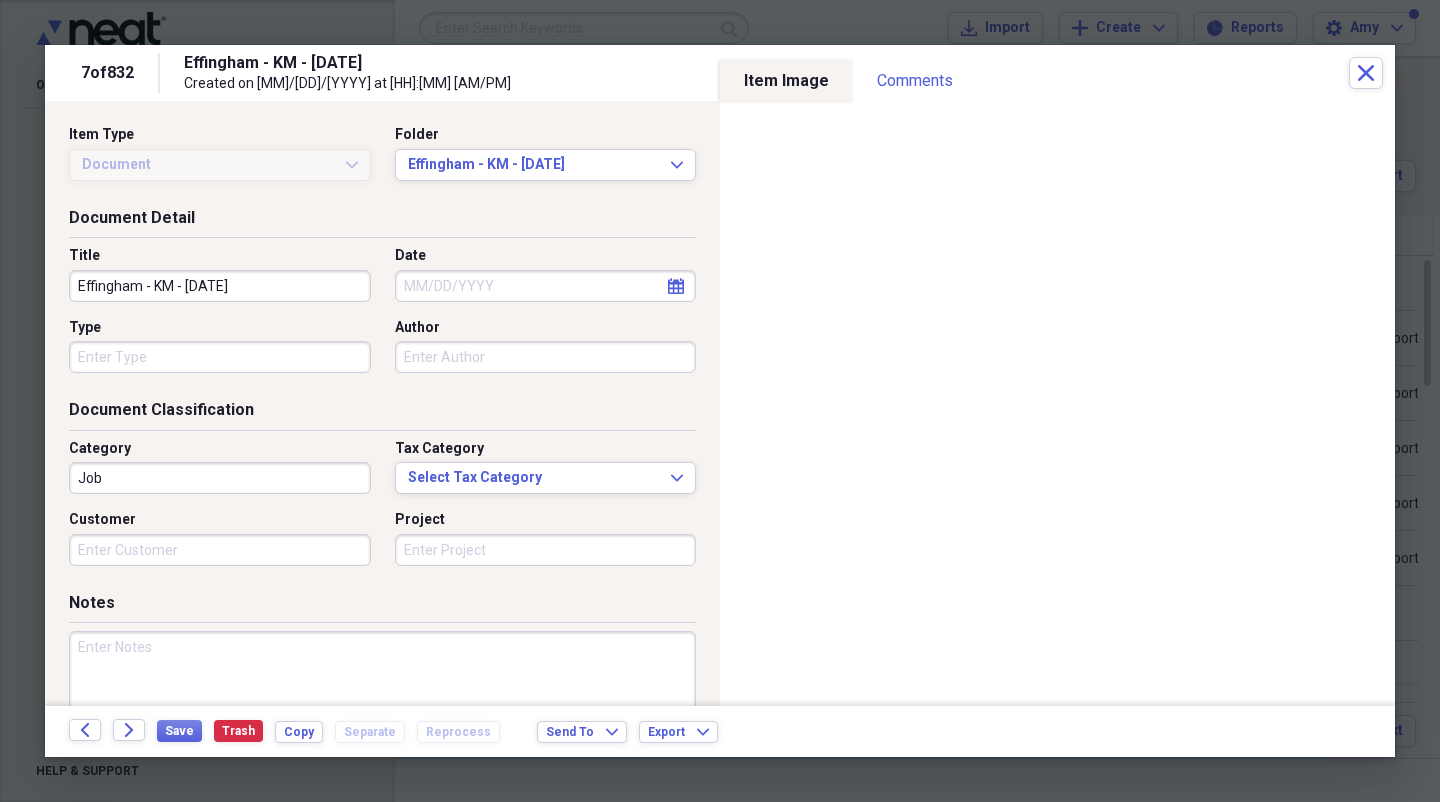 type on "Job" 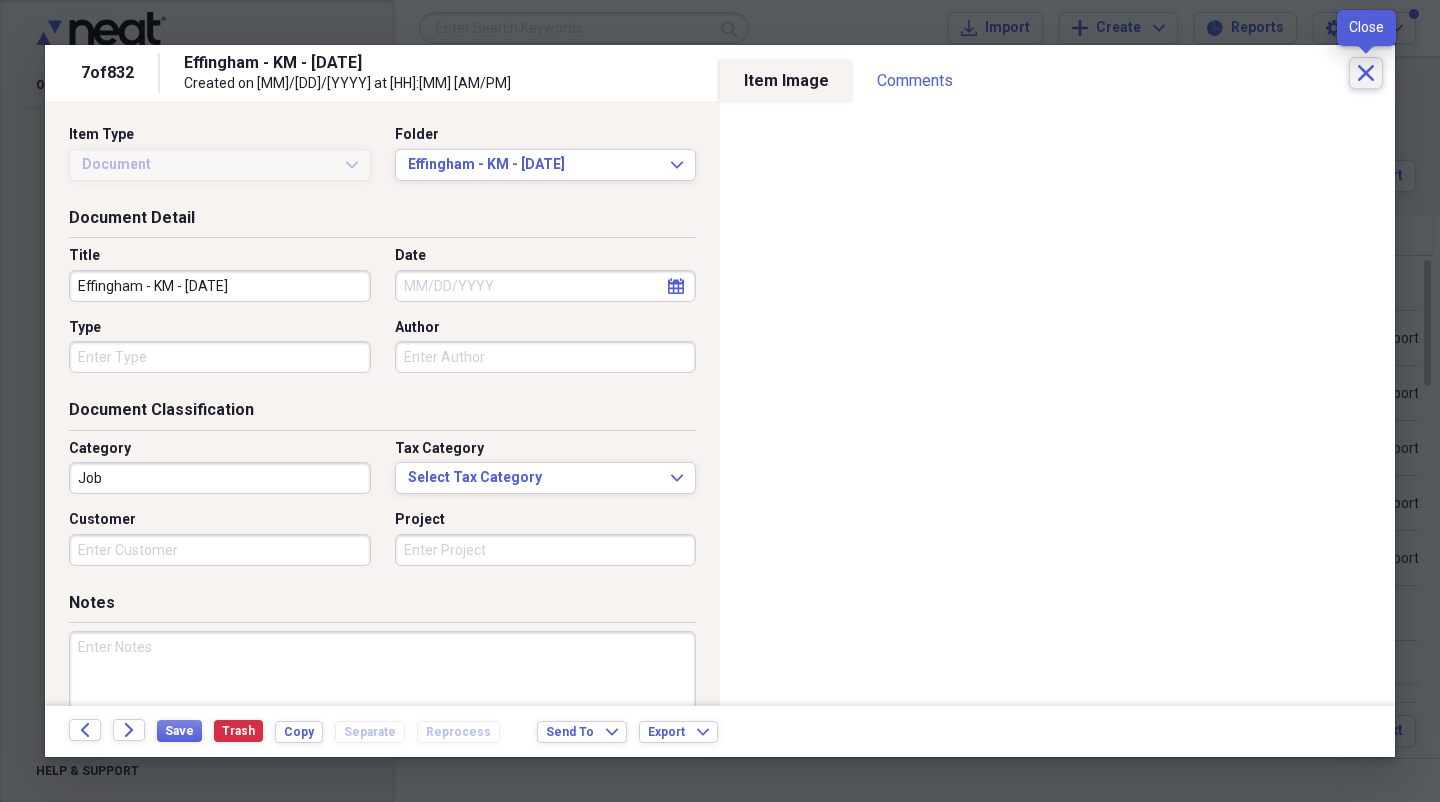 drag, startPoint x: 1366, startPoint y: 79, endPoint x: 1180, endPoint y: 96, distance: 186.77527 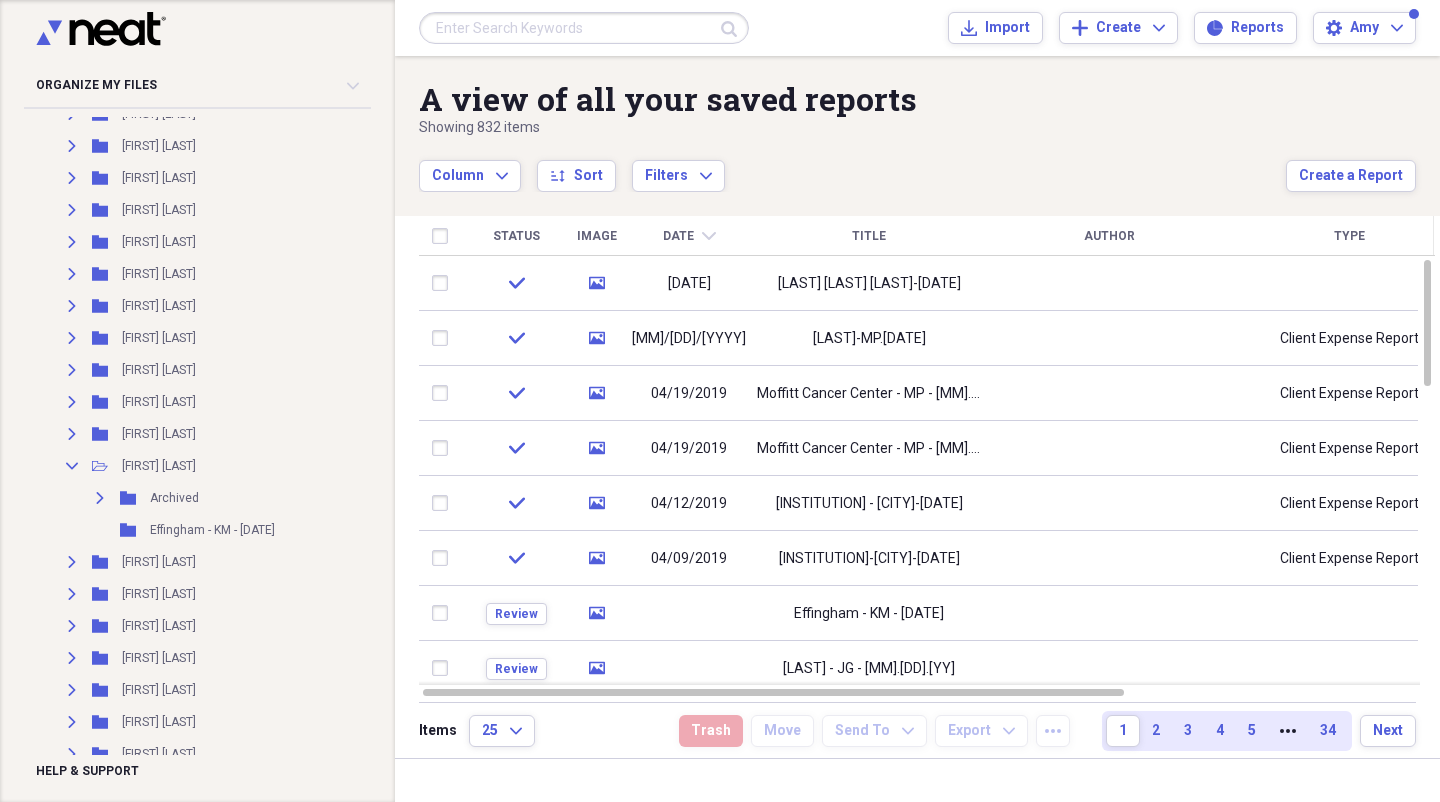 scroll, scrollTop: 0, scrollLeft: 0, axis: both 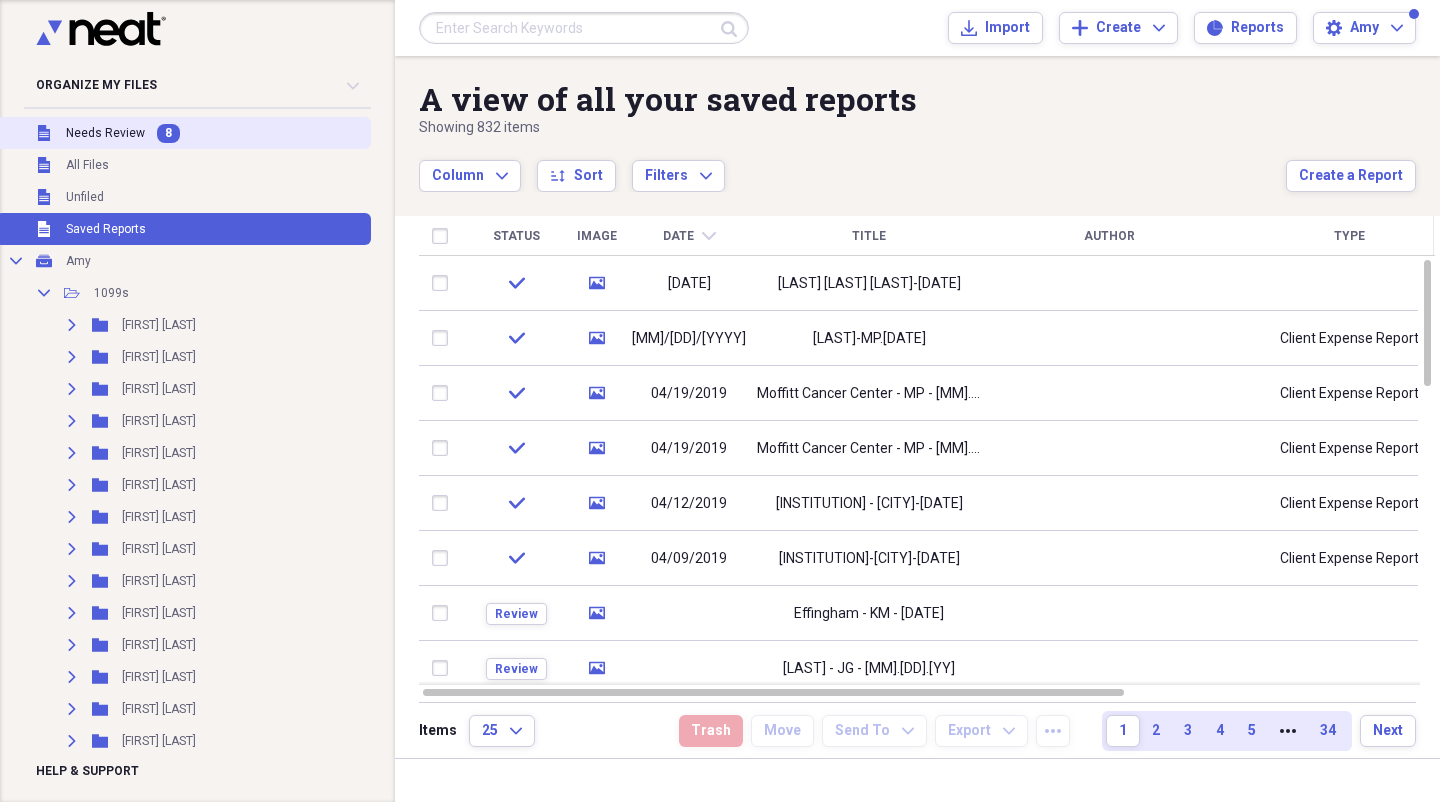 click on "Needs Review" at bounding box center (105, 133) 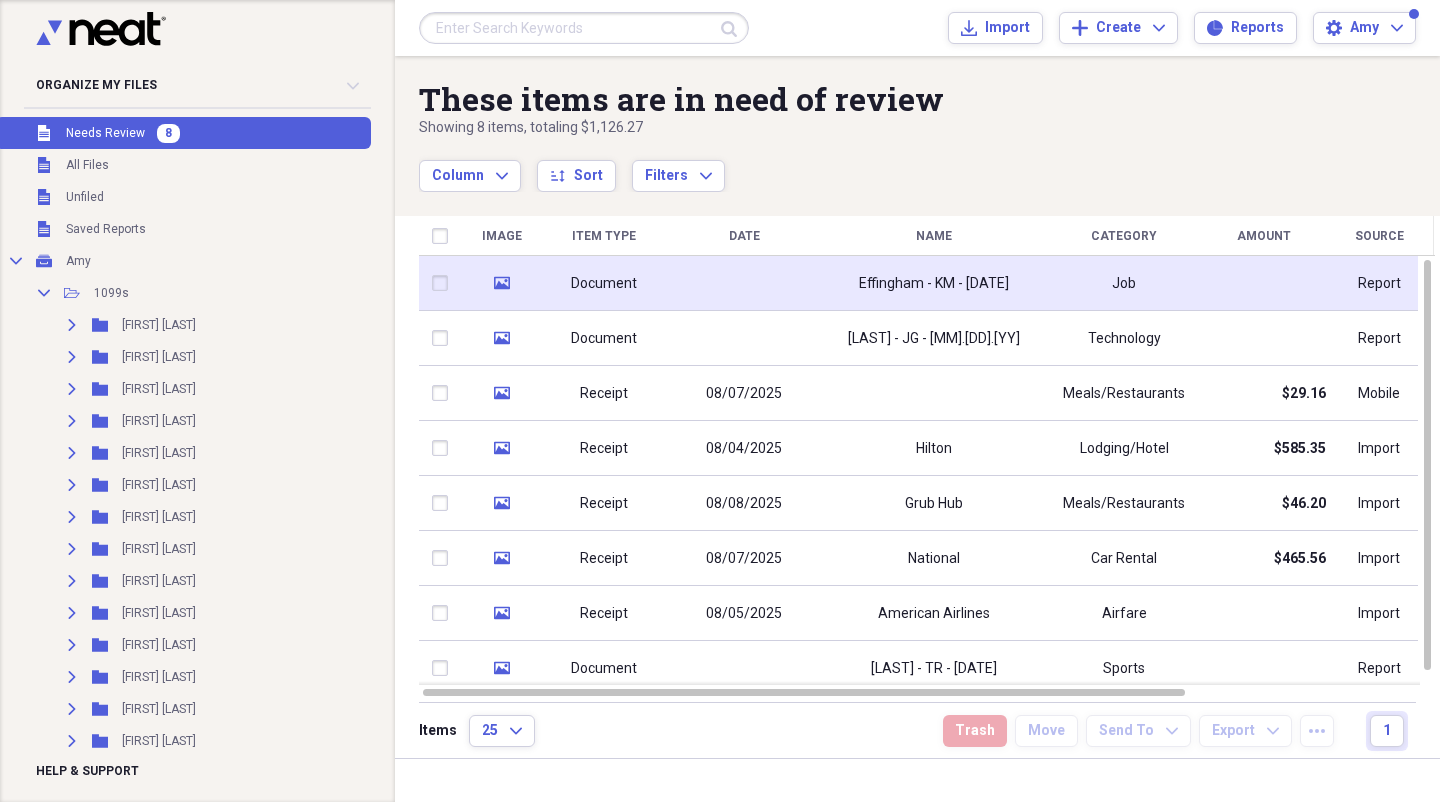 click at bounding box center (744, 283) 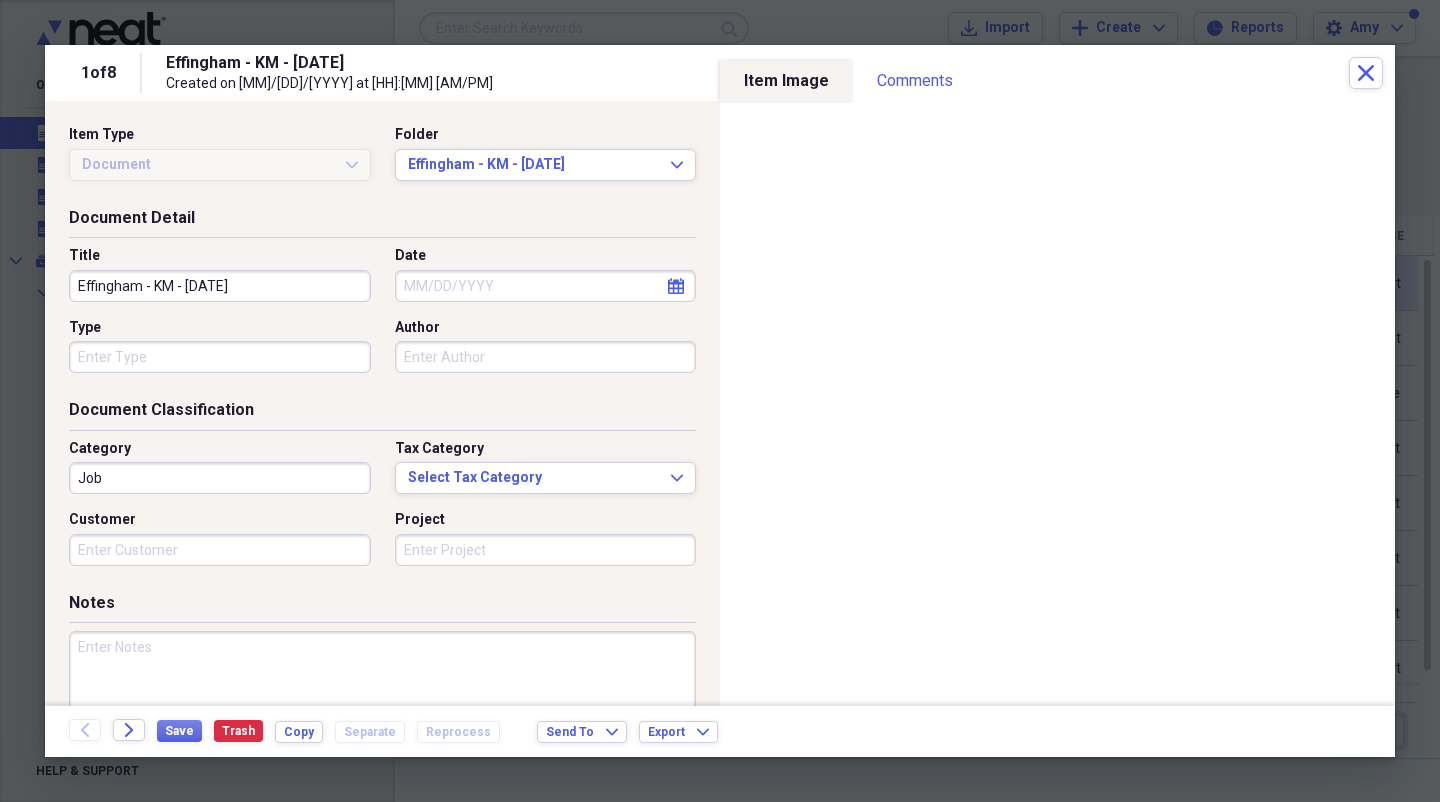 click on "Organize My Files 8 Collapse Unfiled Needs Review 8 Unfiled All Files Unfiled Unfiled Unfiled Saved Reports Collapse My Cabinet Amy Add Folder Collapse Open Folder 1099s Add Folder Expand Folder Barbara Tigue Add Folder Expand Folder Bart Copes Add Folder Expand Folder Brad Farris Add Folder Expand Folder Brian Leabo Add Folder Expand Folder Deborah Dominick Add Folder Expand Folder Deirdre Murphy Add Folder Expand Folder Ed Lyons Add Folder Expand Folder Ernie Allen Add Folder Expand Folder Fred Fehlinger Add Folder Expand Folder Jamesha Castillo Add Folder Expand Folder Jason Minchew Add Folder Expand Folder Jerry Stewart Add Folder Expand Folder Joe Esch Add Folder Expand Folder Joe Glaski Add Folder Expand Folder John Motsney Add Folder Expand Folder Keith Buckman Add Folder Expand Folder Ken Blackwell Add Folder Expand Folder Ken Gregory Add Folder Collapse Open Folder Kimberly Merritt Add Folder Expand Folder Archived Add Folder Folder Effingham - KM - [DATE] Add Folder Expand Folder Kristine Smith 25" at bounding box center (720, 401) 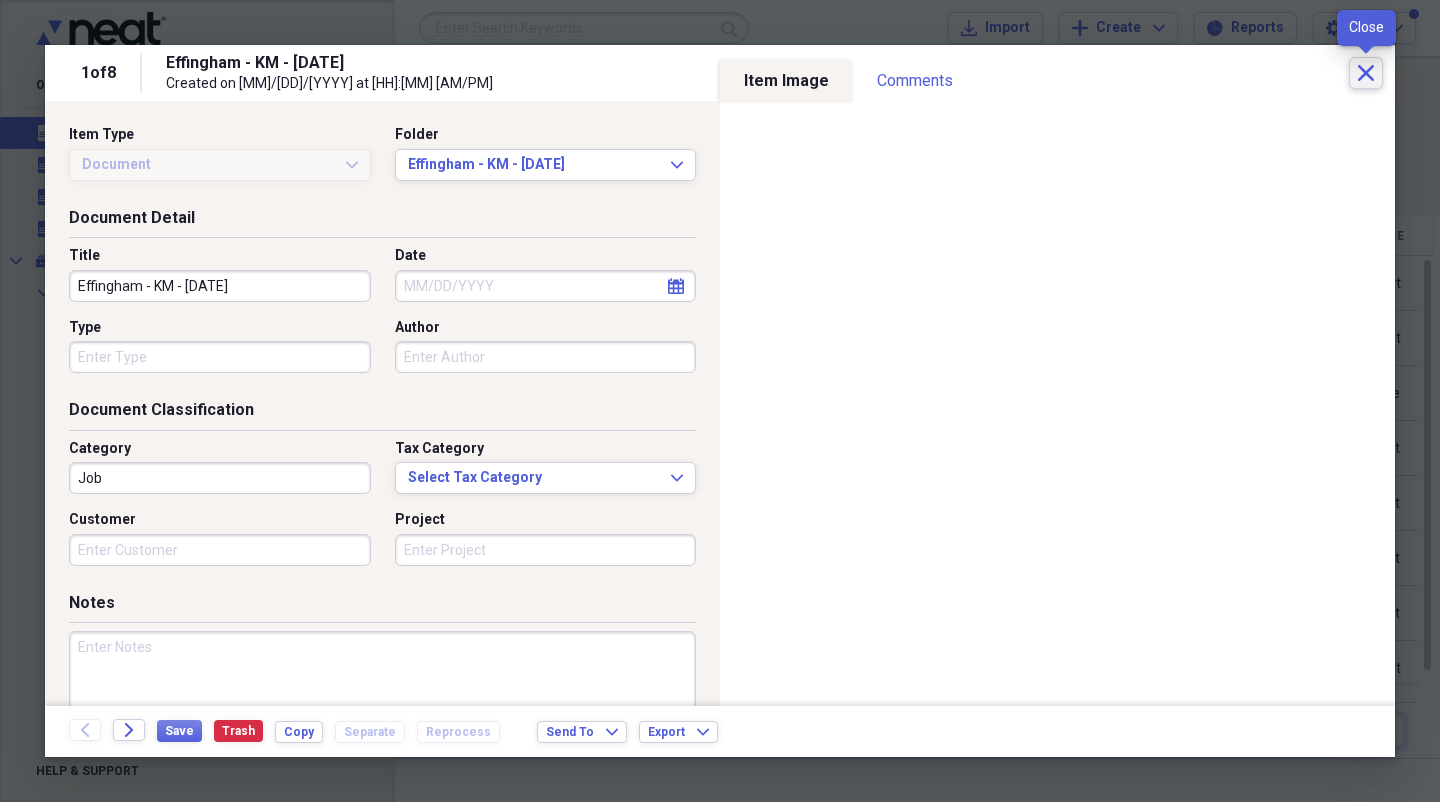 click 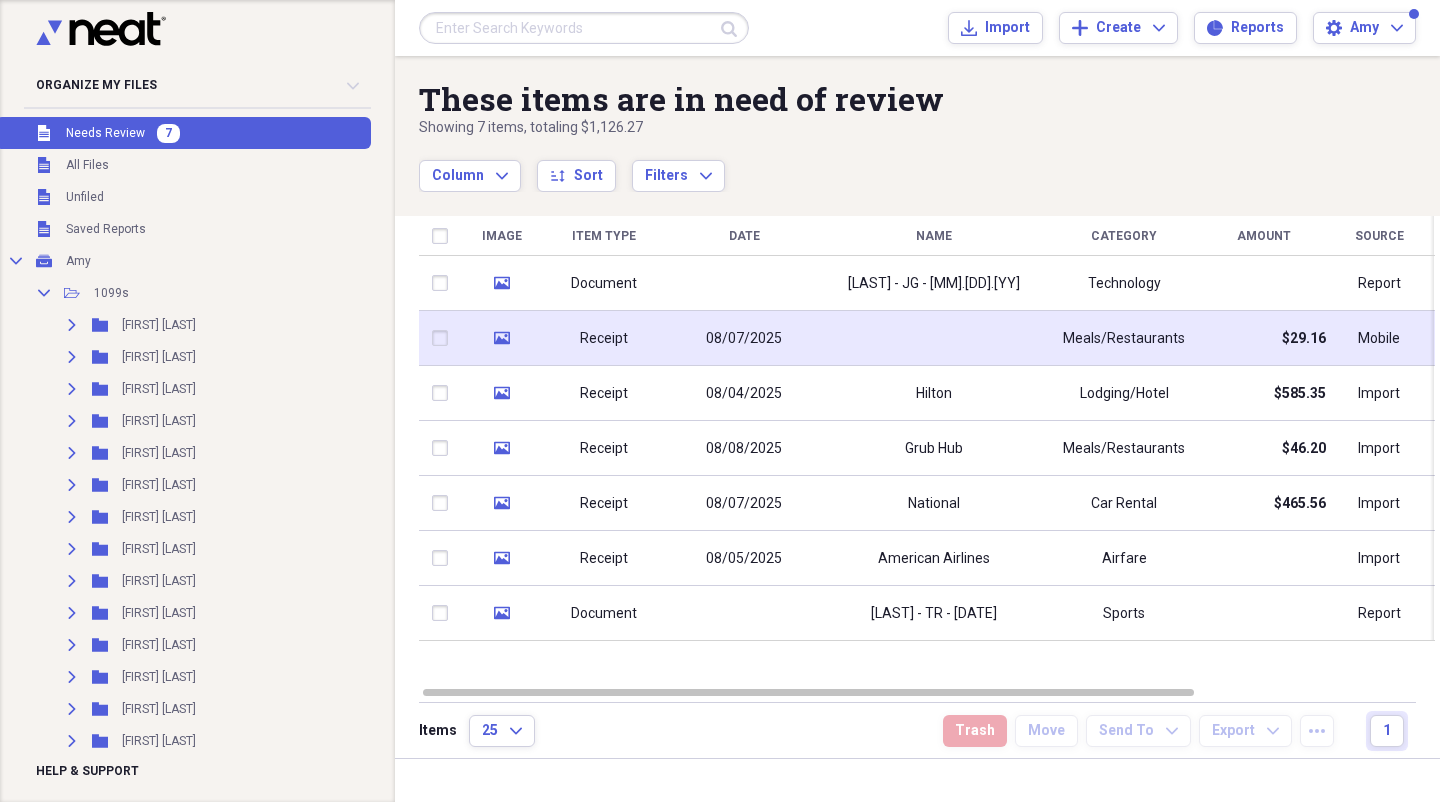 click at bounding box center (934, 338) 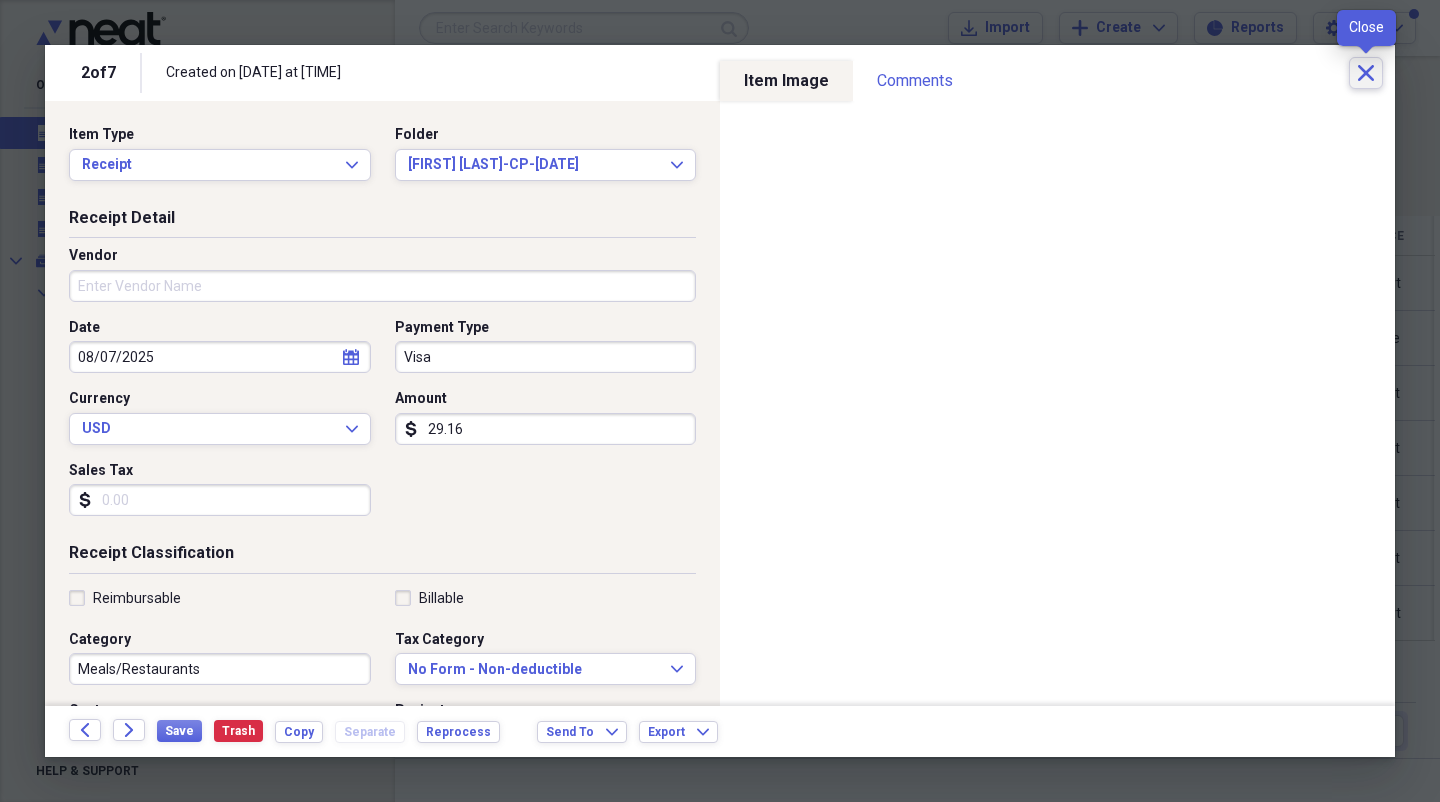 click 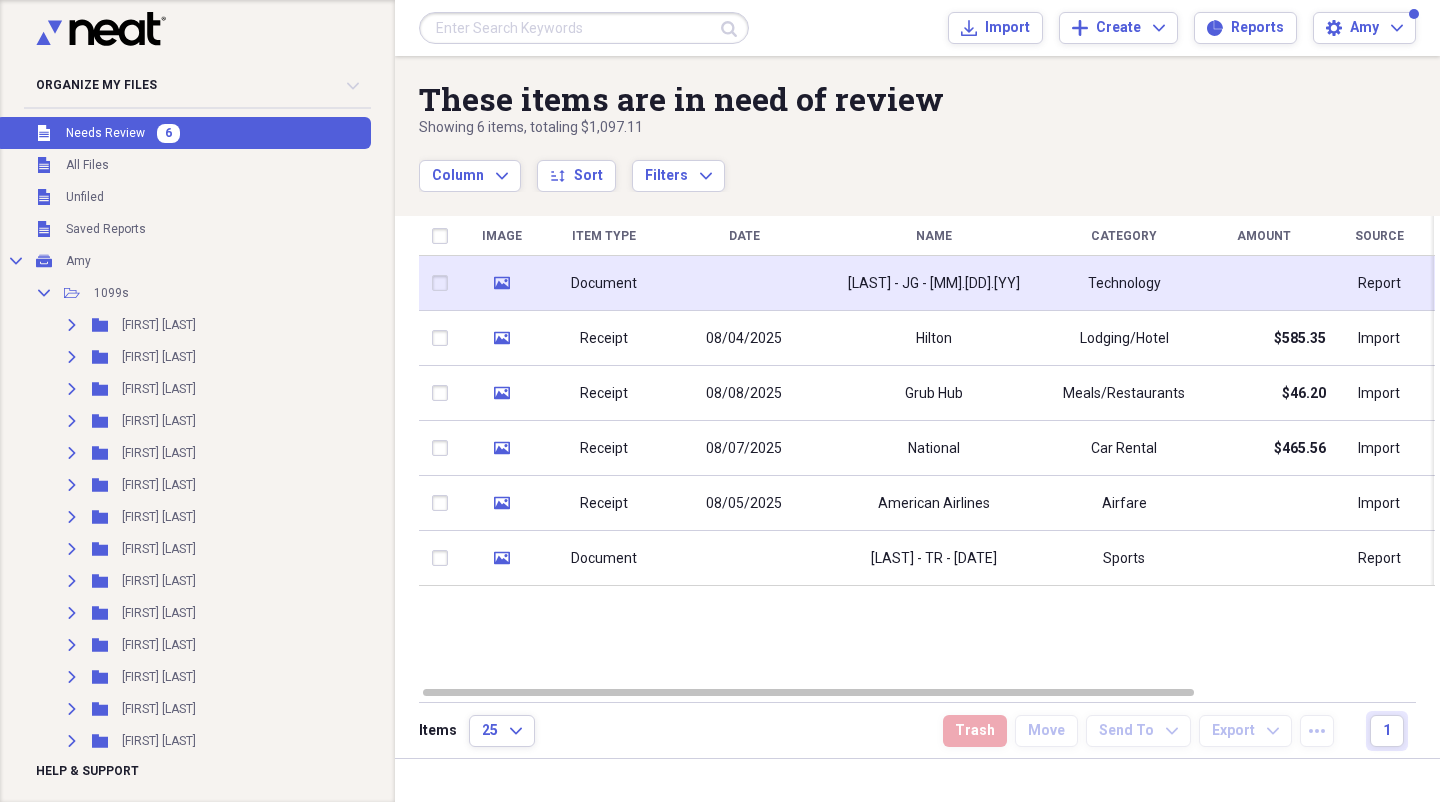 click on "[LAST] - JG - [MM].[DD].[YY]" at bounding box center (934, 284) 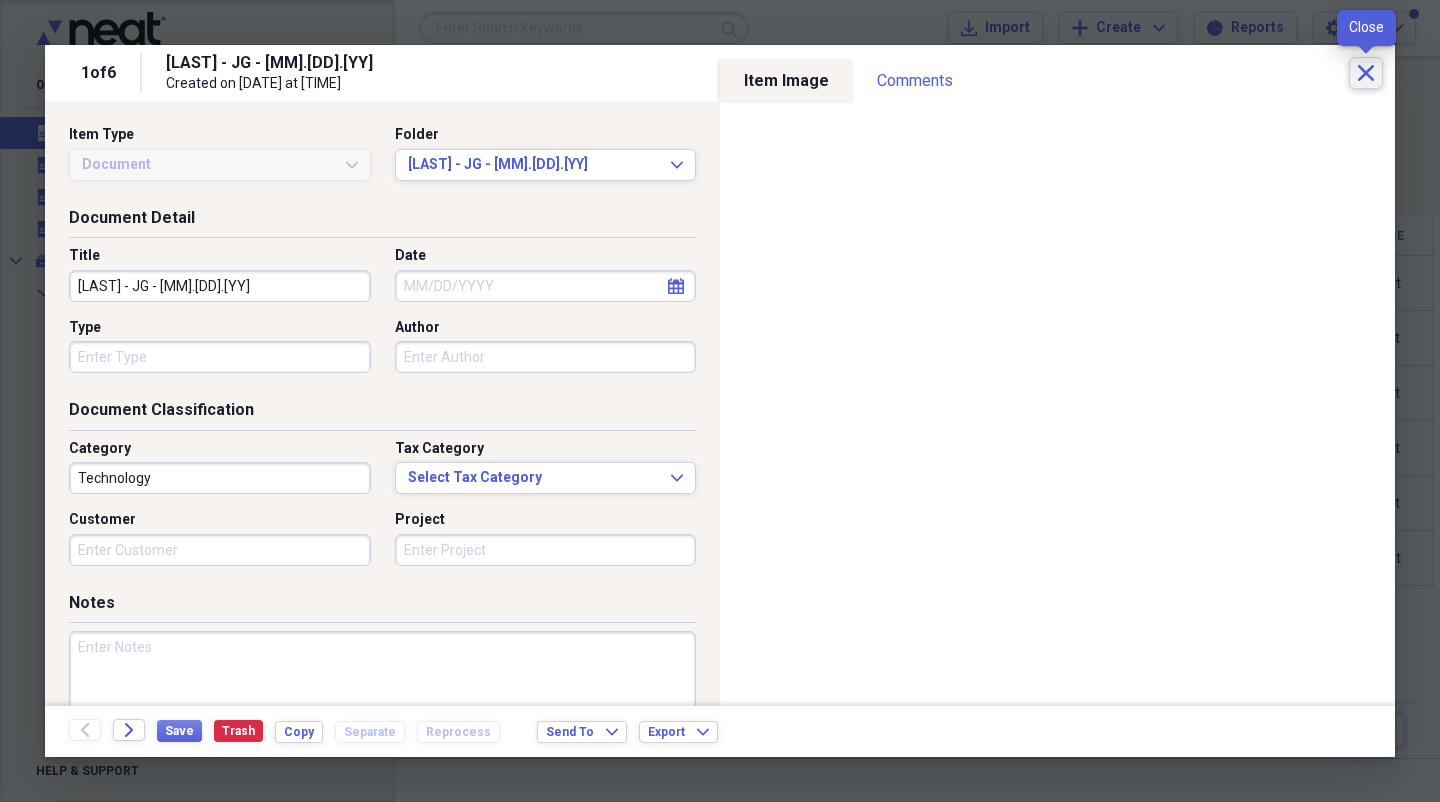 click on "Close" 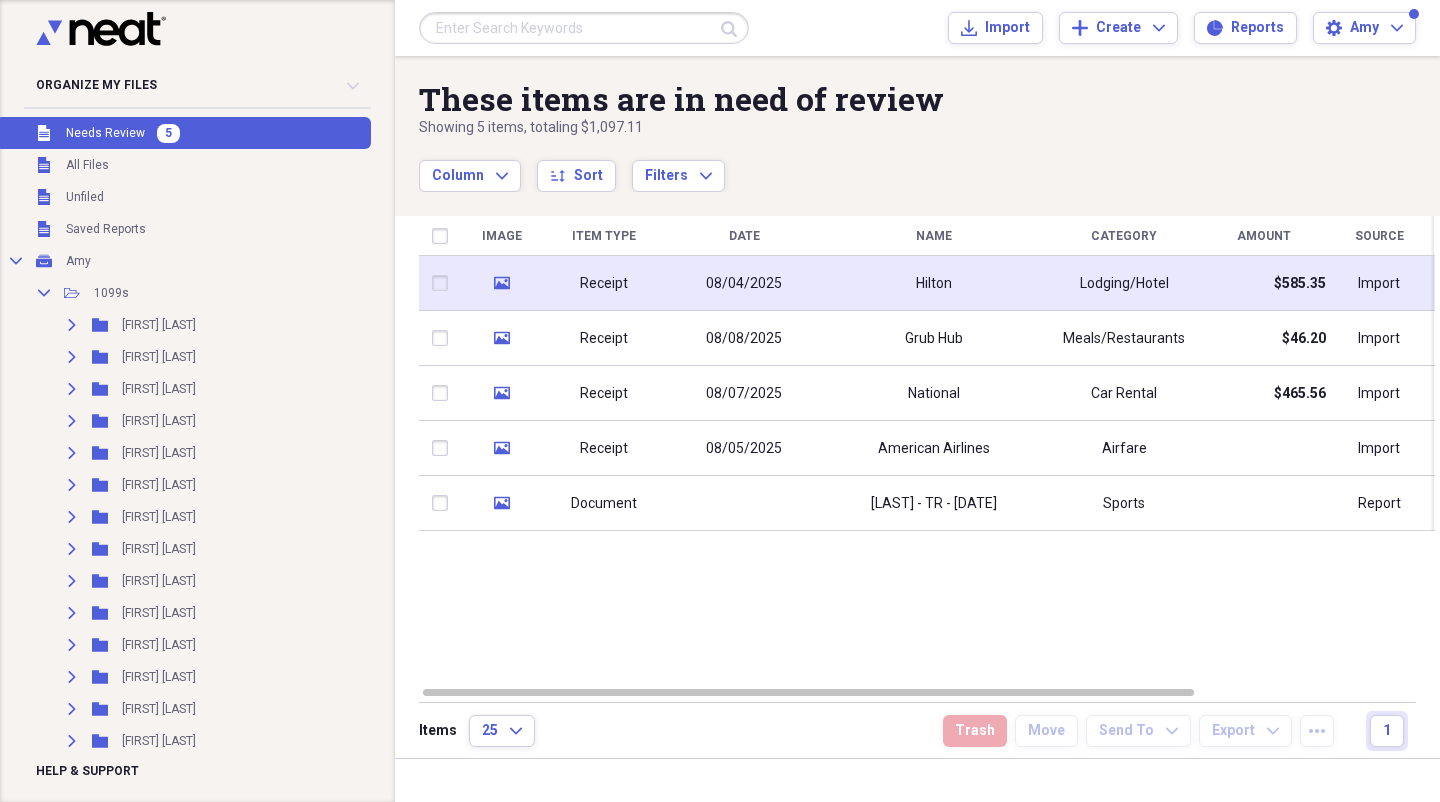 click on "Hilton" at bounding box center (934, 283) 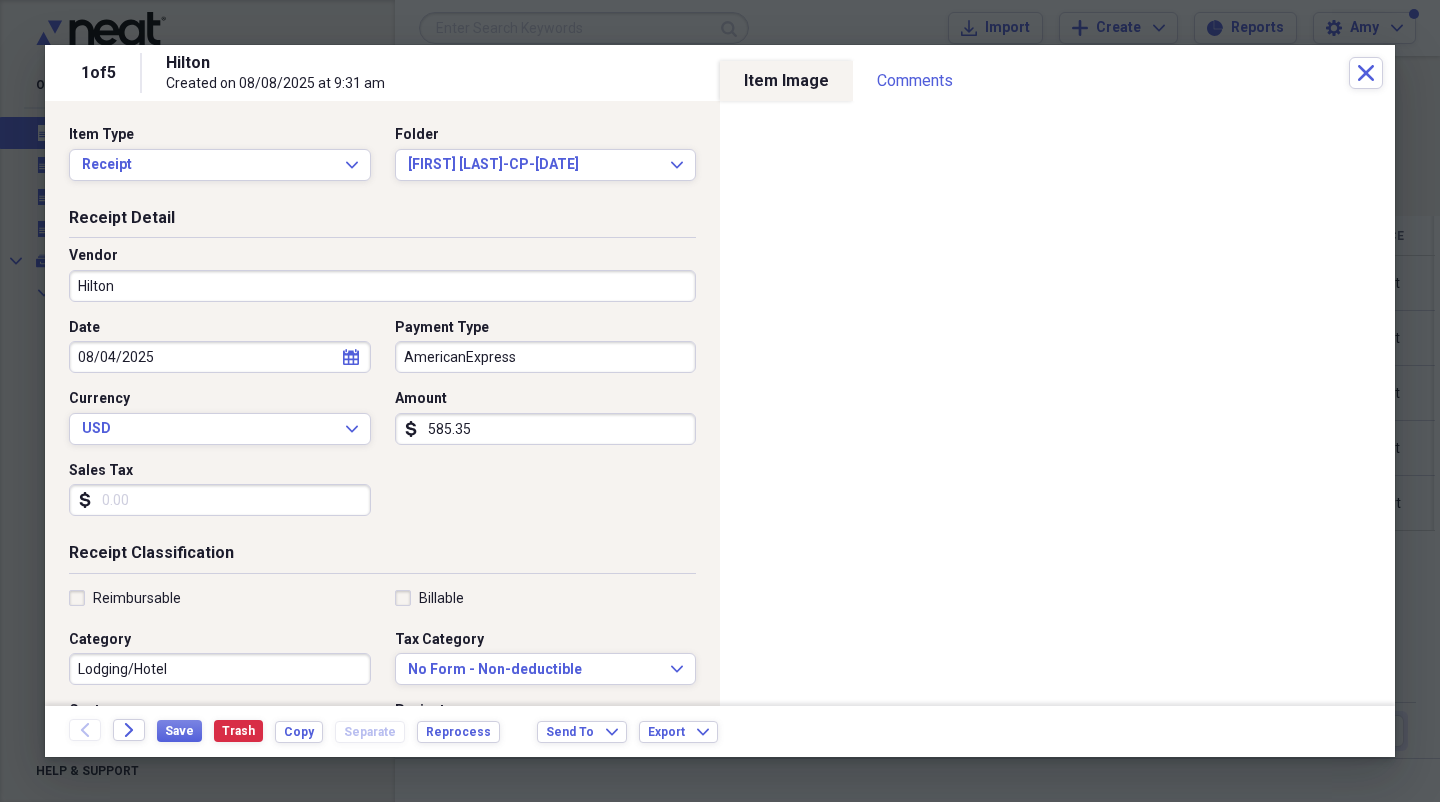 click on "AmericanExpress" at bounding box center (546, 357) 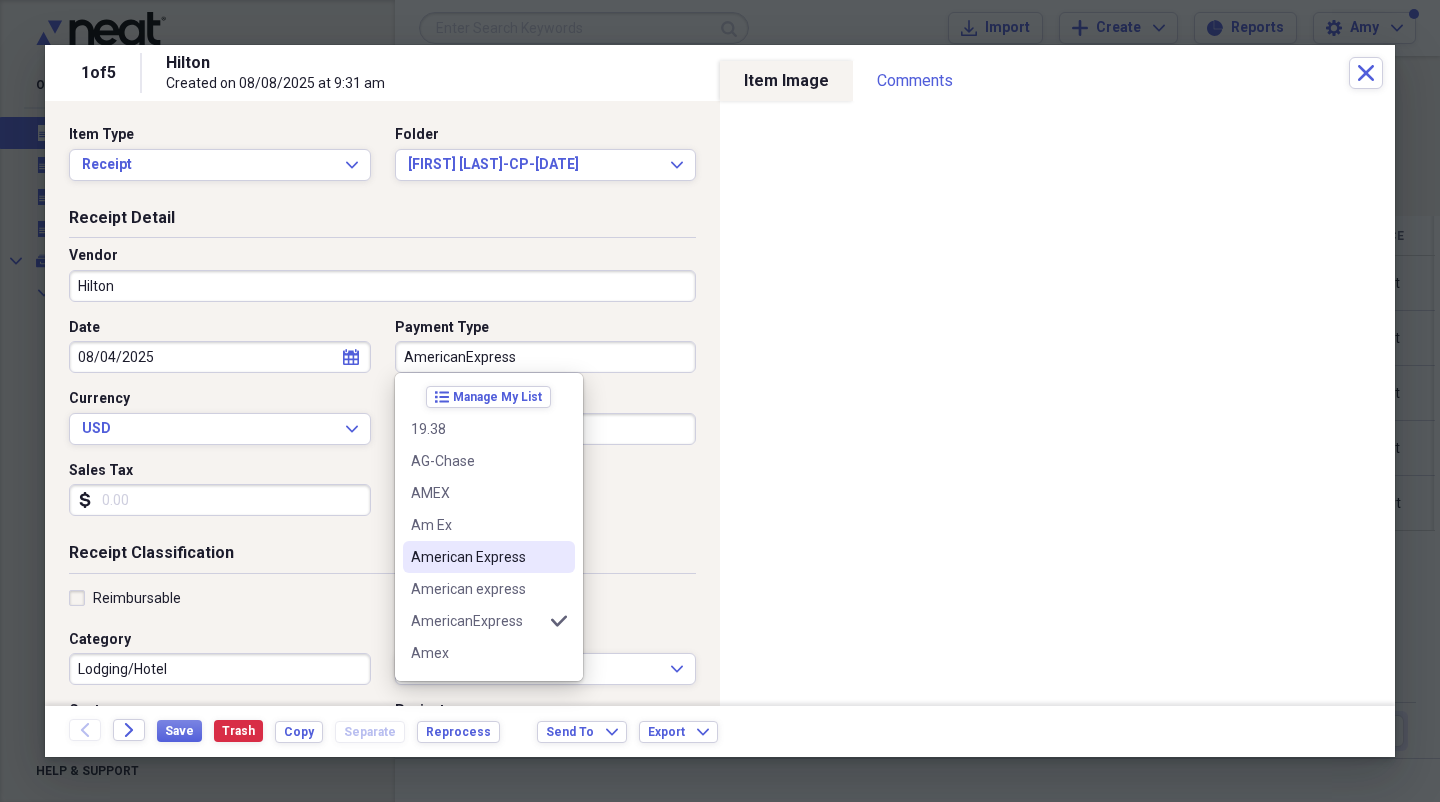 click on "American Express" at bounding box center (477, 557) 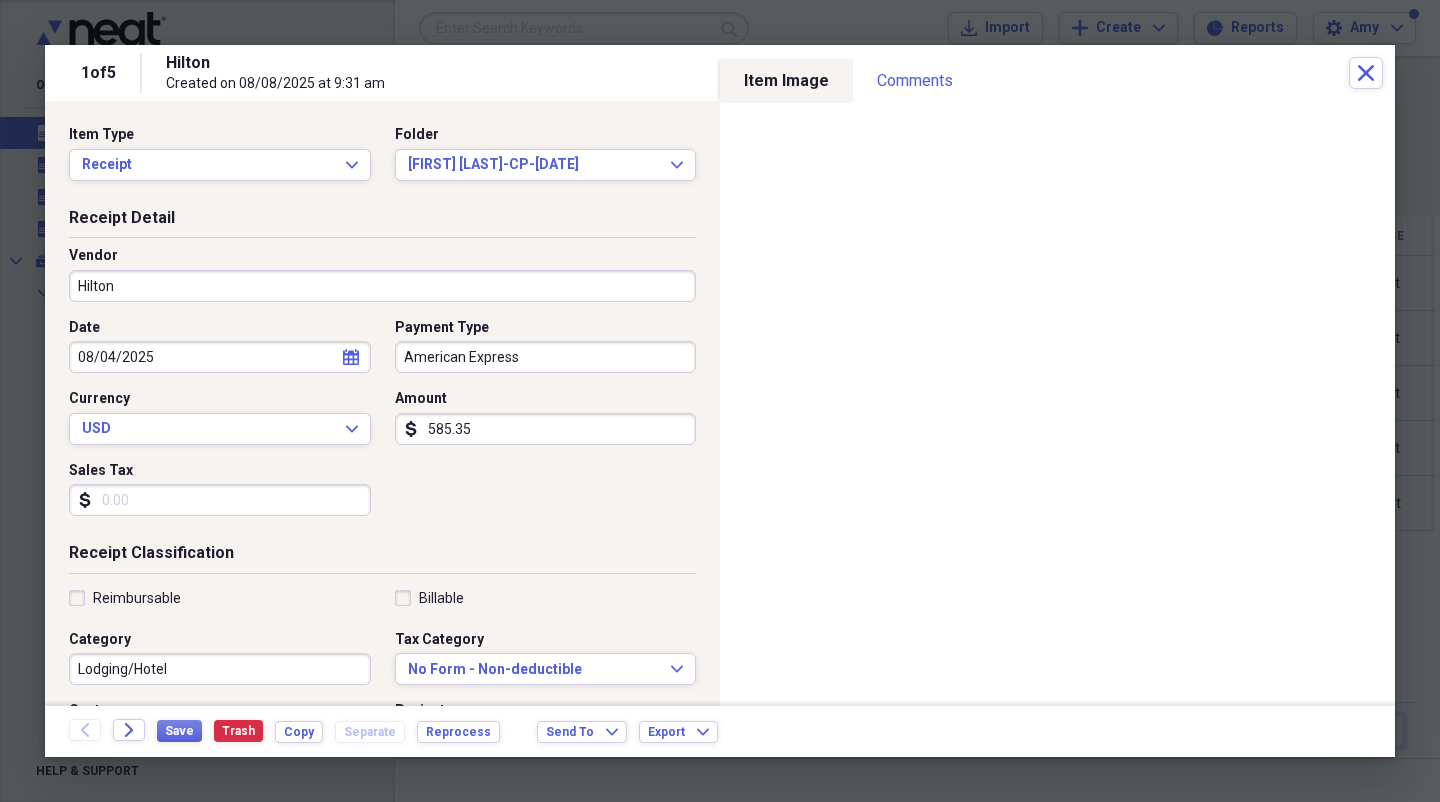 click on "Hilton" at bounding box center (382, 286) 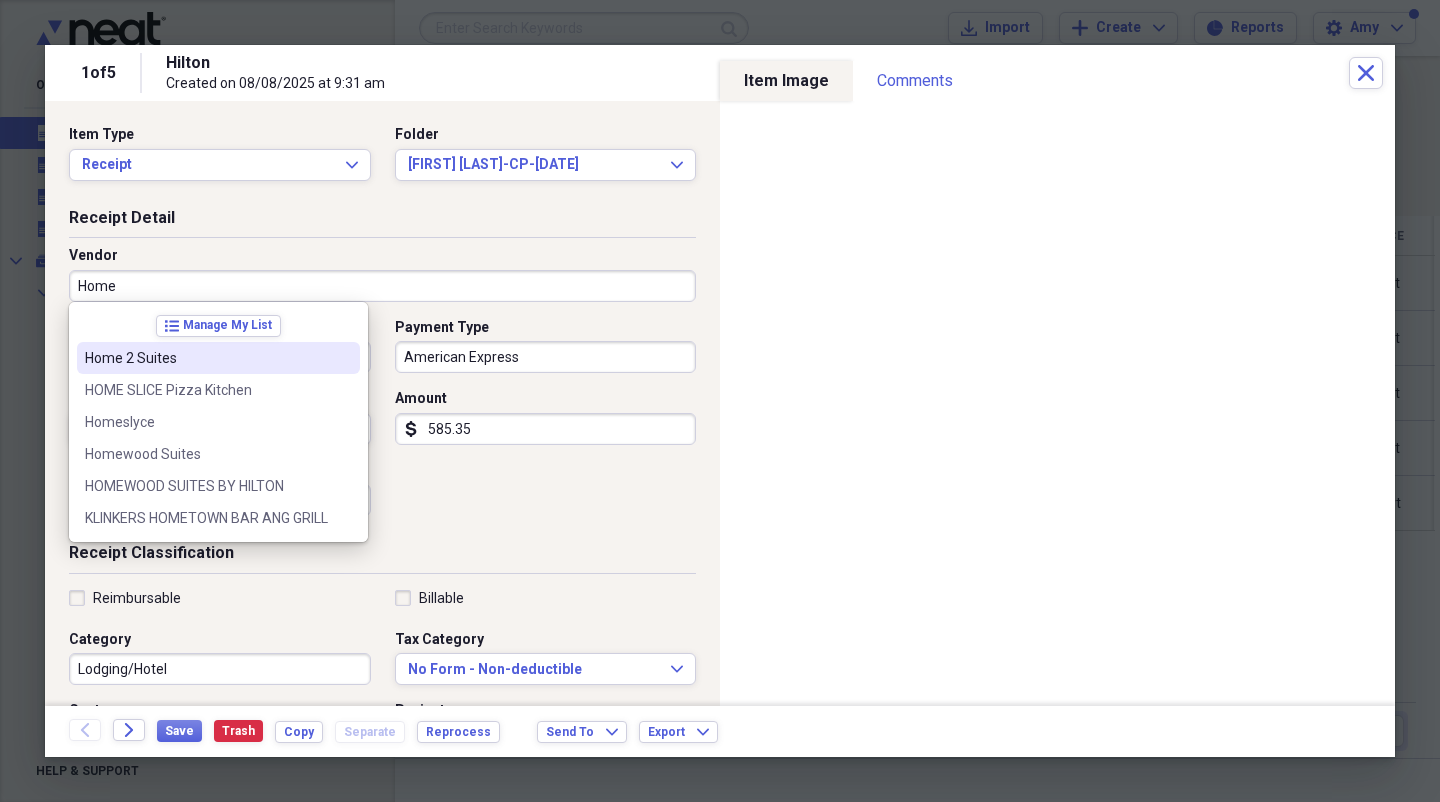 click on "Home 2 Suites" at bounding box center [206, 358] 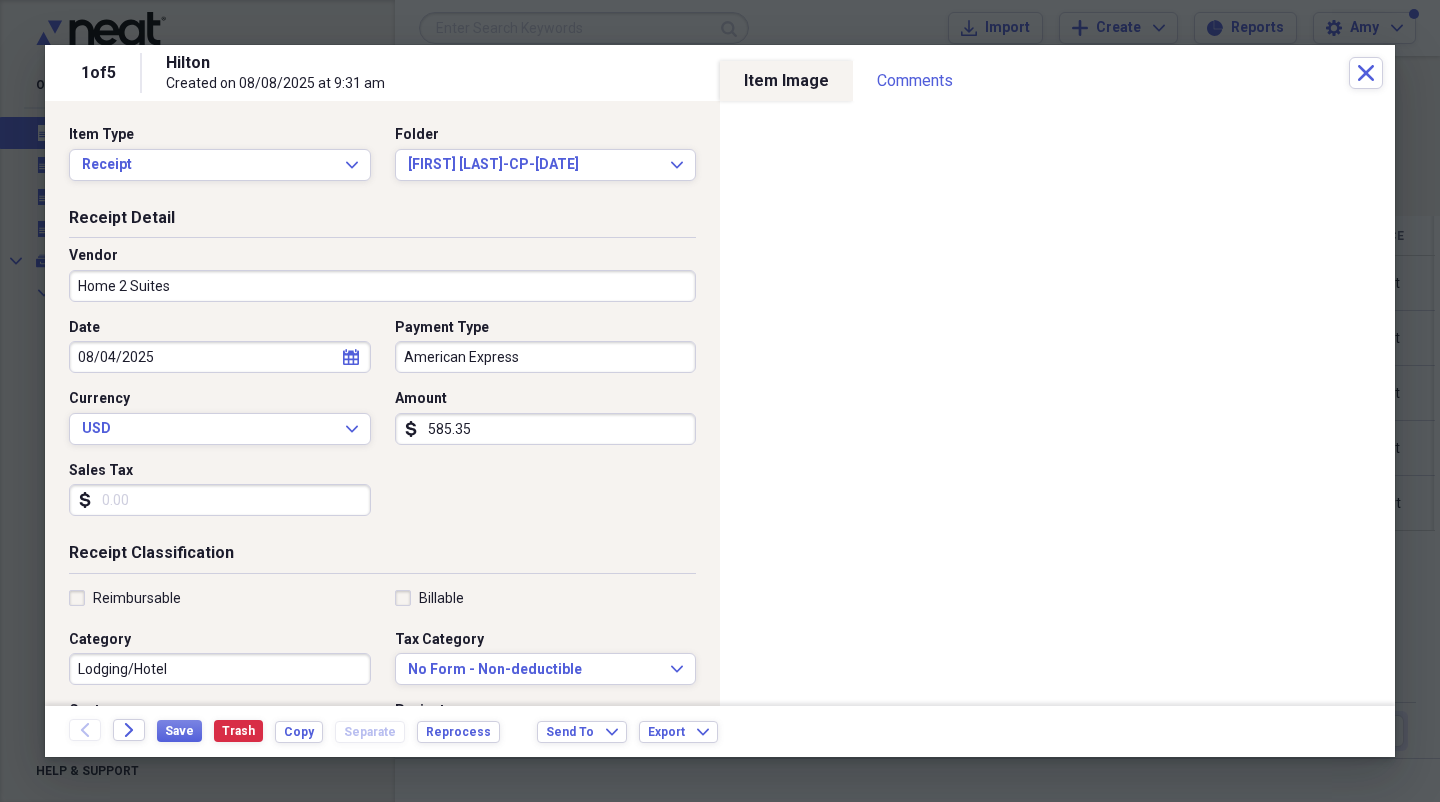 click on "calendar" 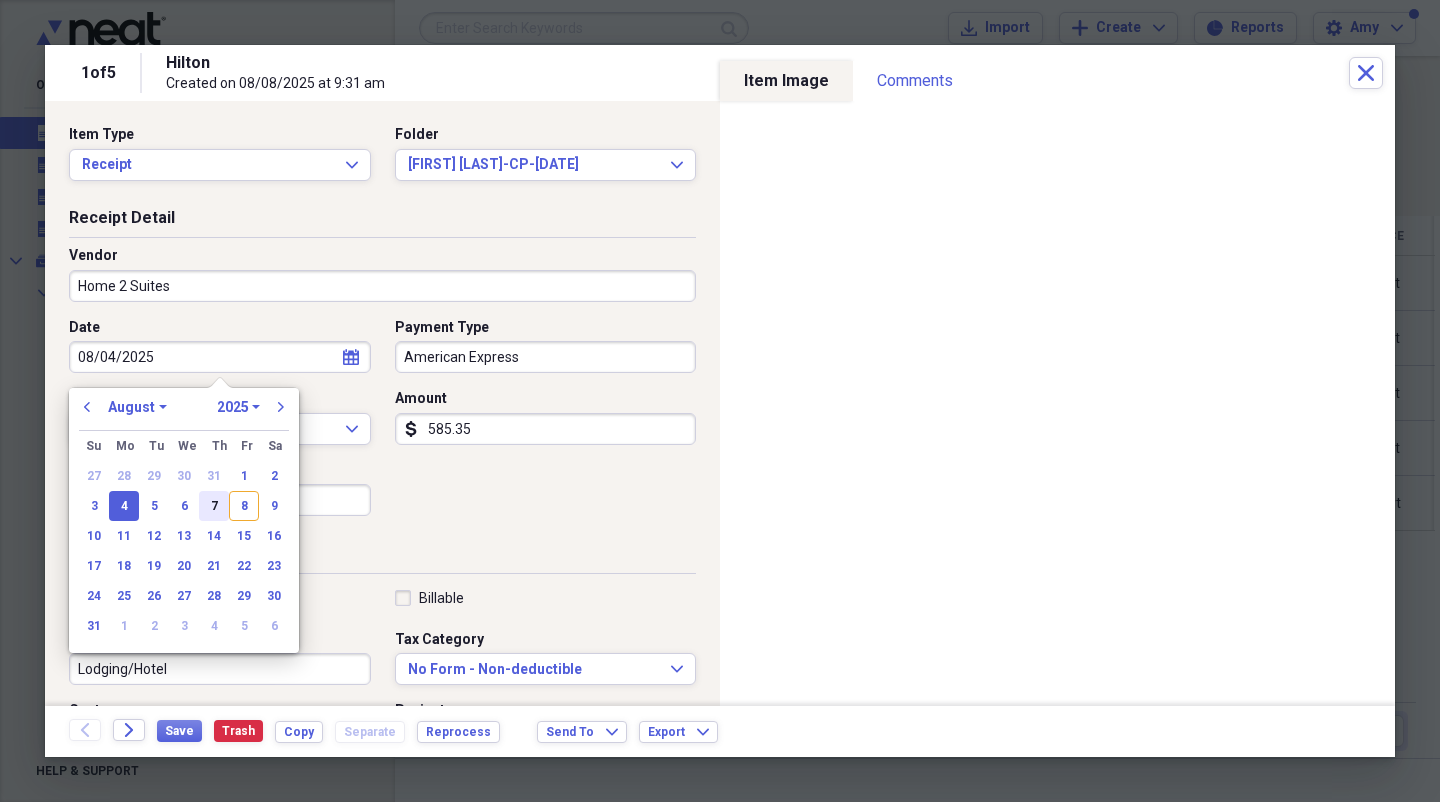 click on "7" at bounding box center (214, 506) 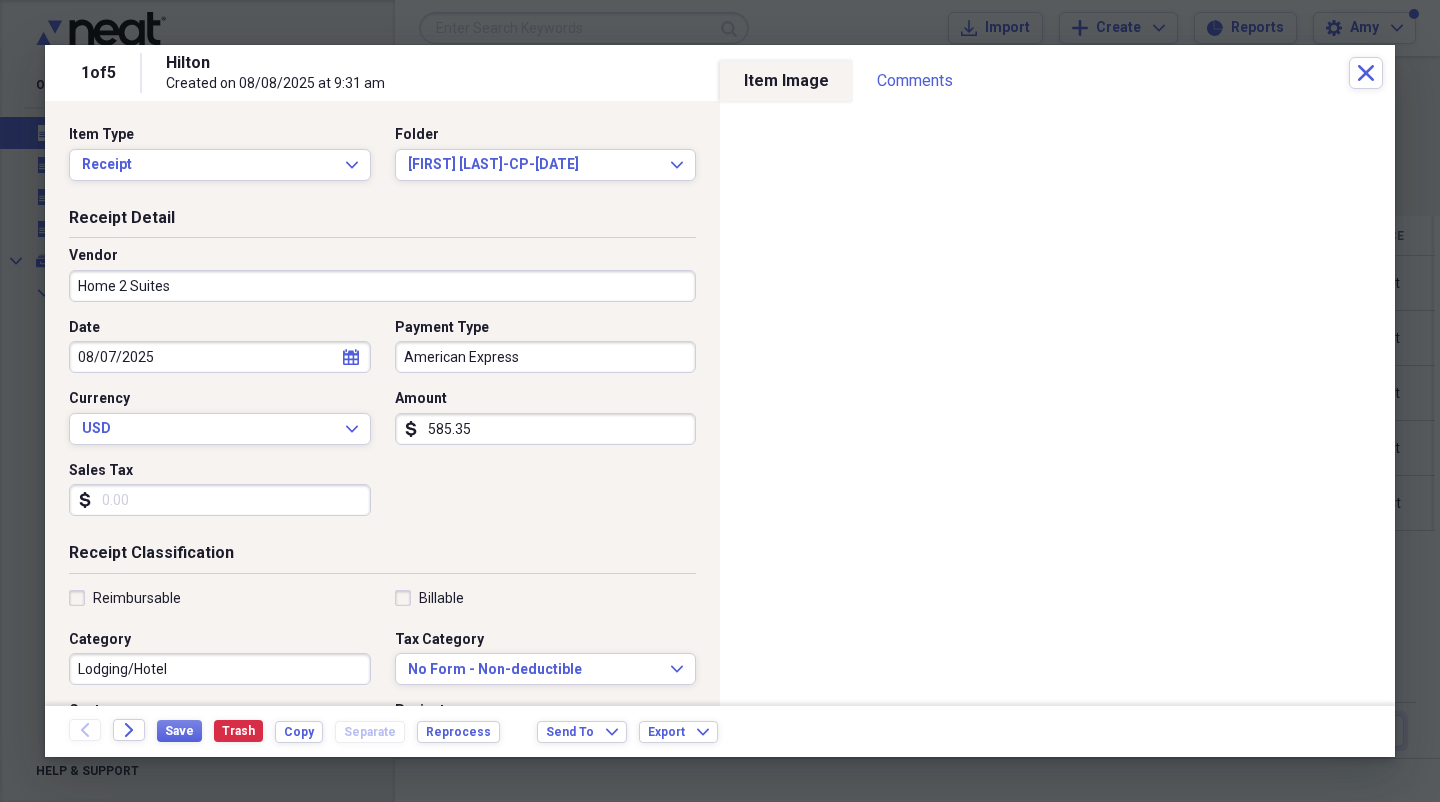 click on "Billable" at bounding box center (429, 598) 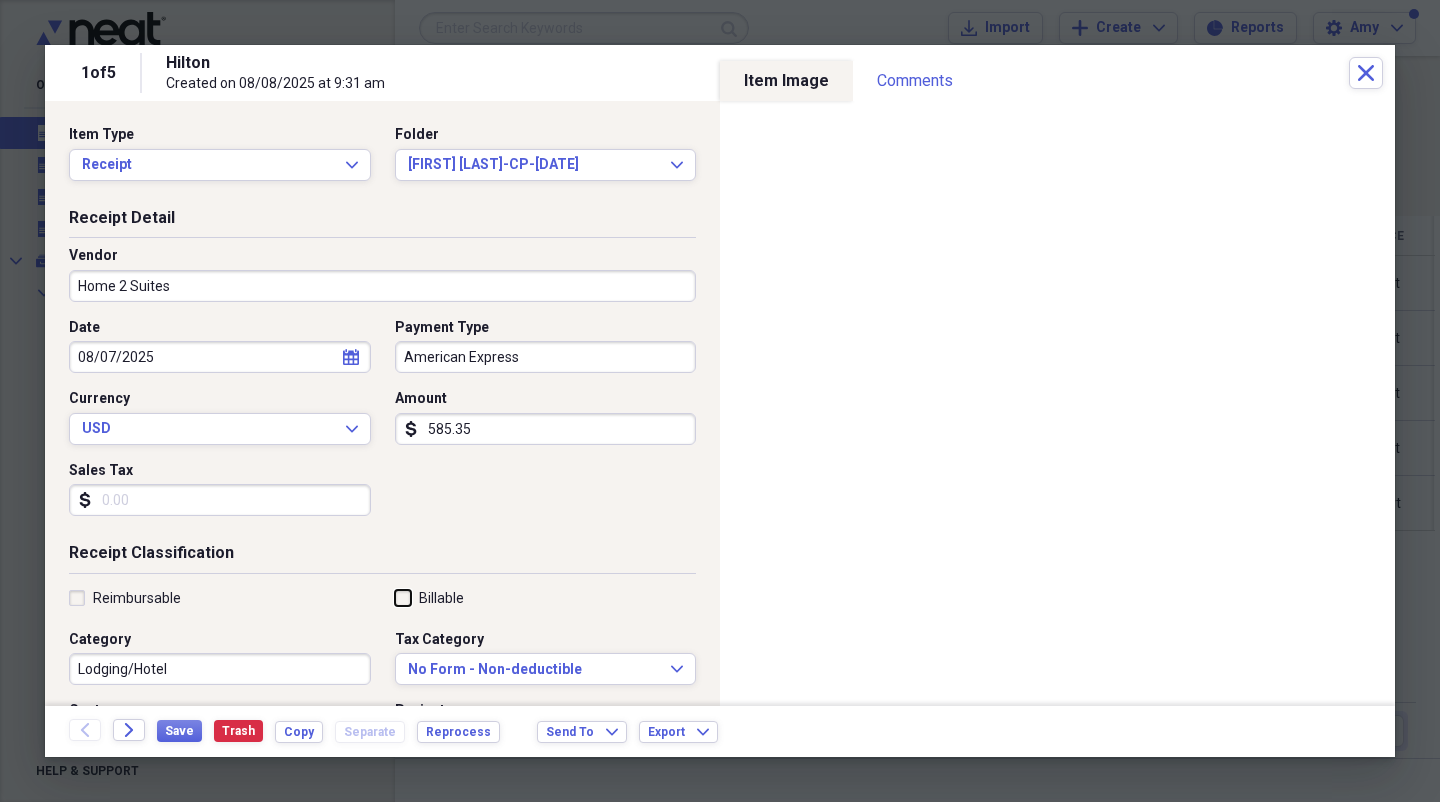 click on "Billable" at bounding box center [395, 597] 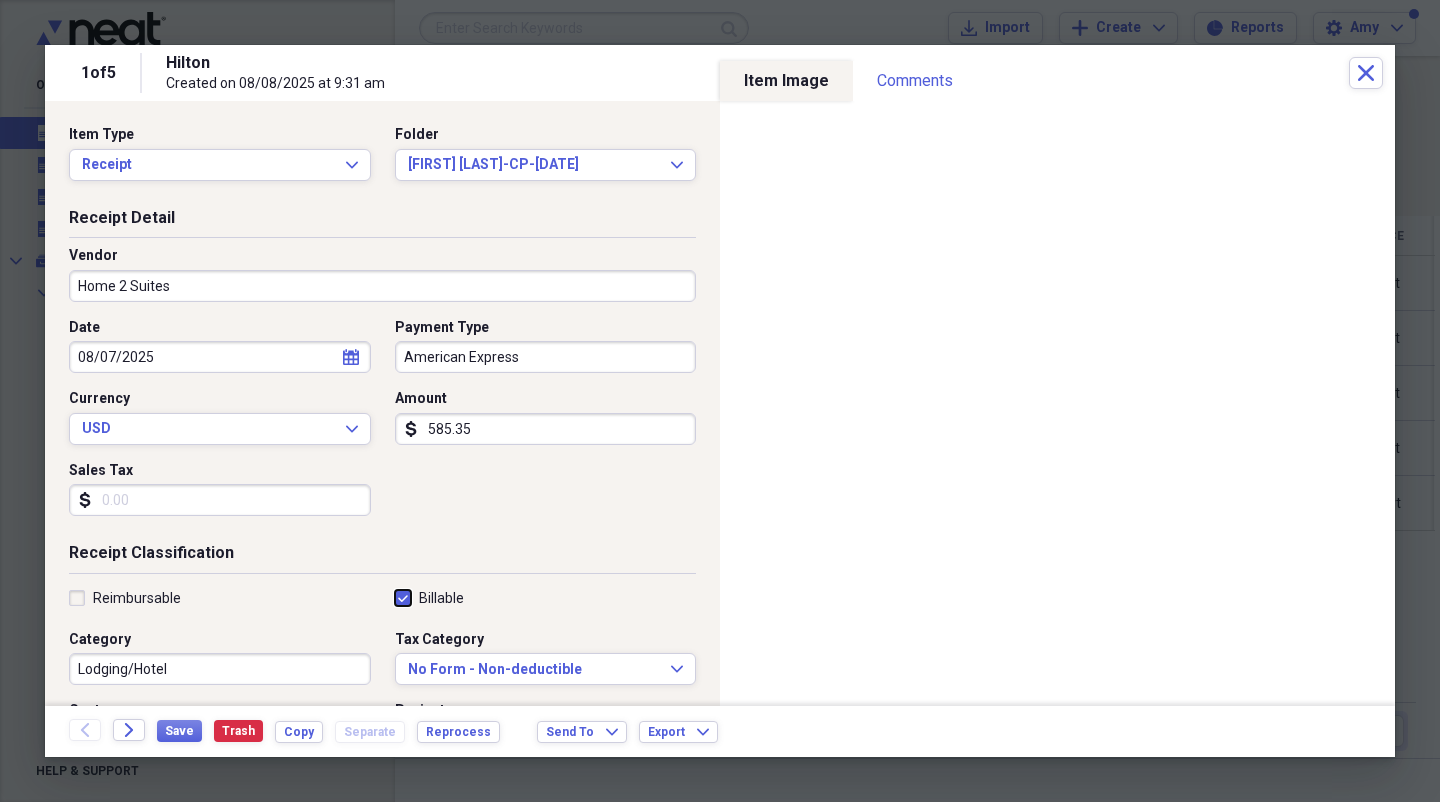 checkbox on "true" 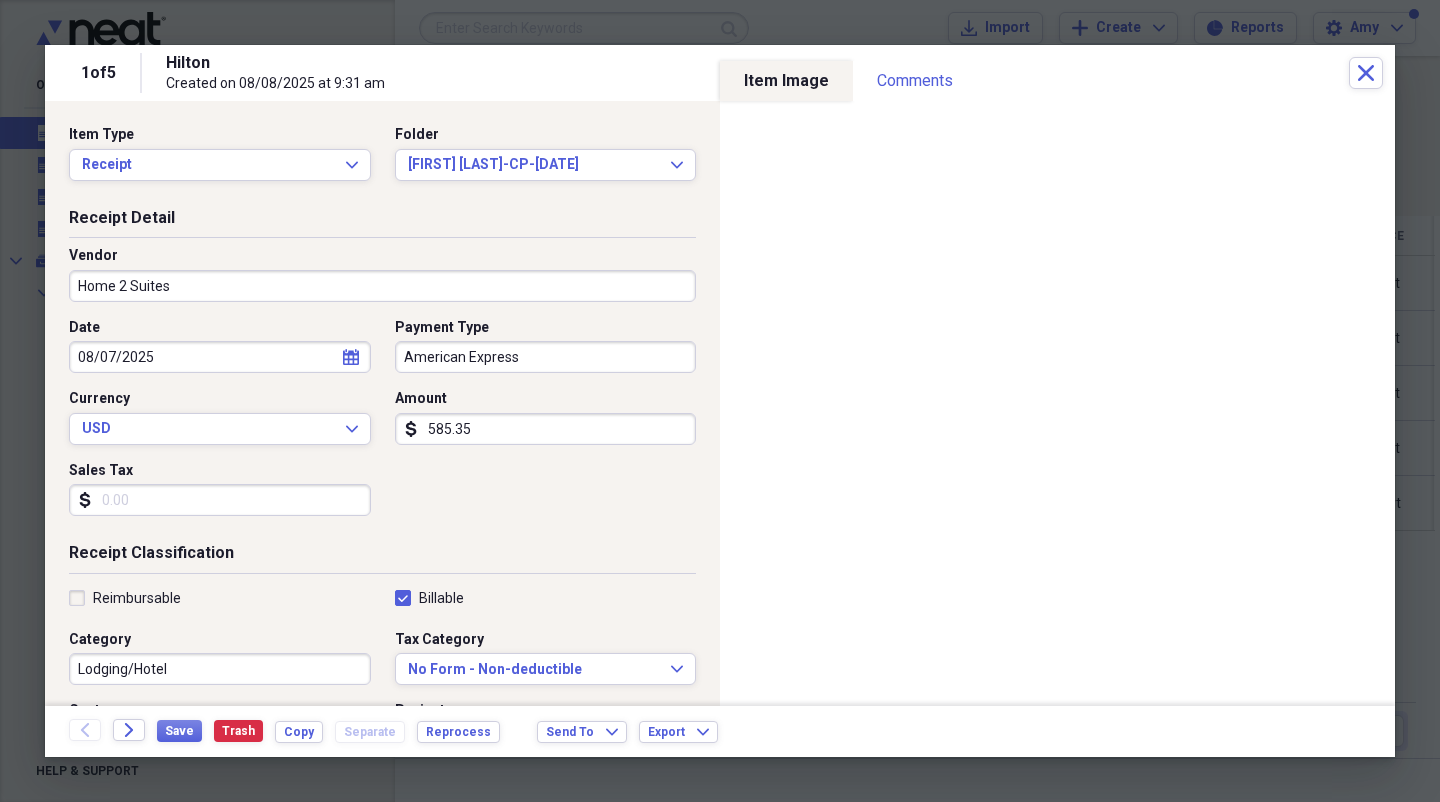 click on "Reimbursable" at bounding box center [125, 598] 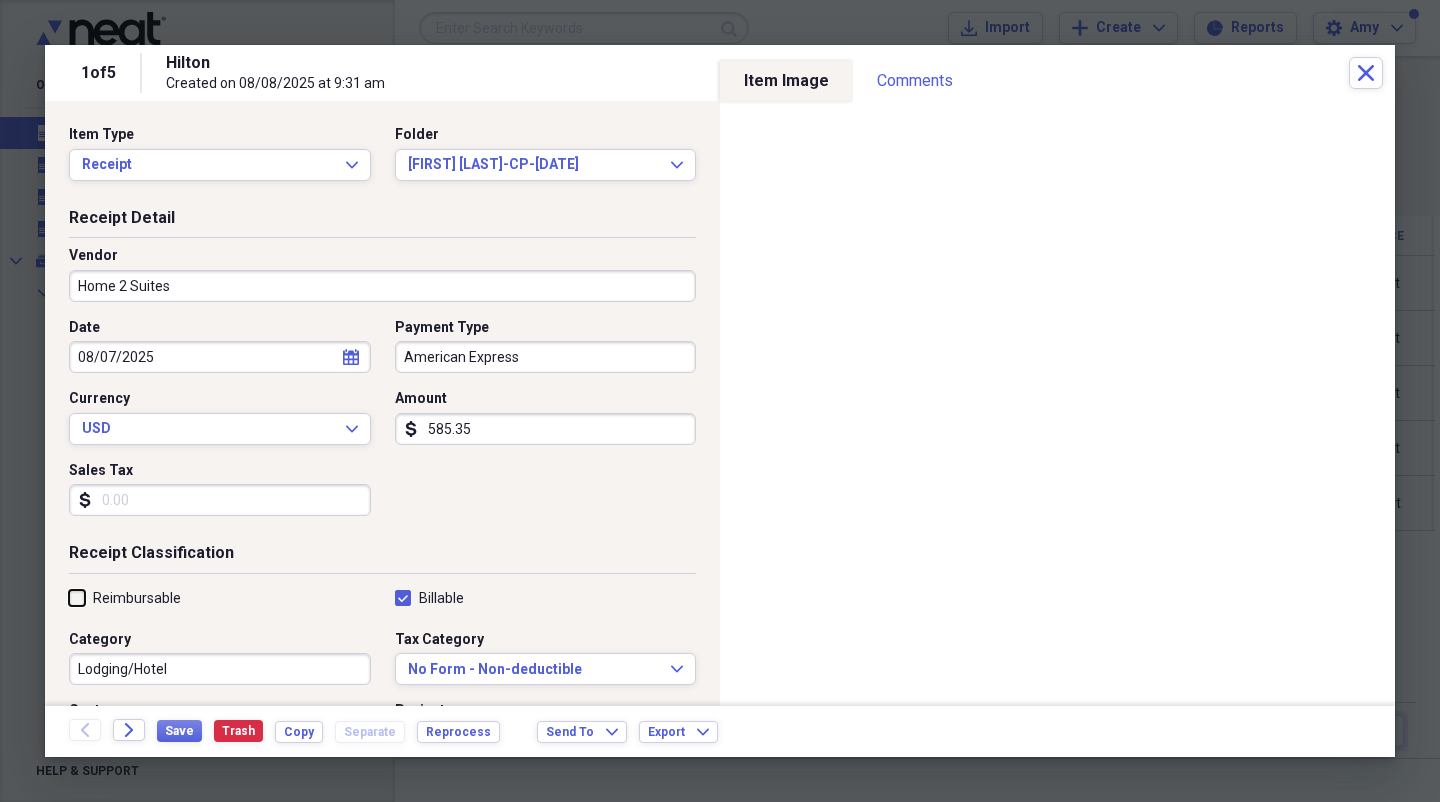 click on "Reimbursable" at bounding box center (69, 597) 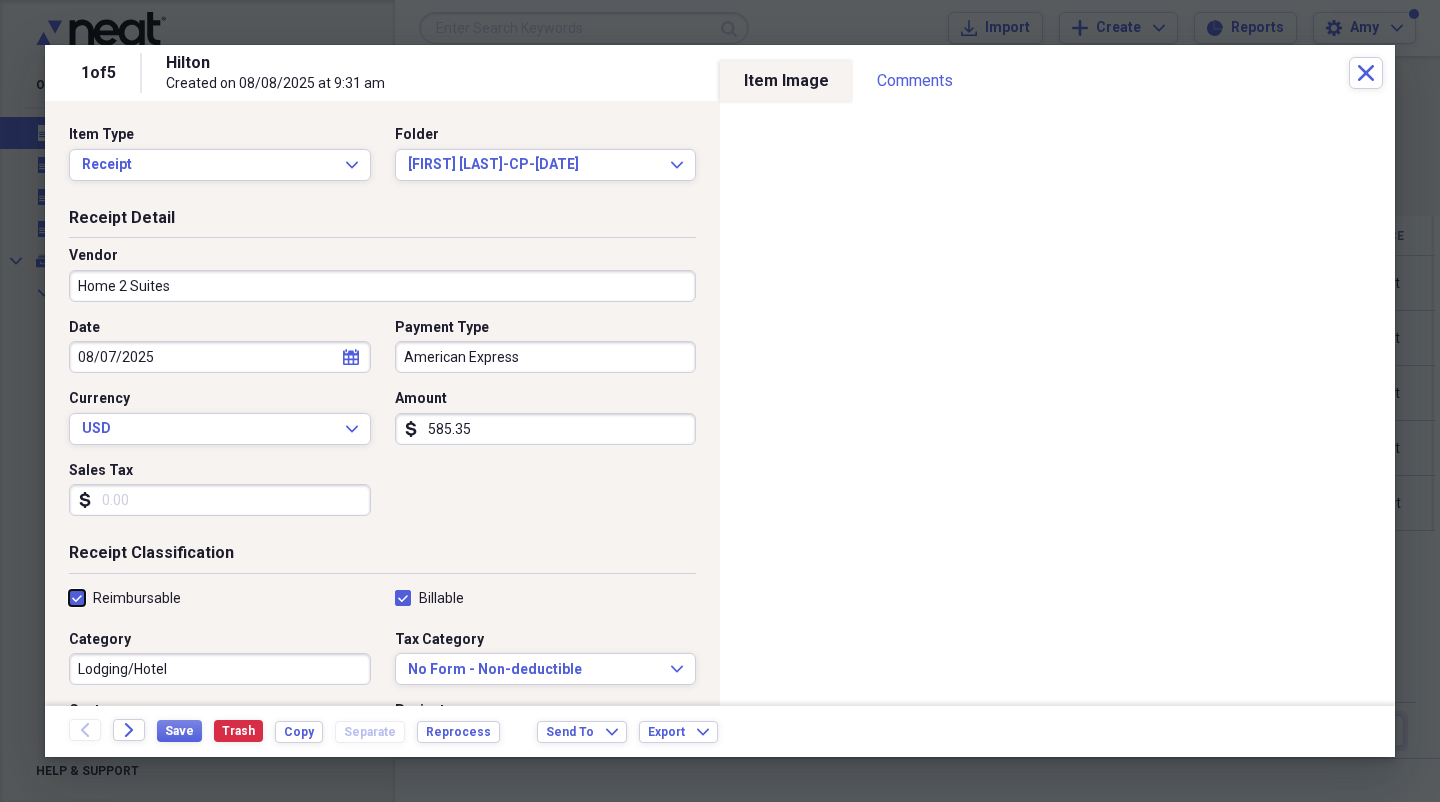 checkbox on "true" 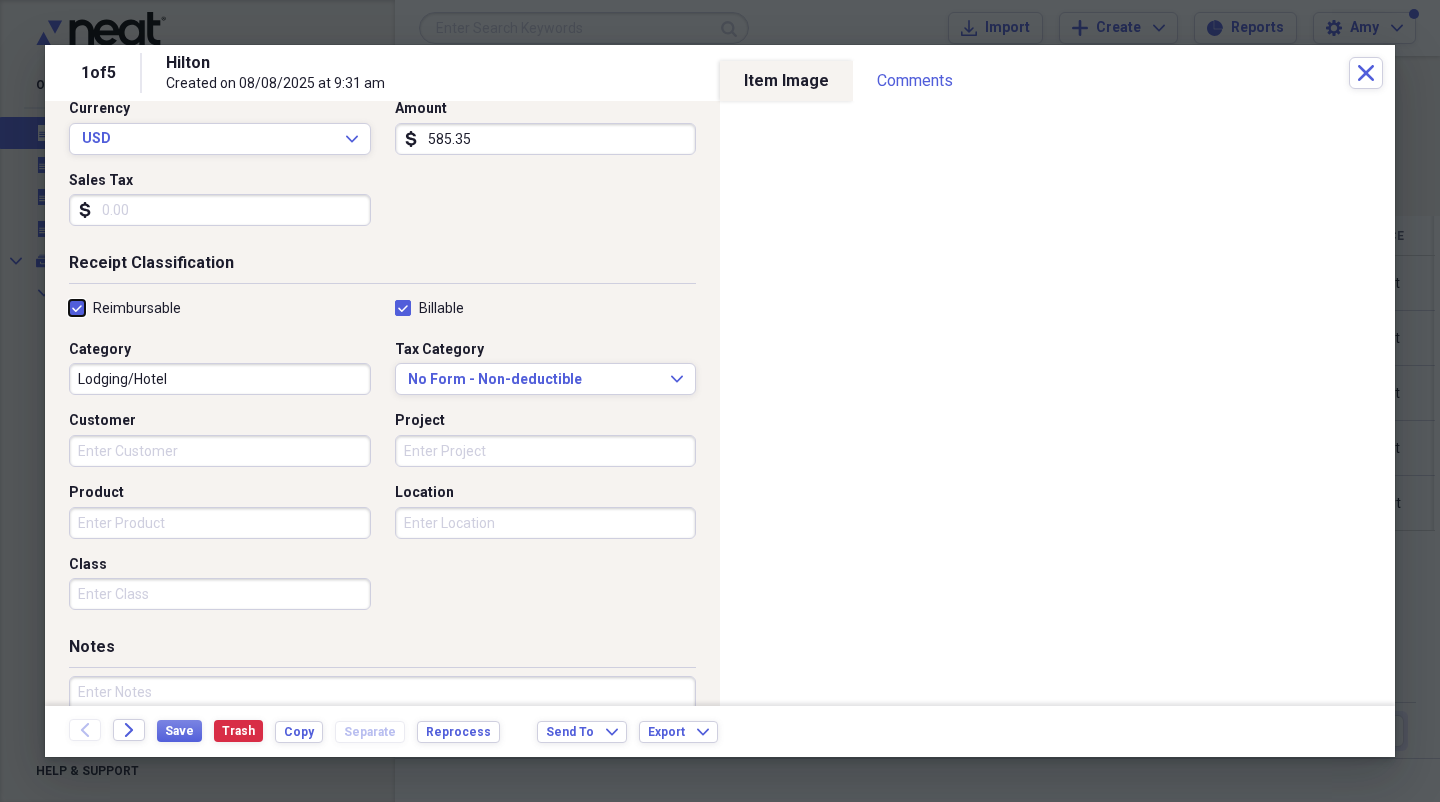 scroll, scrollTop: 342, scrollLeft: 0, axis: vertical 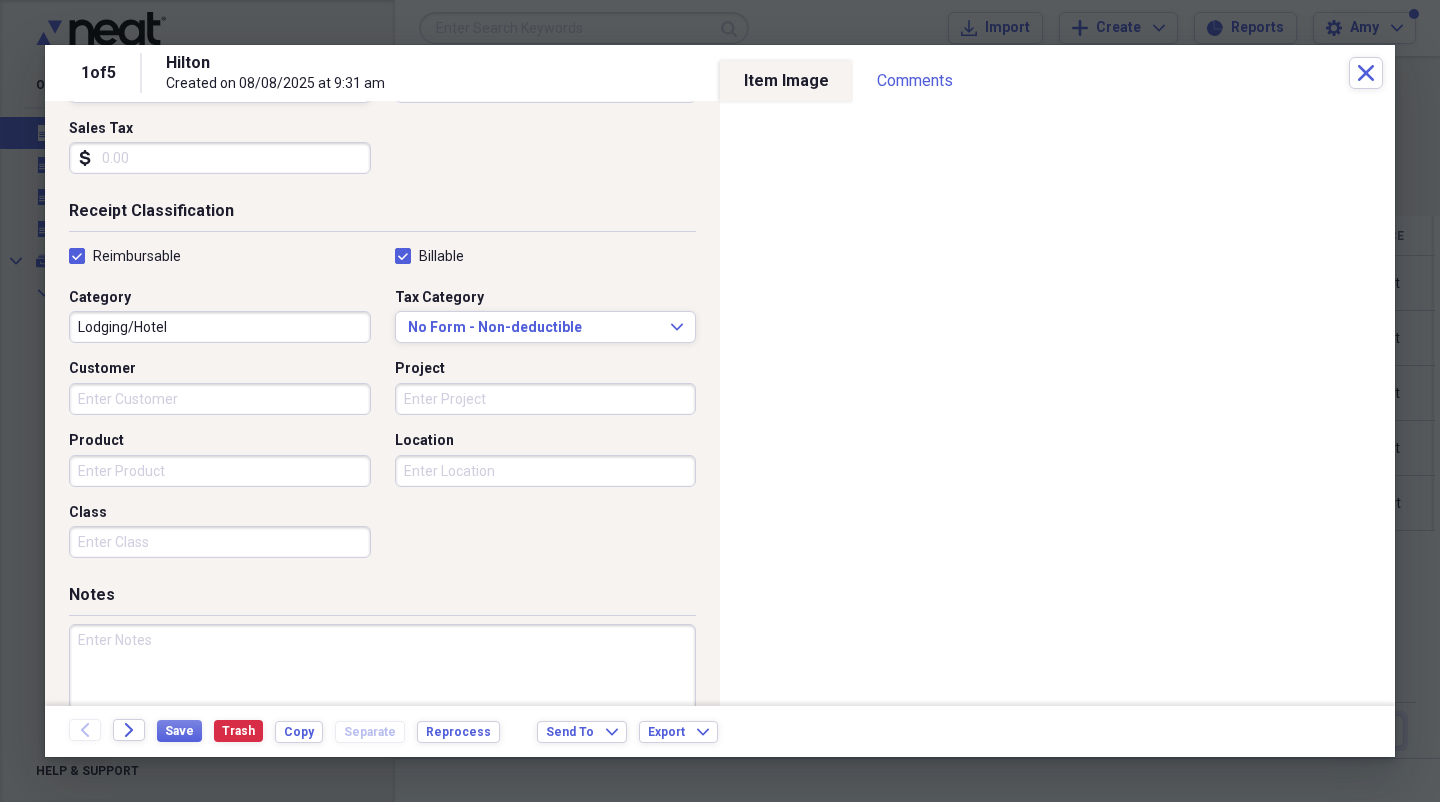 click at bounding box center (382, 689) 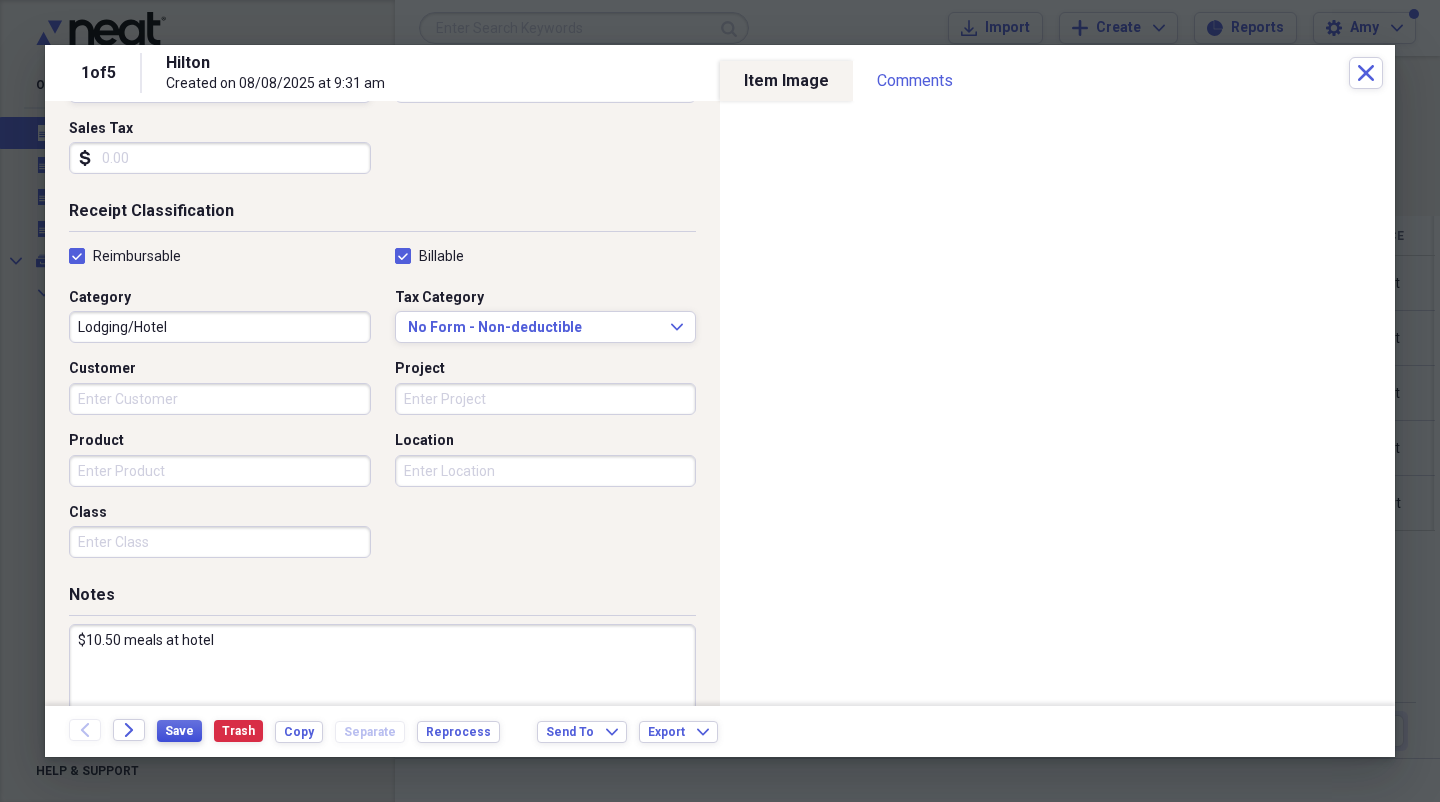 type on "$10.50 meals at hotel" 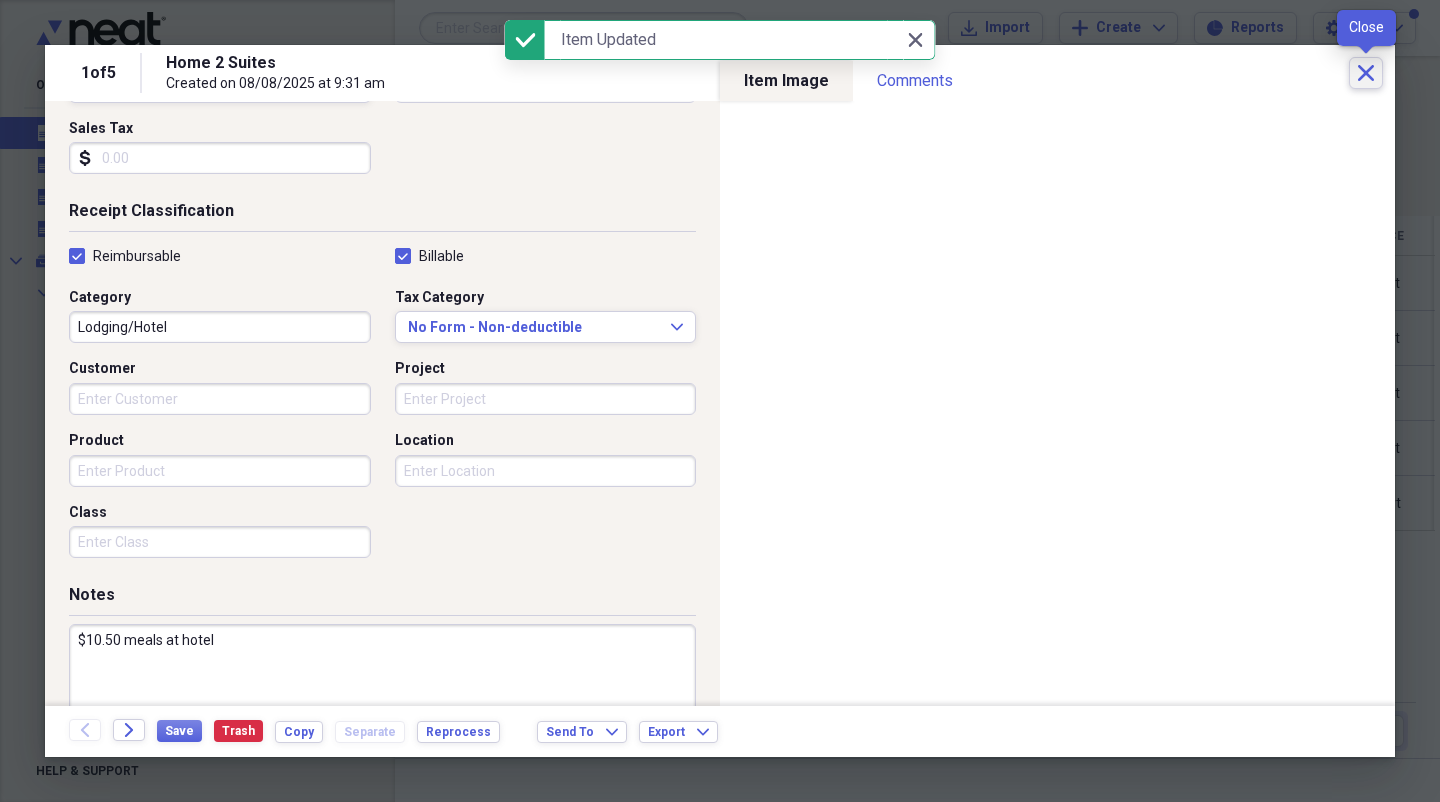 click on "Close" 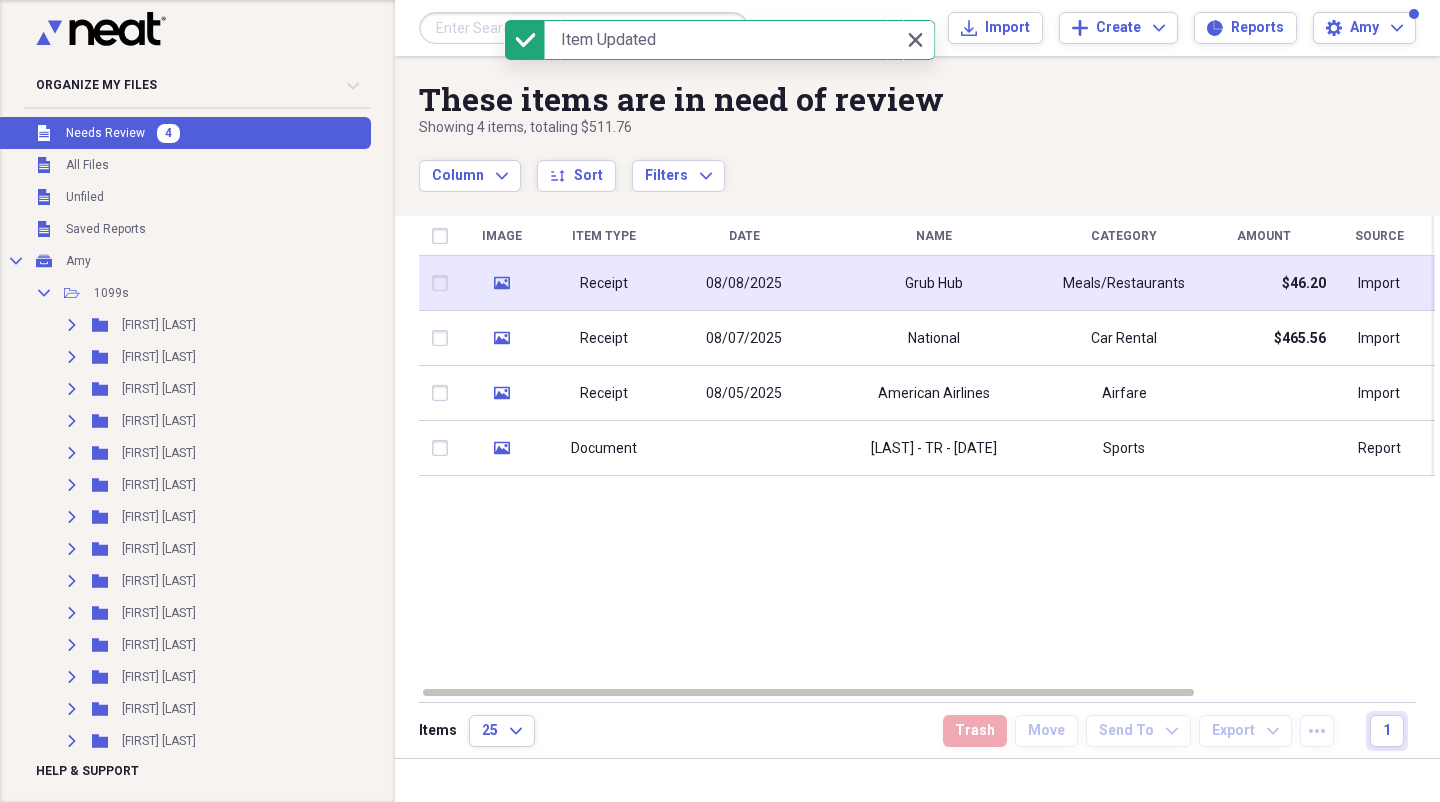 click on "08/08/2025" at bounding box center (744, 283) 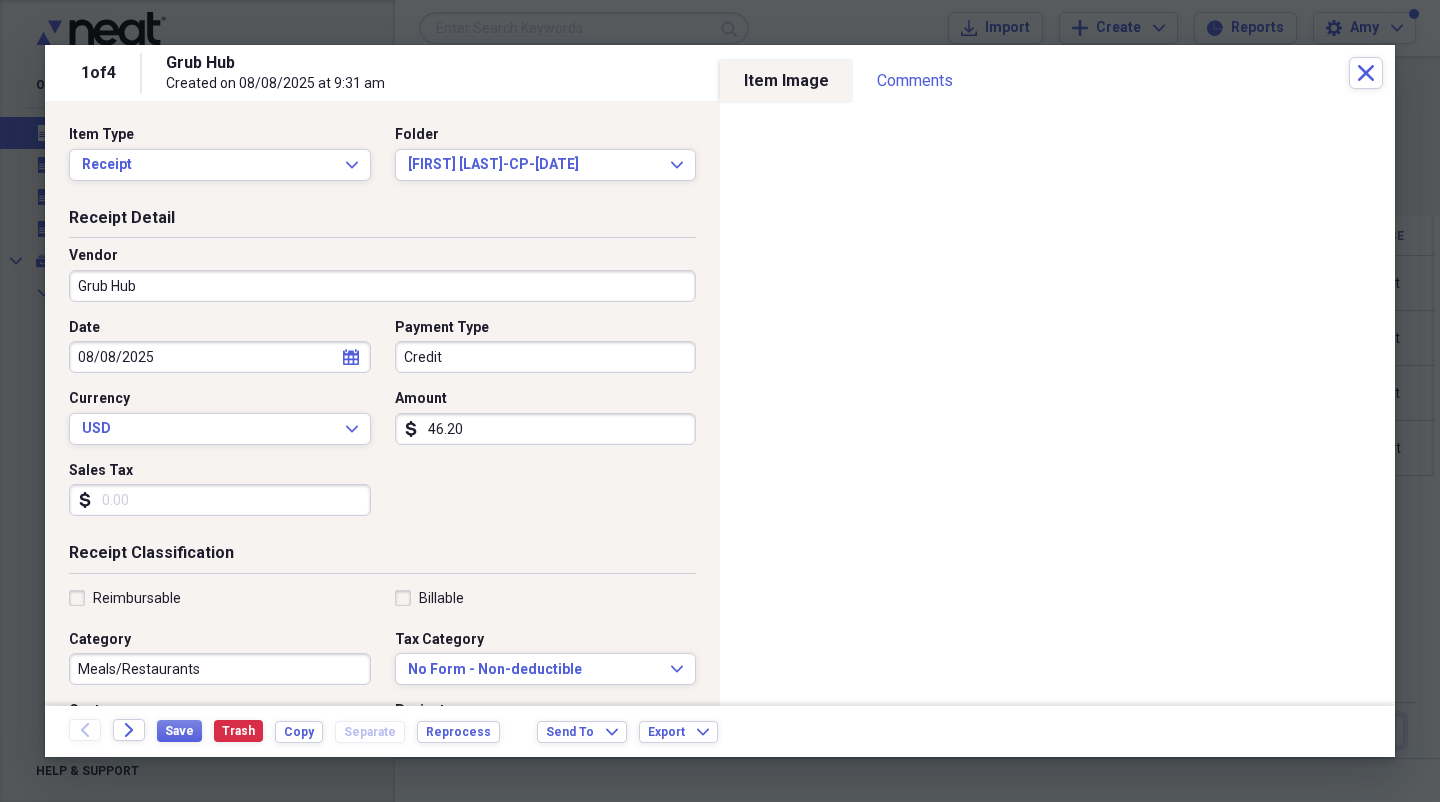 click 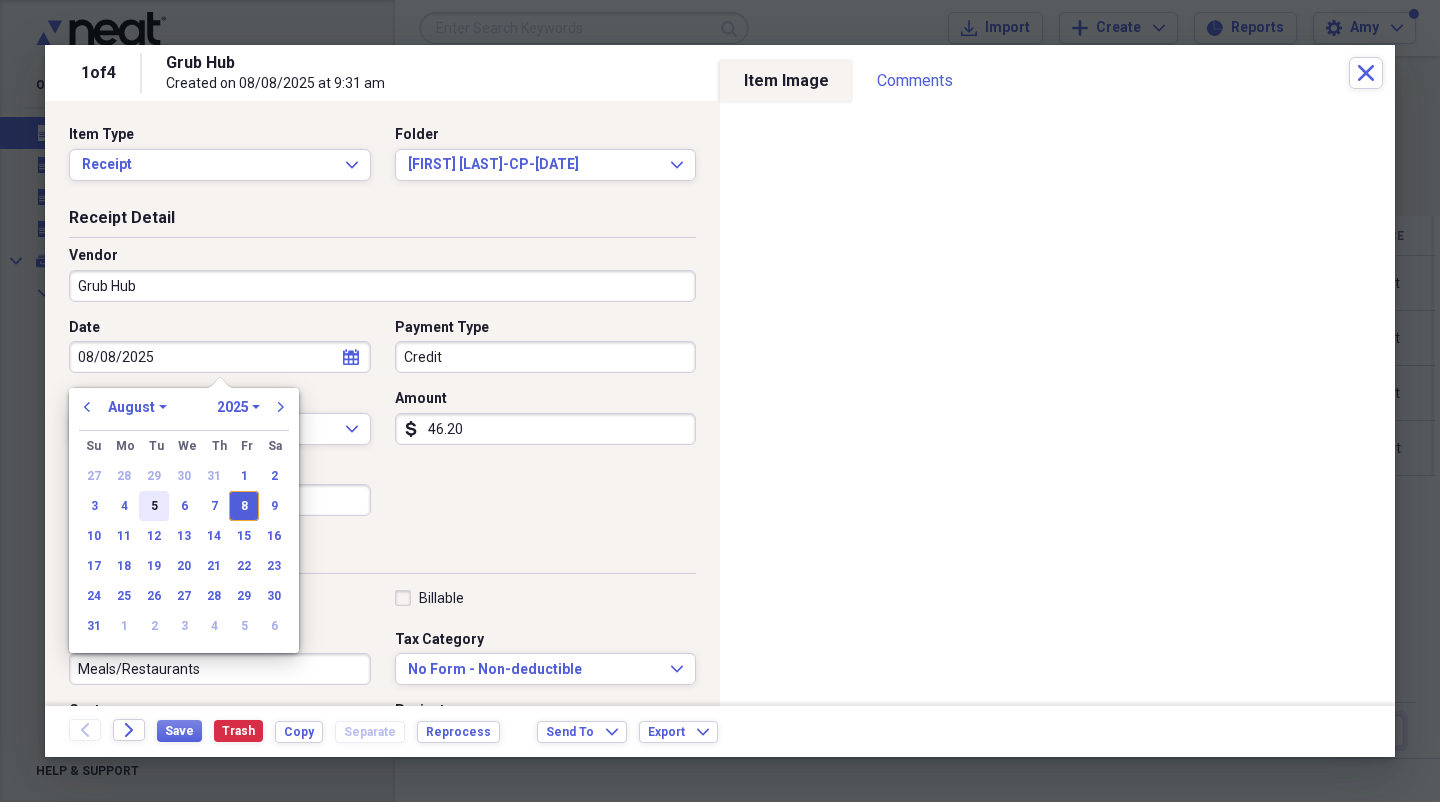 click on "5" at bounding box center (154, 506) 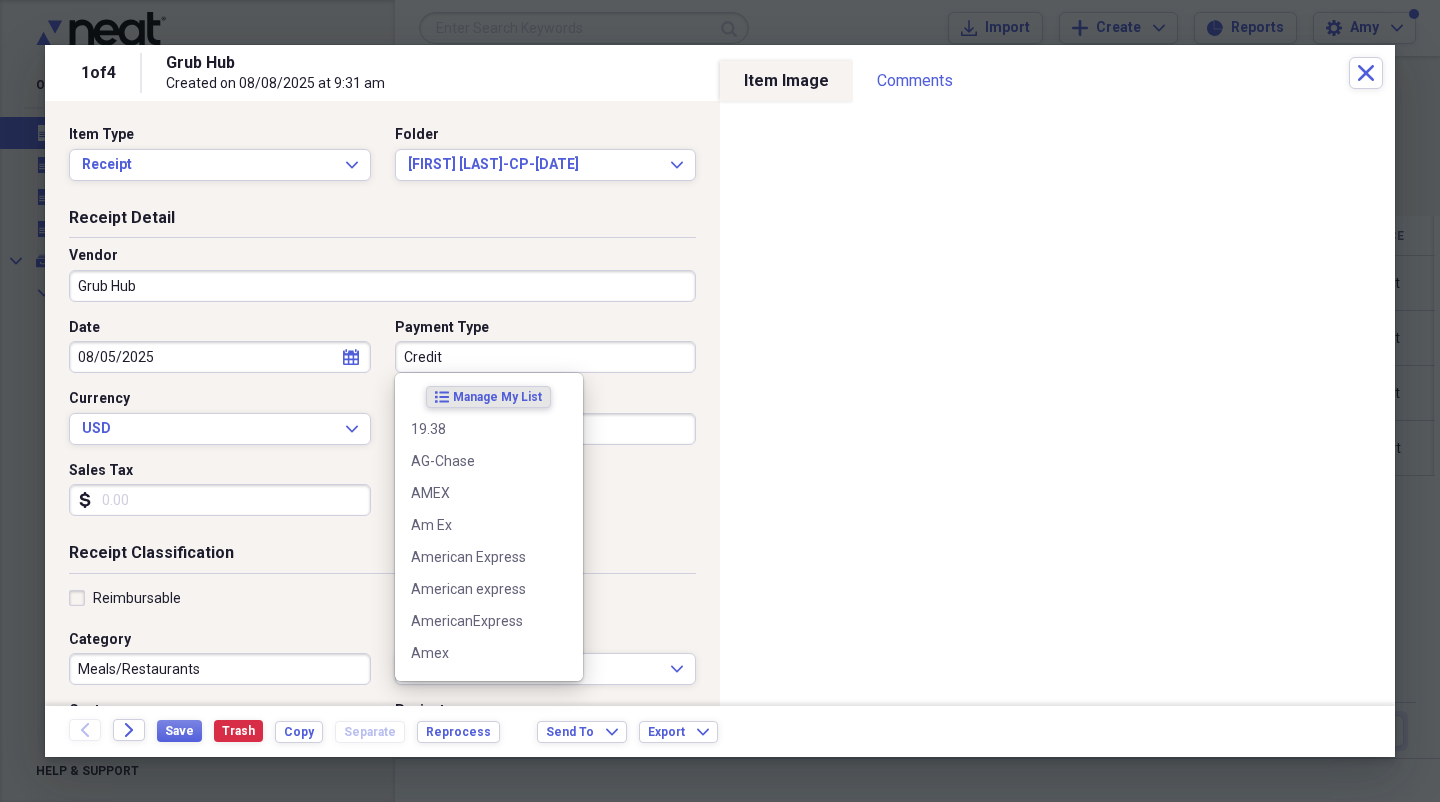 click on "Credit" at bounding box center [546, 357] 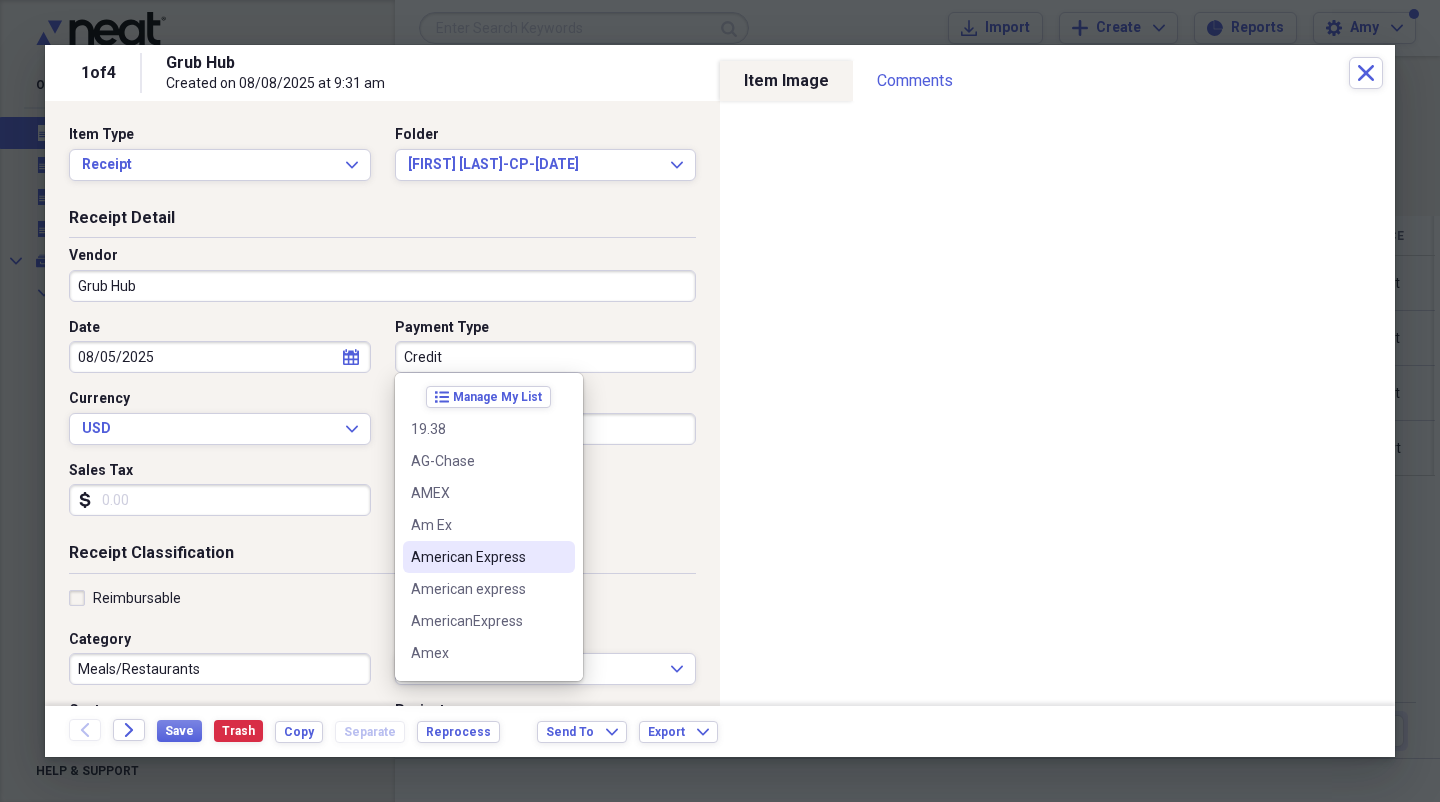 click on "American Express" at bounding box center [477, 557] 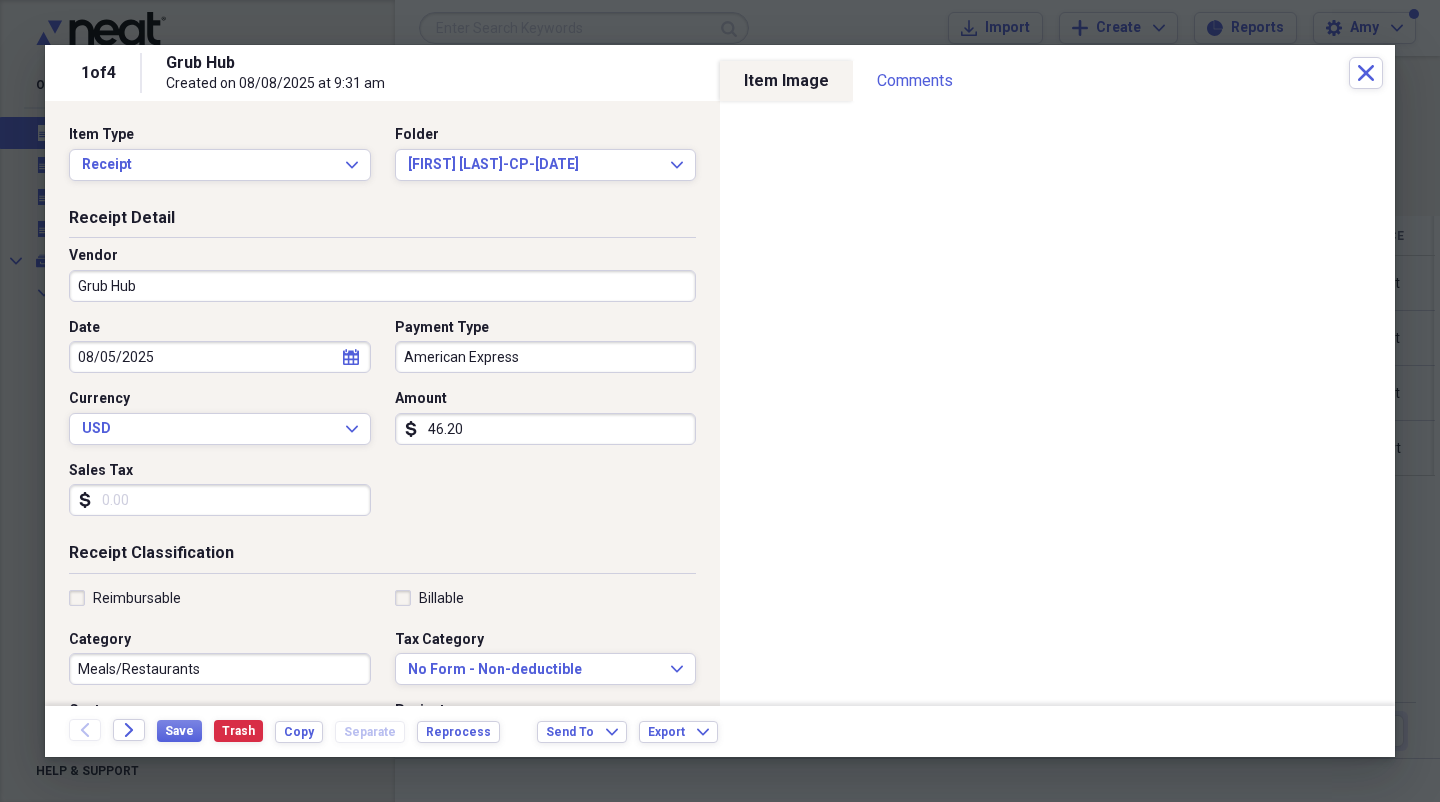 click on "Billable" at bounding box center [429, 598] 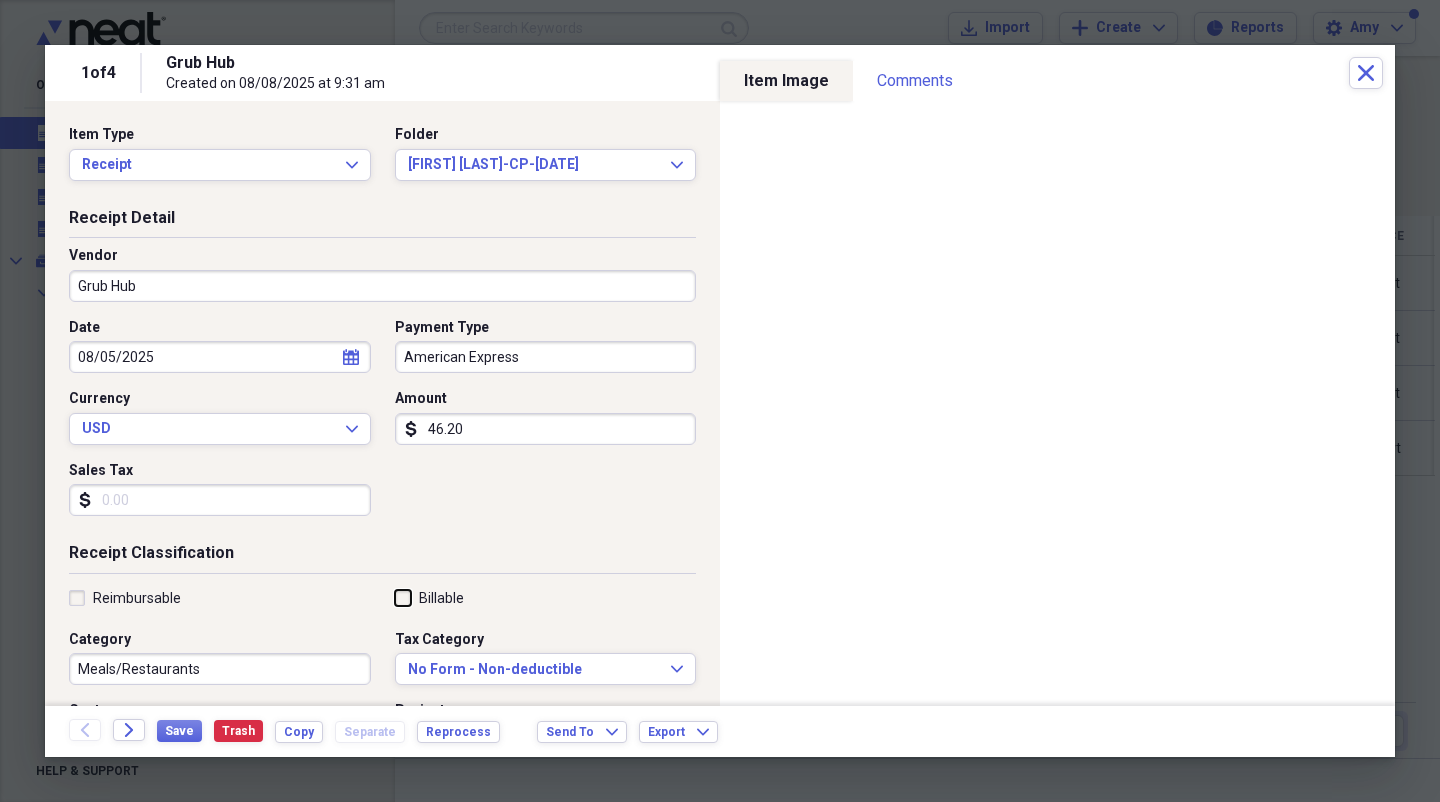 click on "Billable" at bounding box center [395, 597] 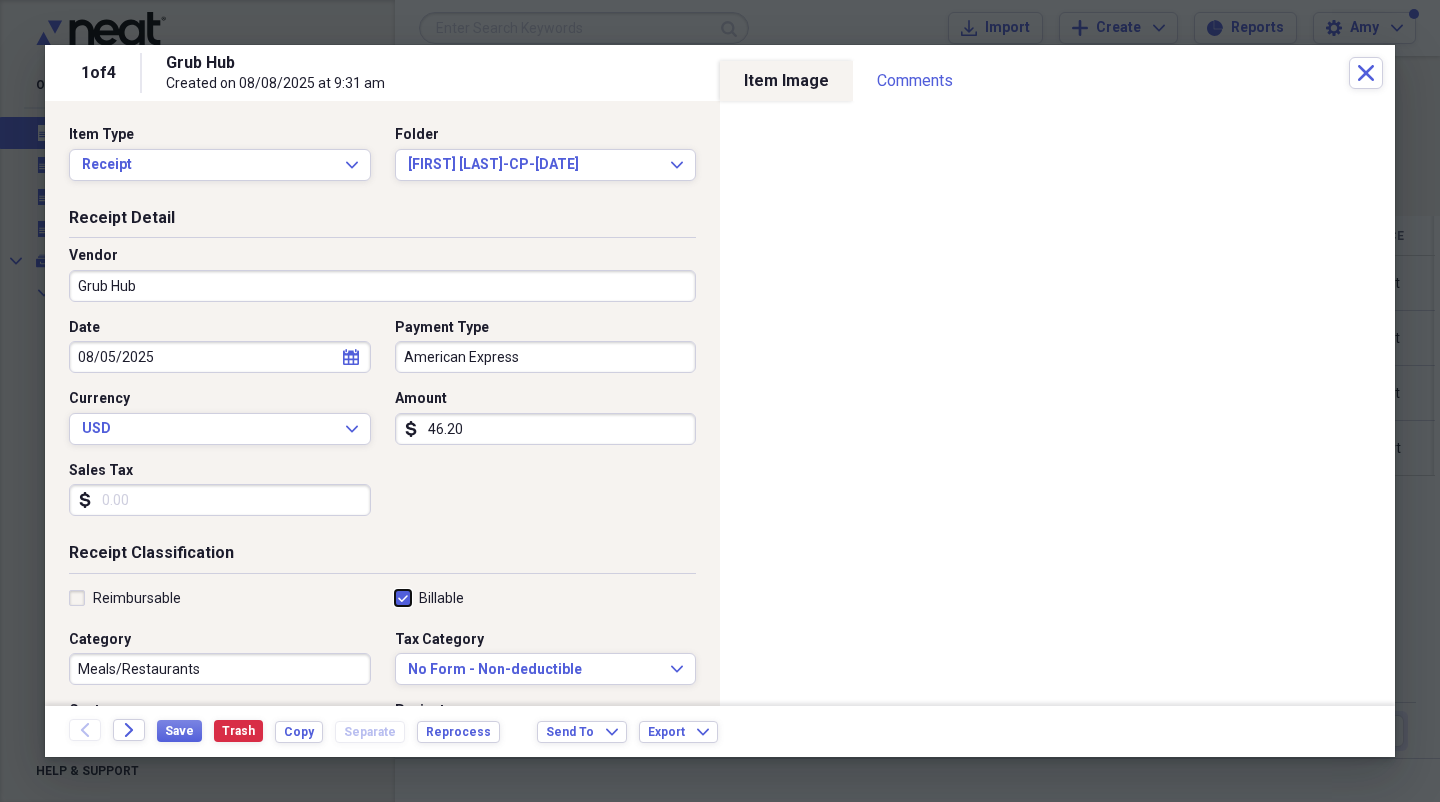 checkbox on "true" 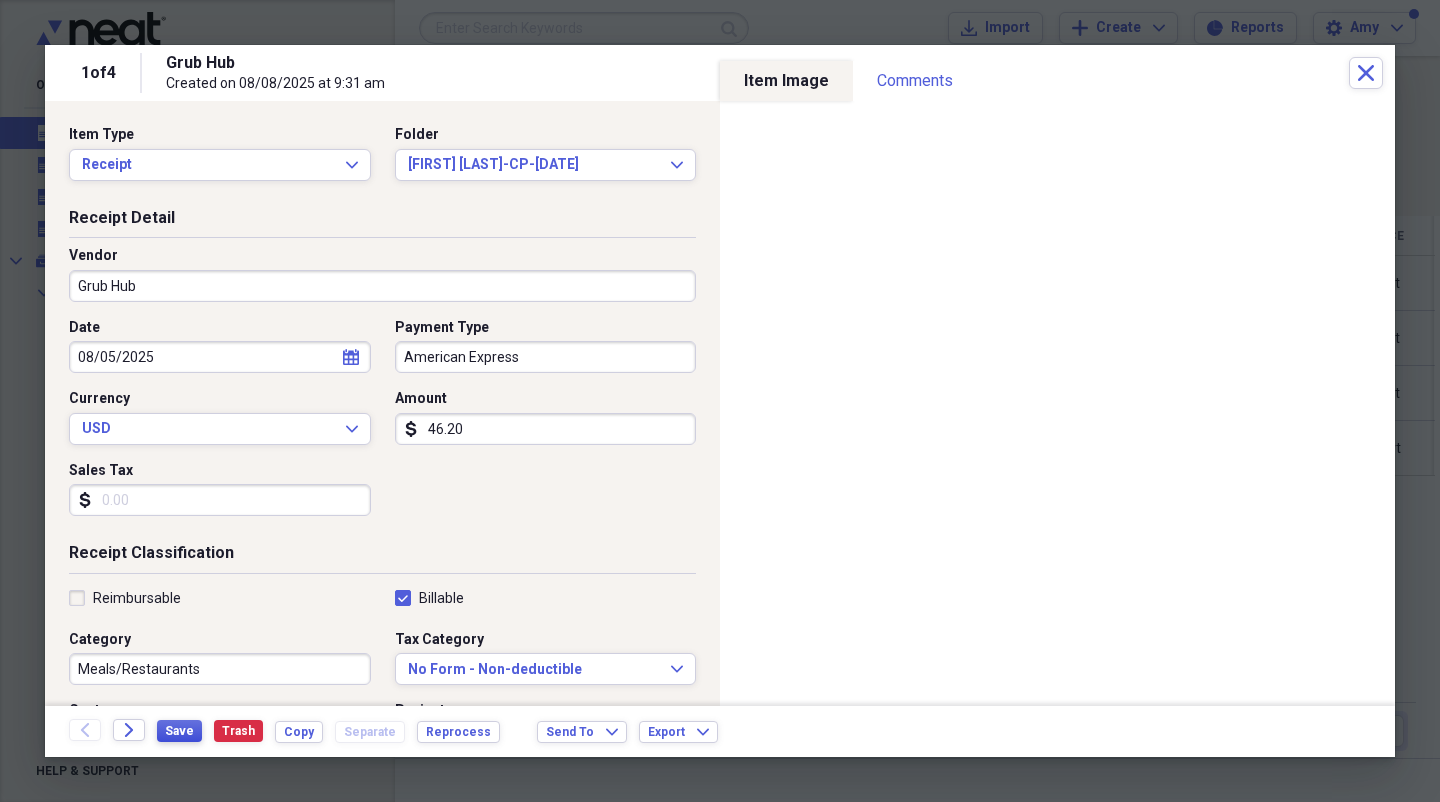 click on "Save" at bounding box center [179, 731] 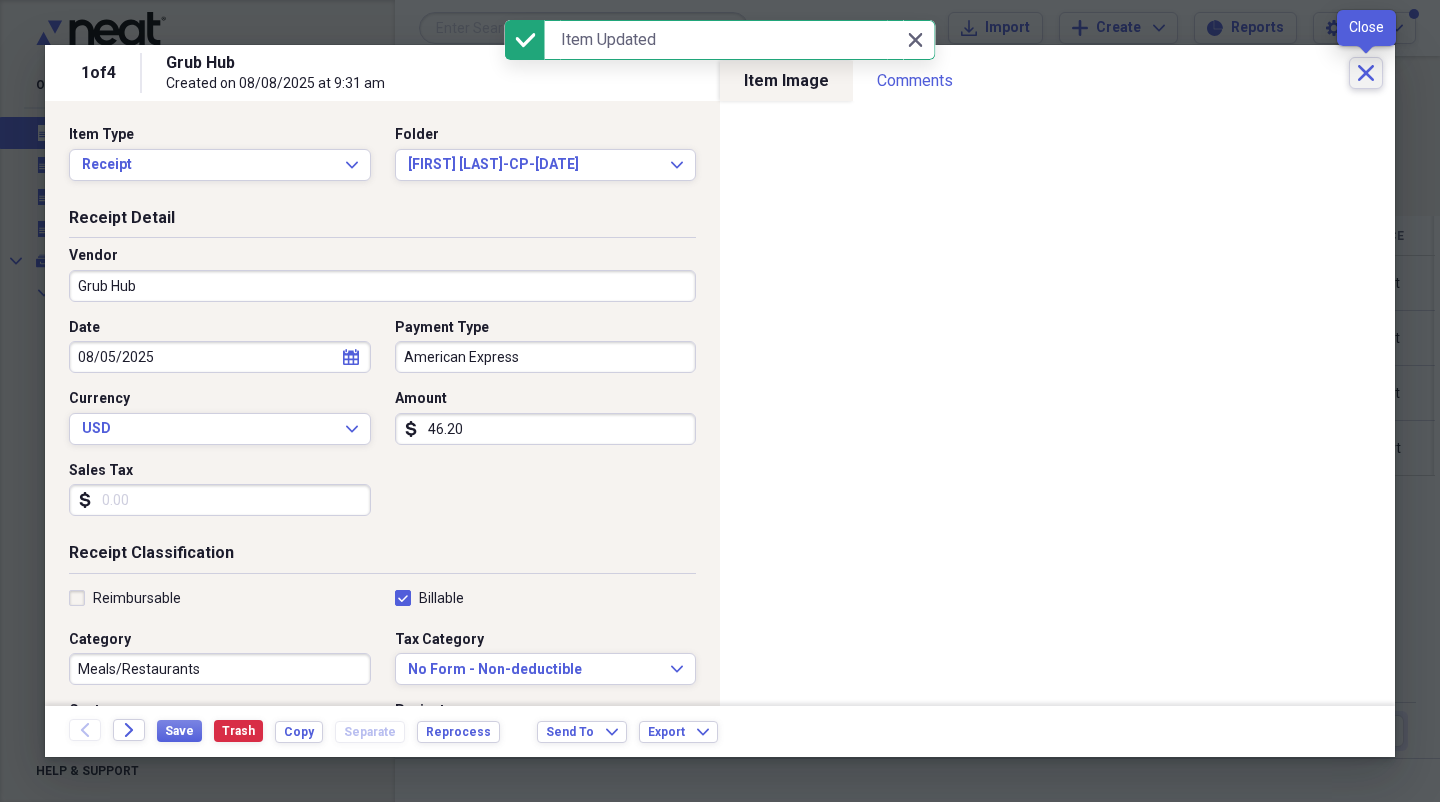 click 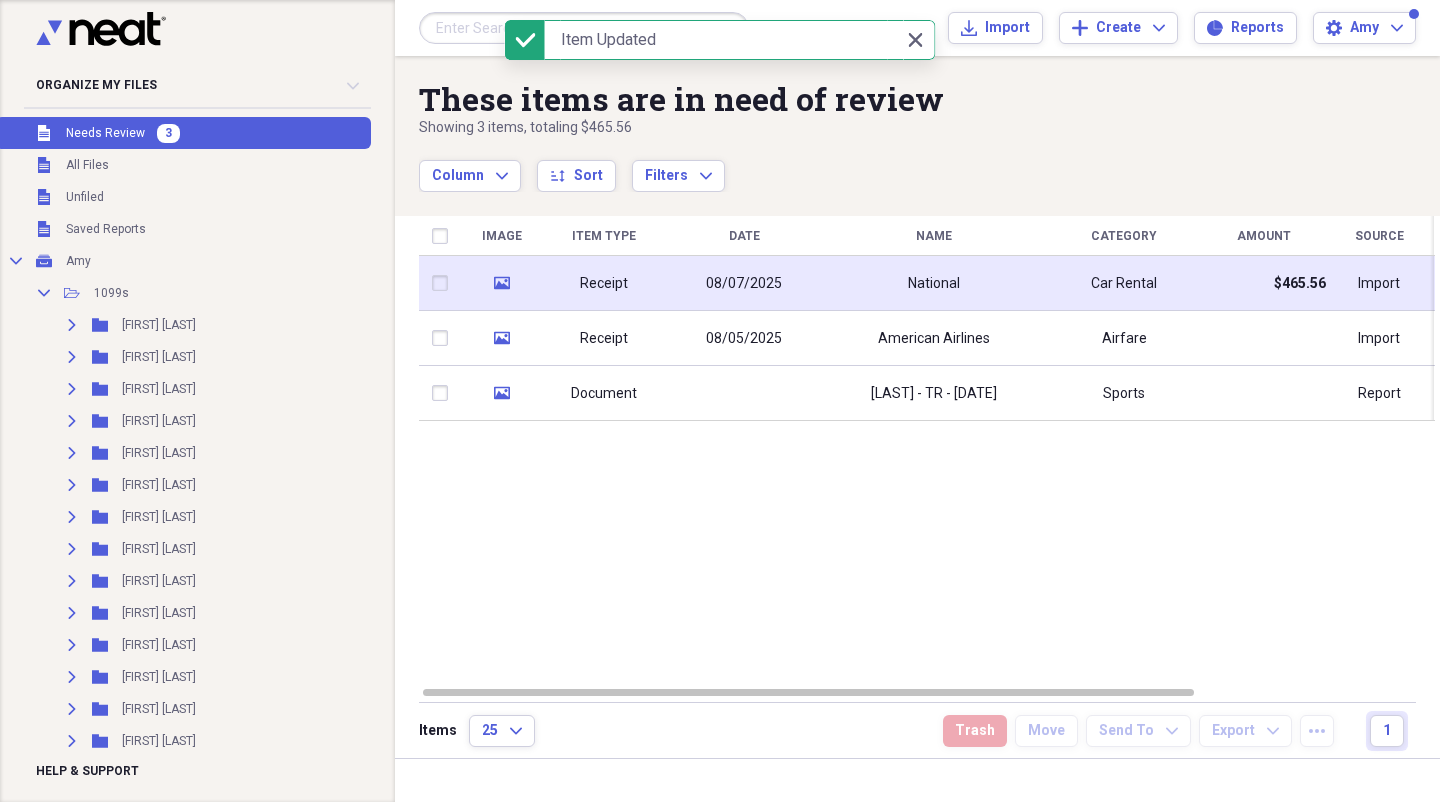 click on "08/07/2025" at bounding box center (744, 283) 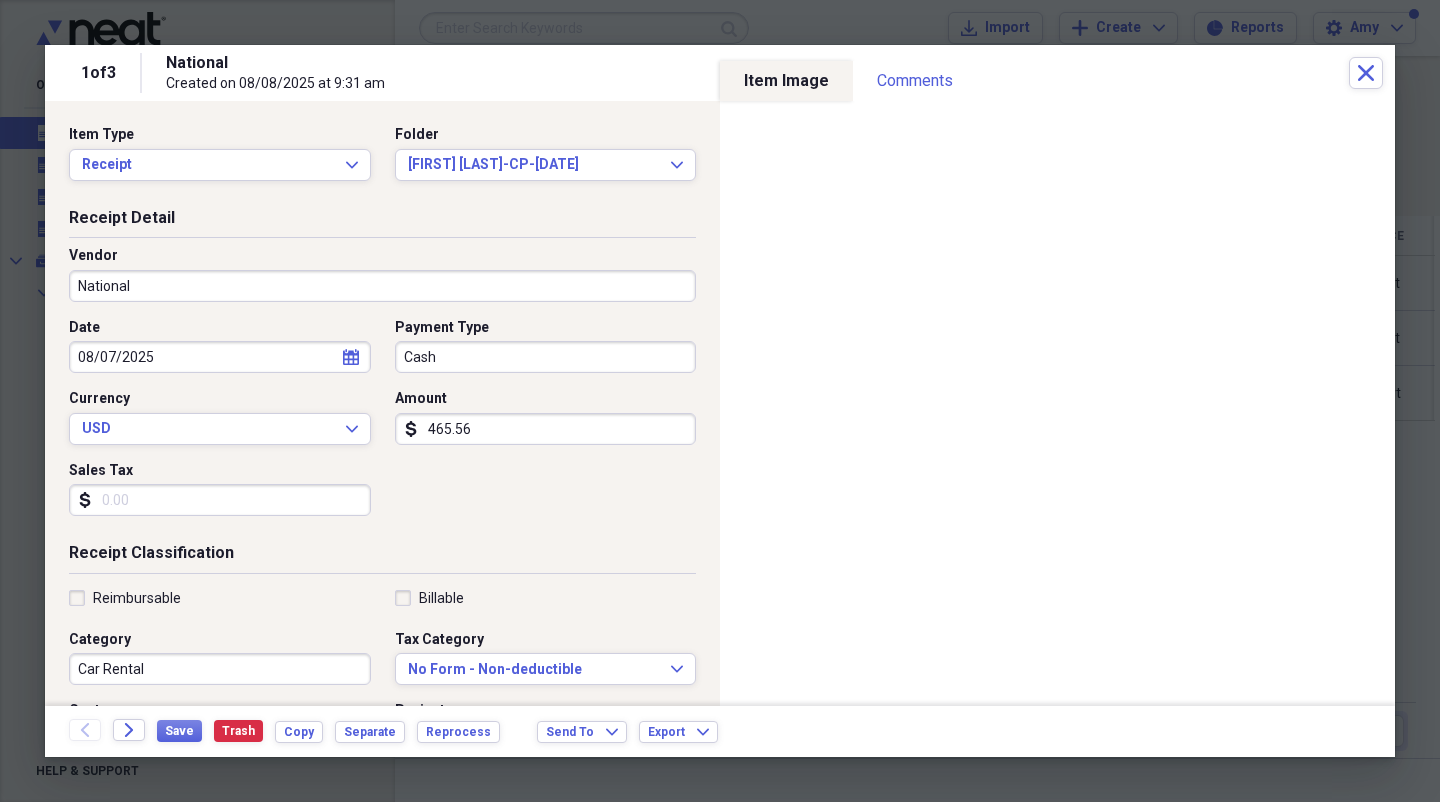 click on "National" at bounding box center [382, 286] 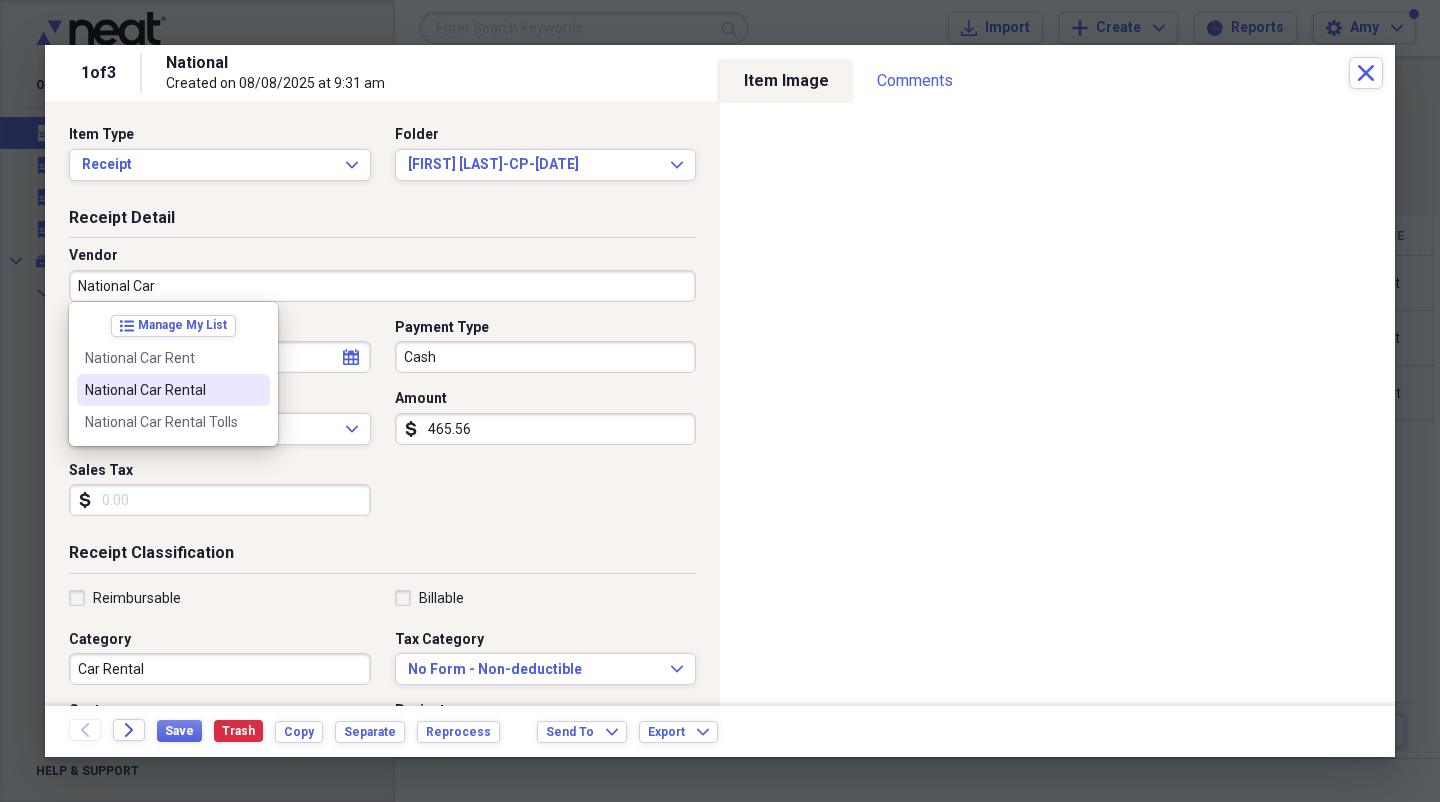 click on "National Car Rental" at bounding box center (161, 390) 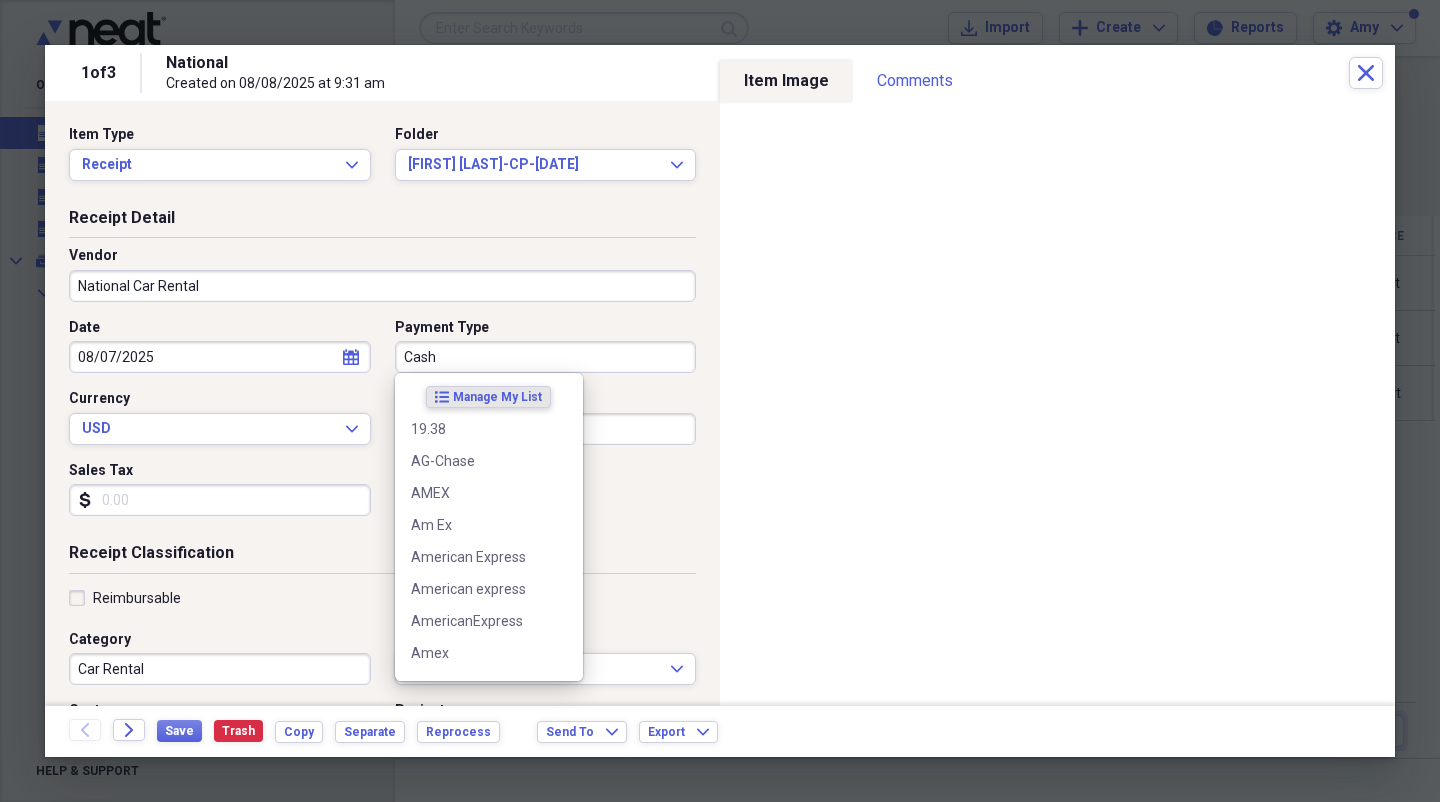 click on "Cash" at bounding box center [546, 357] 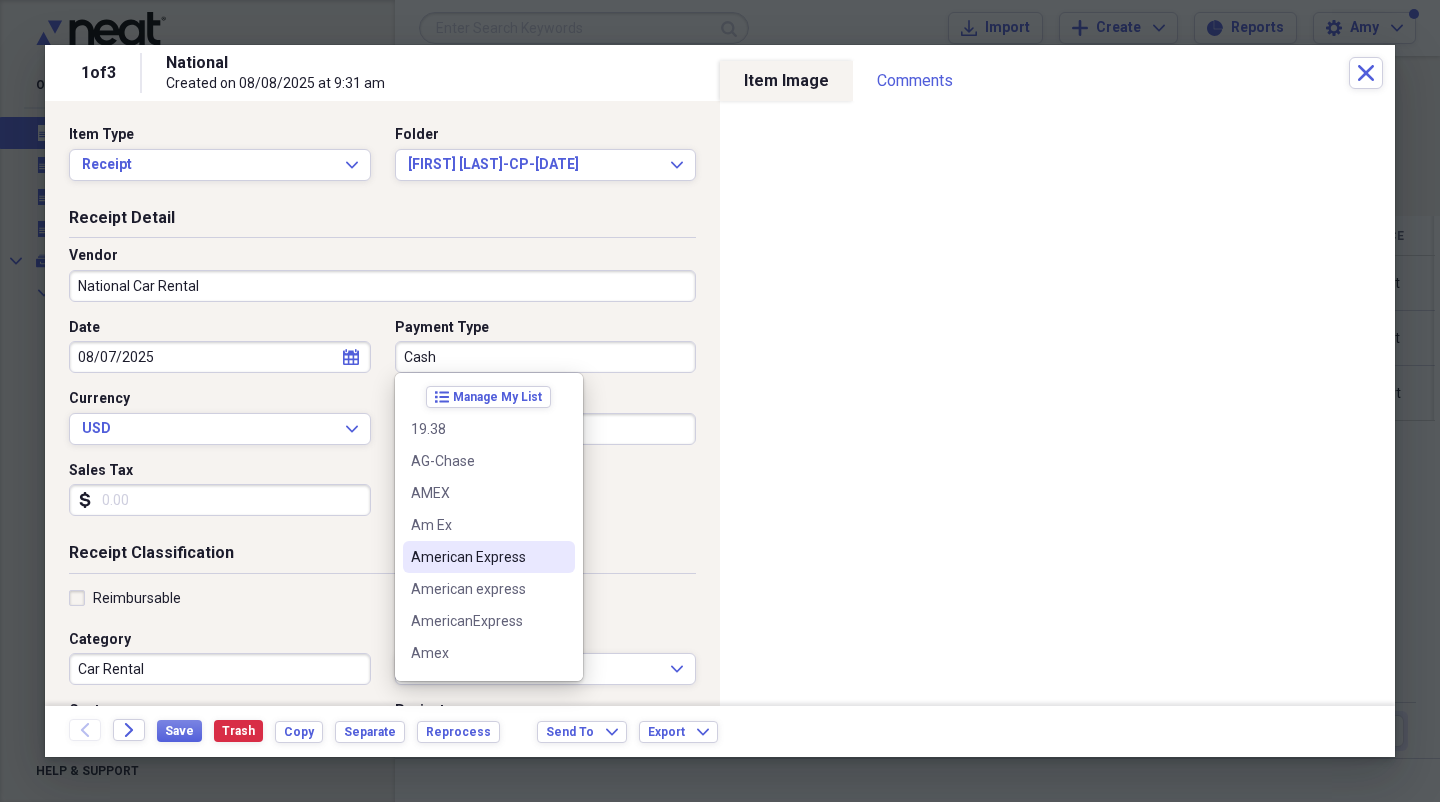 click on "American Express" at bounding box center (477, 557) 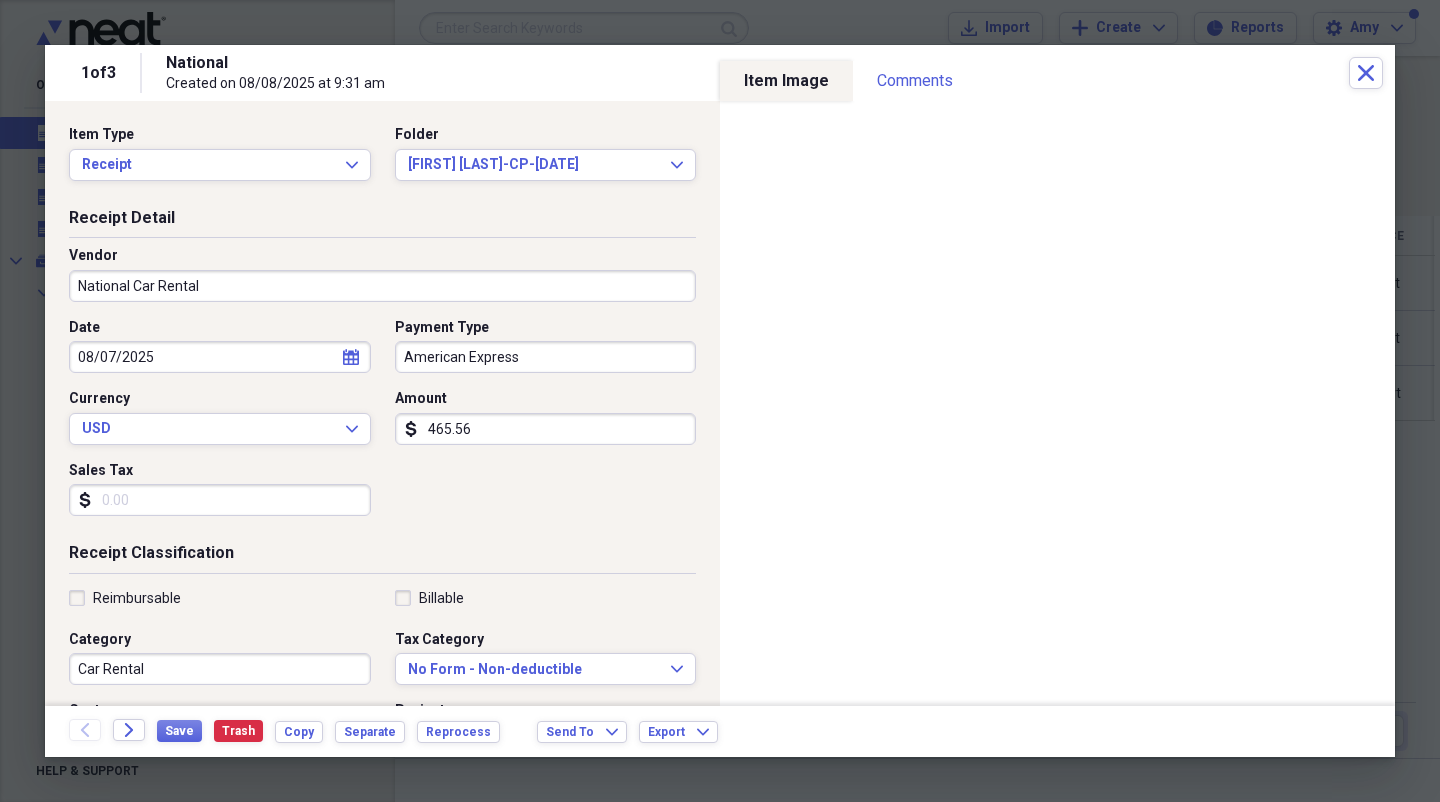 click on "Billable" at bounding box center [429, 598] 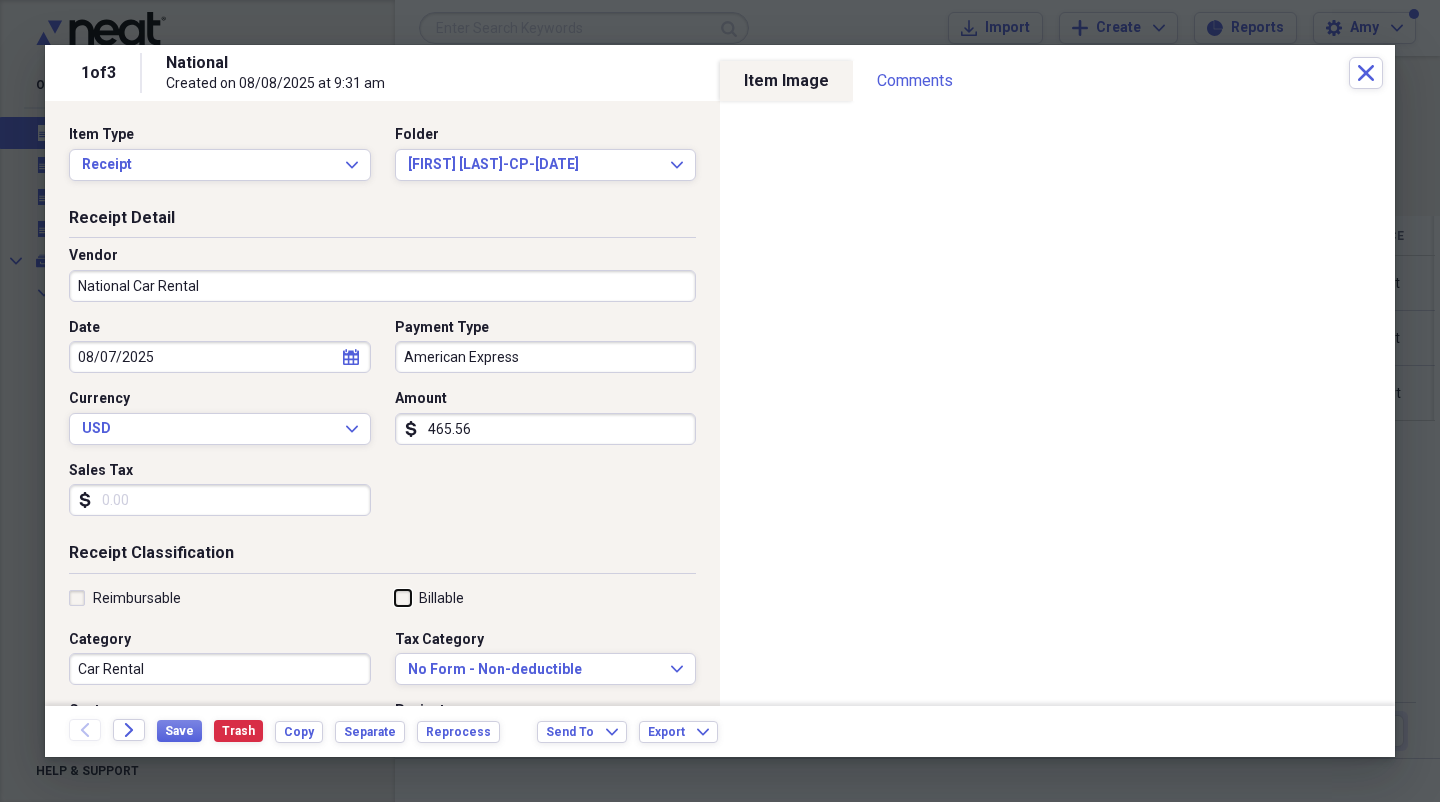 click on "Billable" at bounding box center (395, 597) 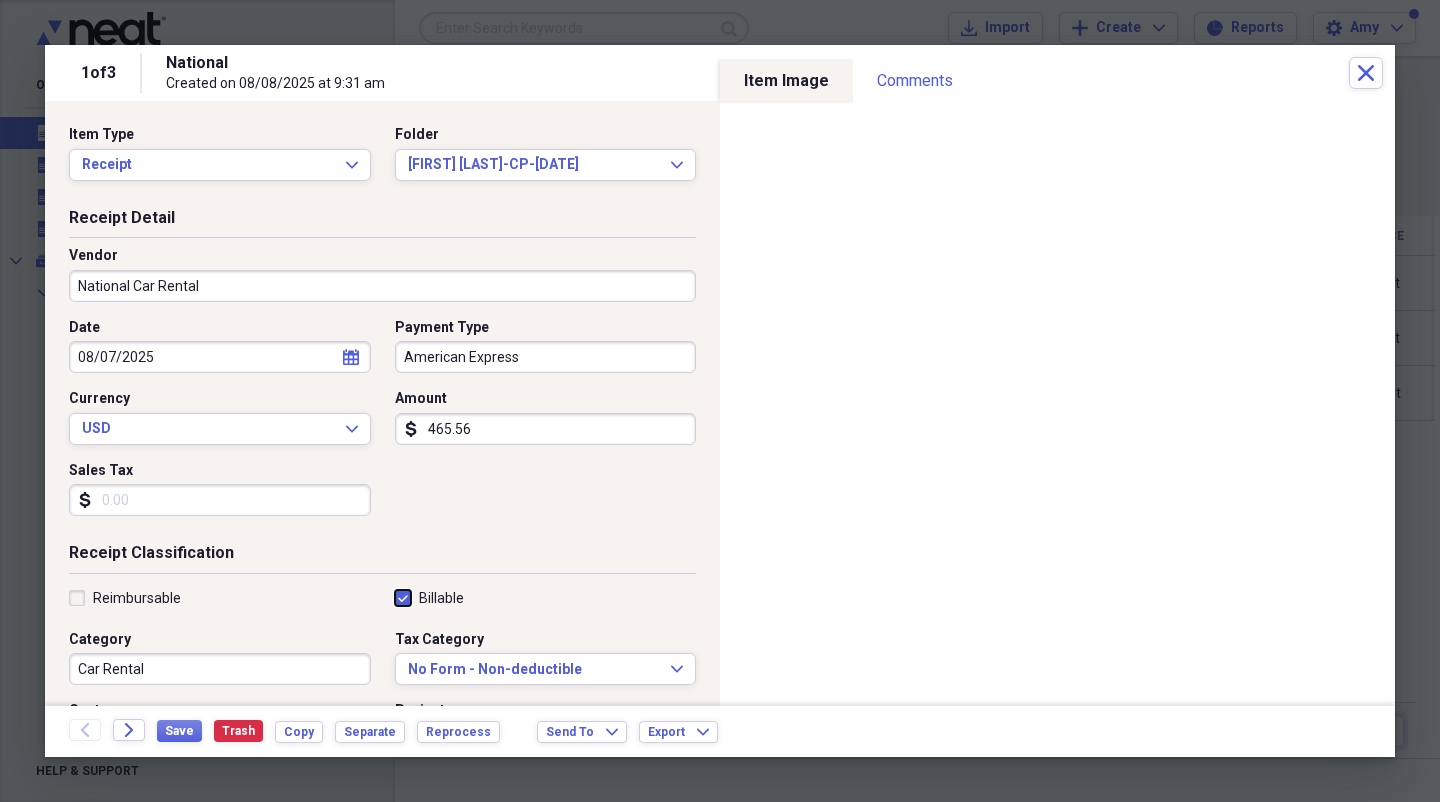 checkbox on "true" 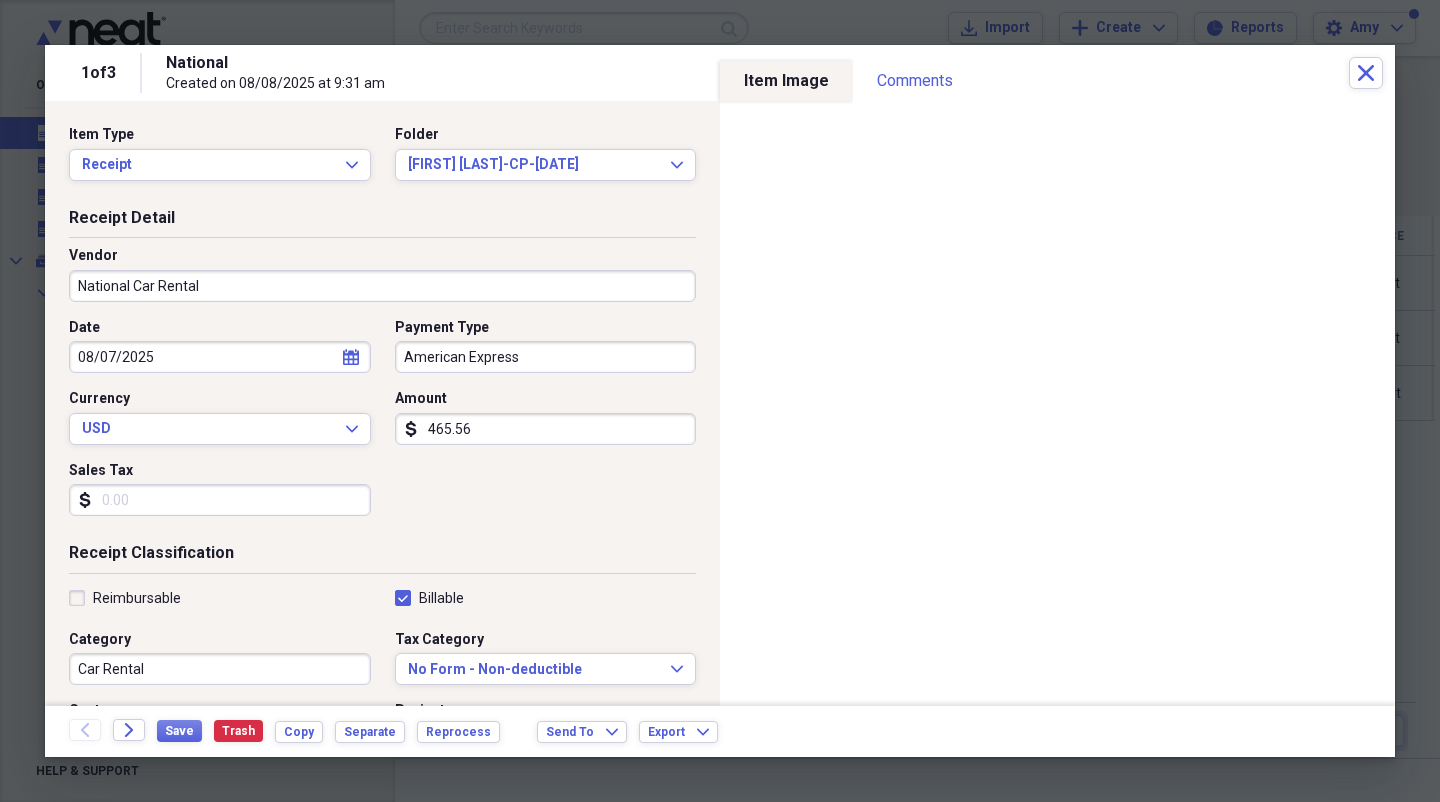 click on "Reimbursable" at bounding box center (125, 598) 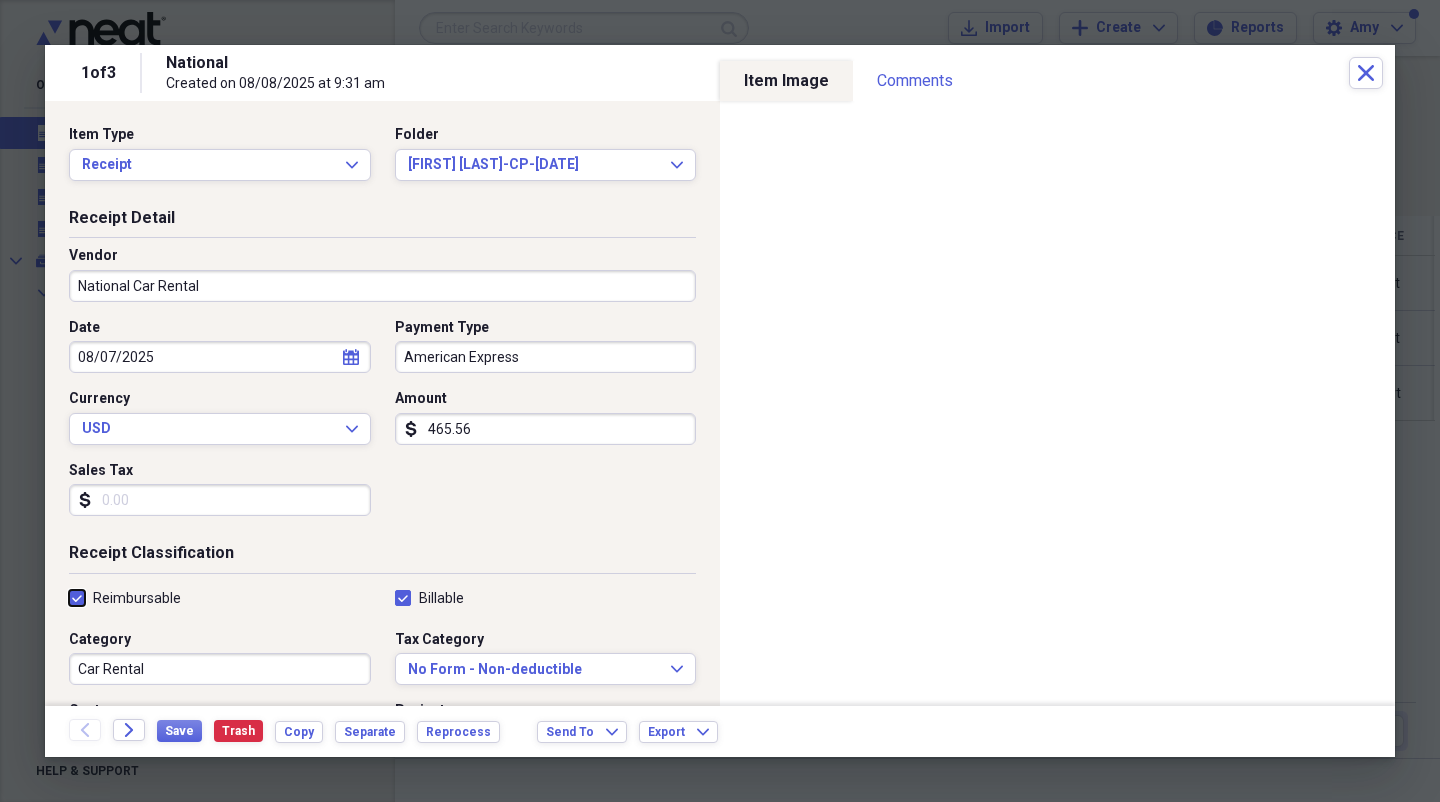 checkbox on "true" 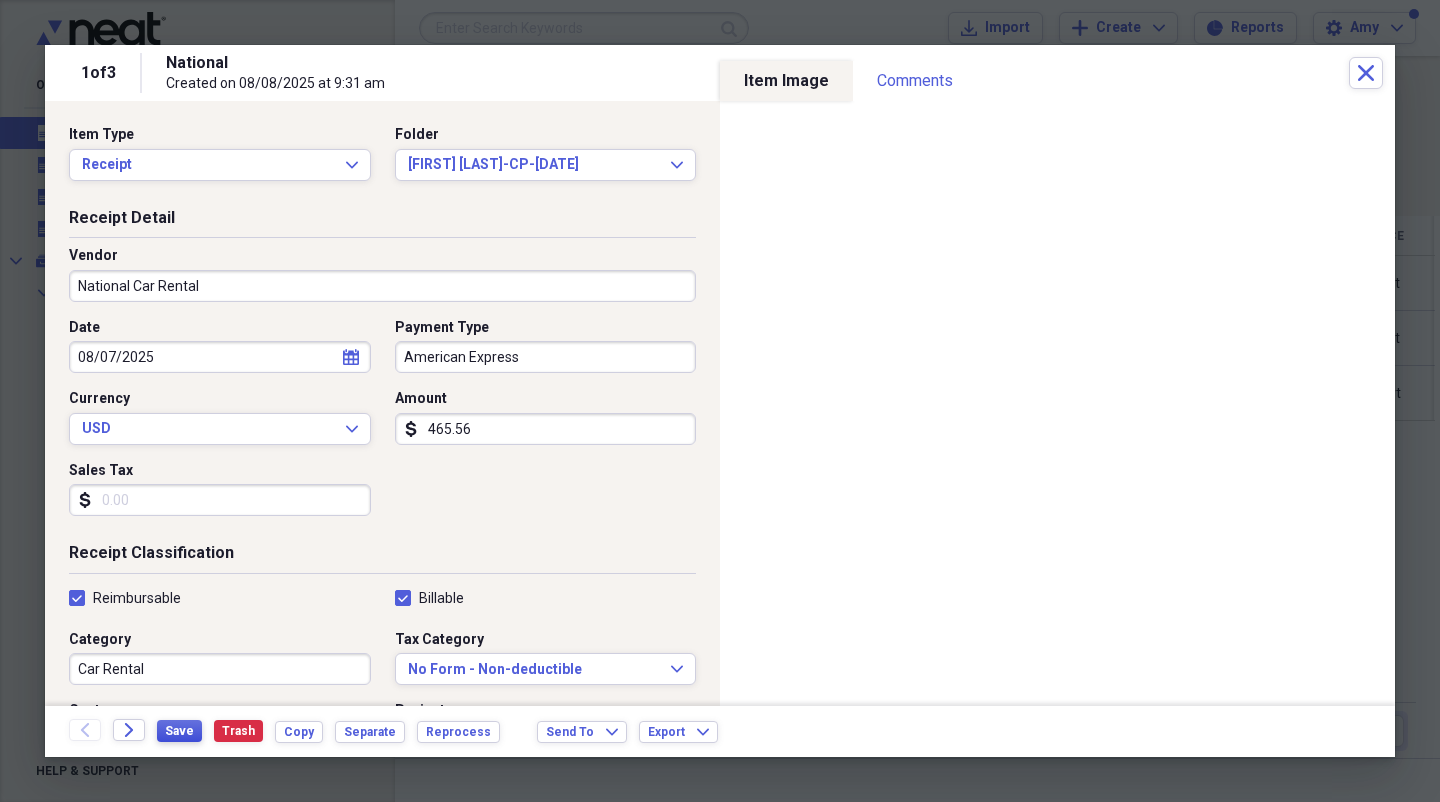 click on "Save" at bounding box center [179, 731] 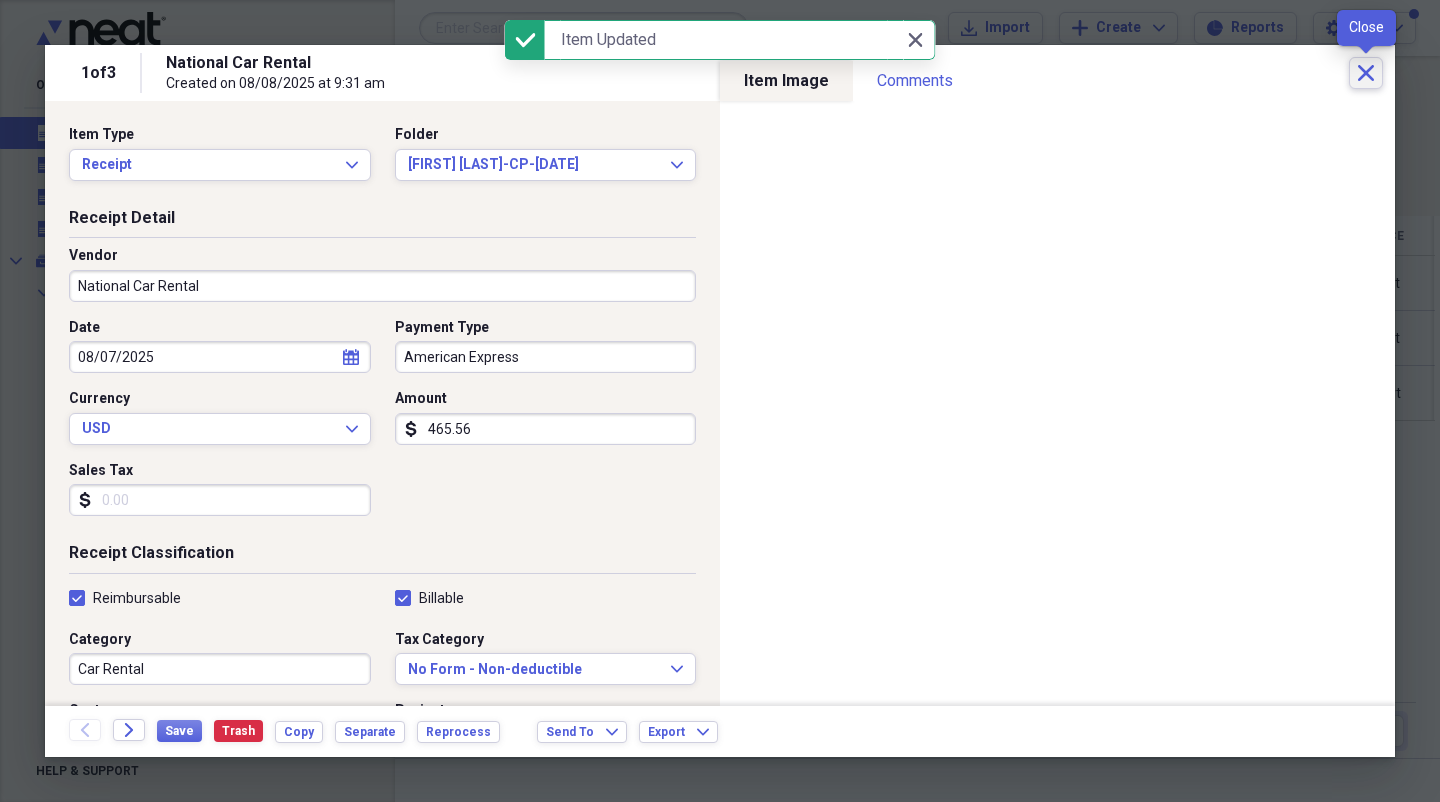 click on "Close" at bounding box center [1366, 73] 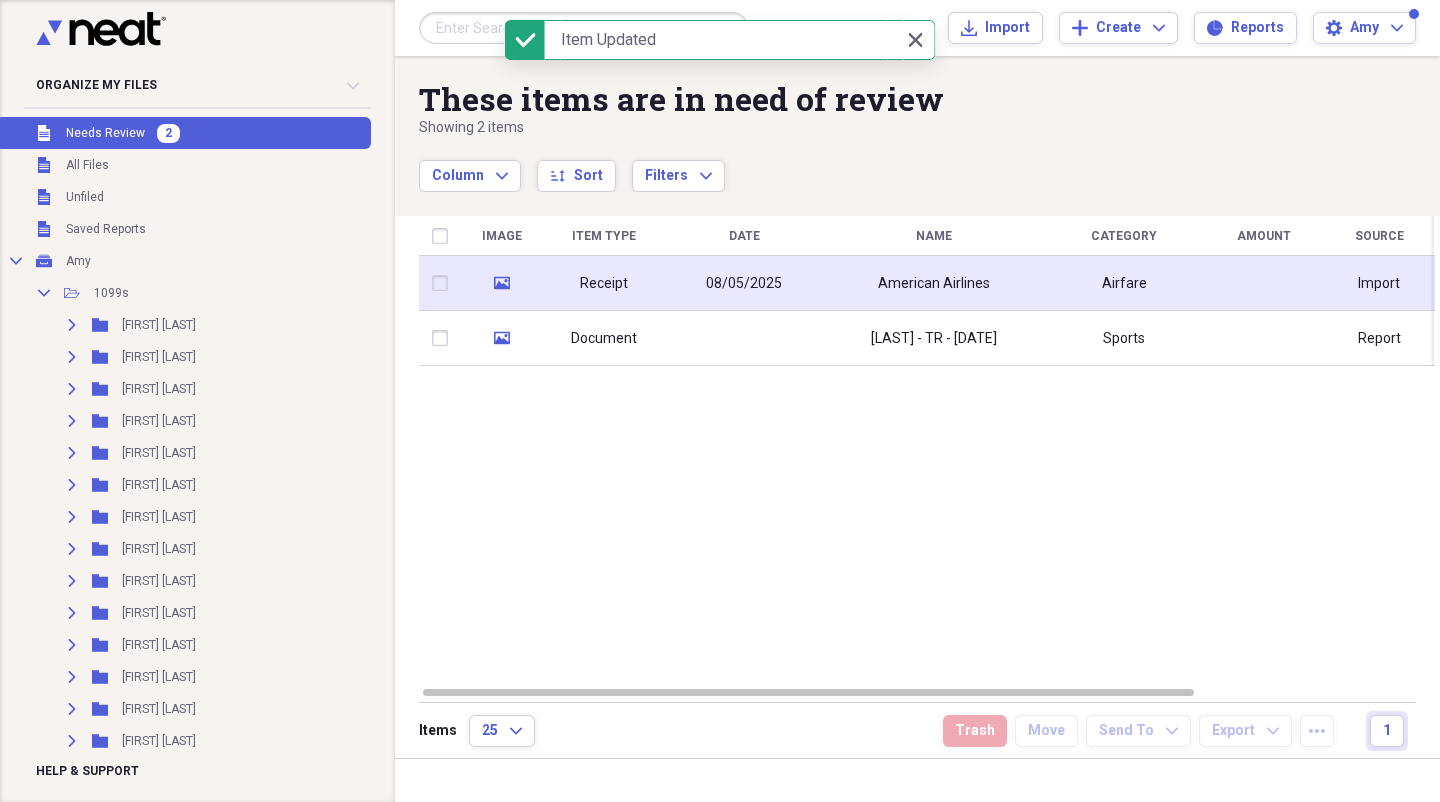 click on "American Airlines" at bounding box center [934, 284] 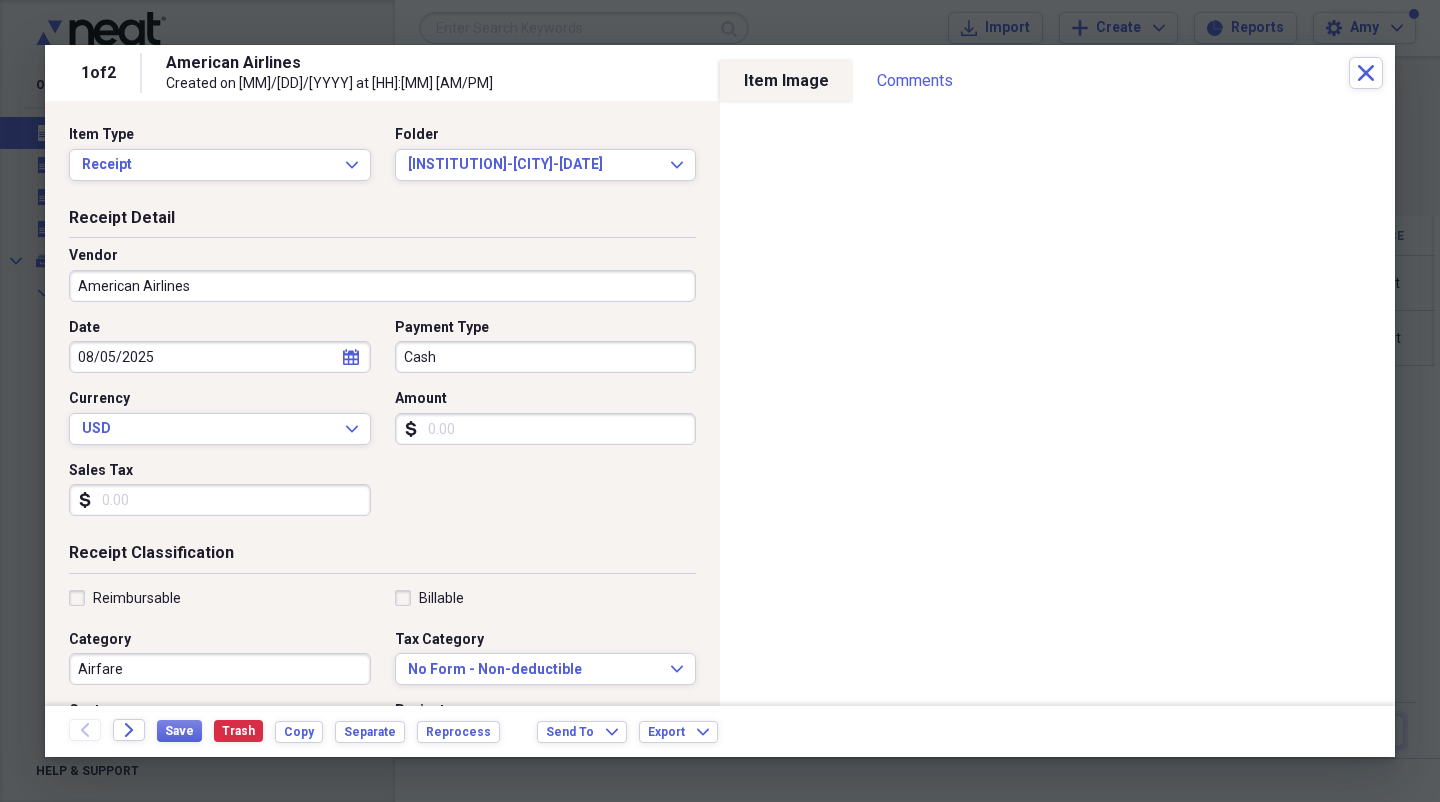 click on "Amount" at bounding box center [546, 429] 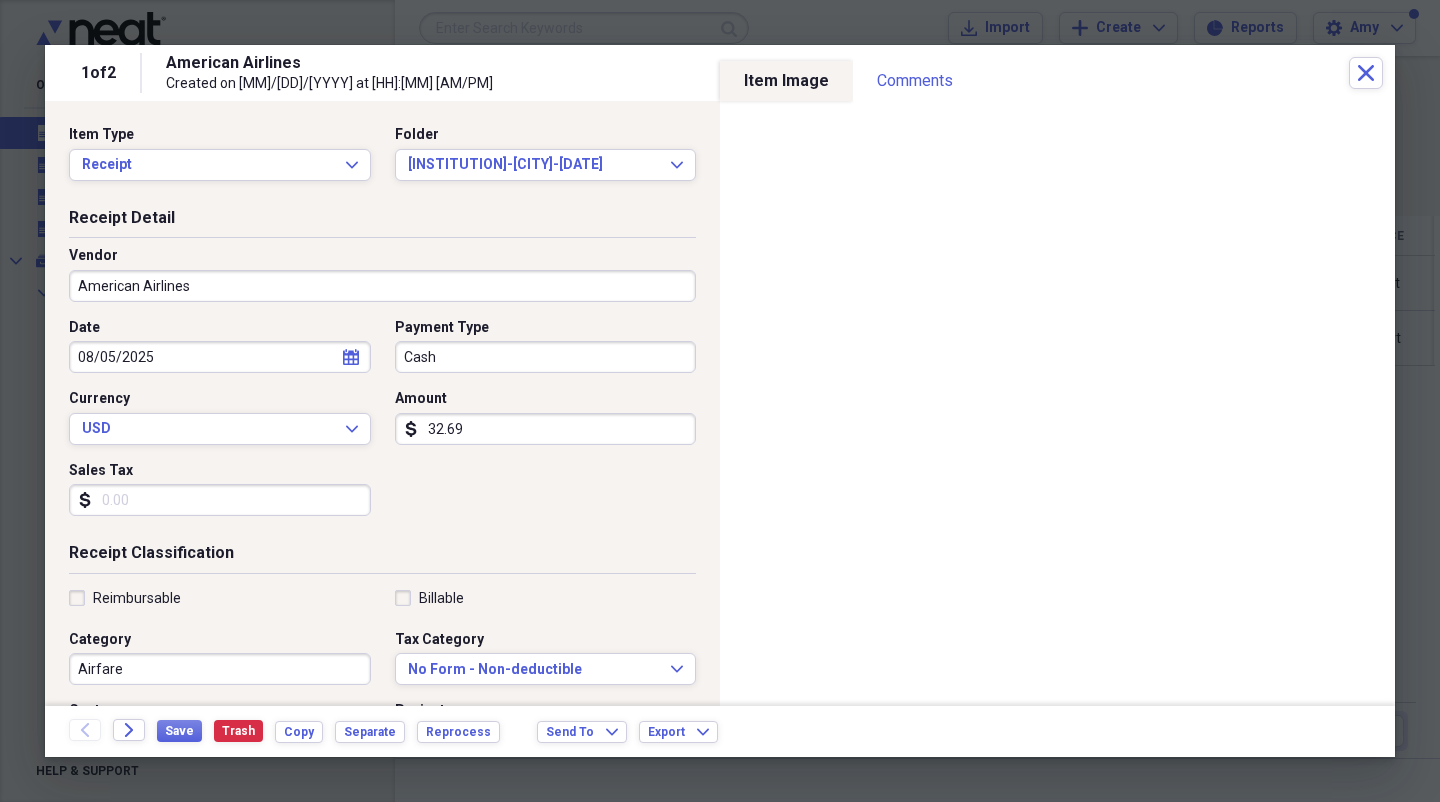 type on "326.96" 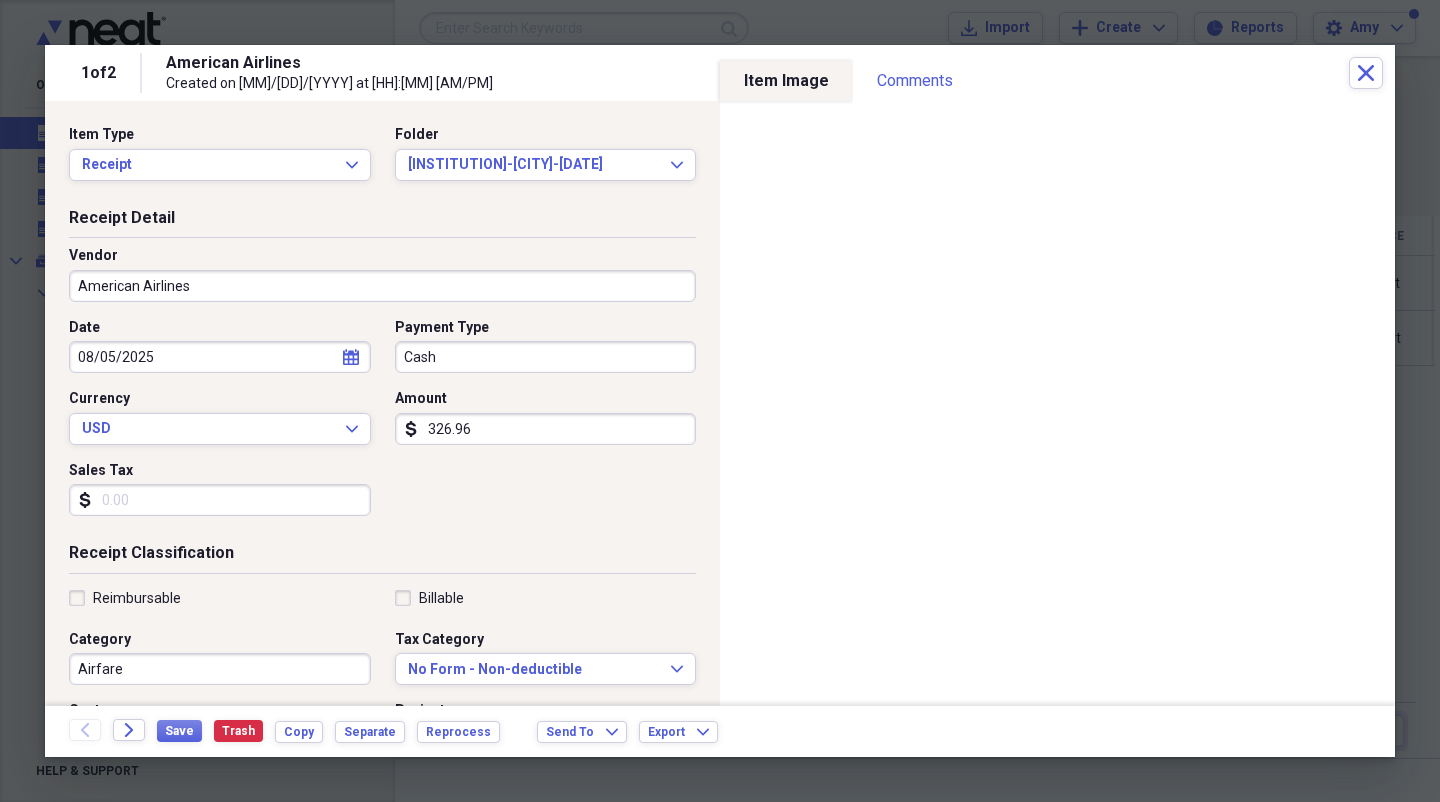 click on "Cash" at bounding box center [546, 357] 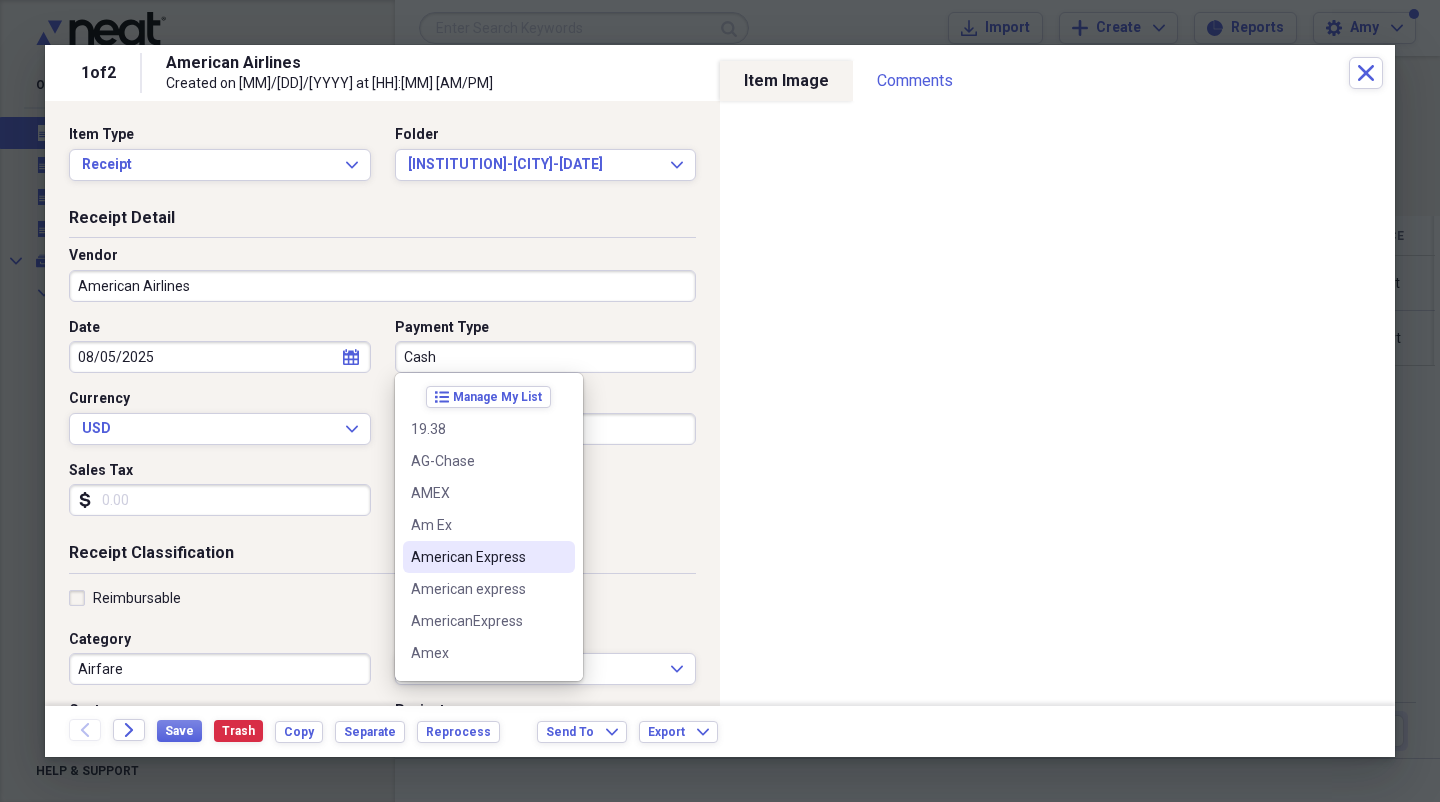 click on "American Express" at bounding box center [477, 557] 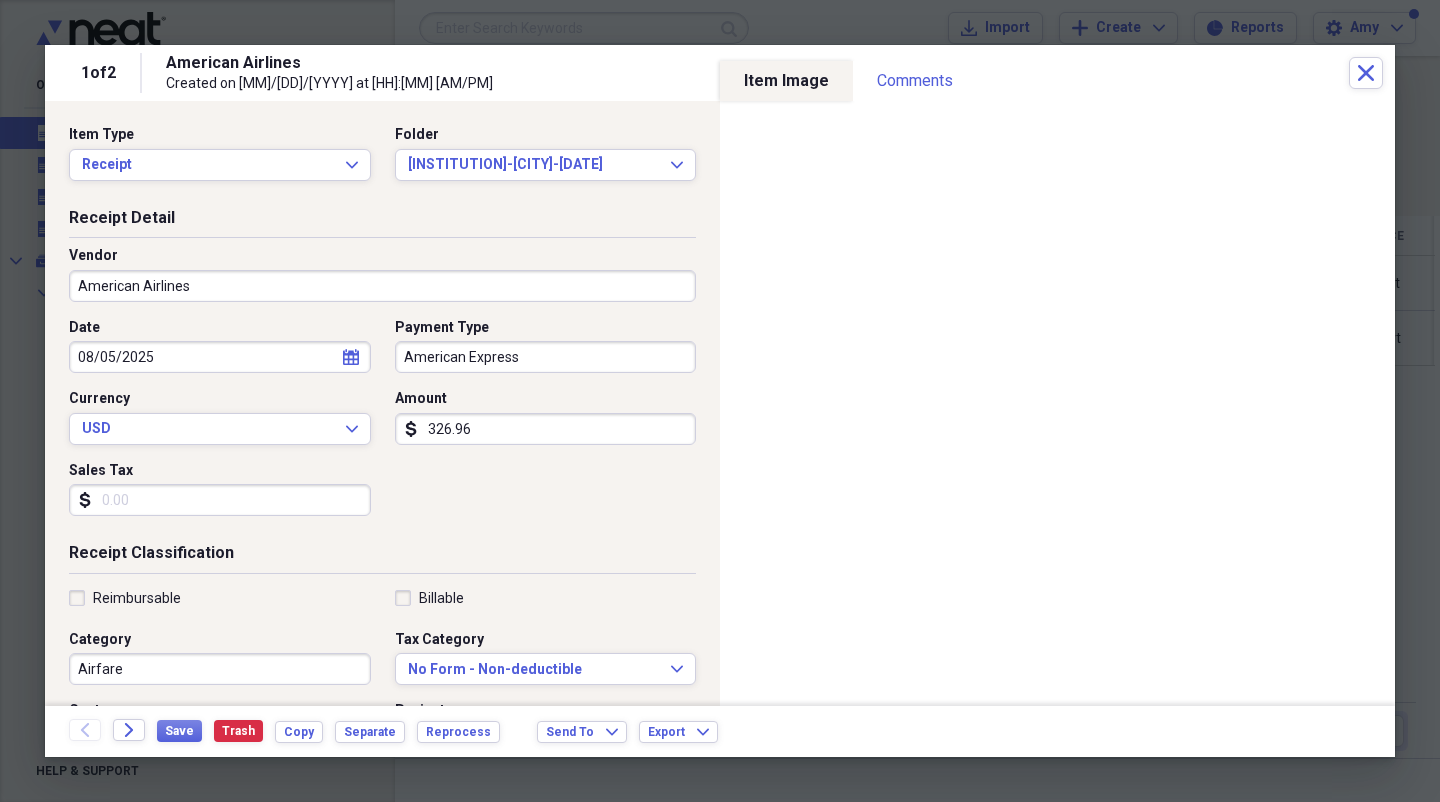 click on "Billable" at bounding box center [429, 598] 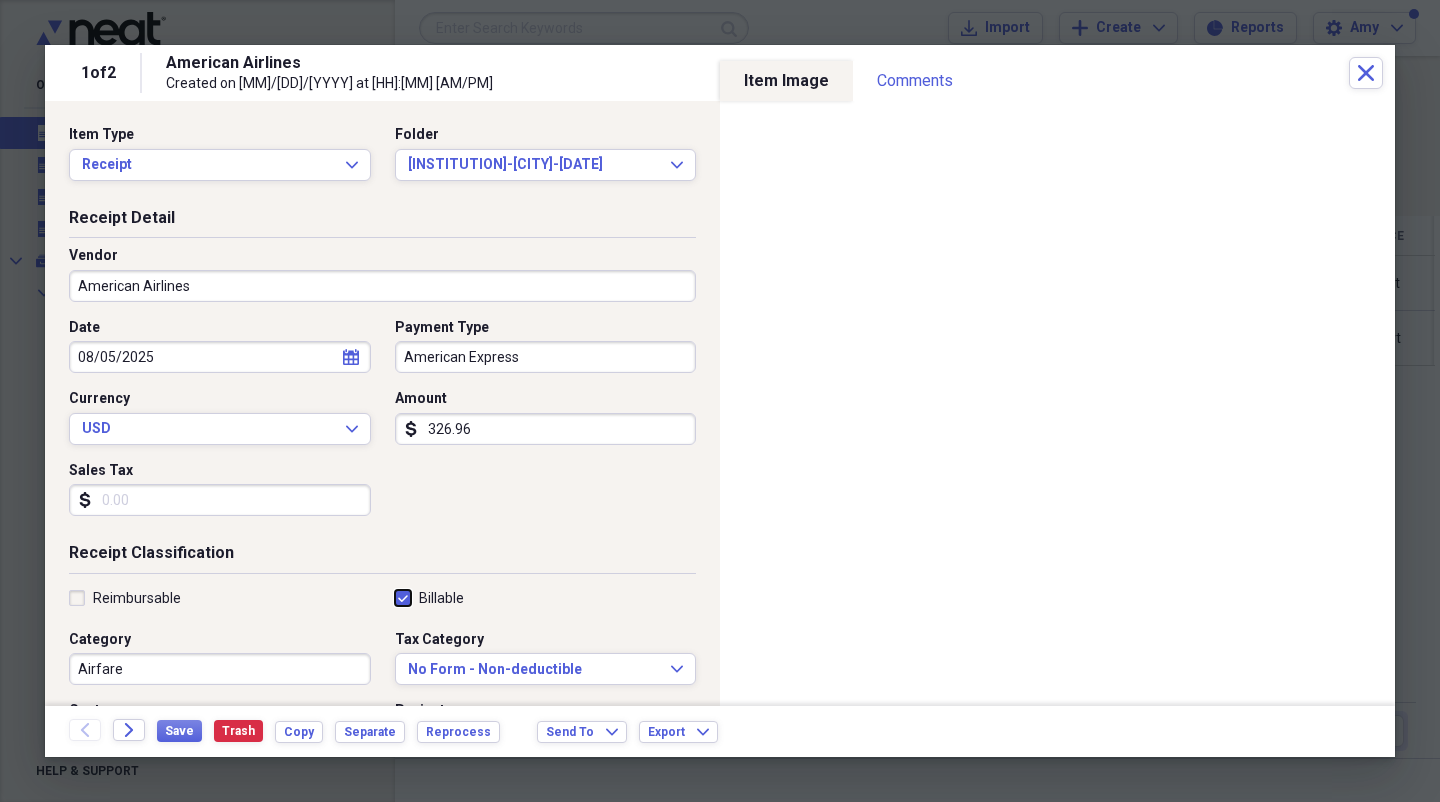 checkbox on "true" 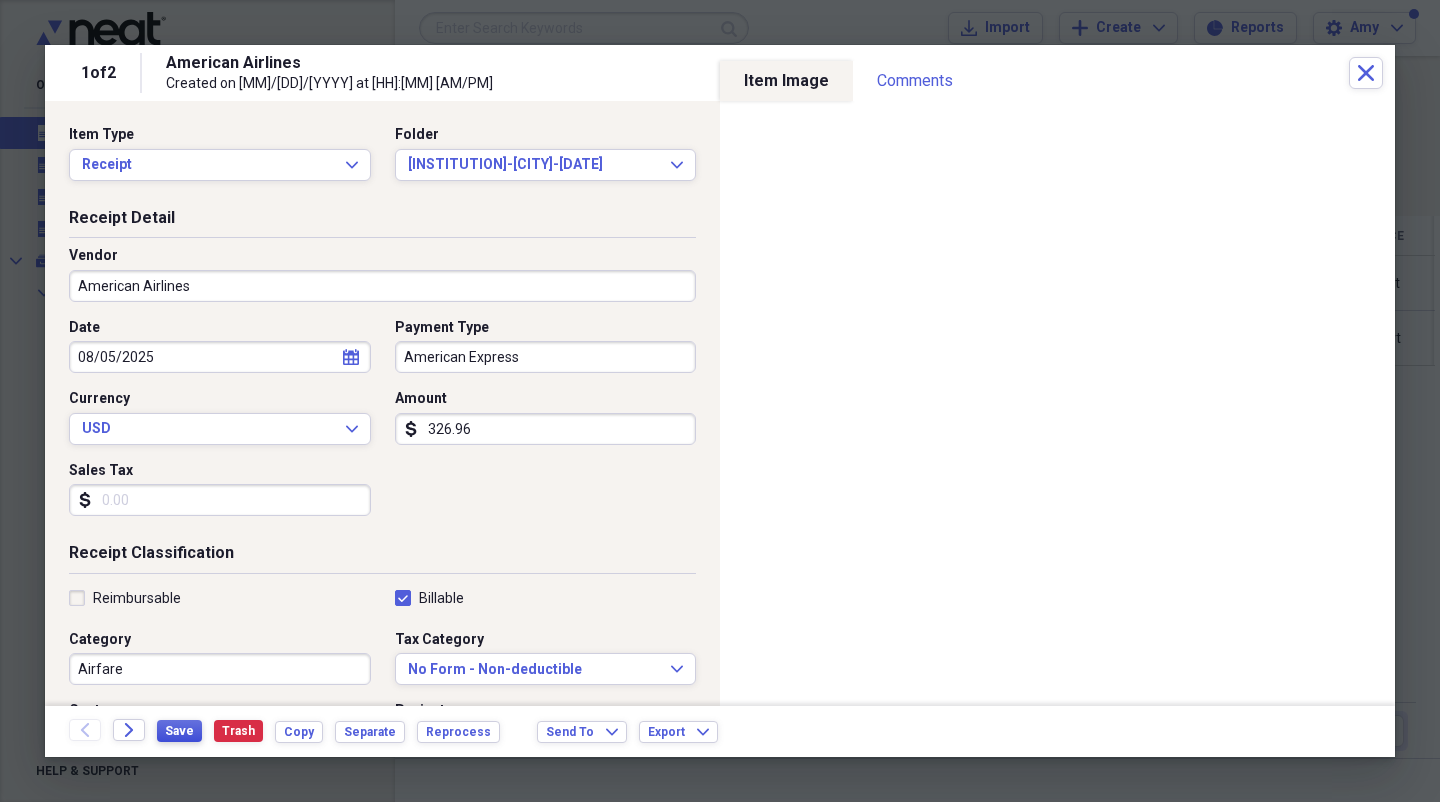 click on "Save" at bounding box center (179, 731) 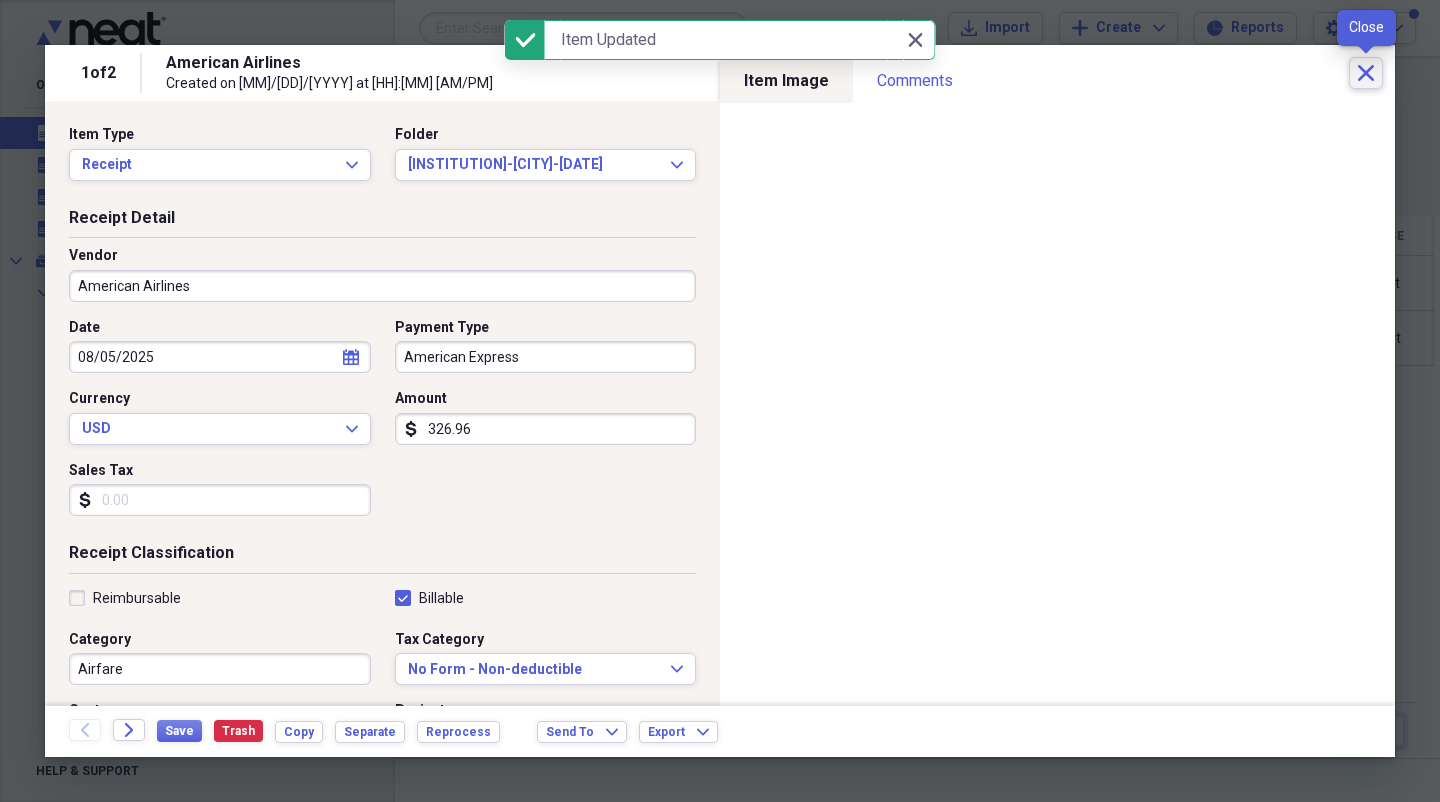 click on "Close" at bounding box center (1366, 73) 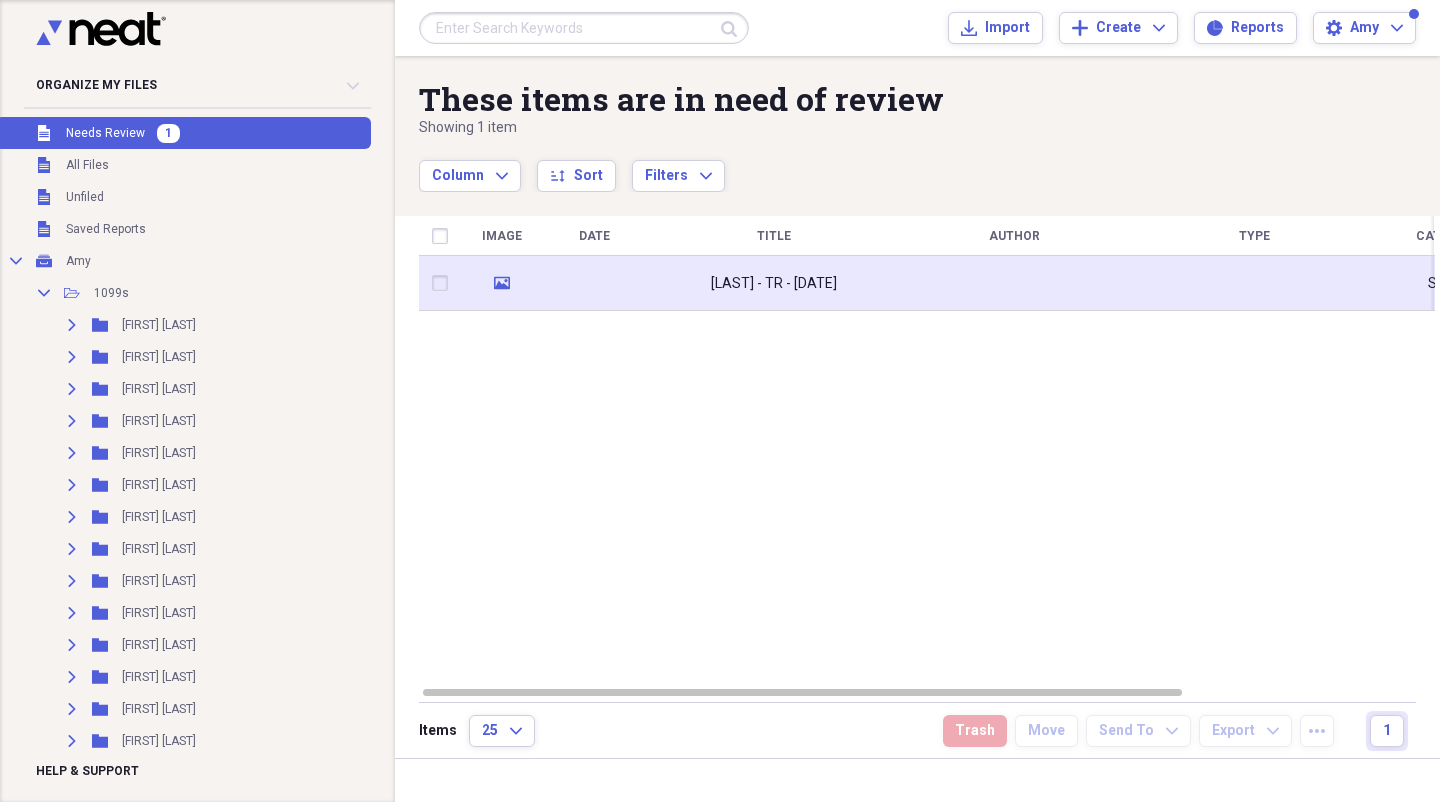 click on "[LAST] - TR - [DATE]" at bounding box center (774, 283) 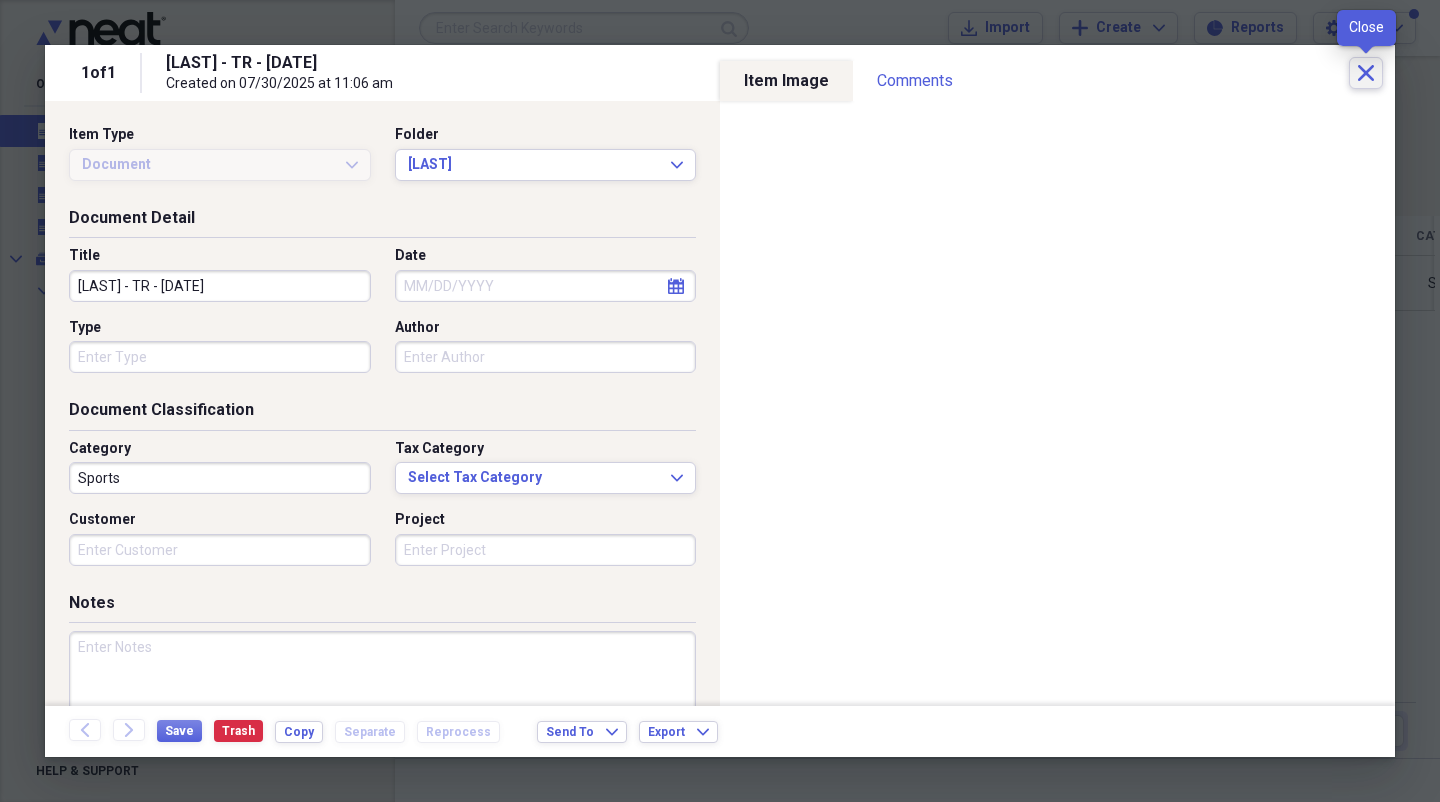 click on "Close" at bounding box center [1366, 73] 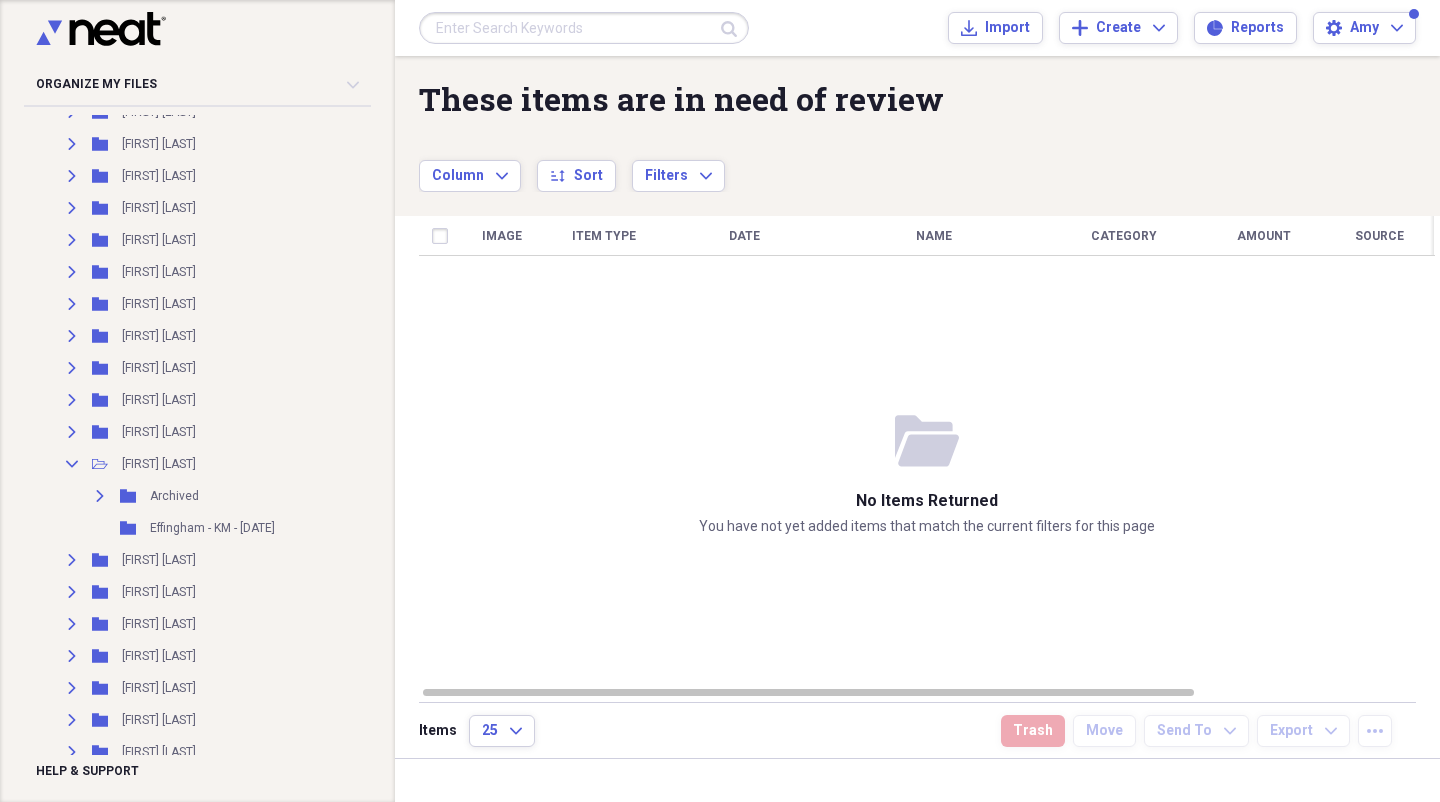 scroll, scrollTop: 0, scrollLeft: 0, axis: both 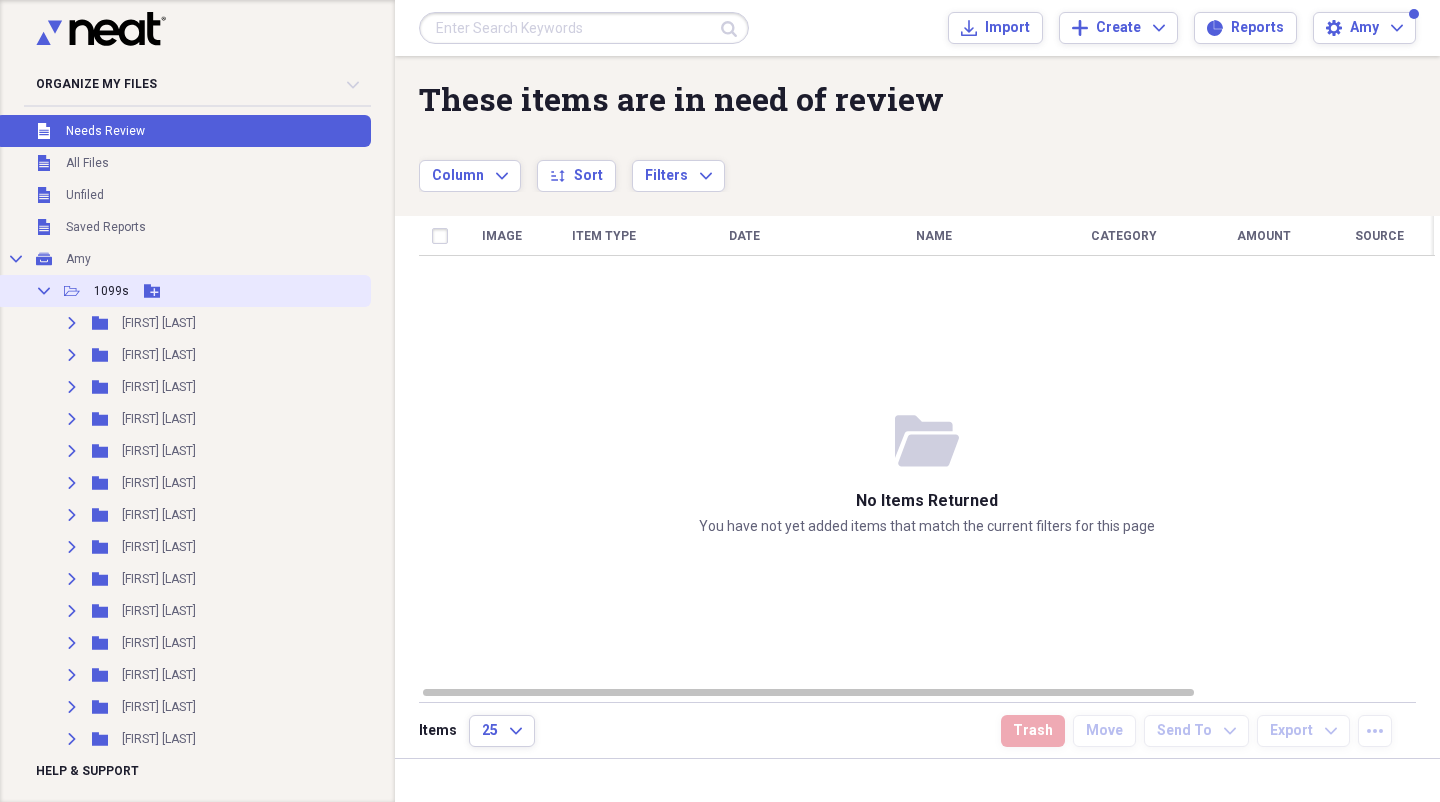 click on "Collapse" 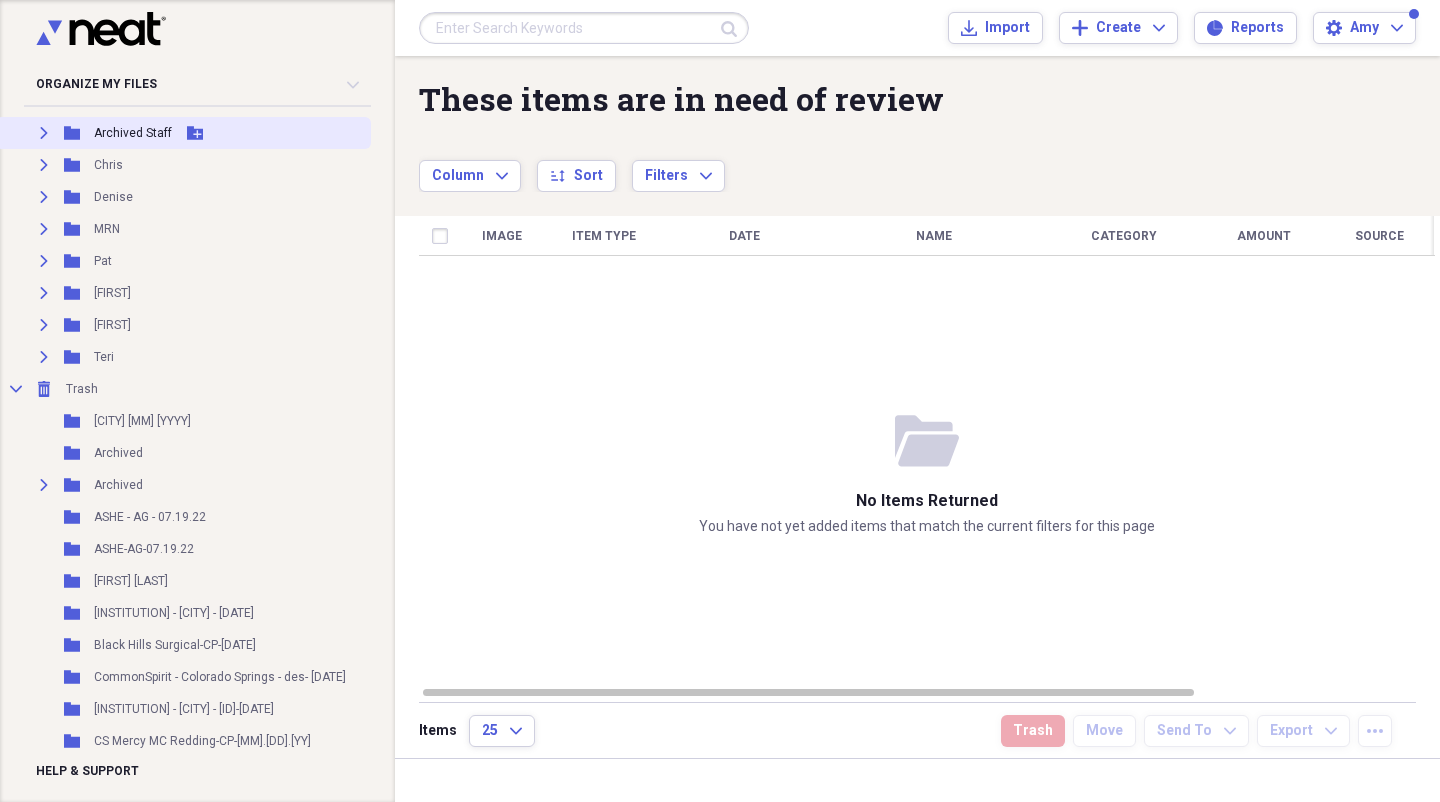 scroll, scrollTop: 174, scrollLeft: 0, axis: vertical 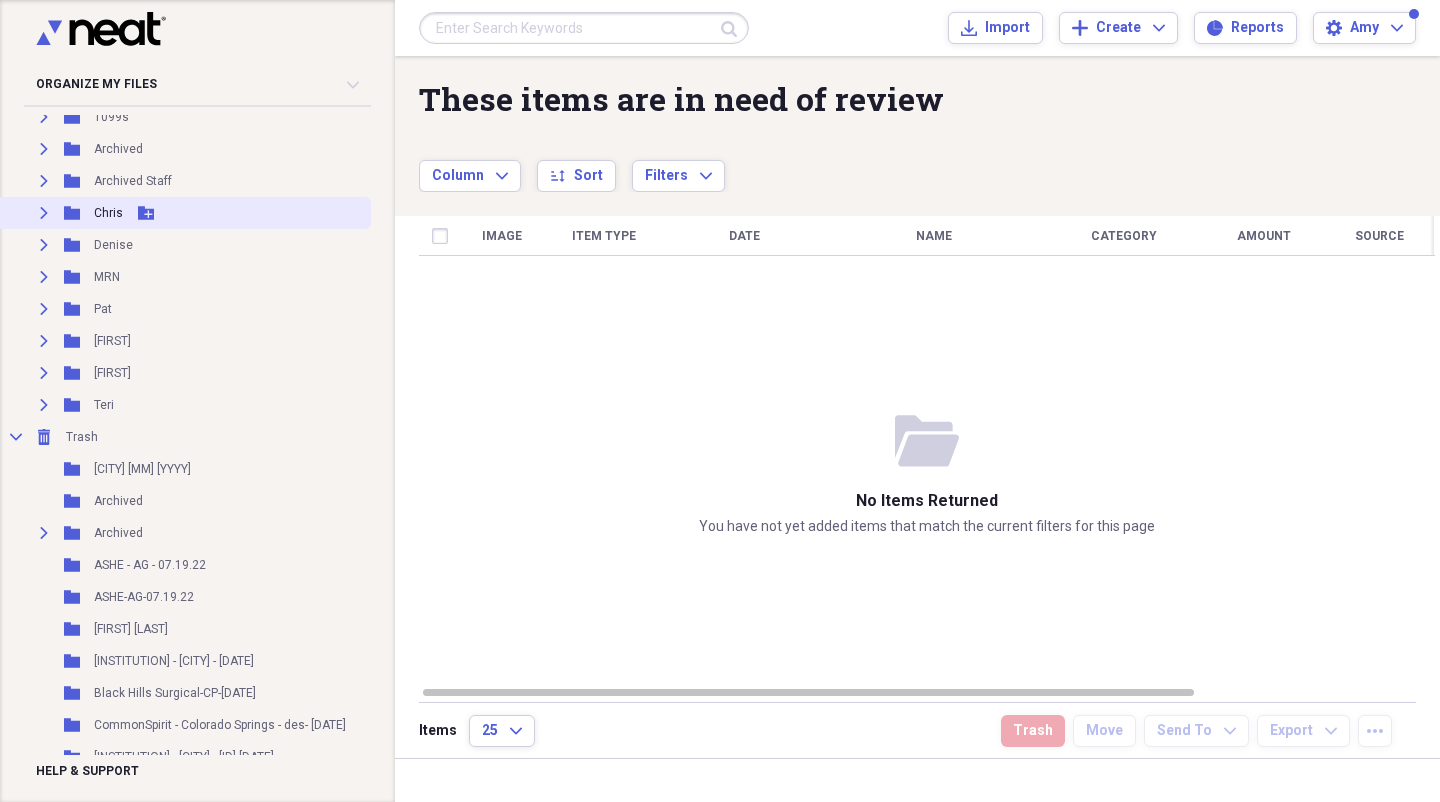 click on "Expand" 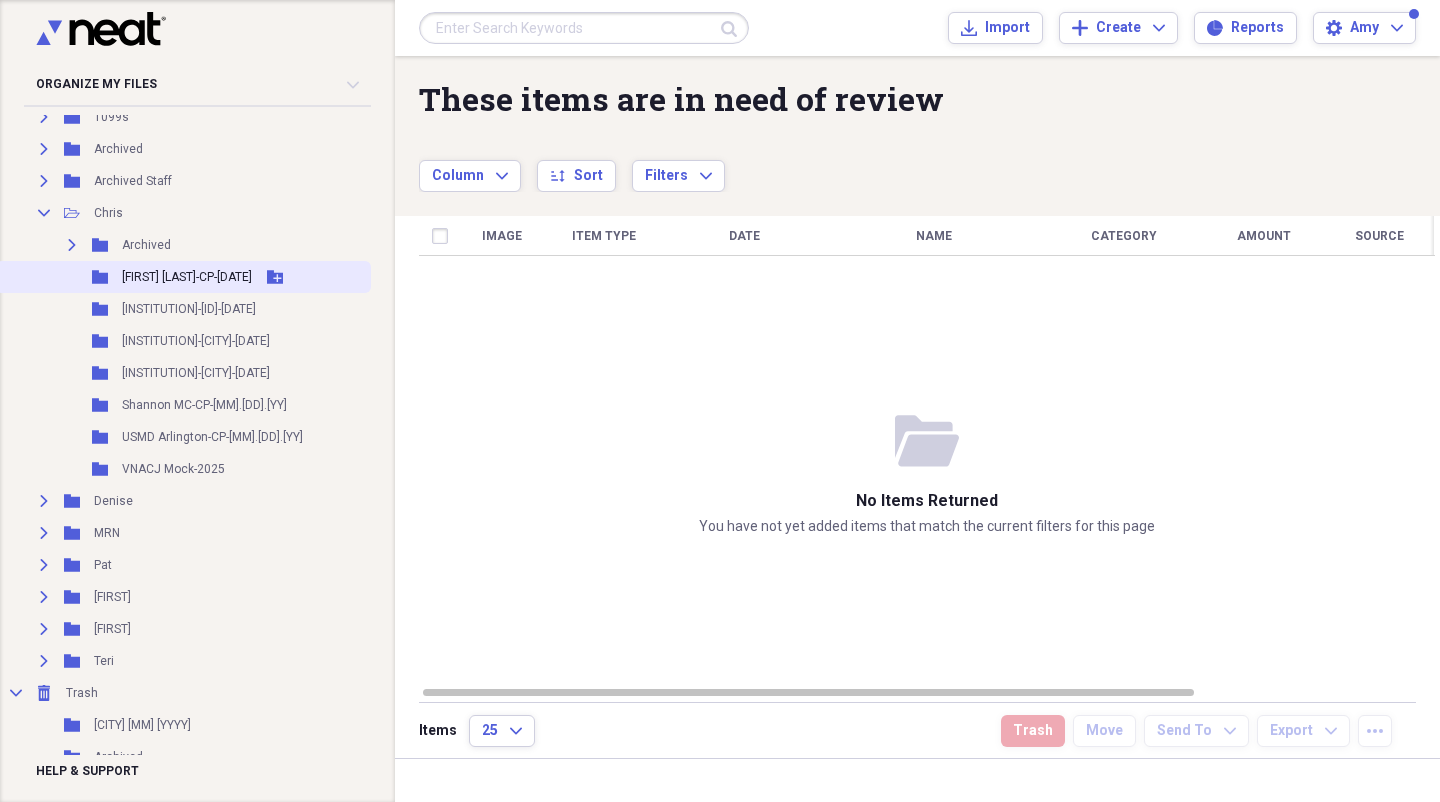click on "[FIRST] [LAST]-CP-[DATE]" at bounding box center (187, 277) 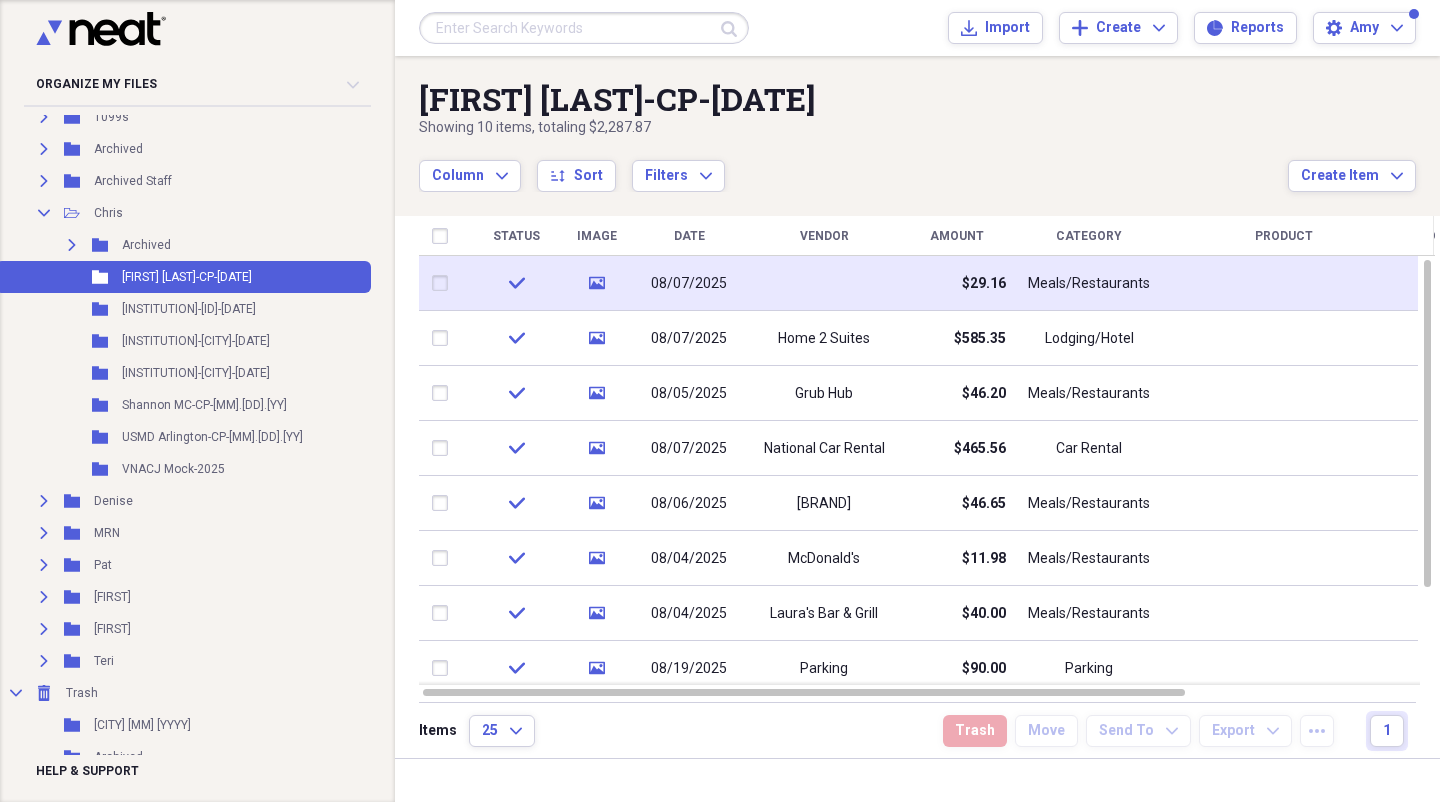 click at bounding box center (824, 283) 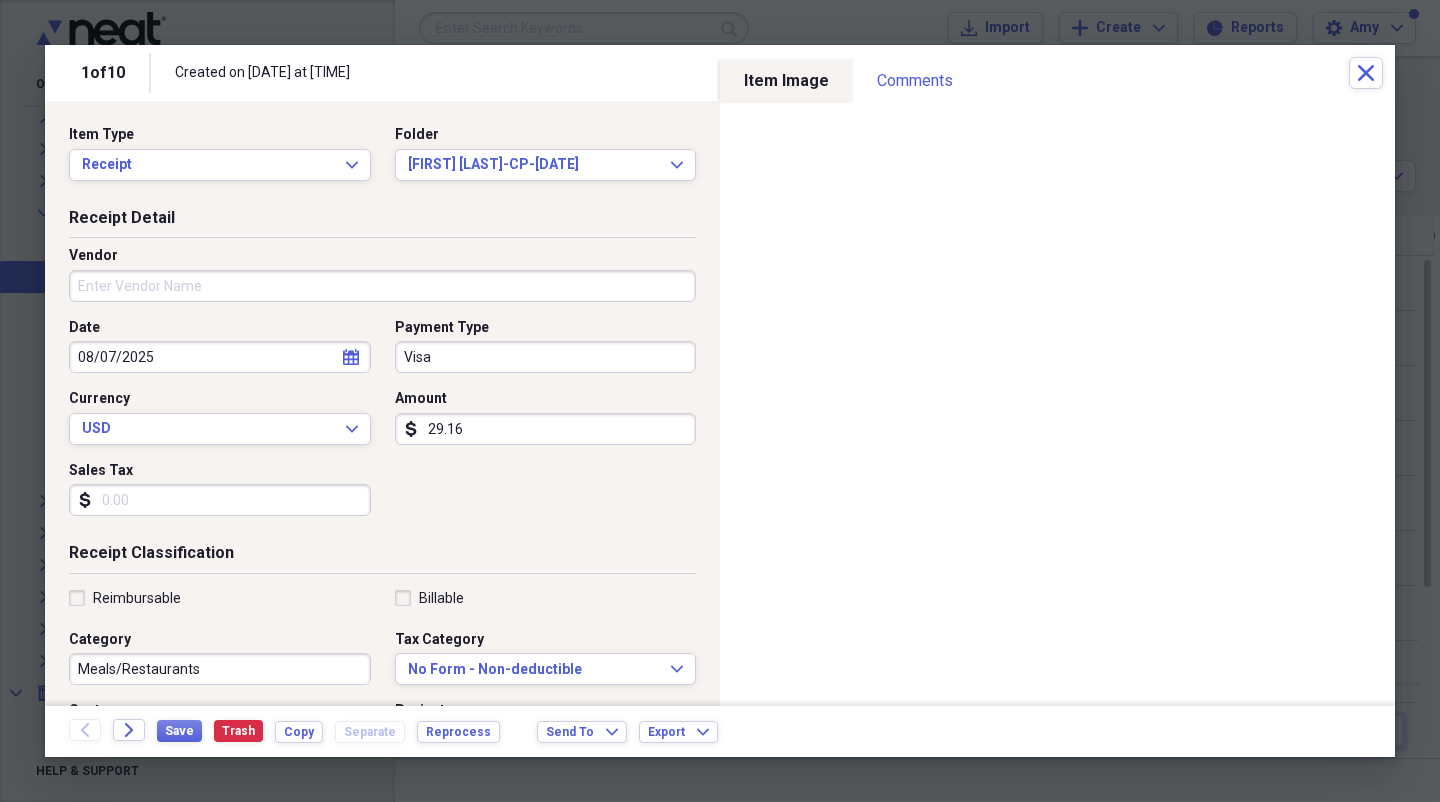 click on "Vendor" at bounding box center (382, 286) 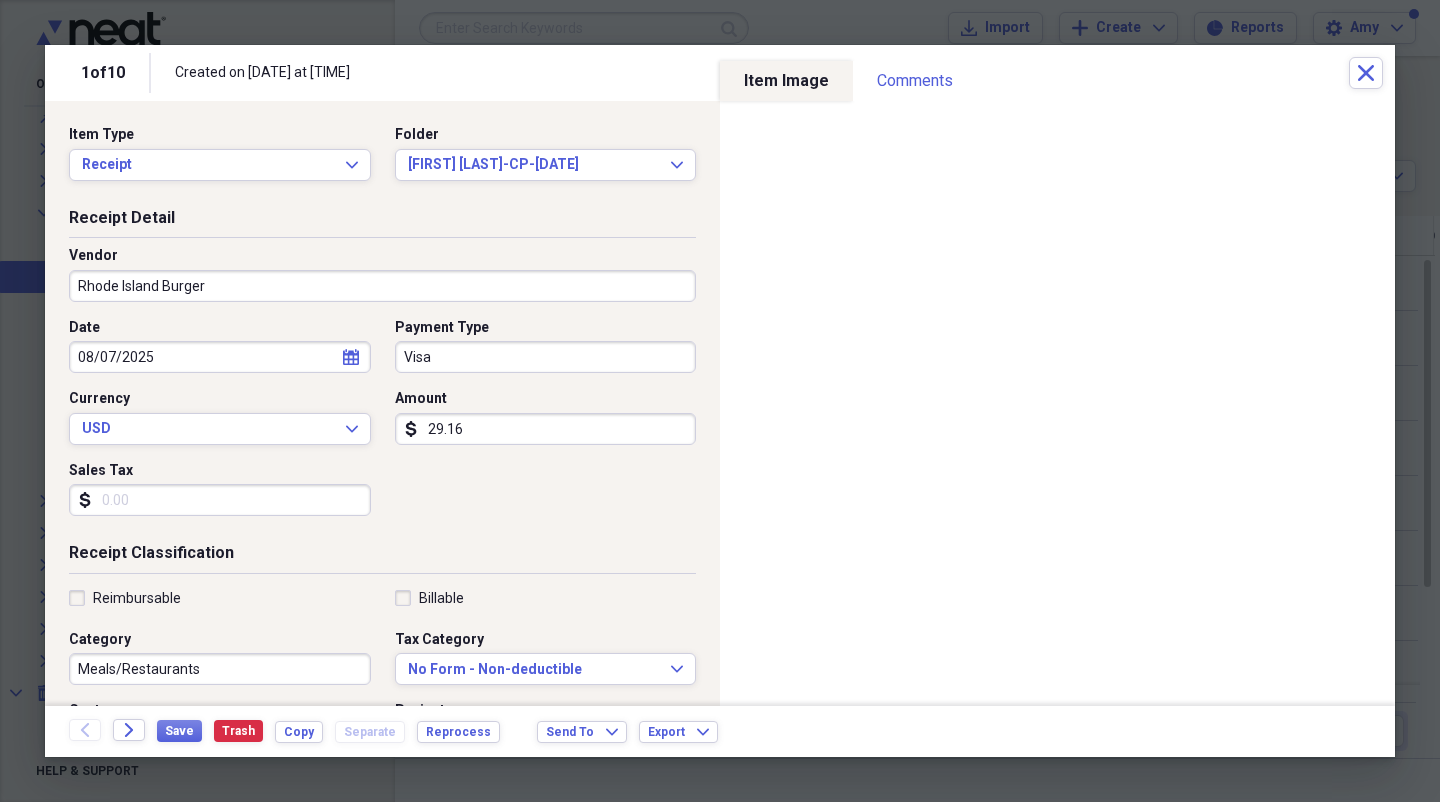 type on "Rhode Island Burger" 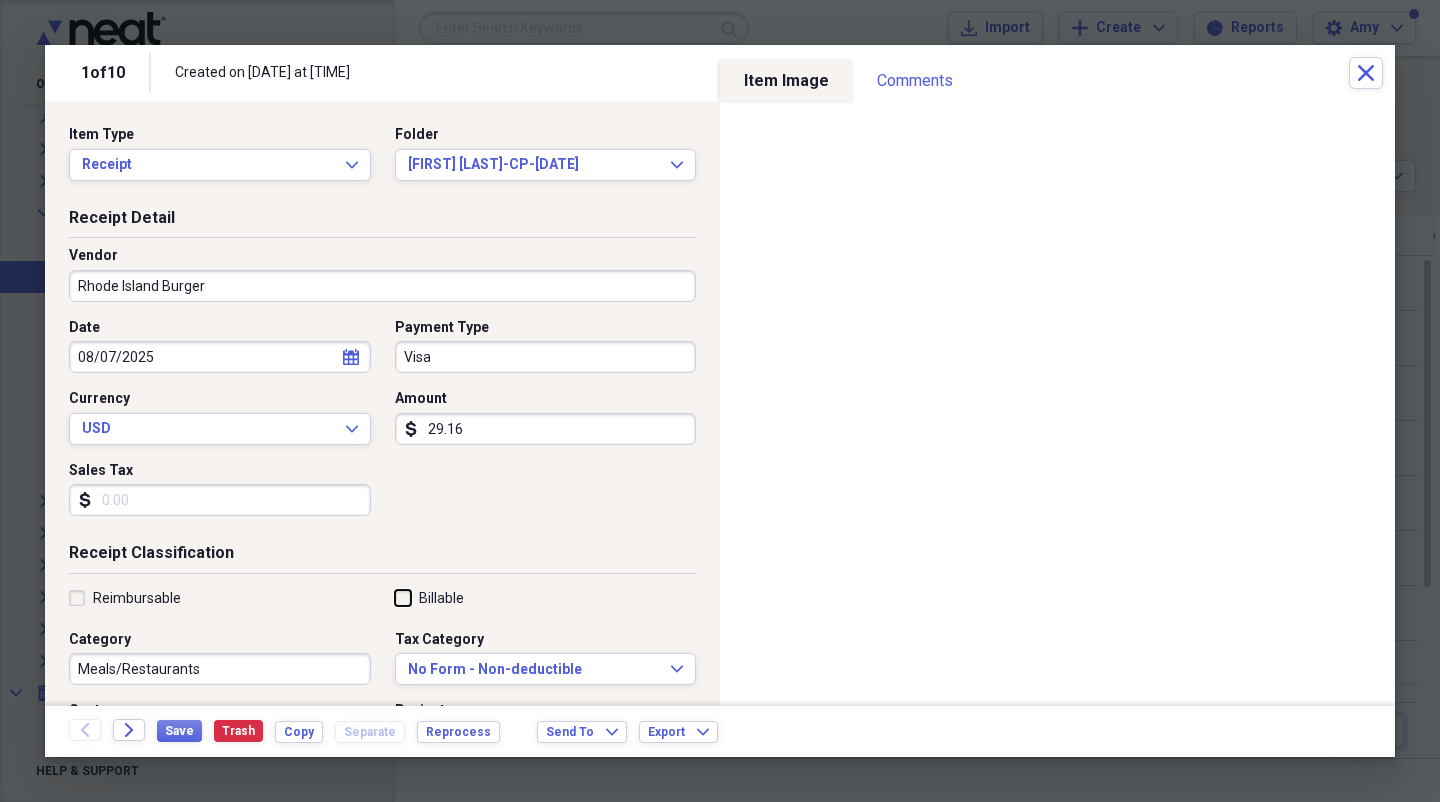 click on "Billable" at bounding box center (395, 597) 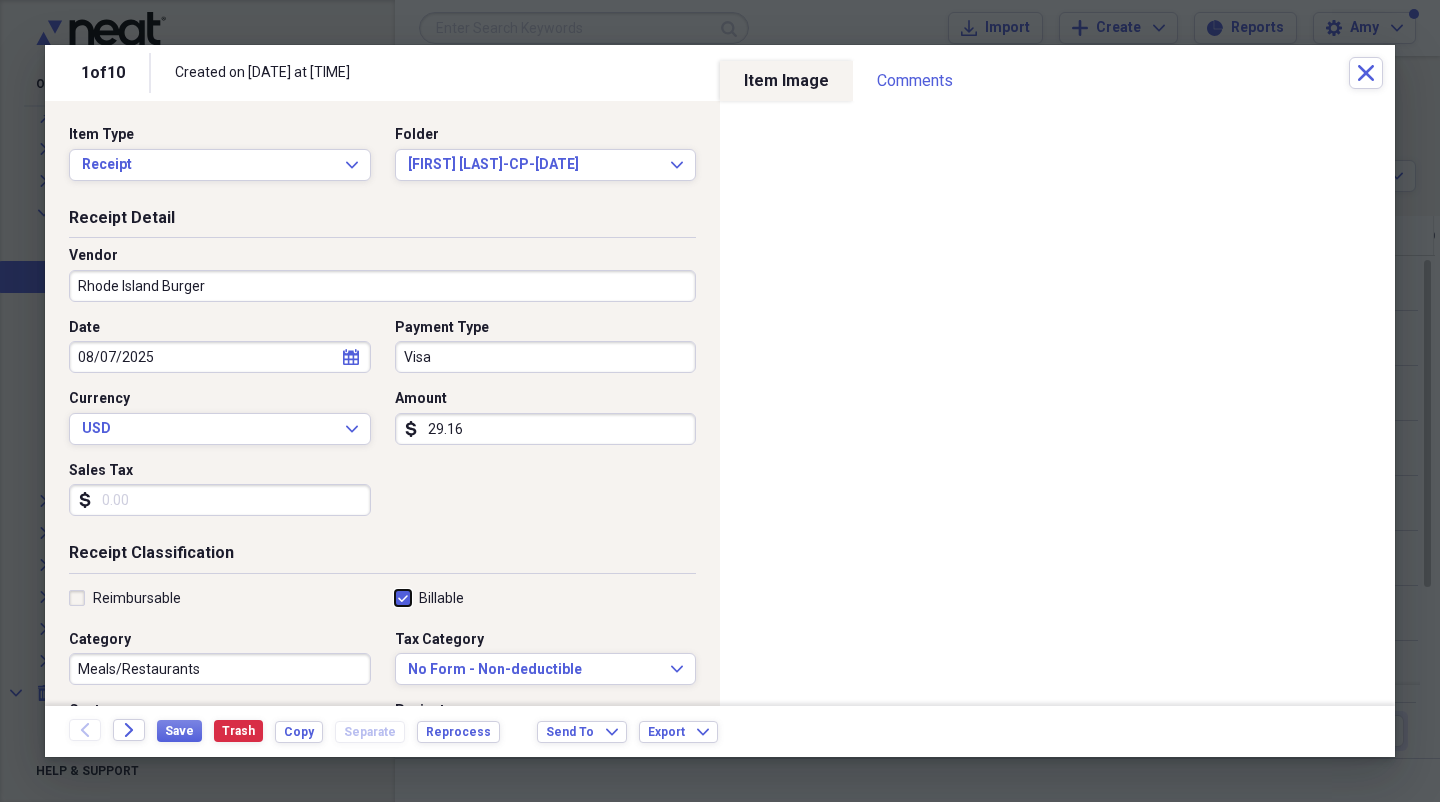 checkbox on "true" 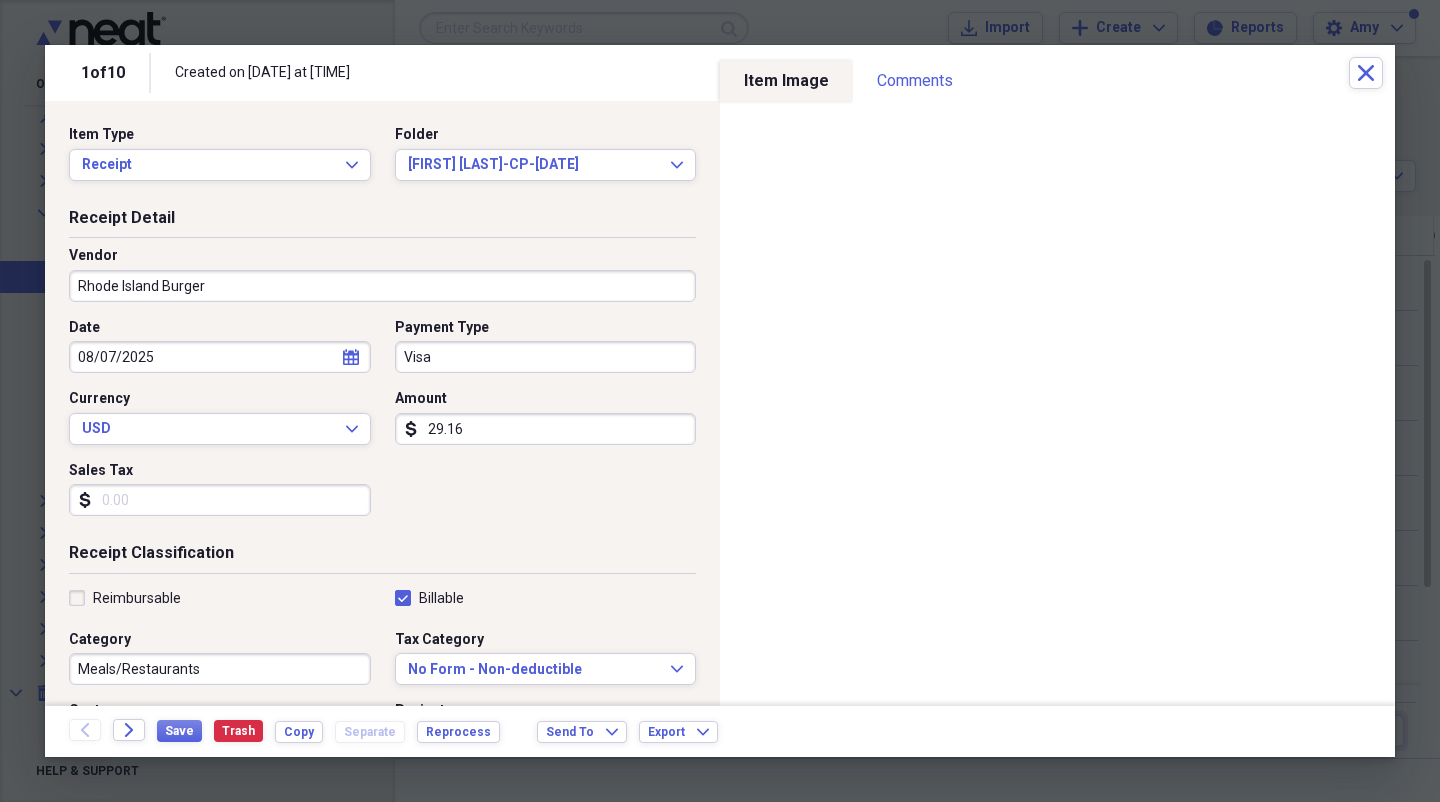 click on "Reimbursable" at bounding box center [125, 598] 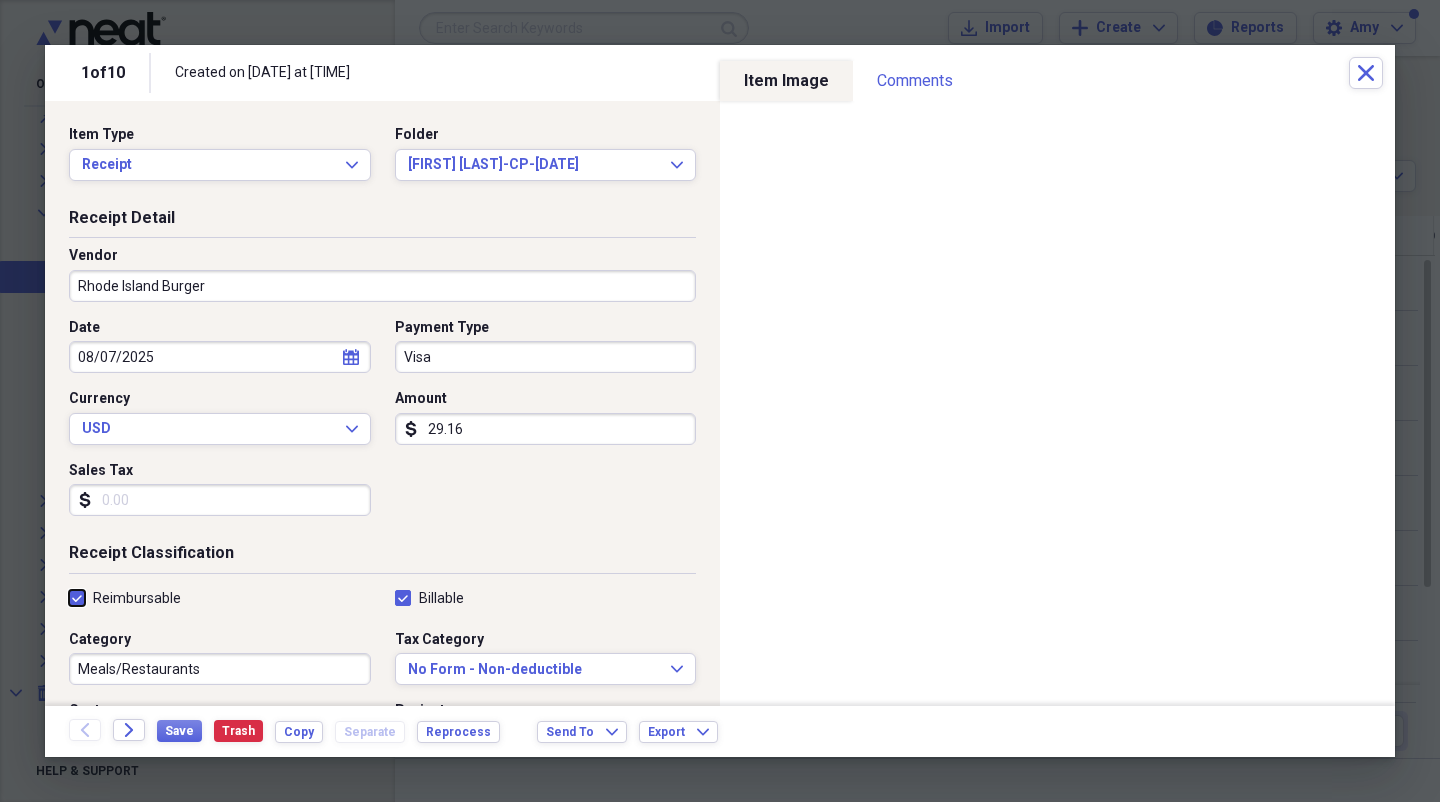 checkbox on "true" 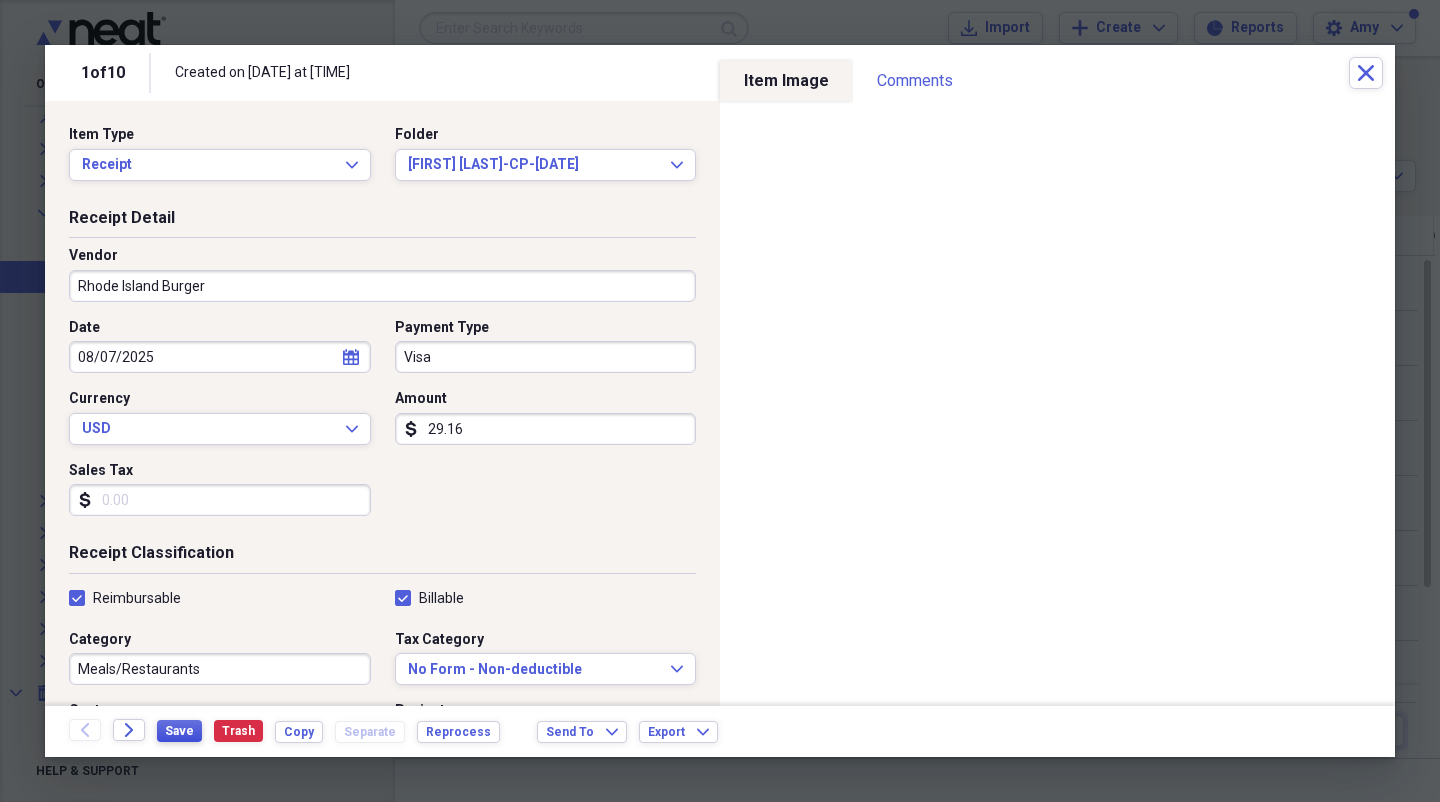 click on "Save" at bounding box center [179, 731] 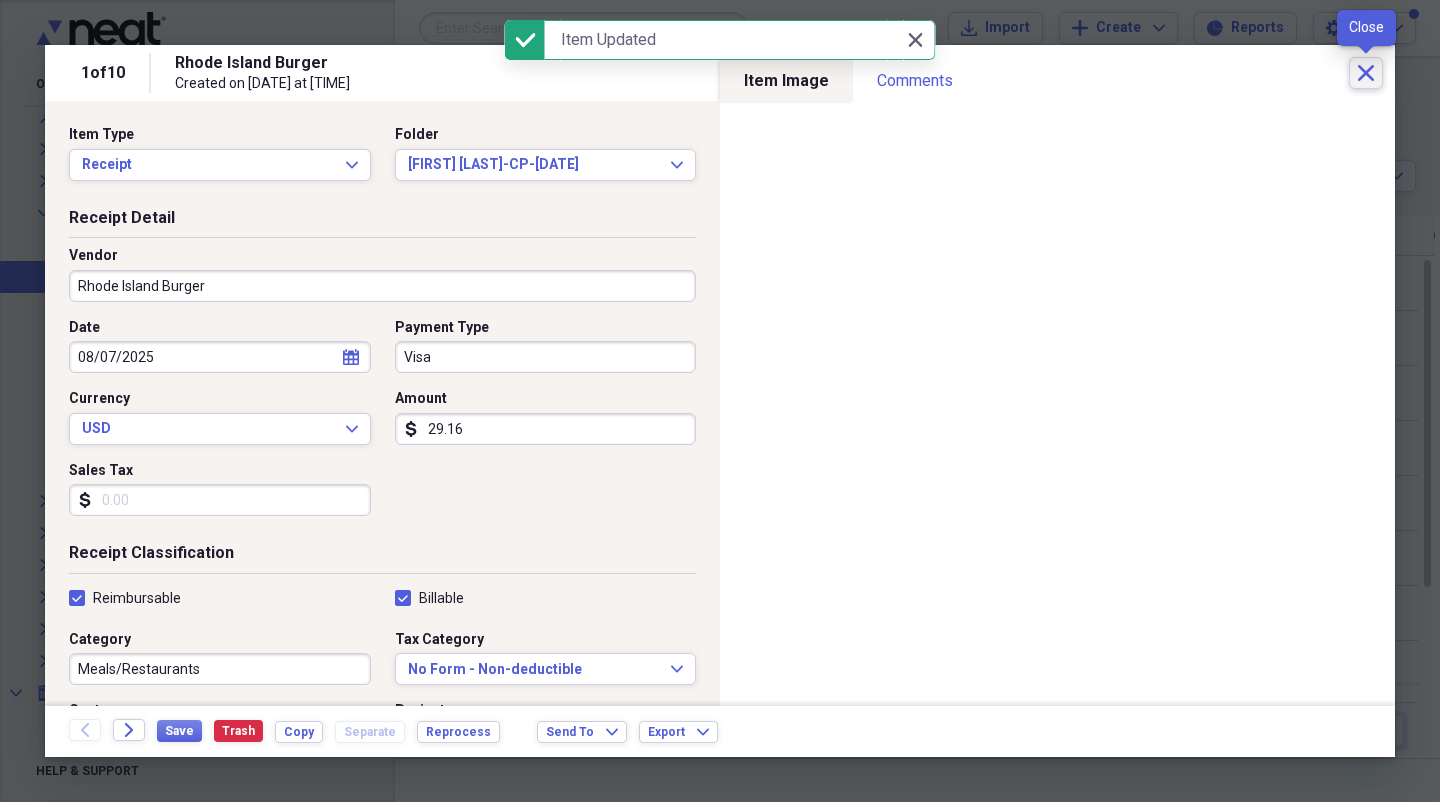 click on "Close" 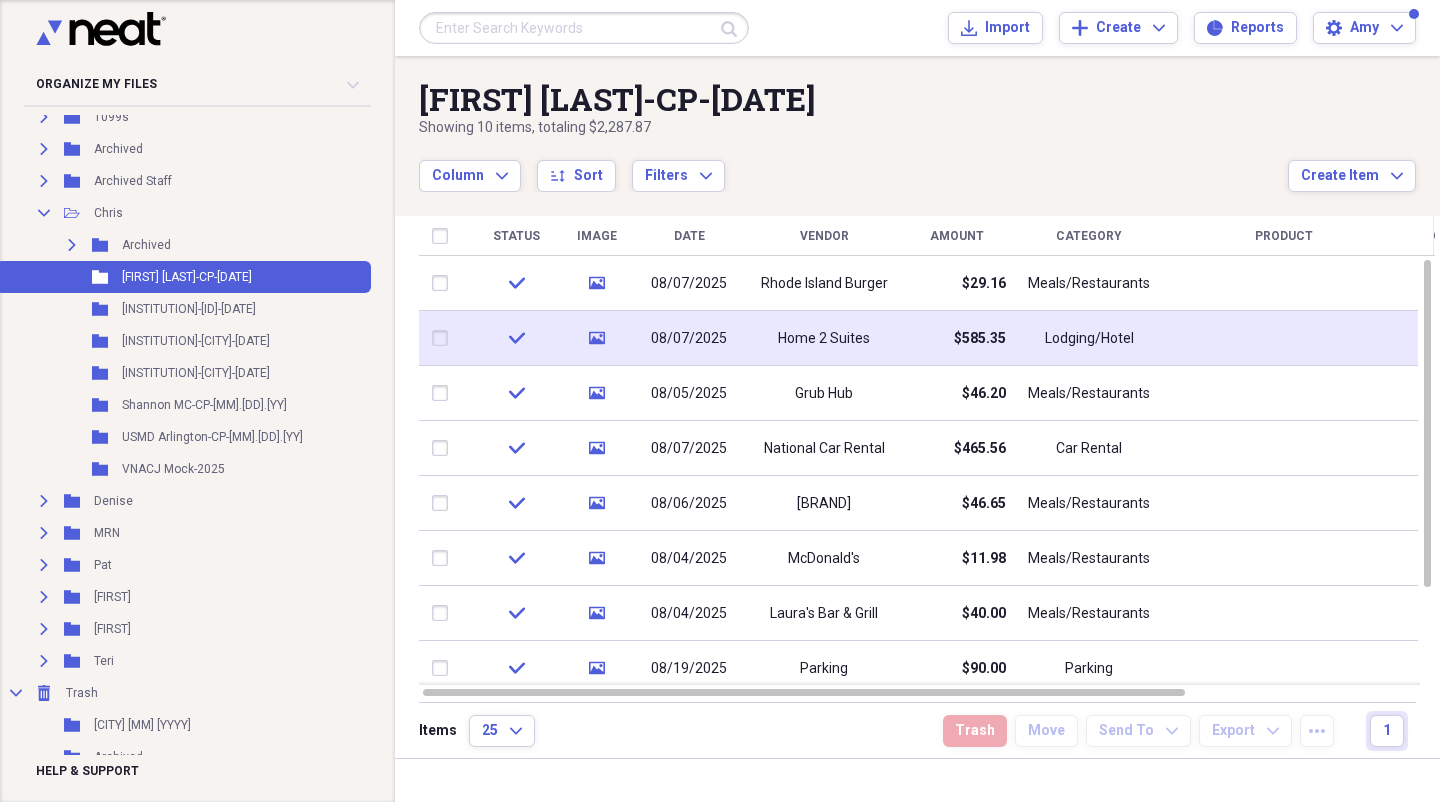 click on "Home 2 Suites" at bounding box center (824, 339) 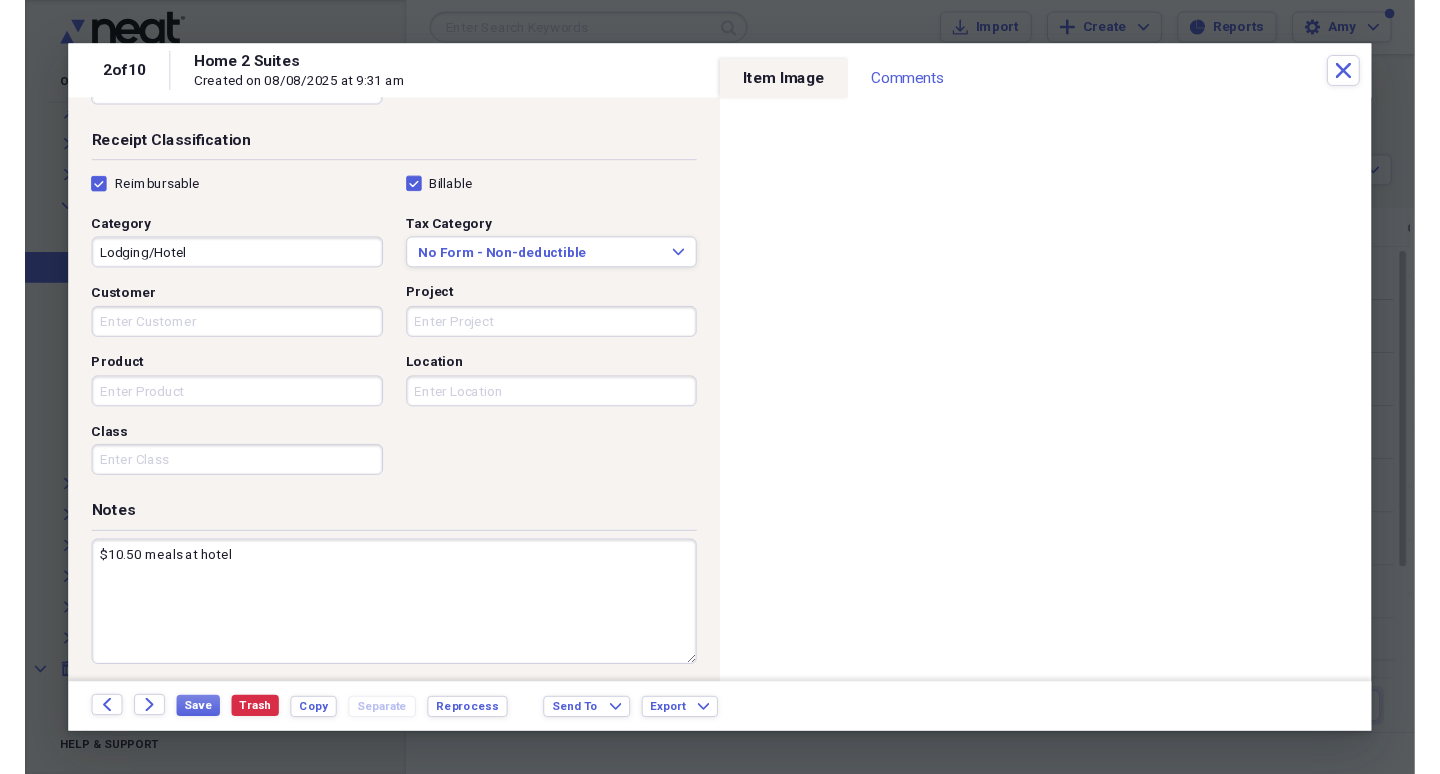 scroll, scrollTop: 416, scrollLeft: 0, axis: vertical 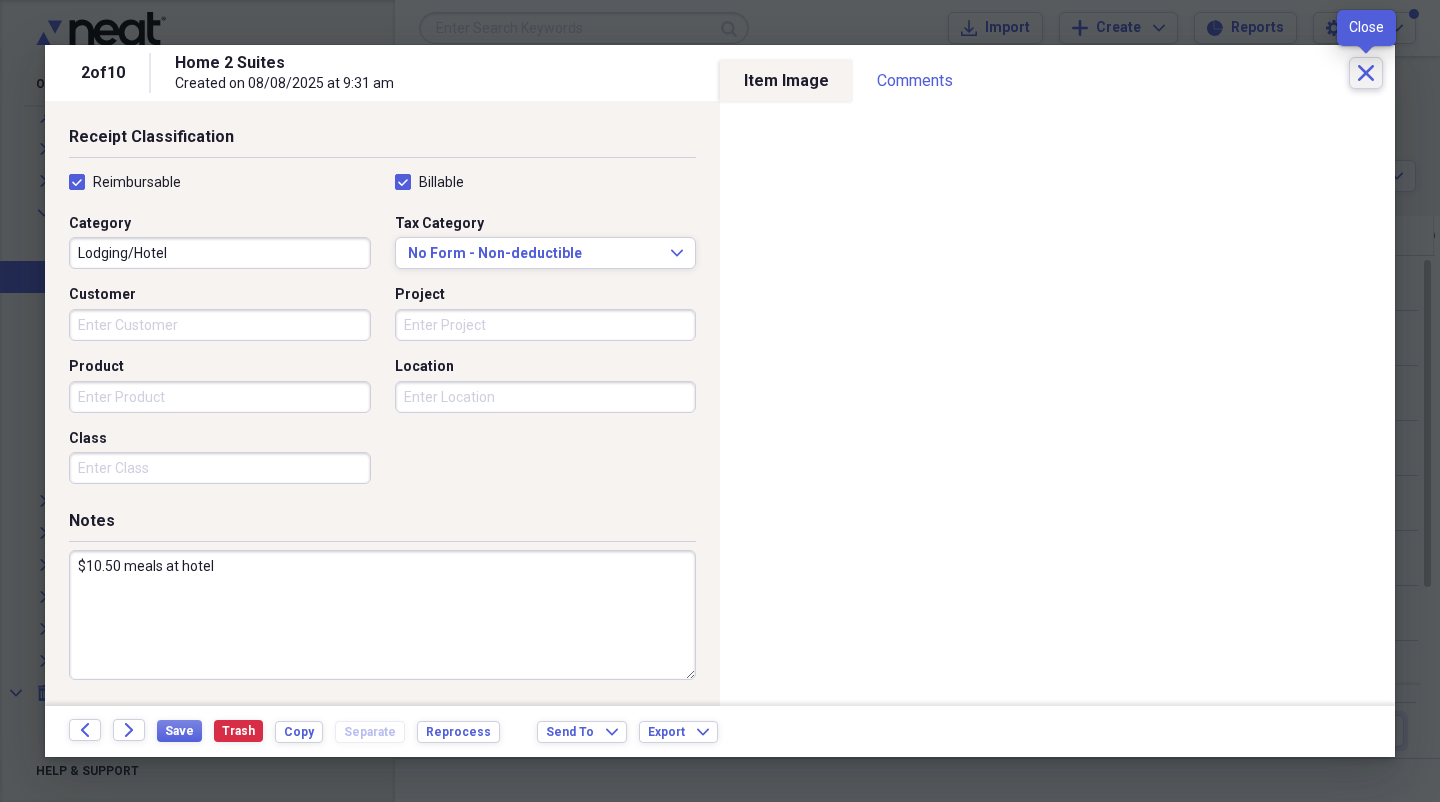 click on "Close" 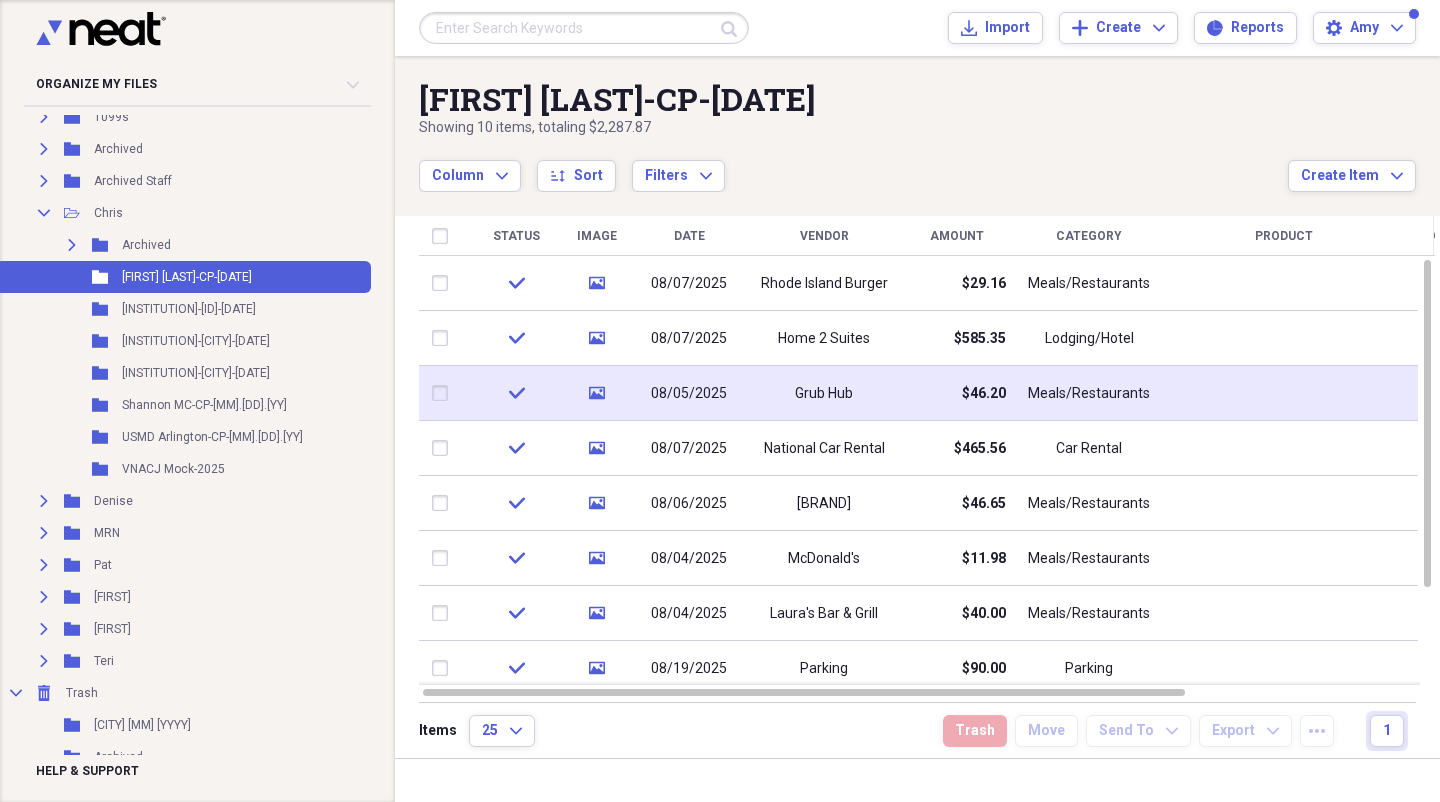click on "$46.20" at bounding box center [956, 393] 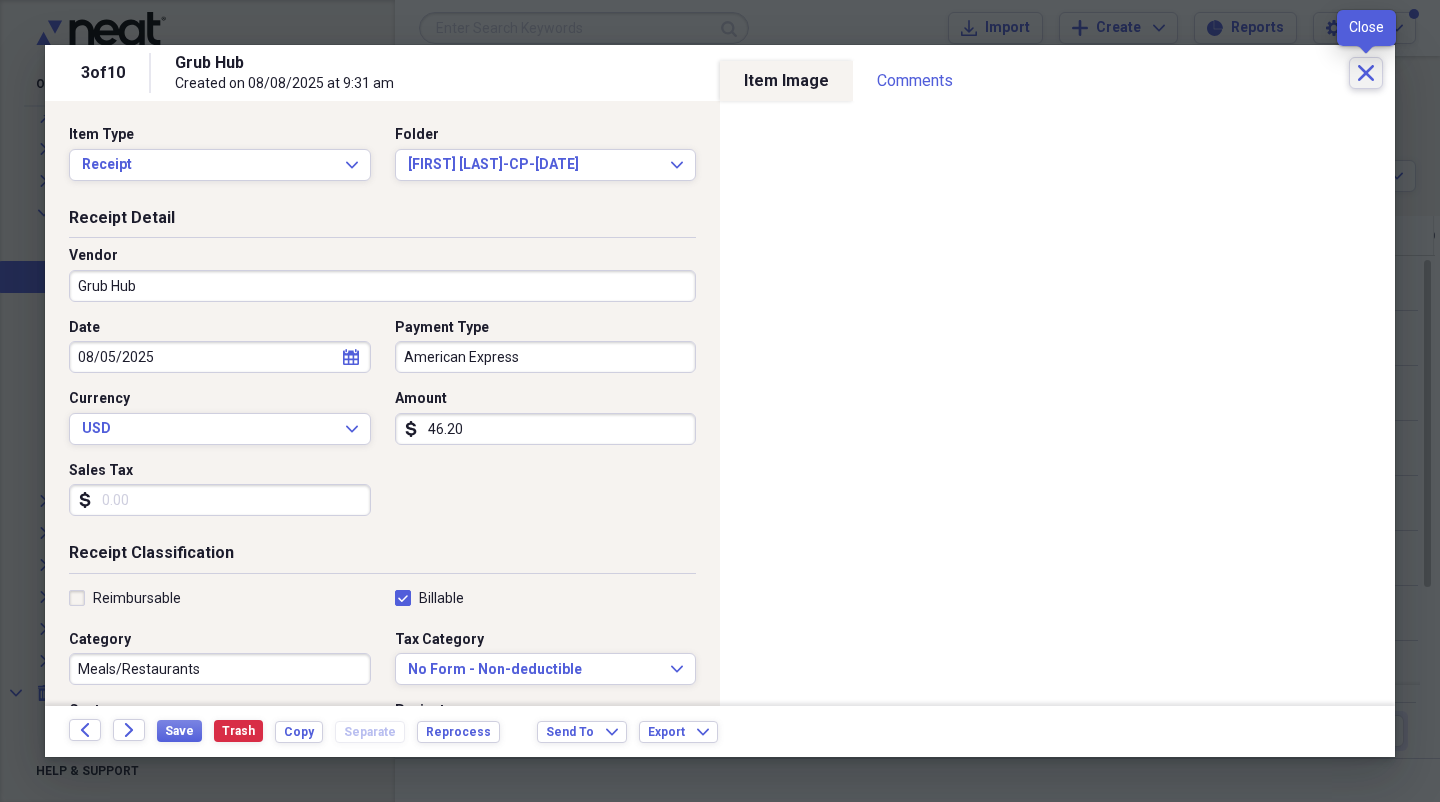 click on "Close" 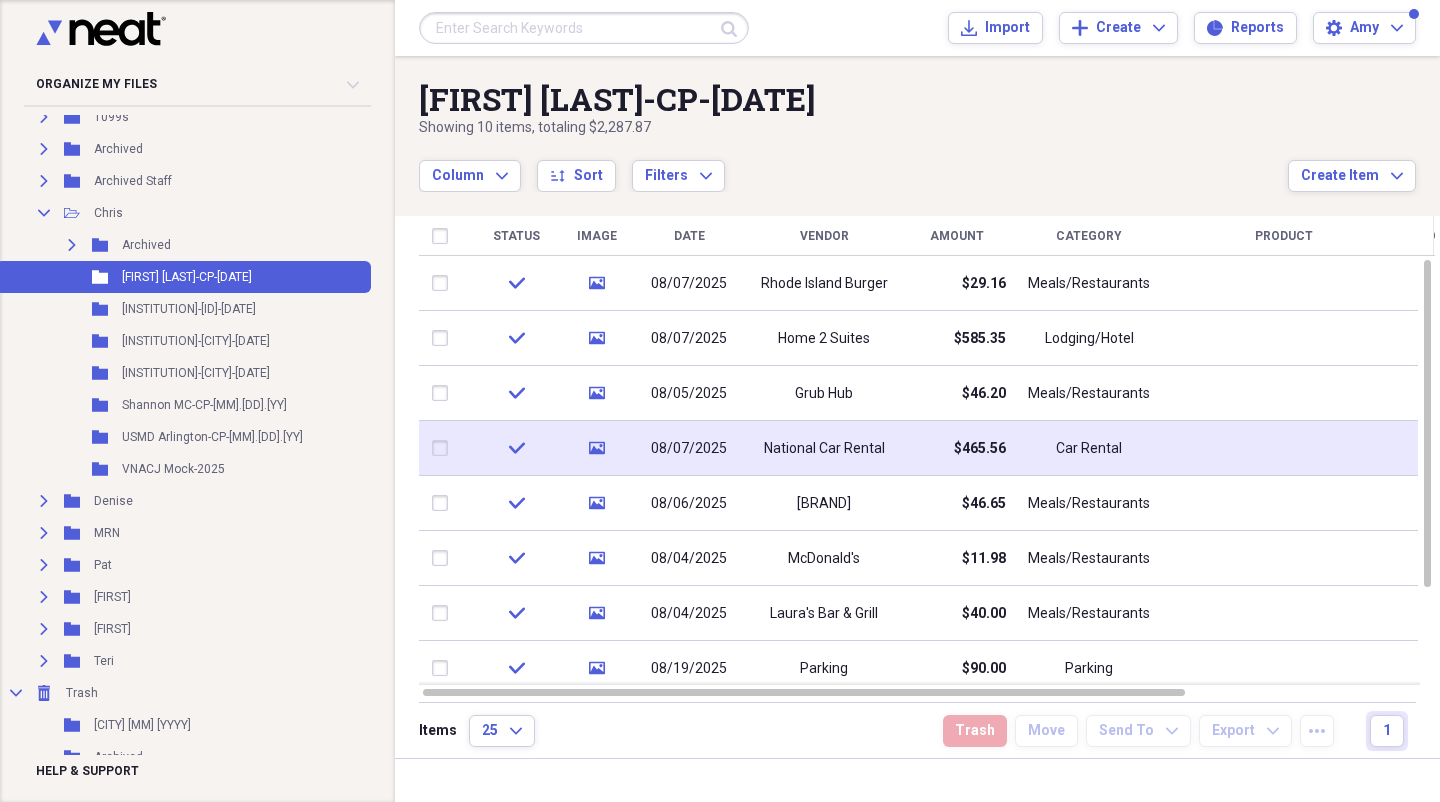 click on "National Car Rental" at bounding box center [824, 449] 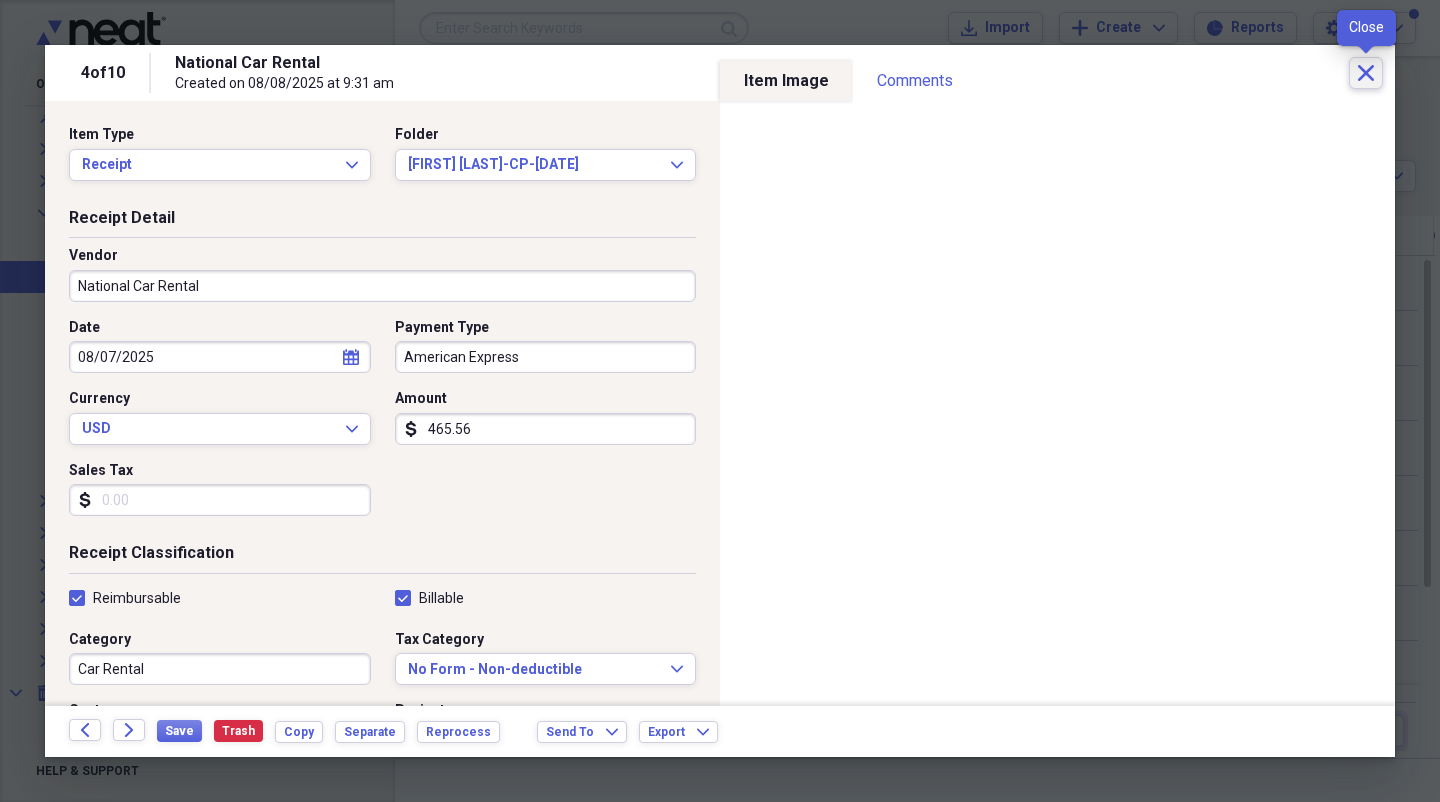click on "Close" 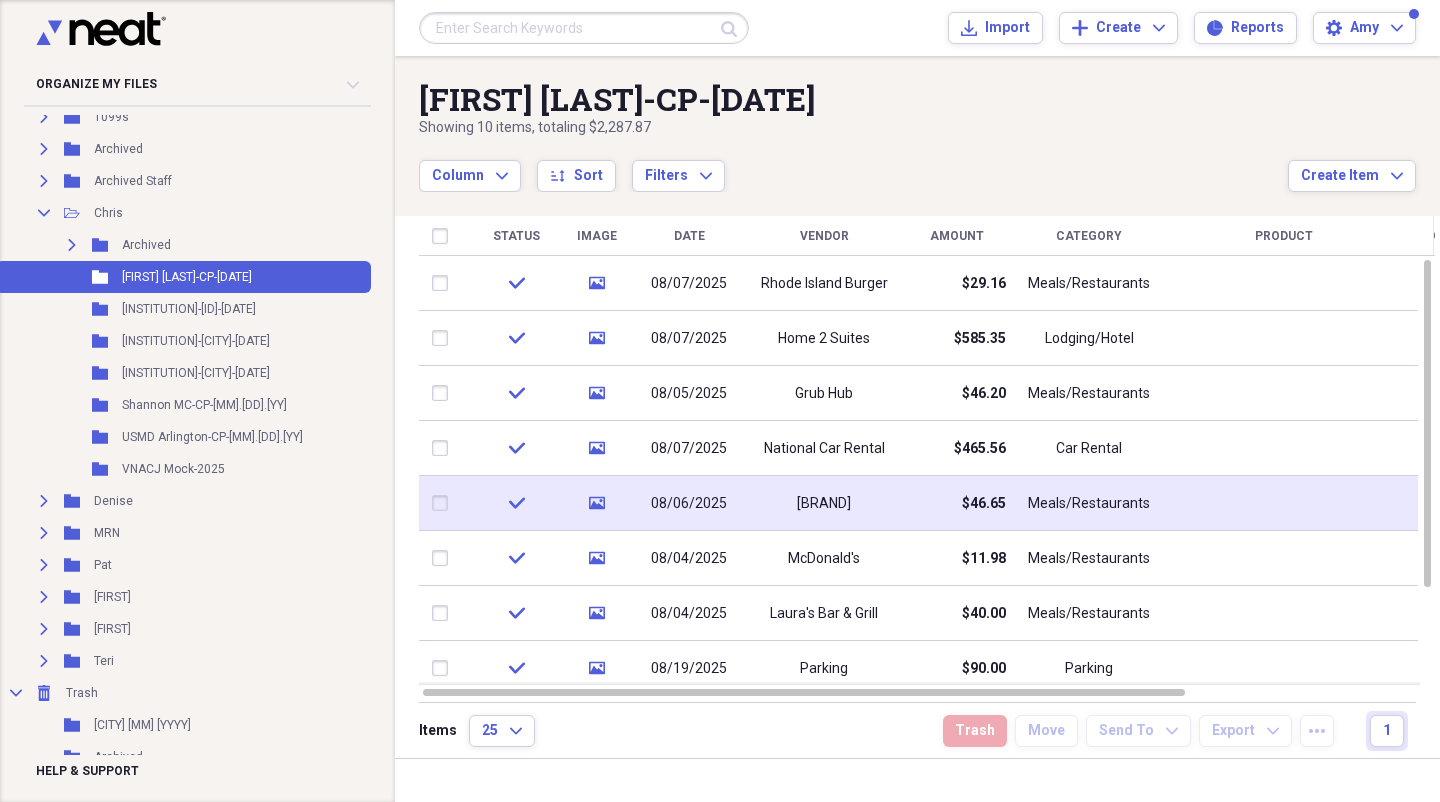 click on "[BRAND]" at bounding box center (824, 504) 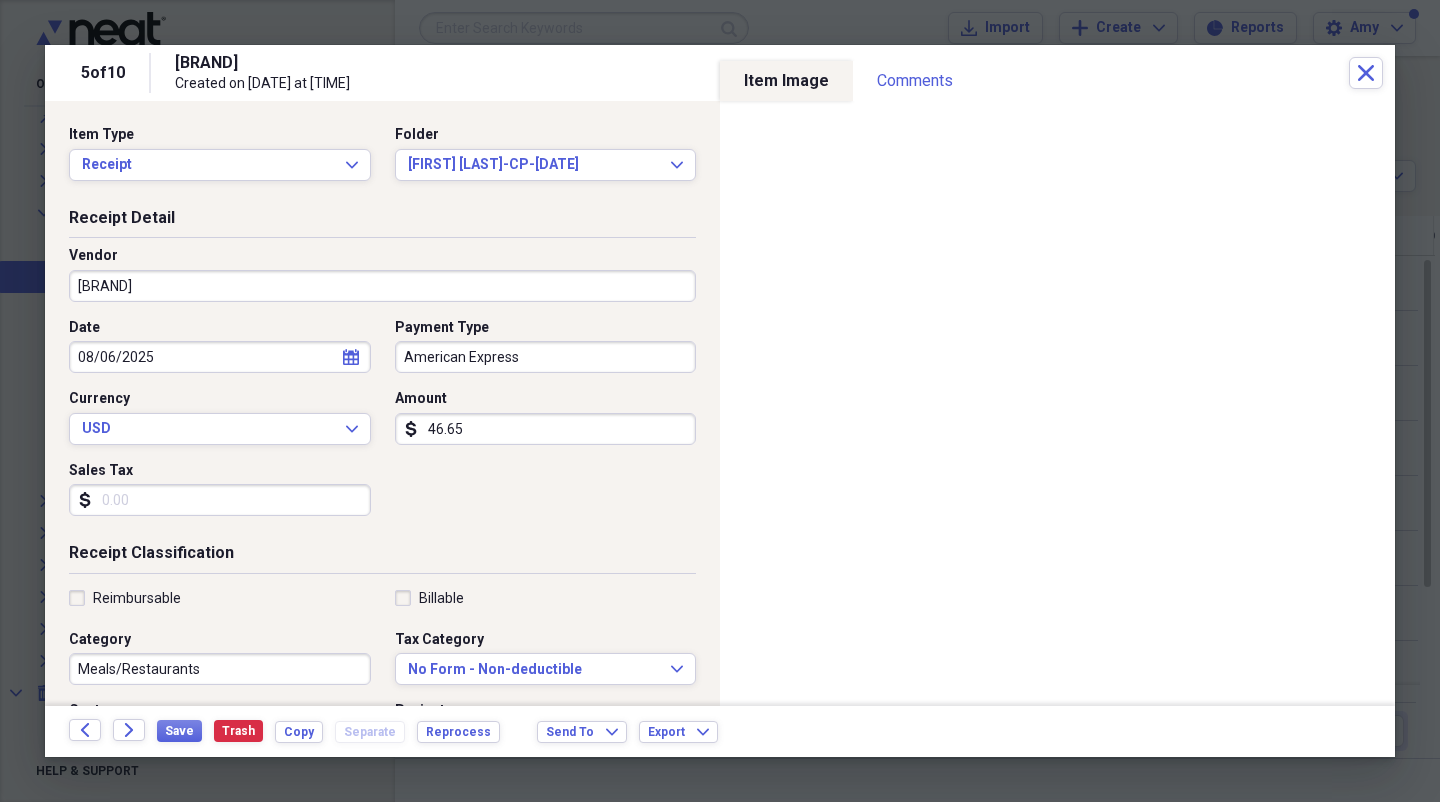 click on "Billable" at bounding box center (429, 598) 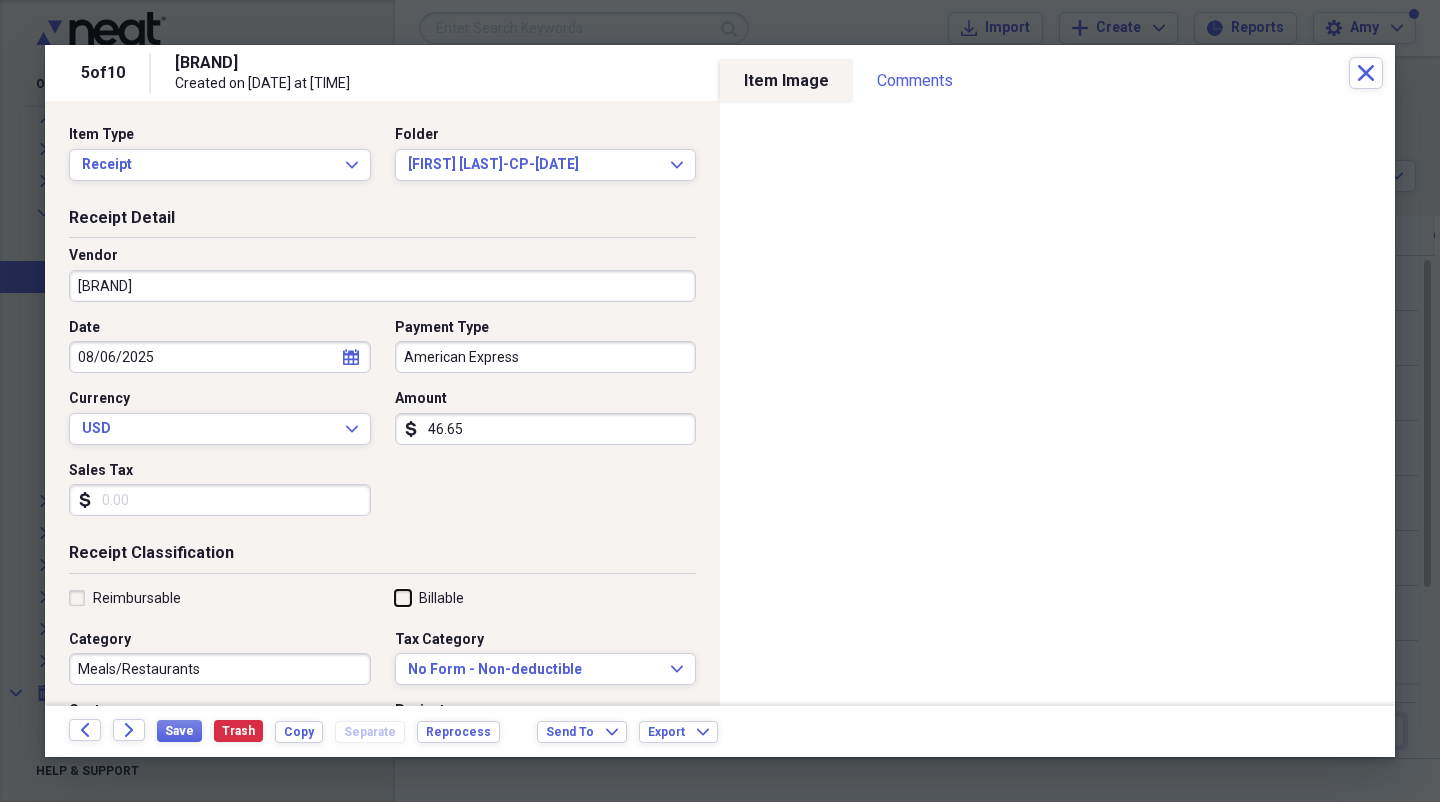click on "Billable" at bounding box center [395, 597] 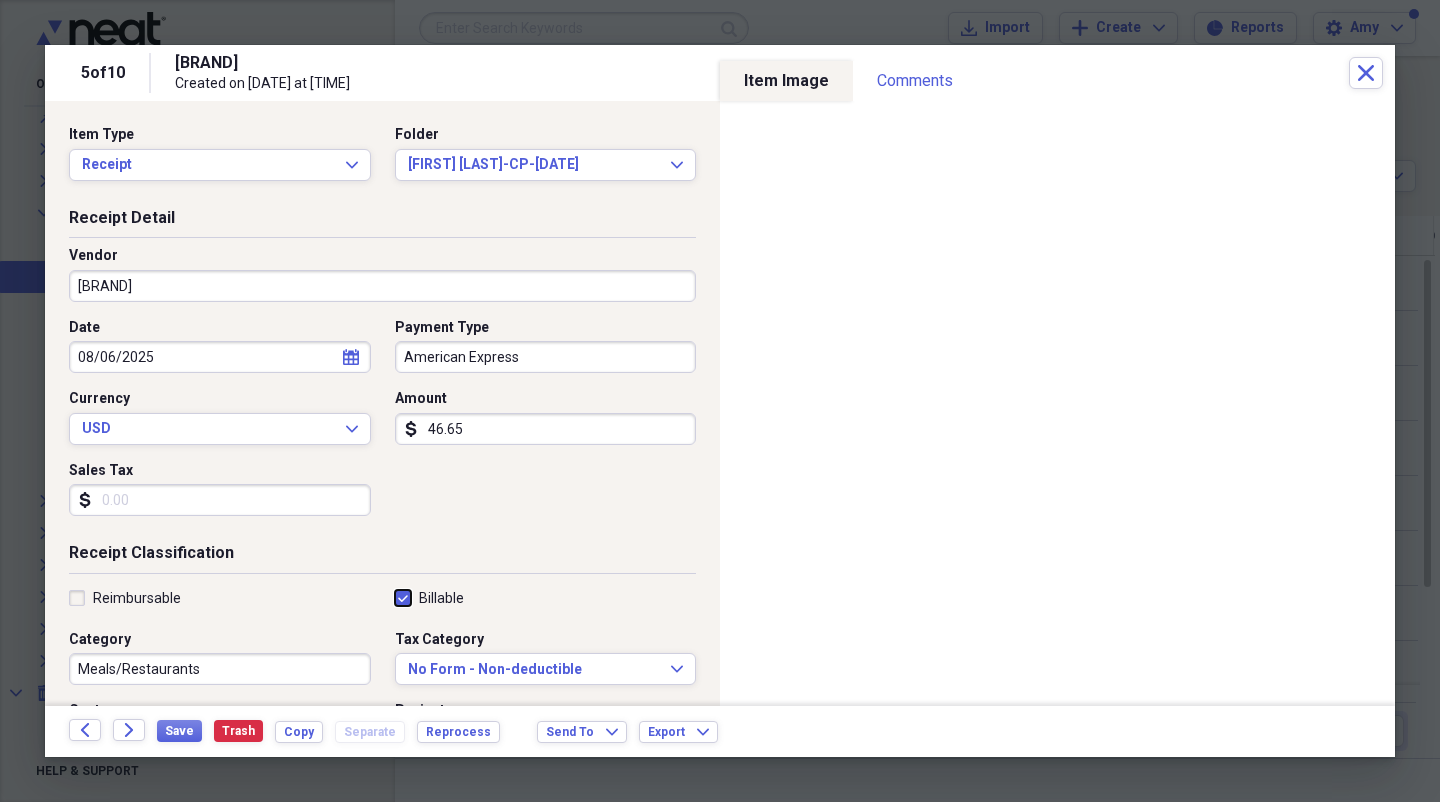 checkbox on "true" 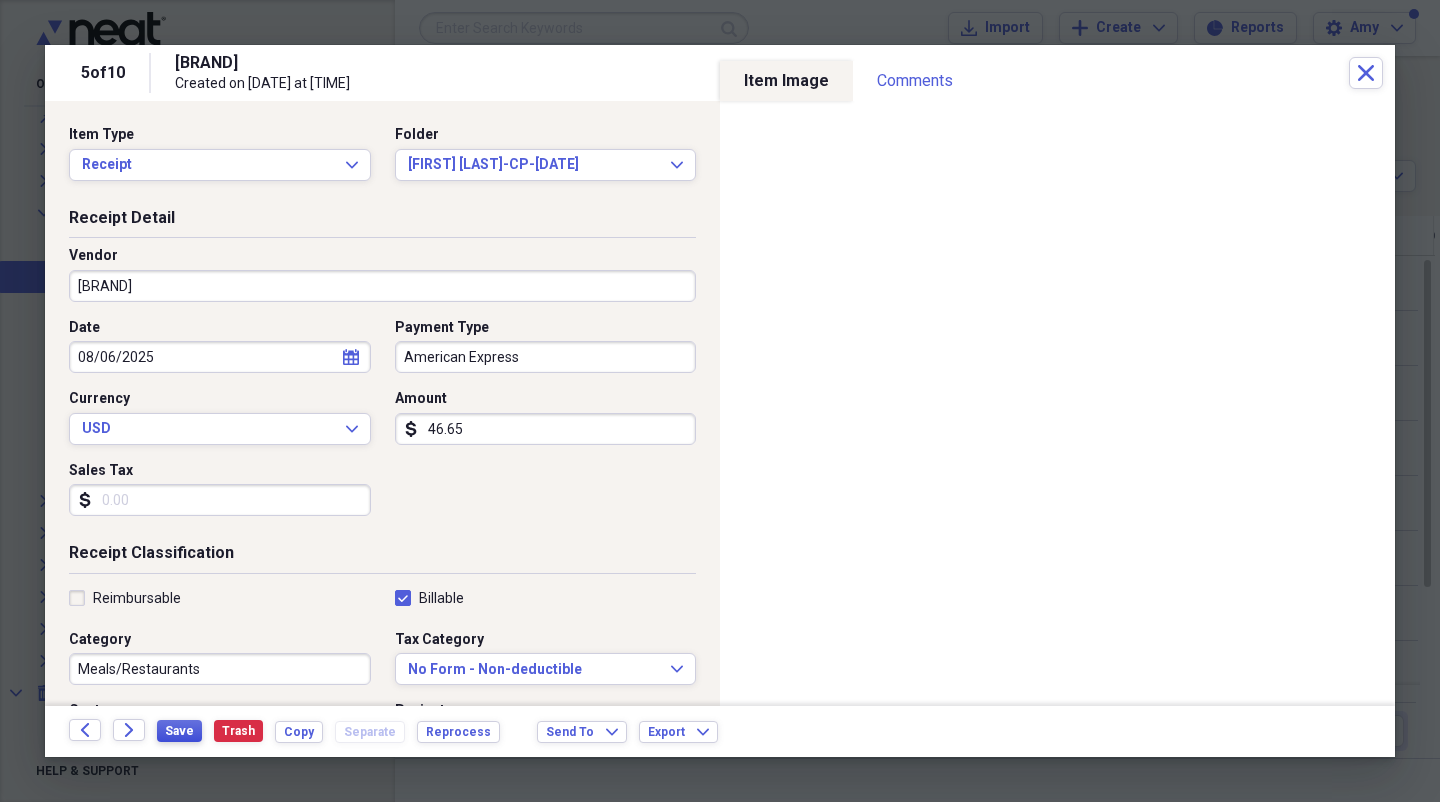 click on "Save" at bounding box center [179, 731] 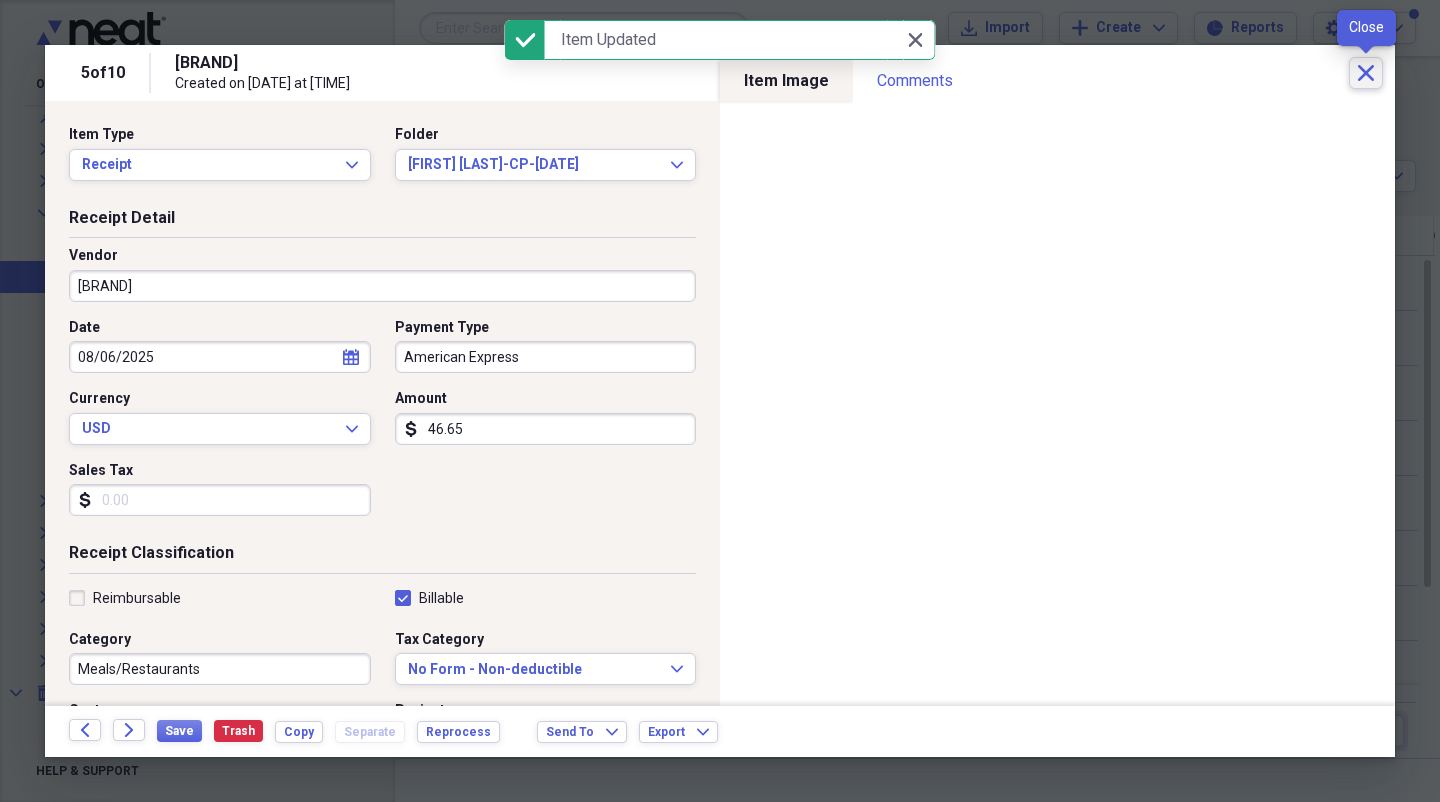 click on "Close" 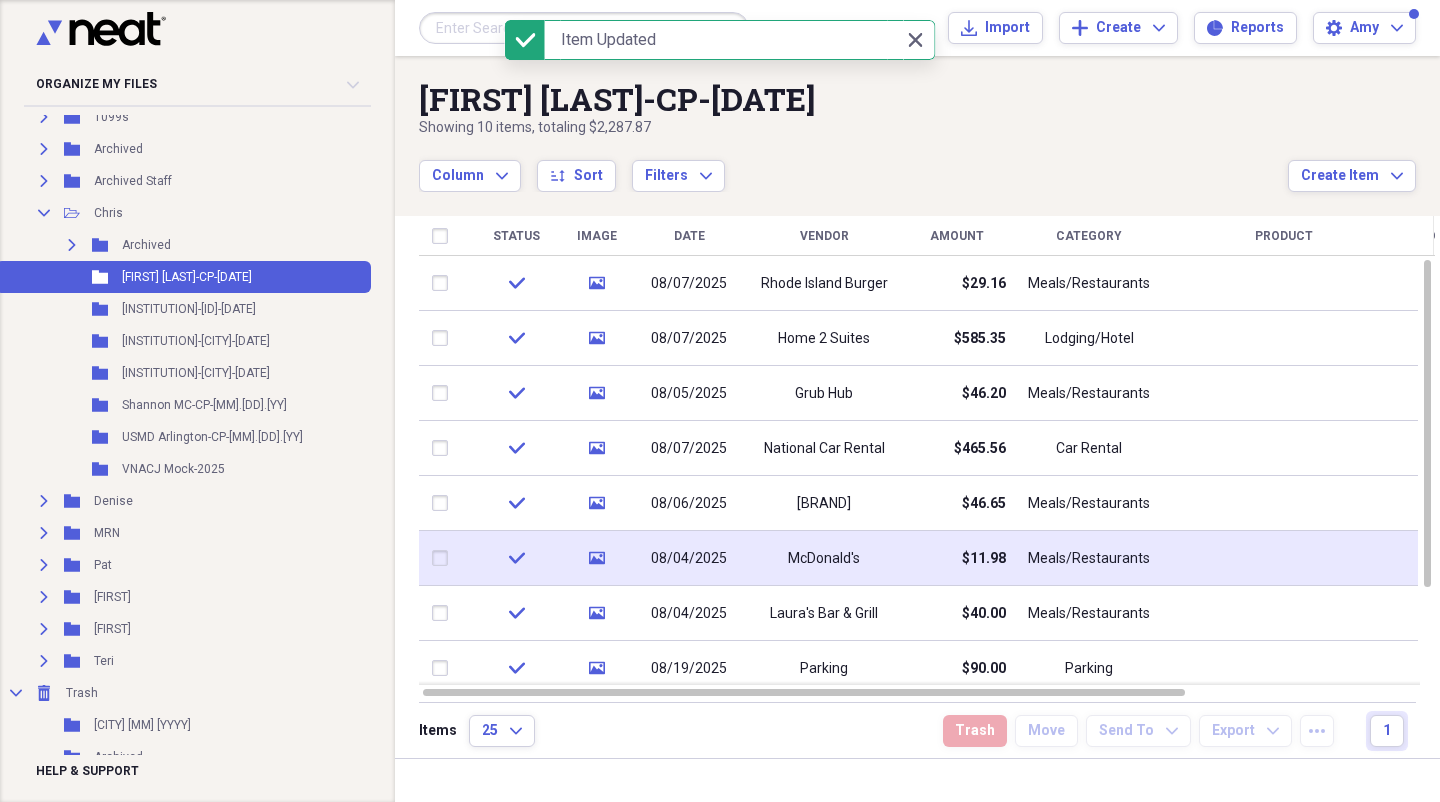 click on "McDonald's" at bounding box center [824, 558] 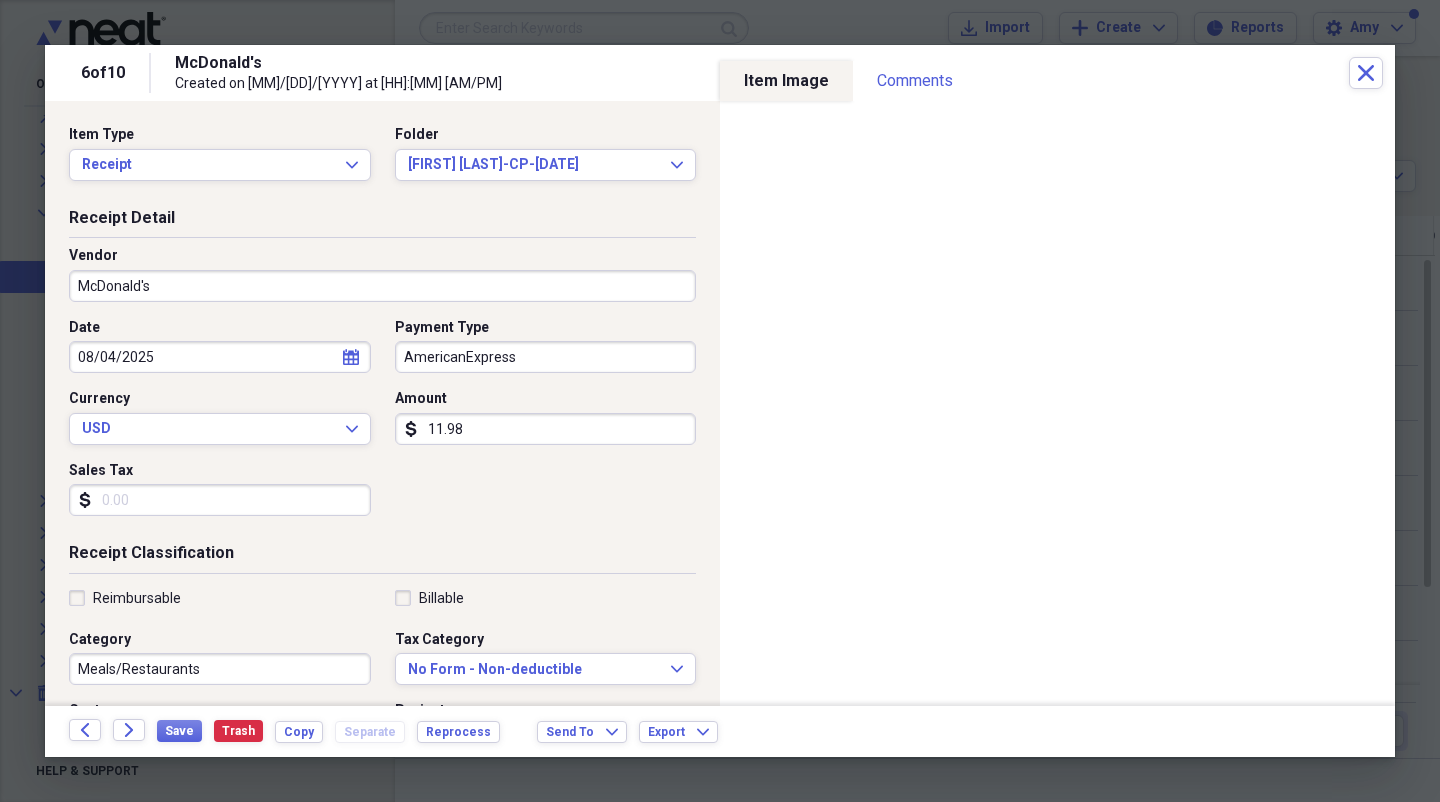 click on "AmericanExpress" at bounding box center (546, 357) 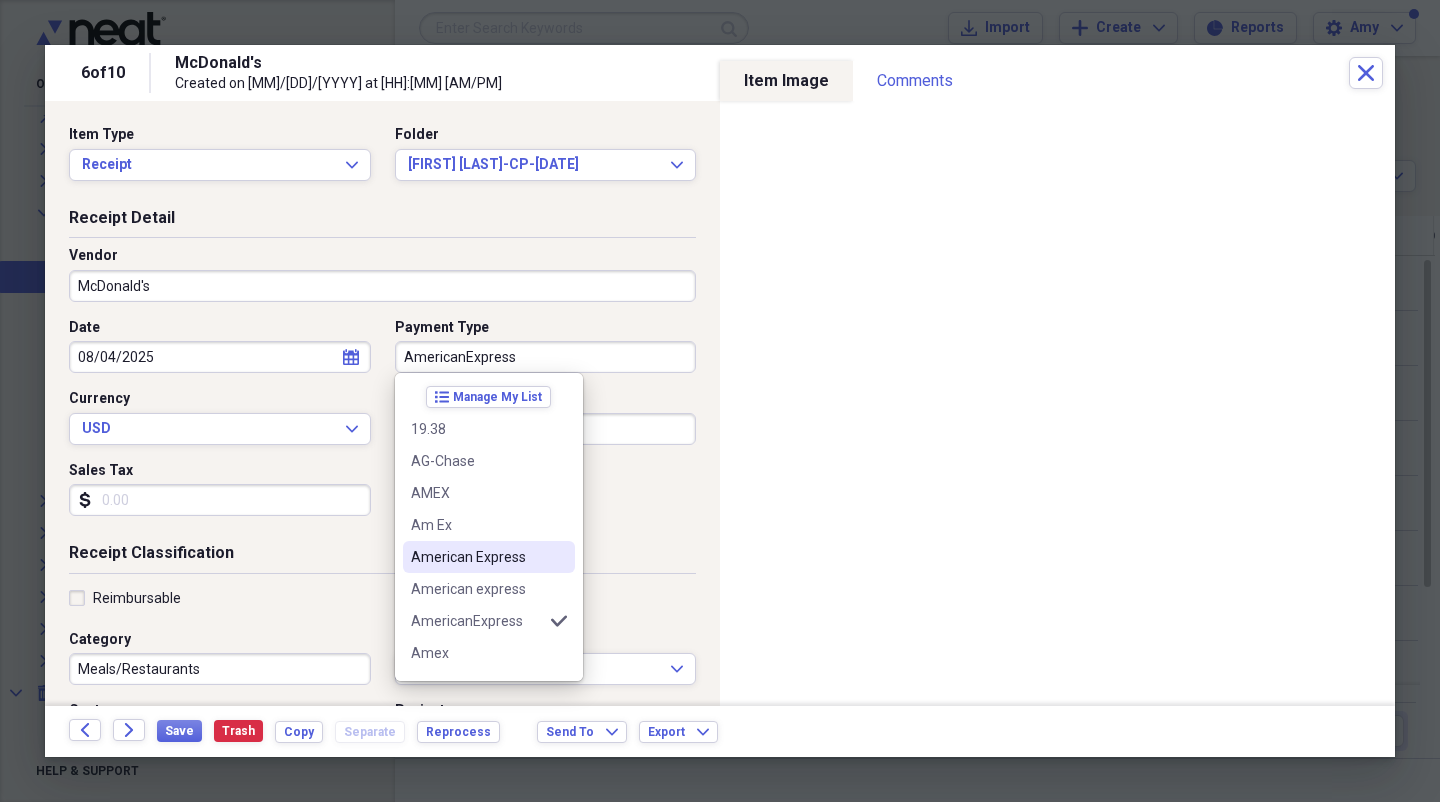 click on "American Express" at bounding box center [477, 557] 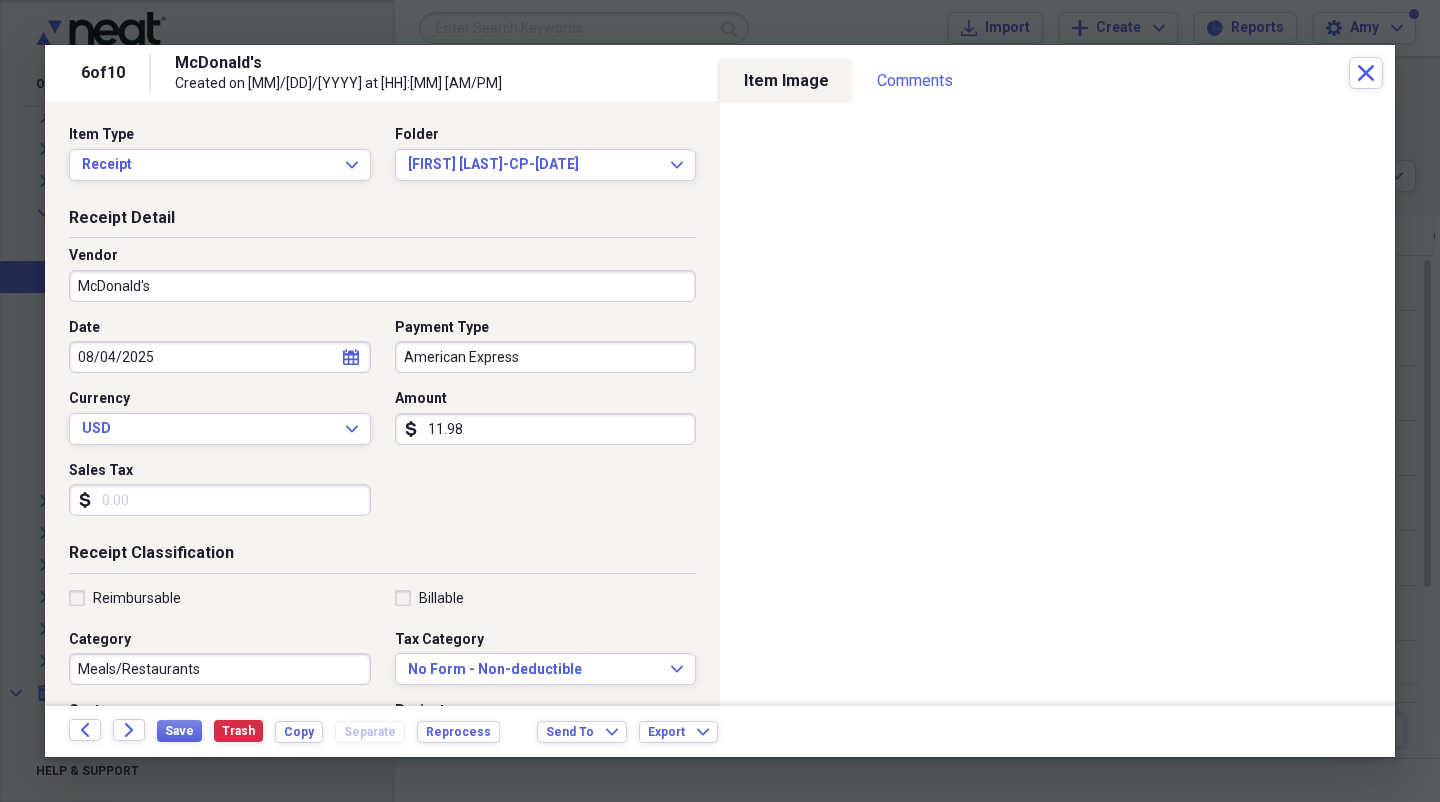 click on "Billable" at bounding box center [429, 598] 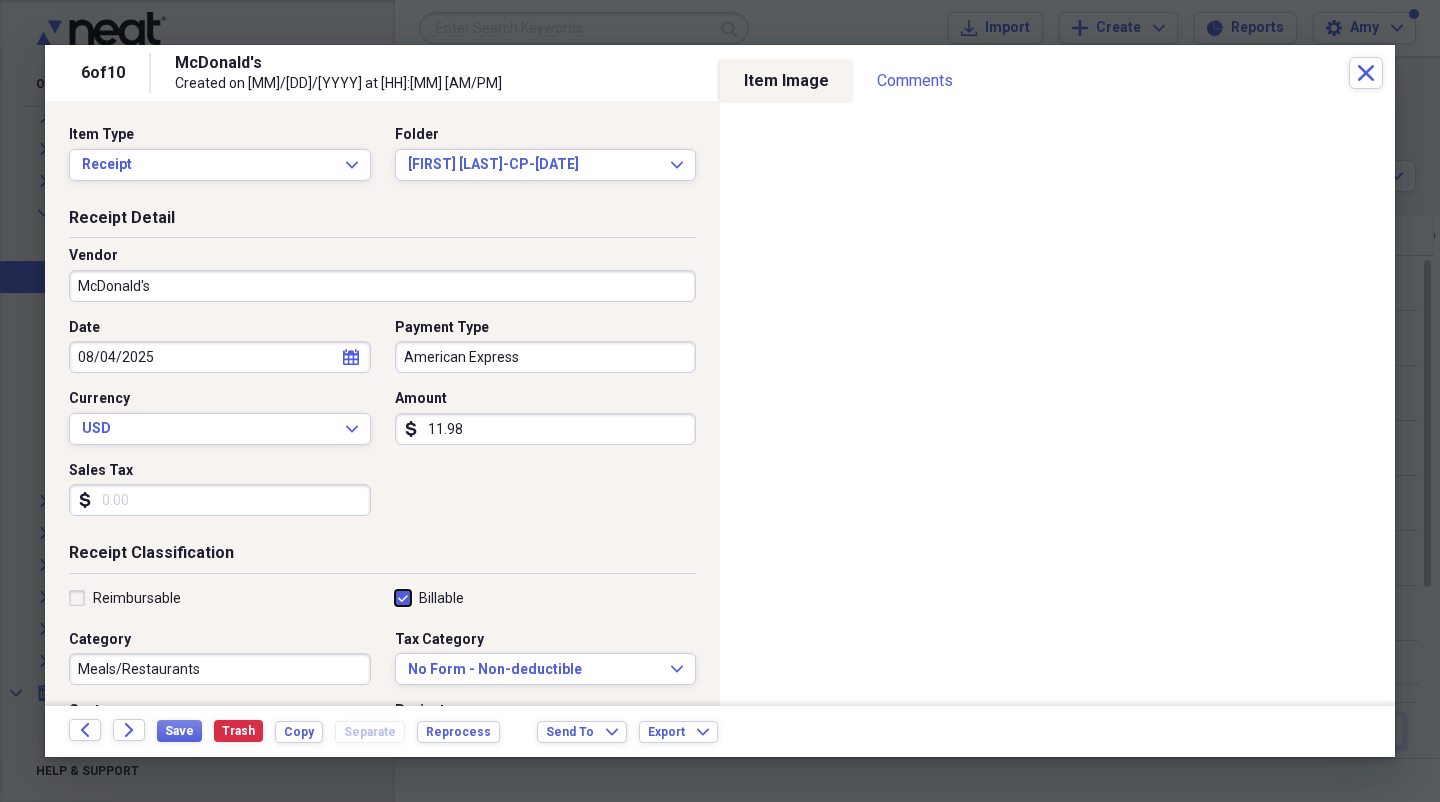 checkbox on "true" 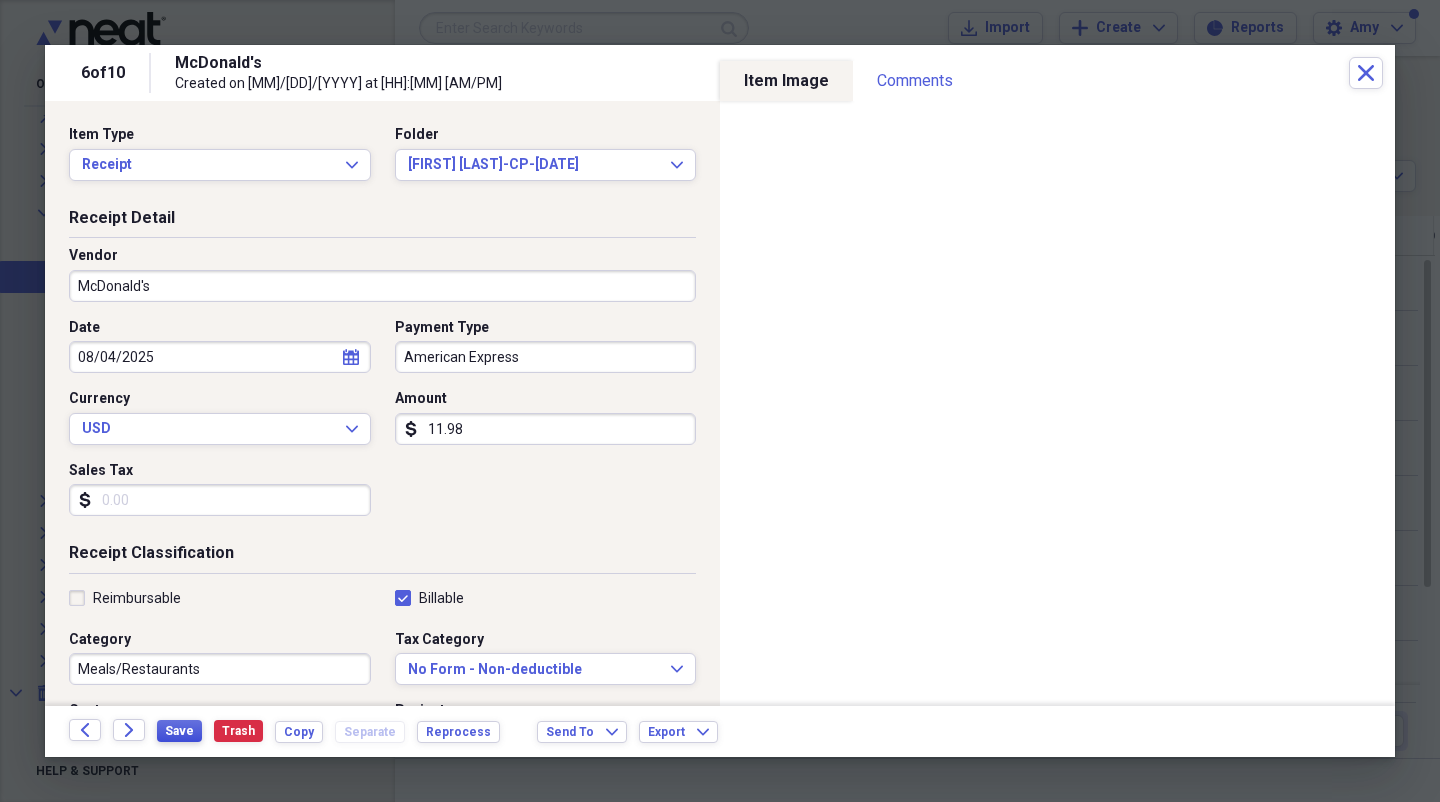 click on "Save" at bounding box center (179, 731) 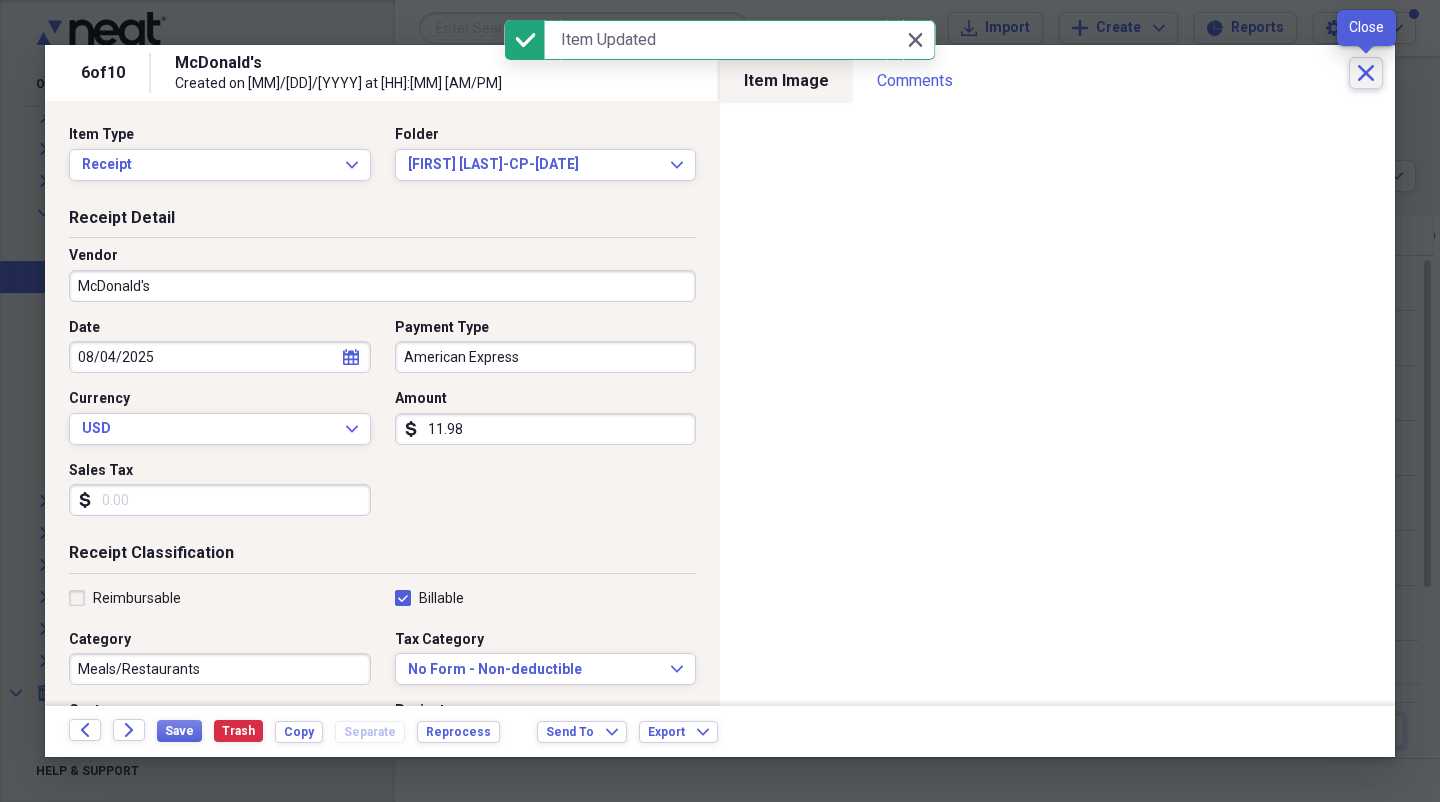 click on "Close" 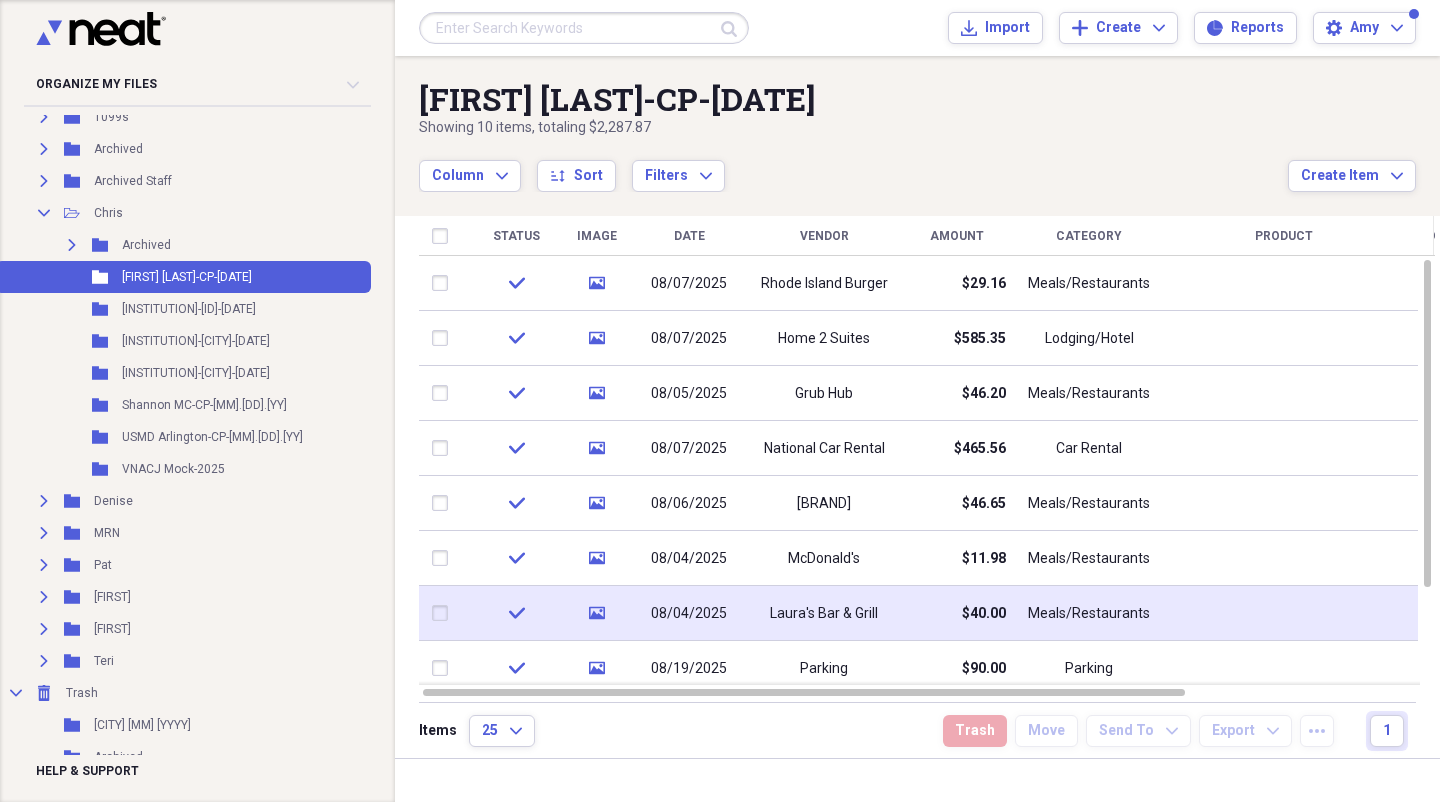 click on "Laura's Bar & Grill" at bounding box center (824, 614) 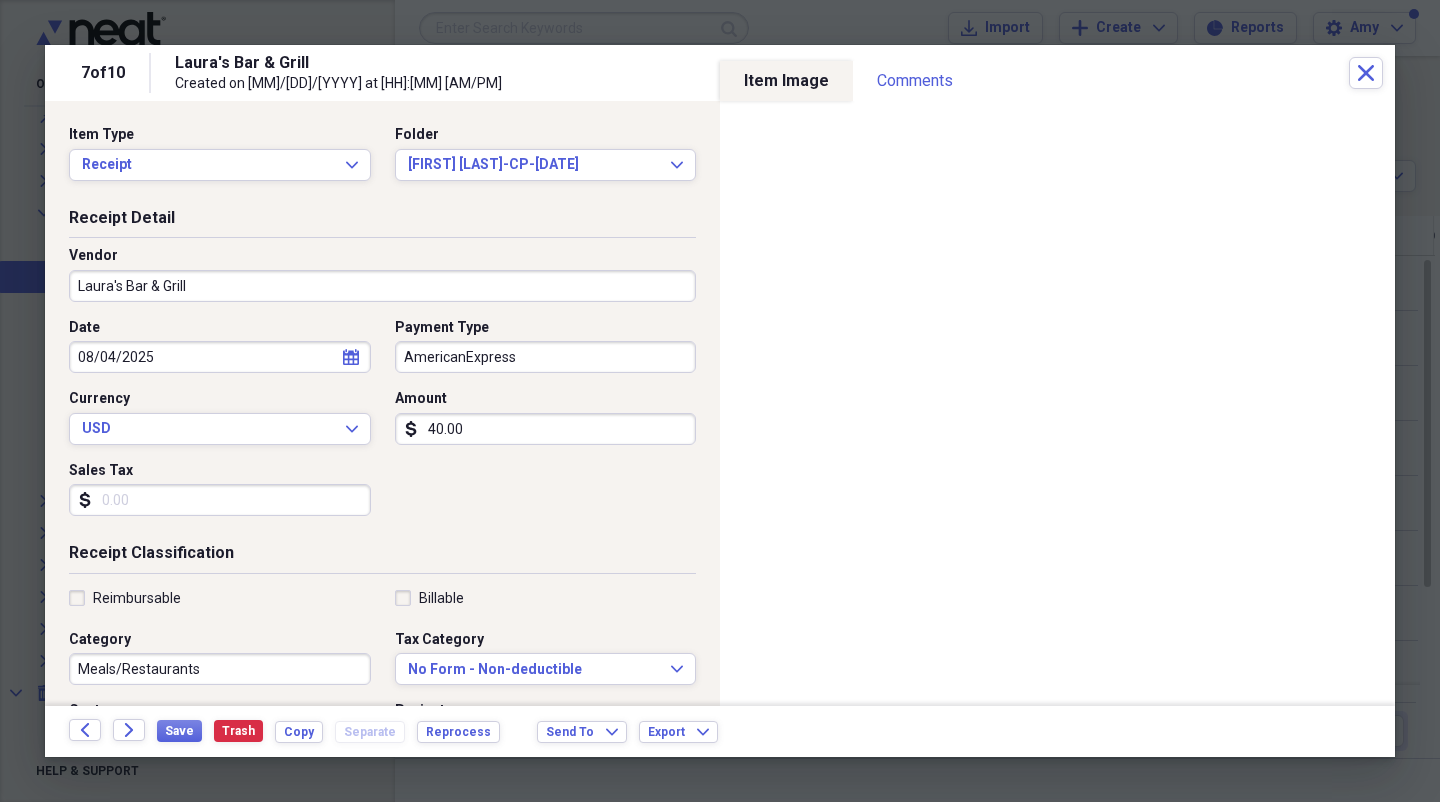 click on "AmericanExpress" at bounding box center [546, 357] 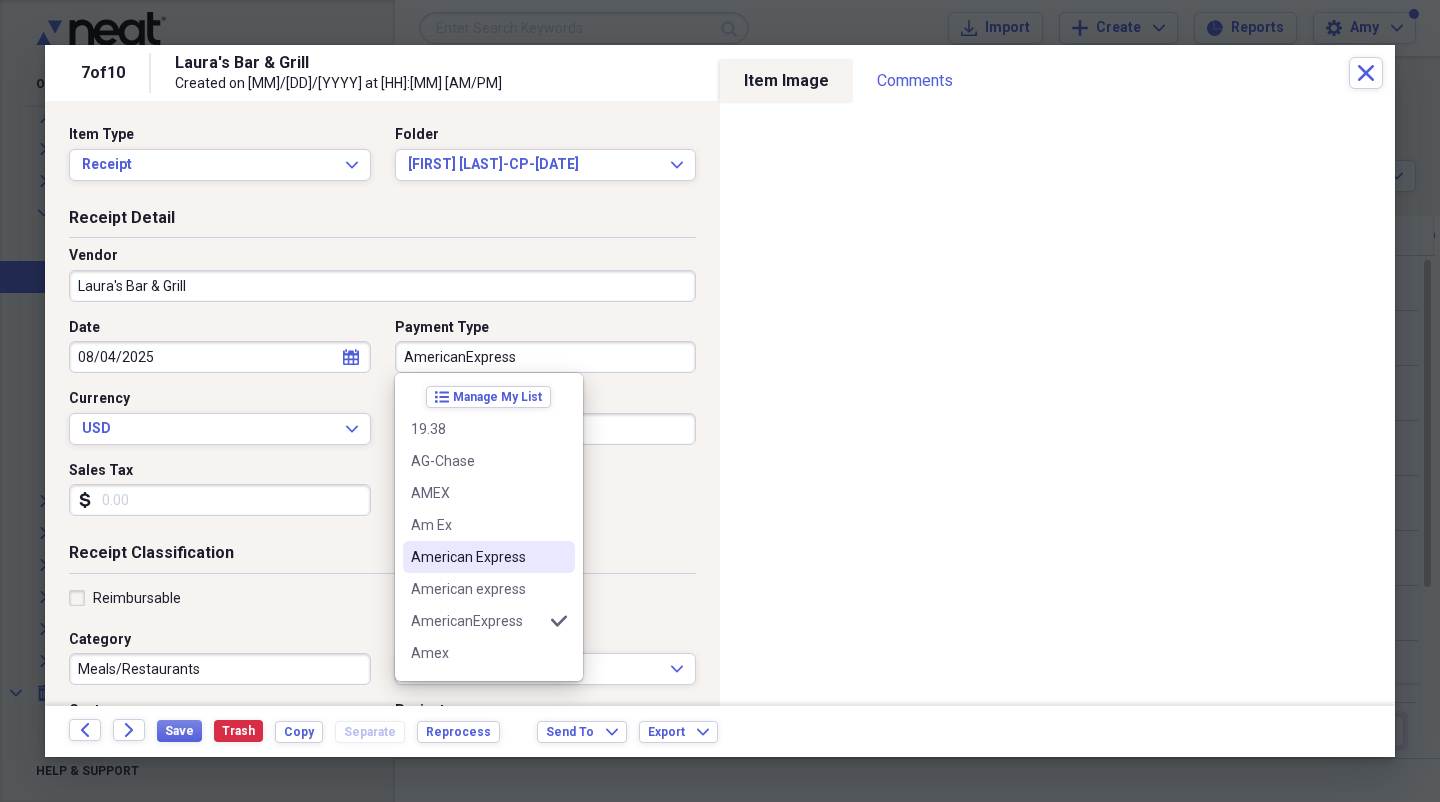 click on "American Express" at bounding box center (477, 557) 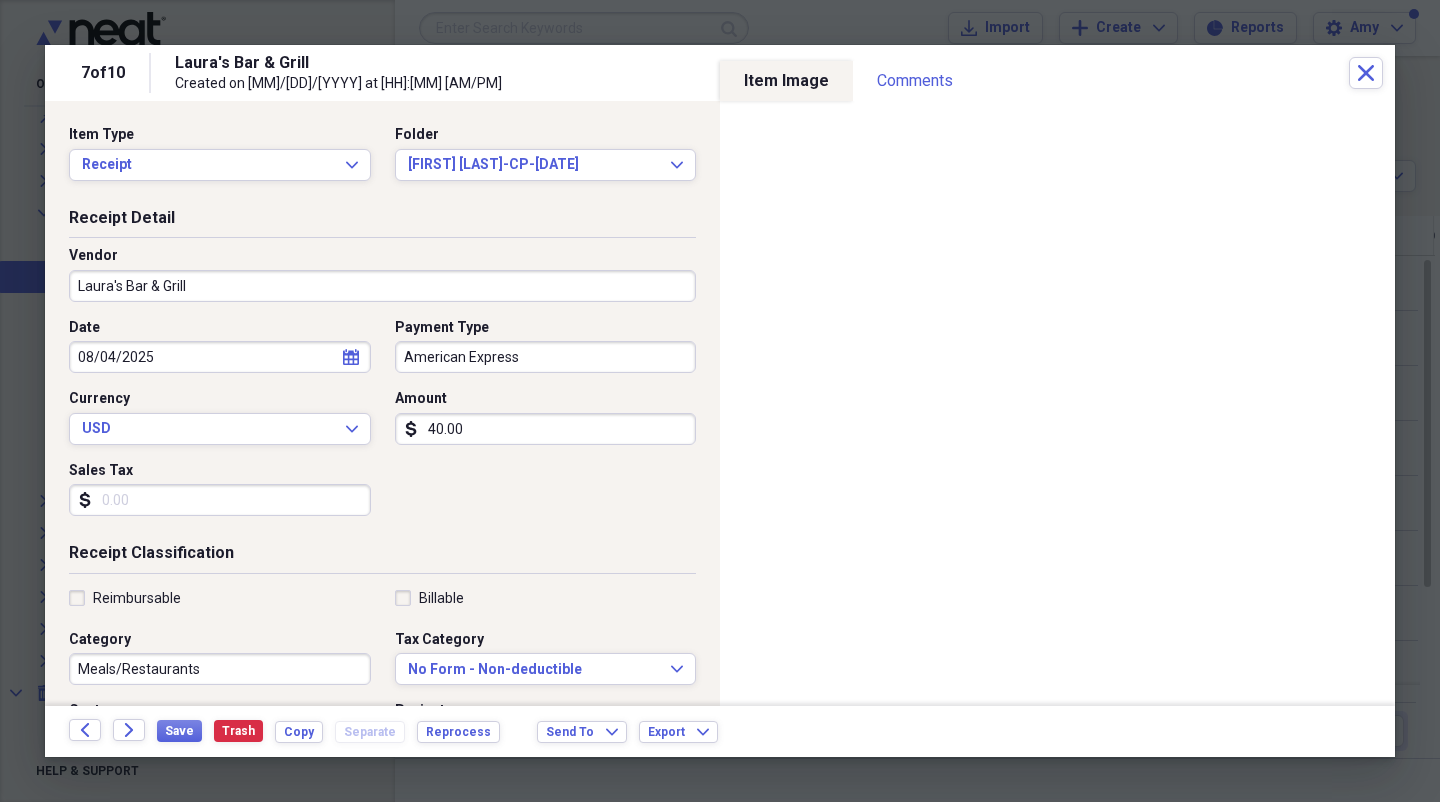 click on "Billable" at bounding box center [429, 598] 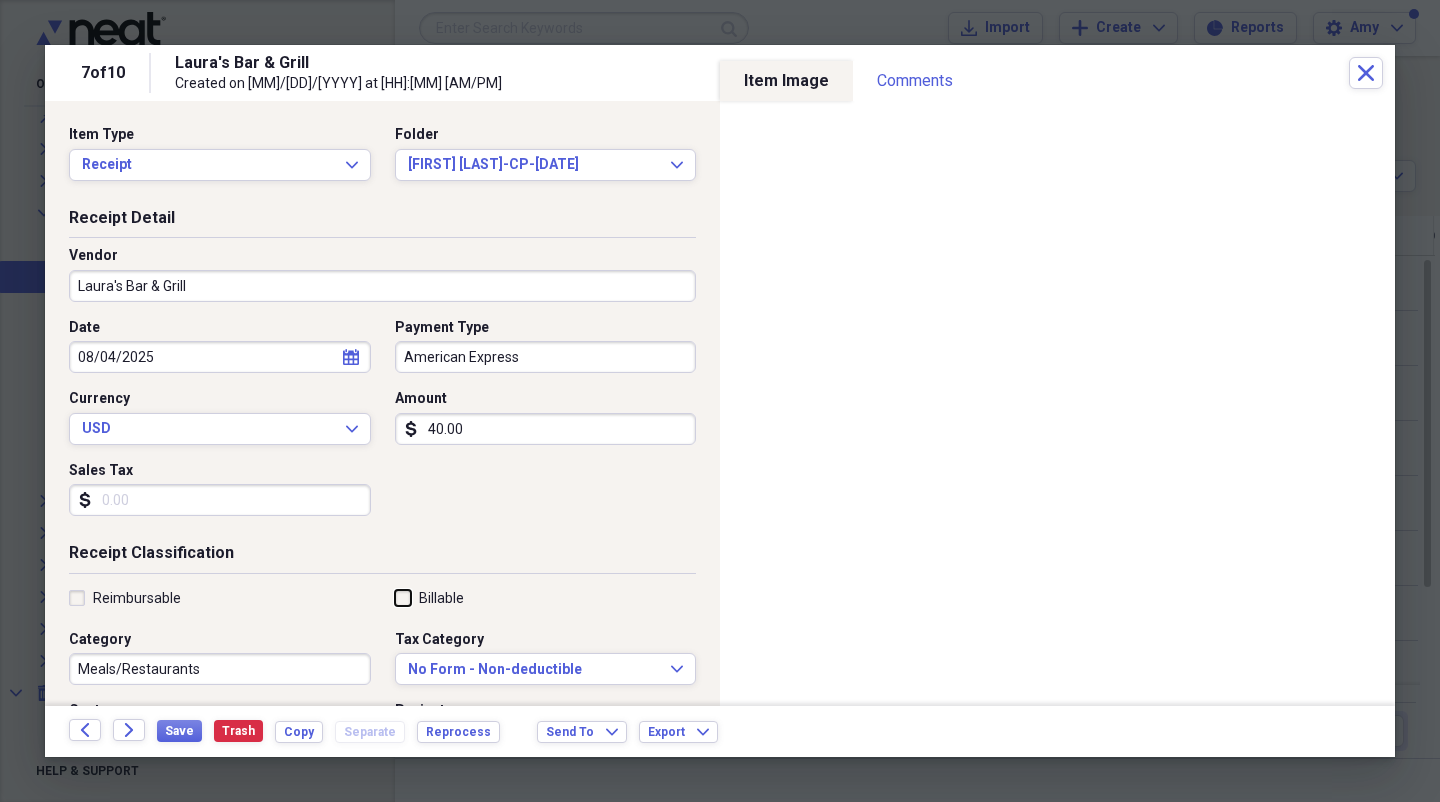 click on "Billable" at bounding box center [395, 597] 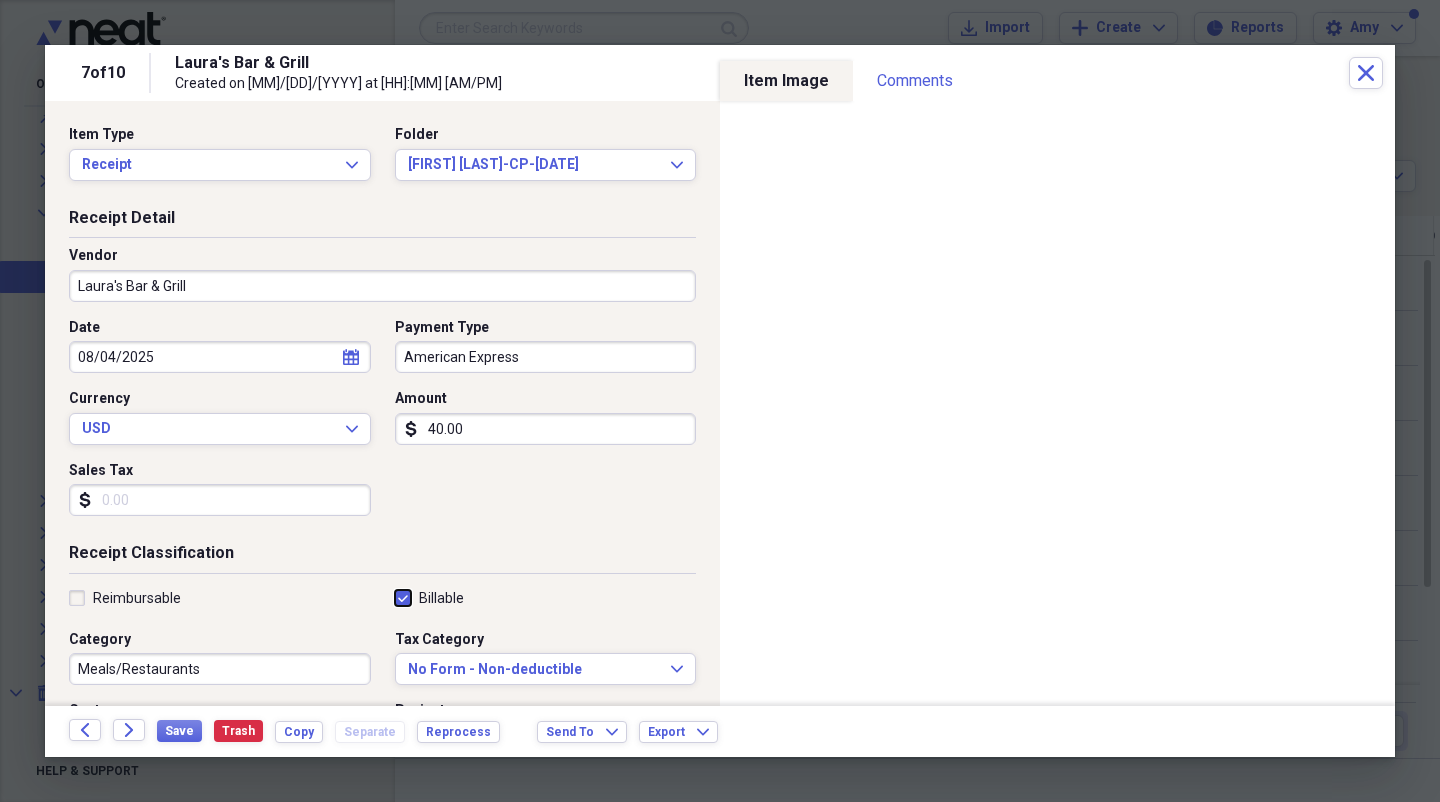 checkbox on "true" 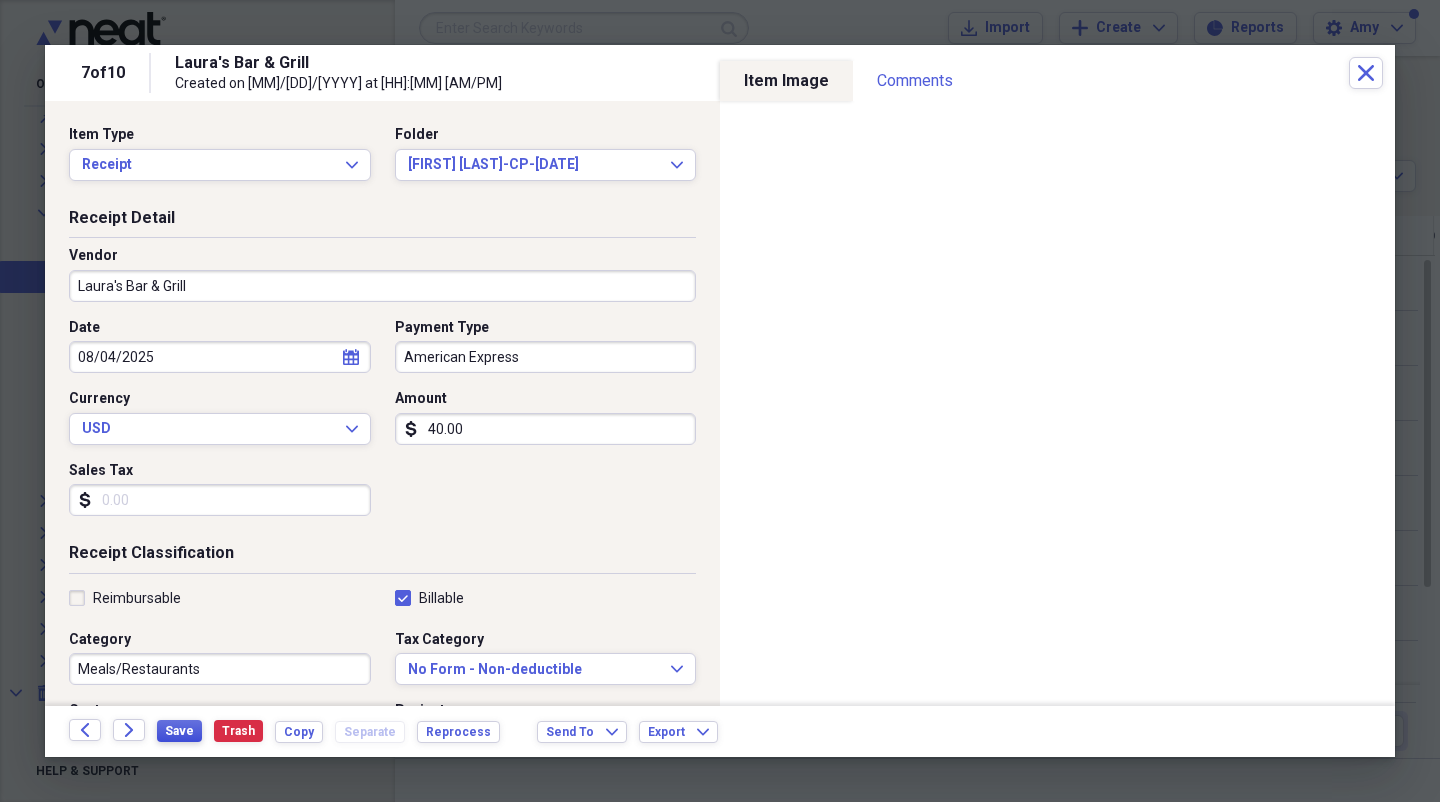 click on "Save" at bounding box center (179, 731) 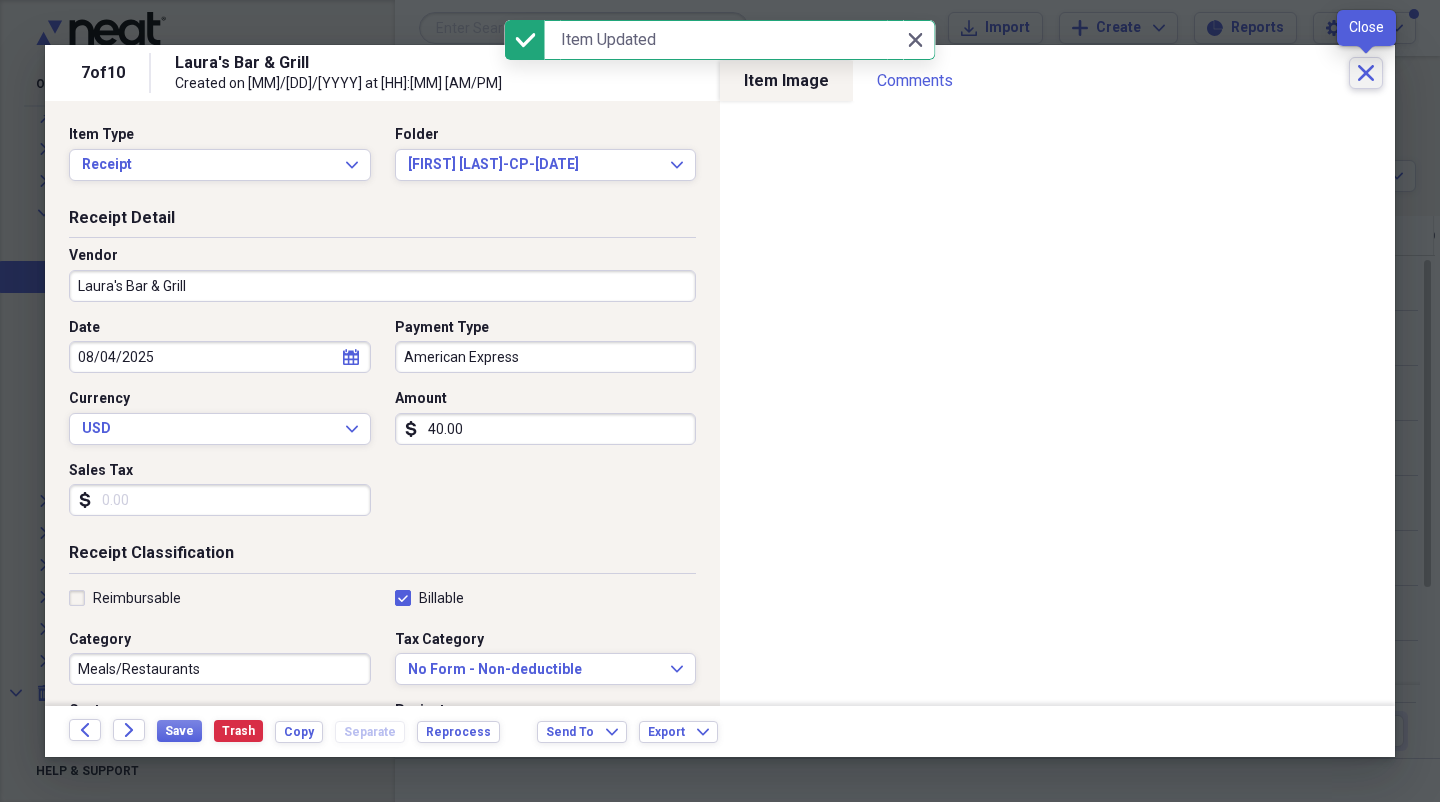click on "Close" 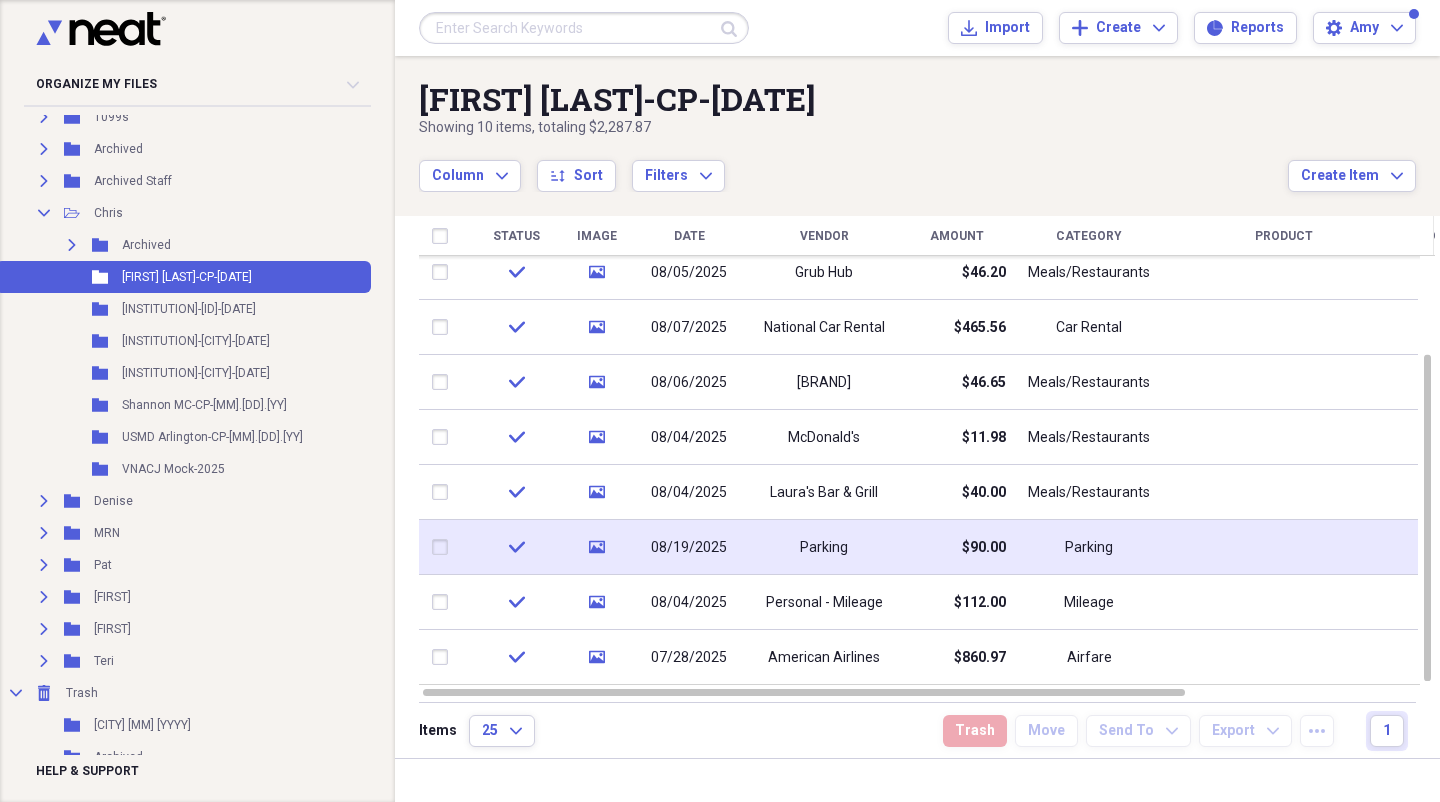 click on "Parking" at bounding box center (824, 547) 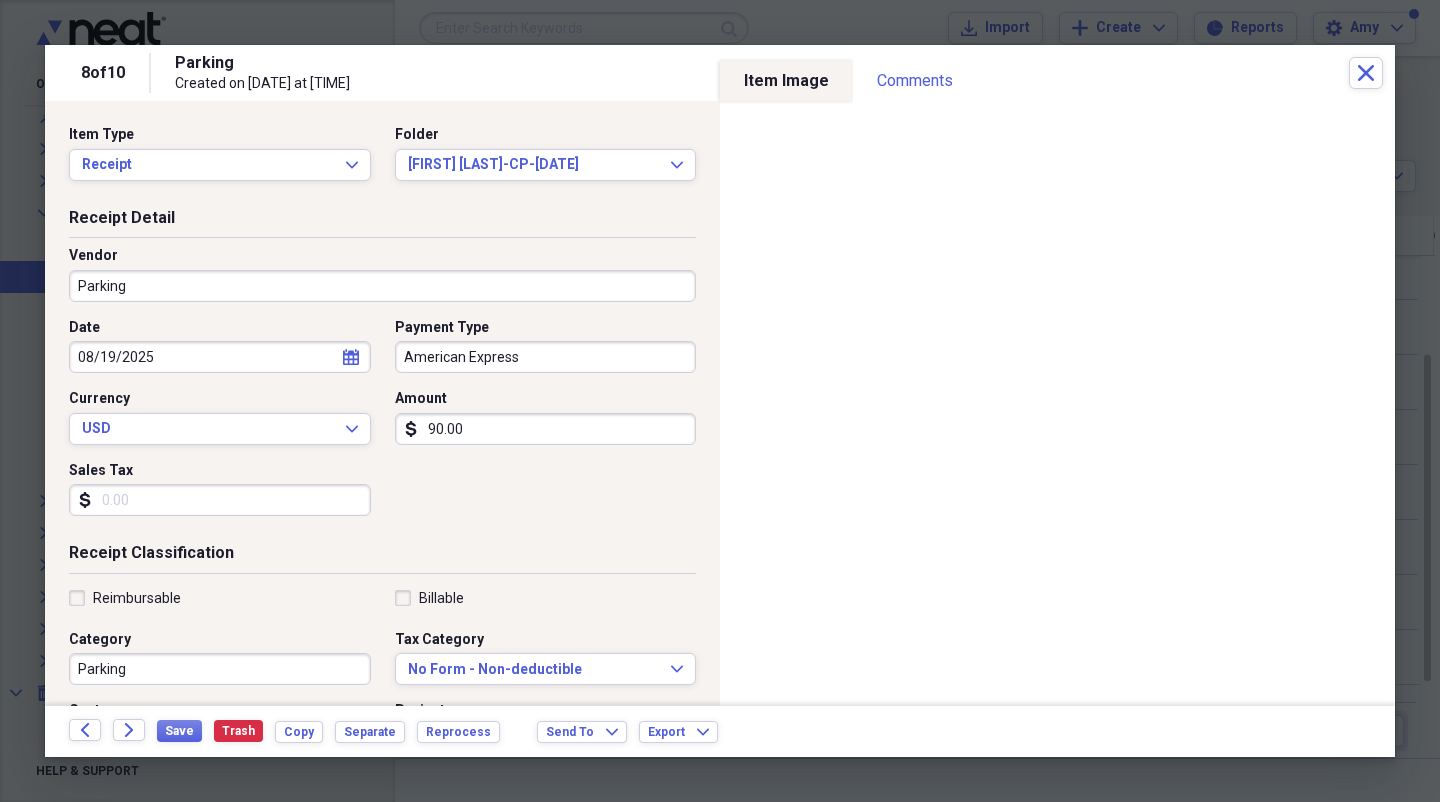 click on "Parking" at bounding box center (382, 286) 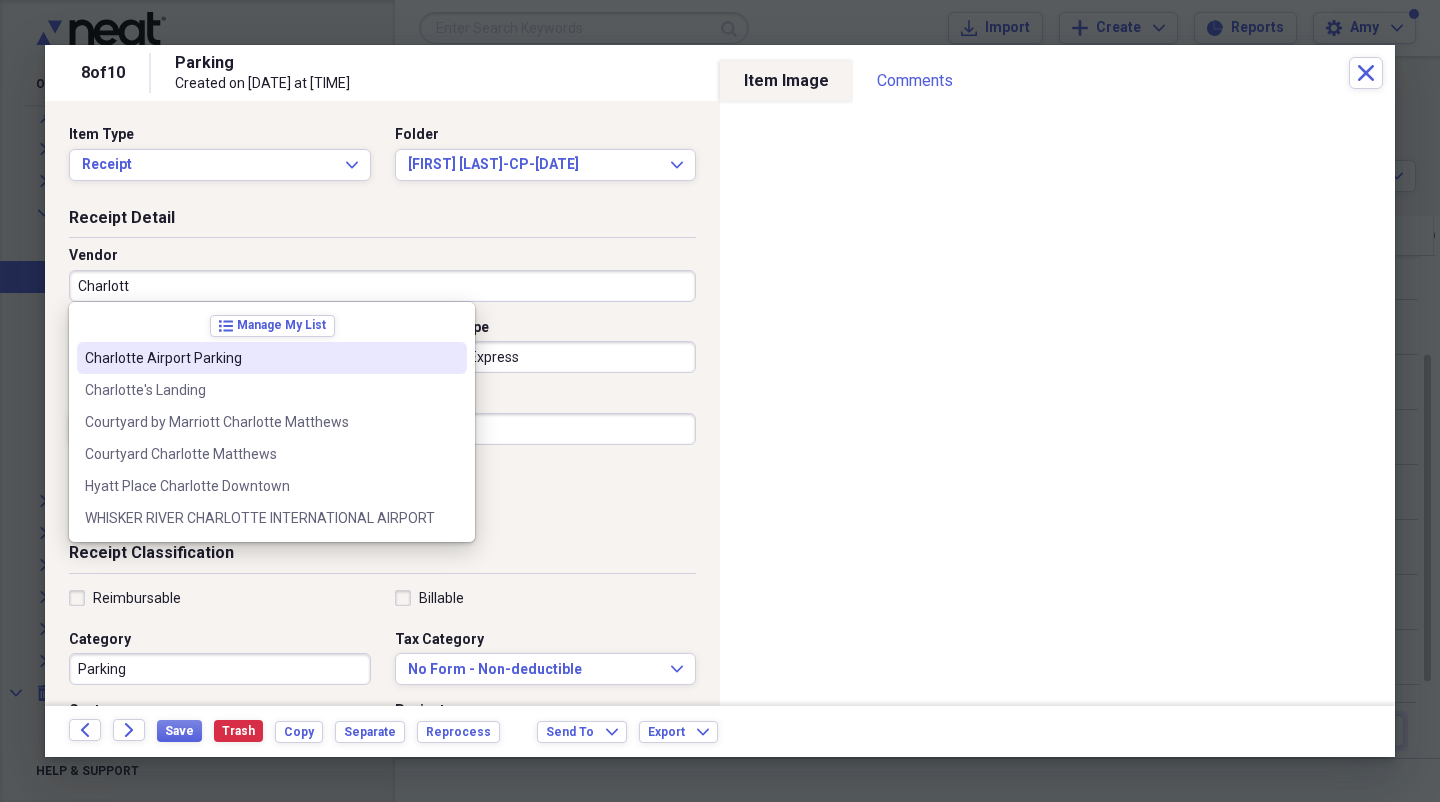 click on "Charlotte Airport Parking" at bounding box center [272, 358] 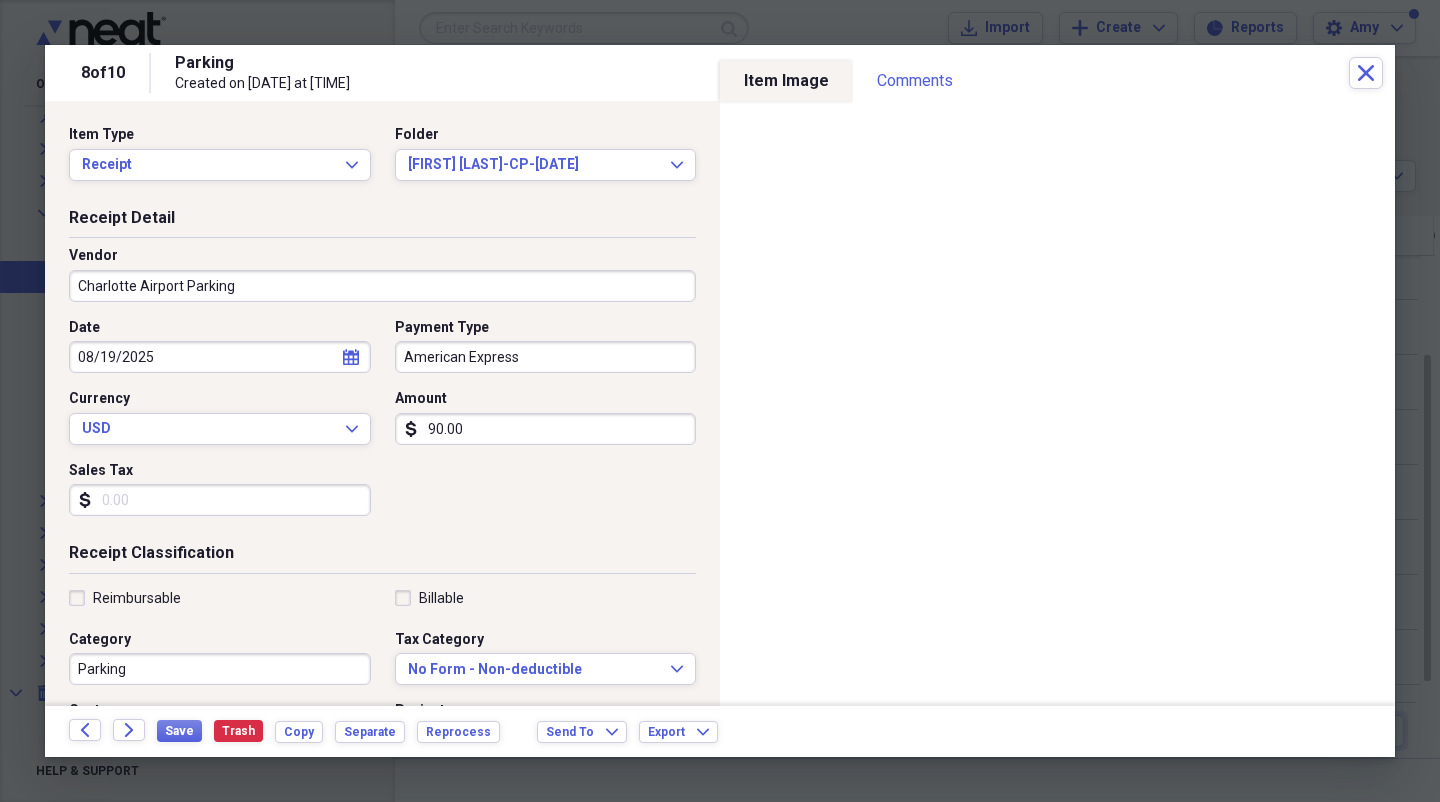 type on "Airport Parking" 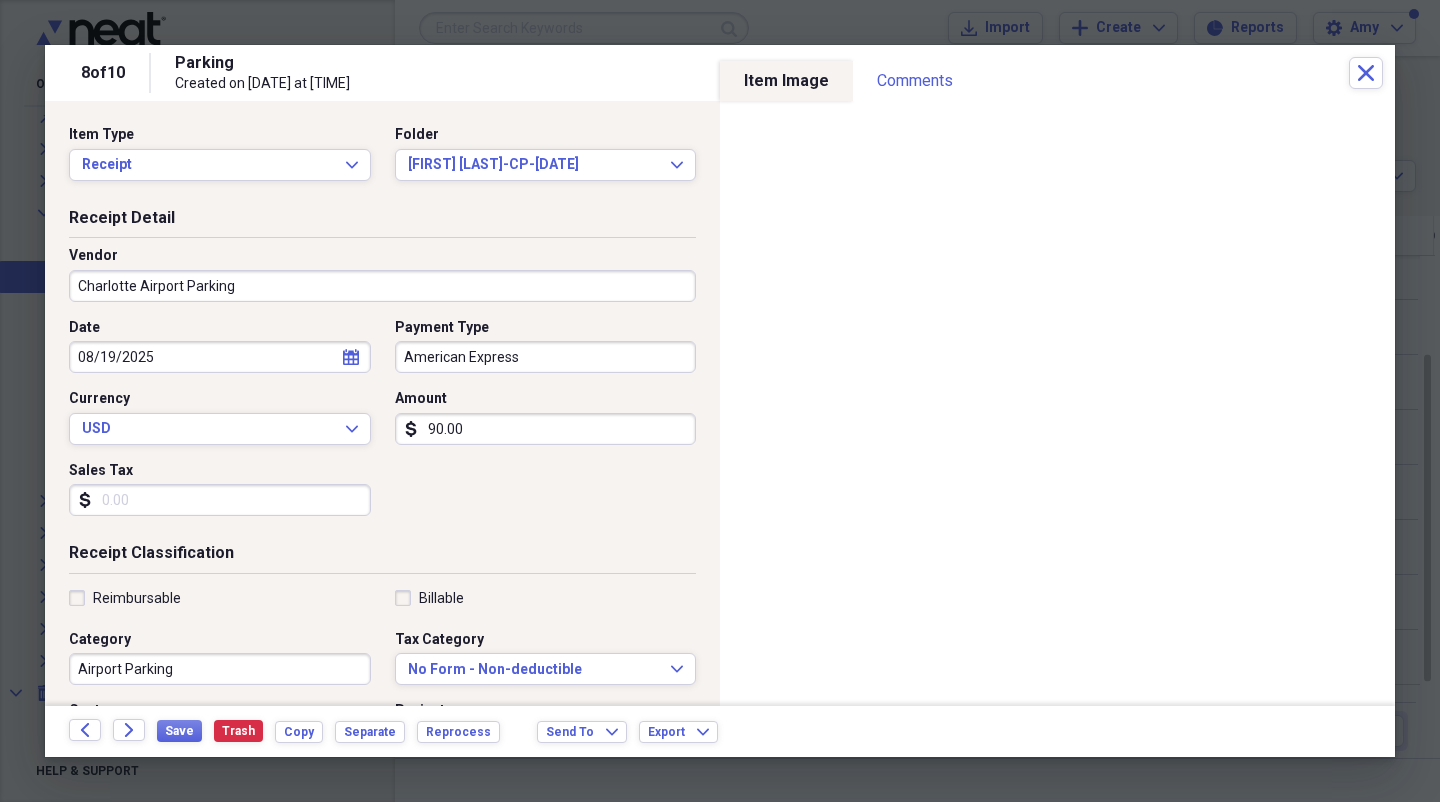 click 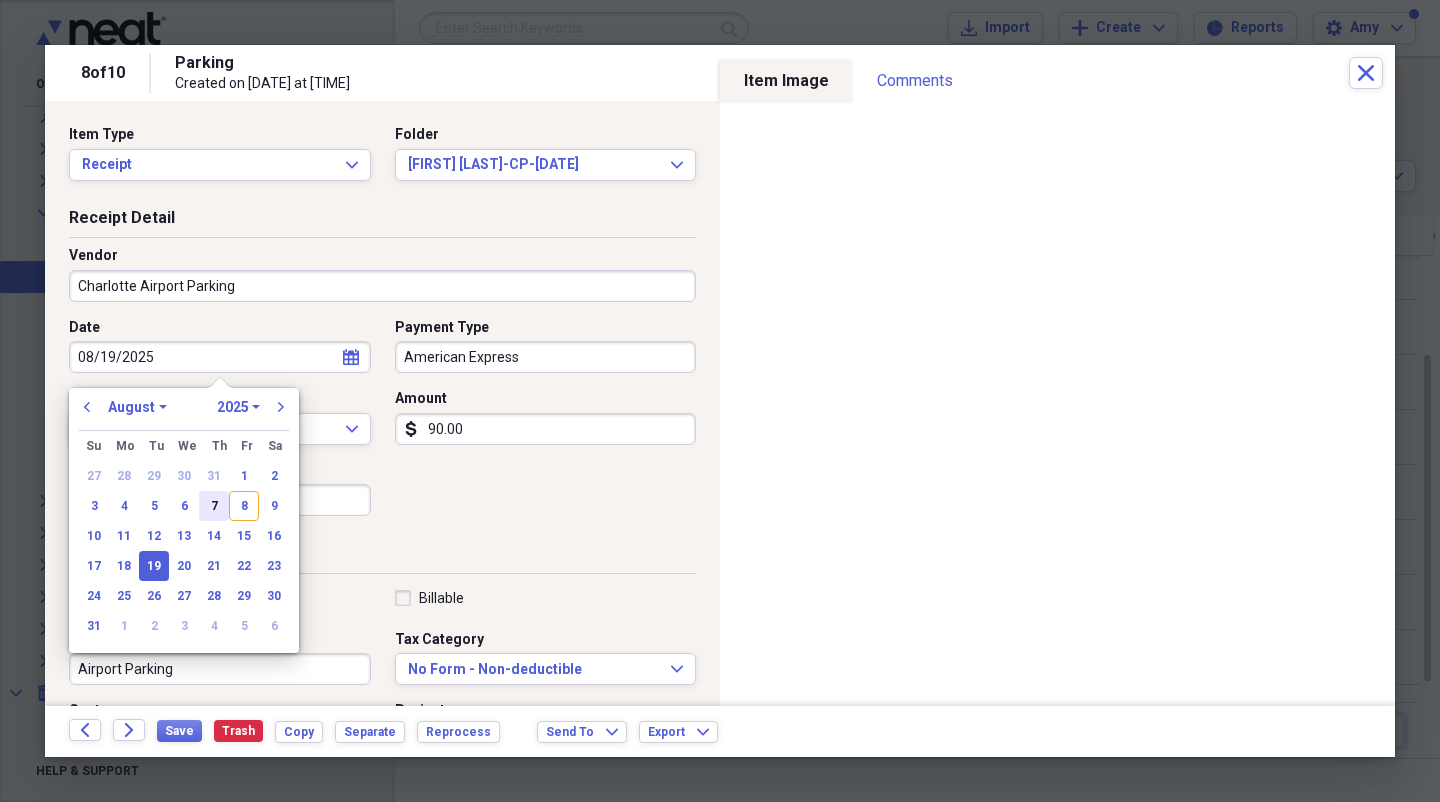 click on "7" at bounding box center (214, 506) 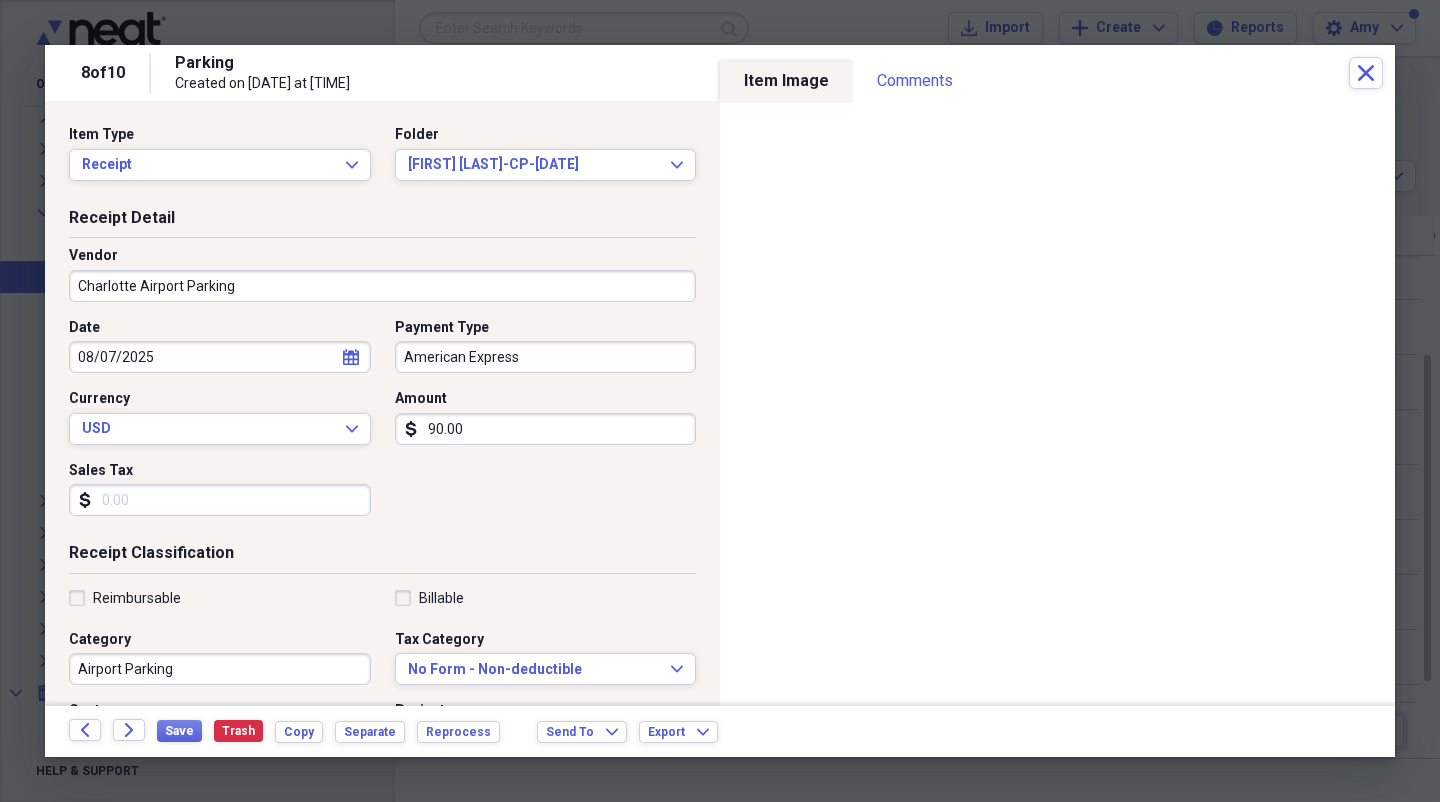 click on "Billable" at bounding box center [429, 598] 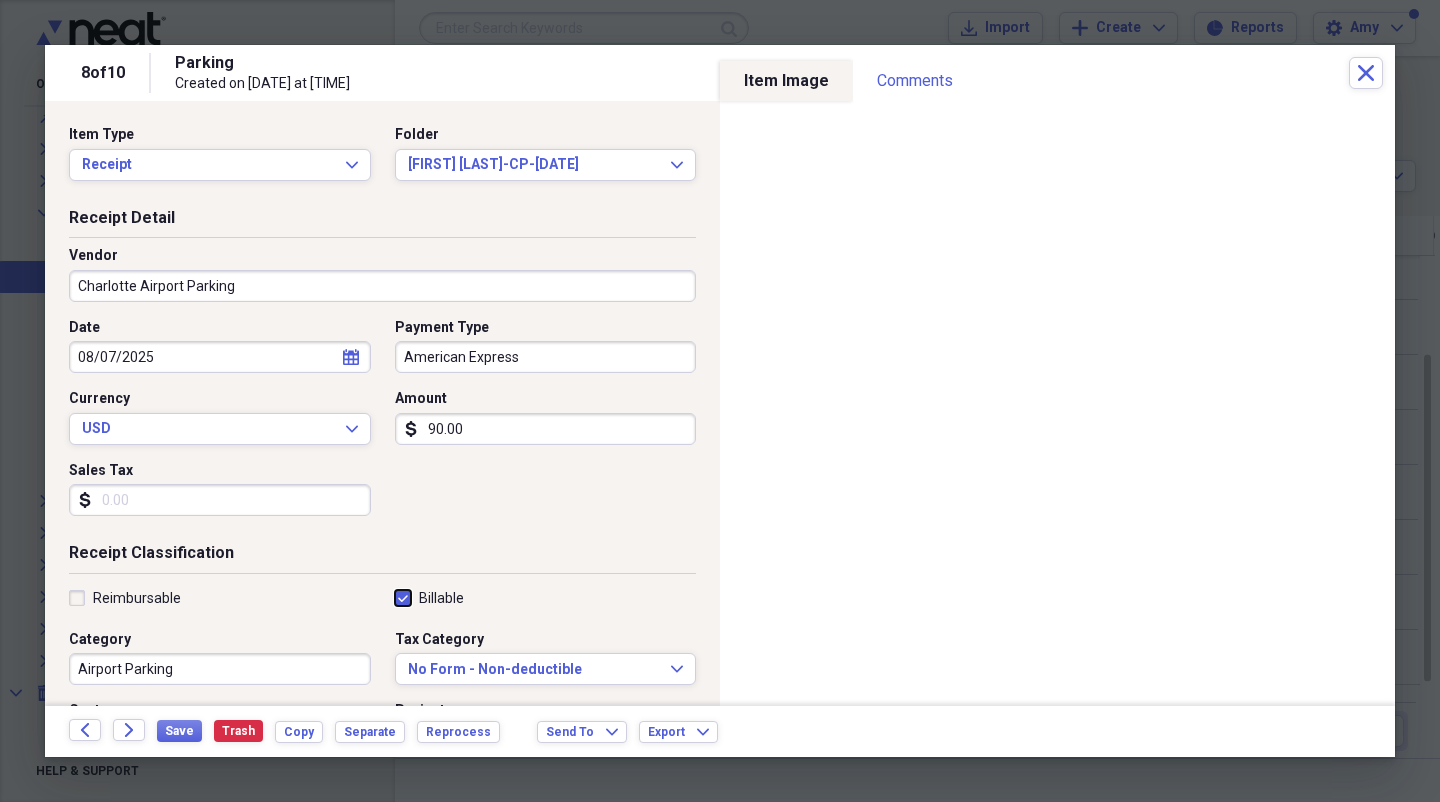 checkbox on "true" 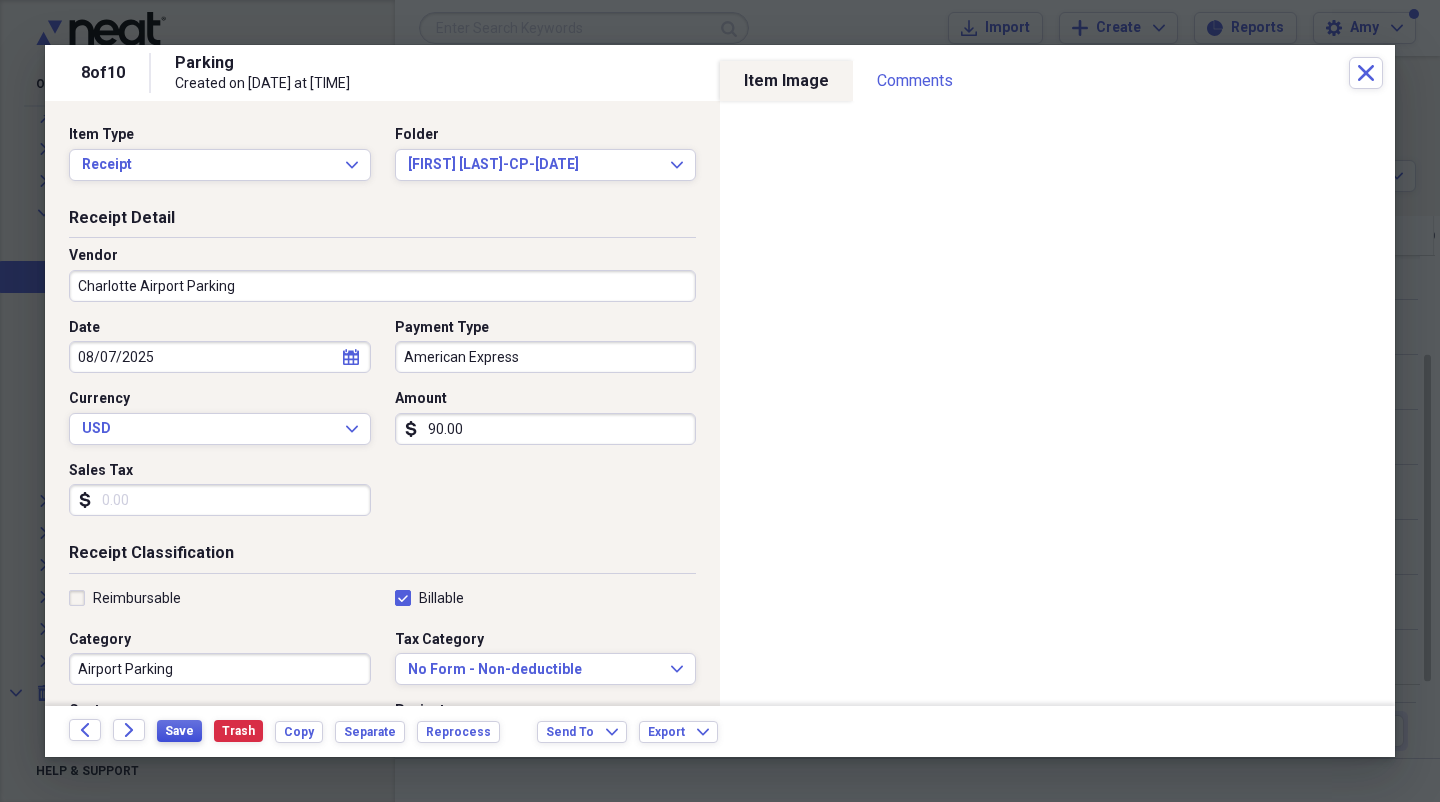 click on "Save" at bounding box center [179, 731] 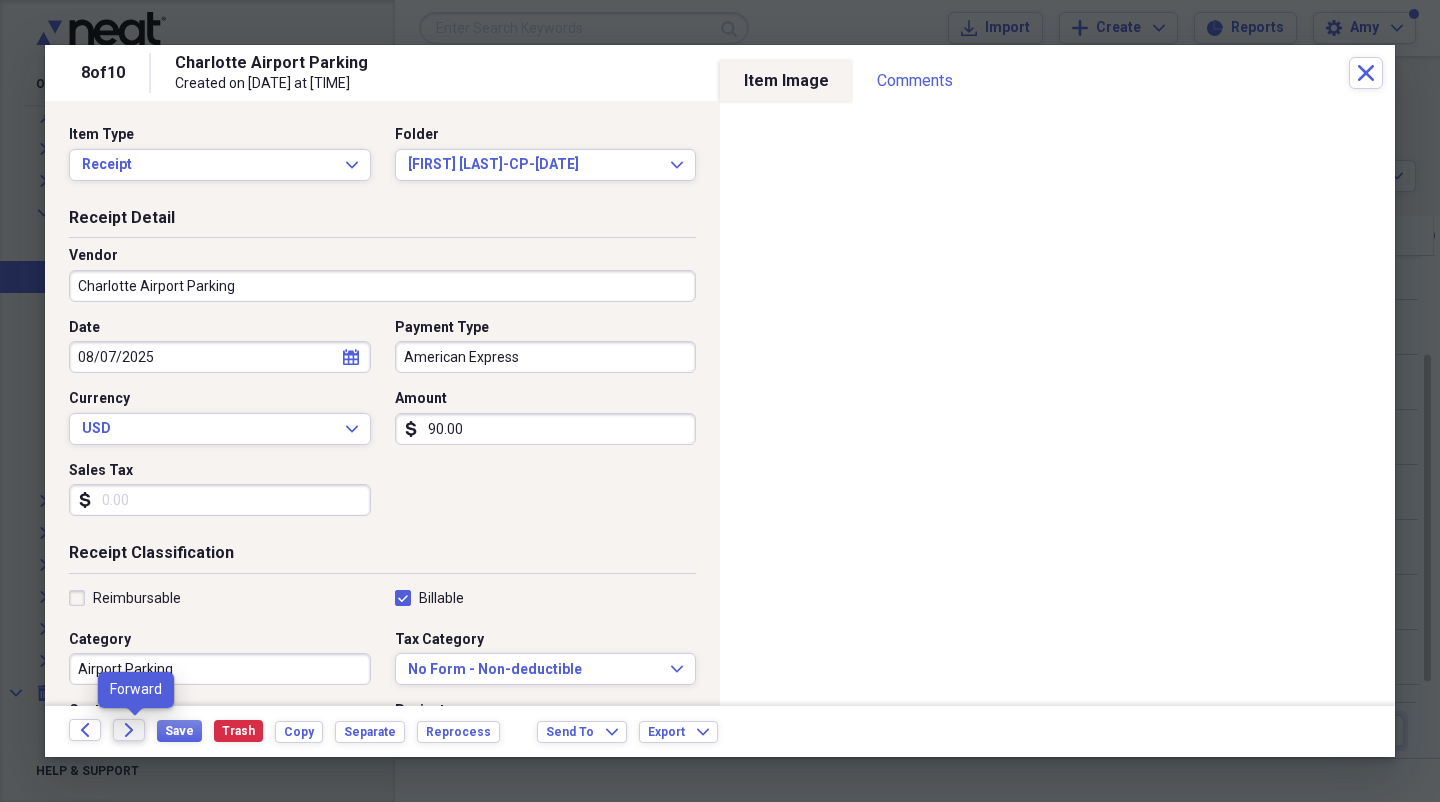 click on "Forward" 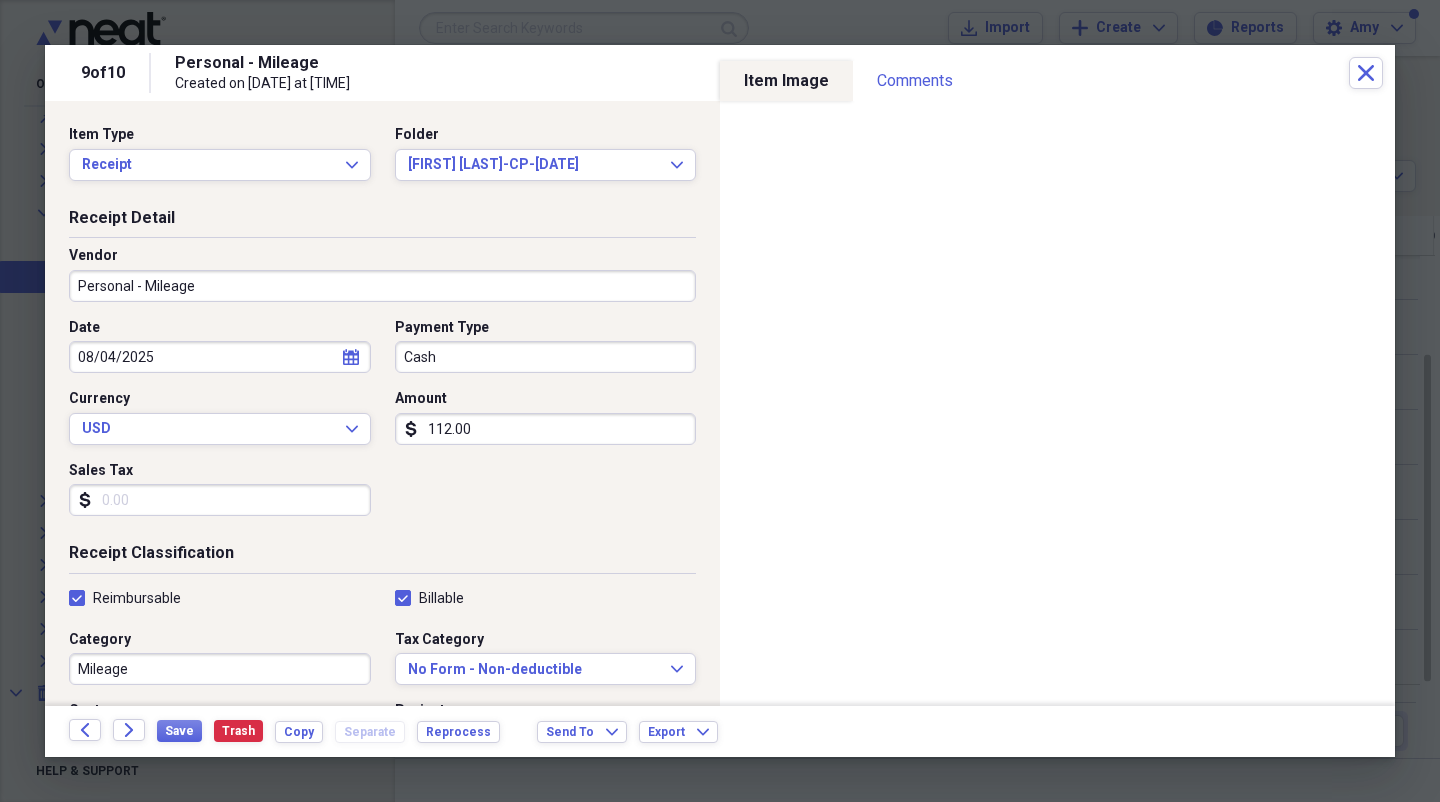 click on "Personal - Mileage" at bounding box center (382, 286) 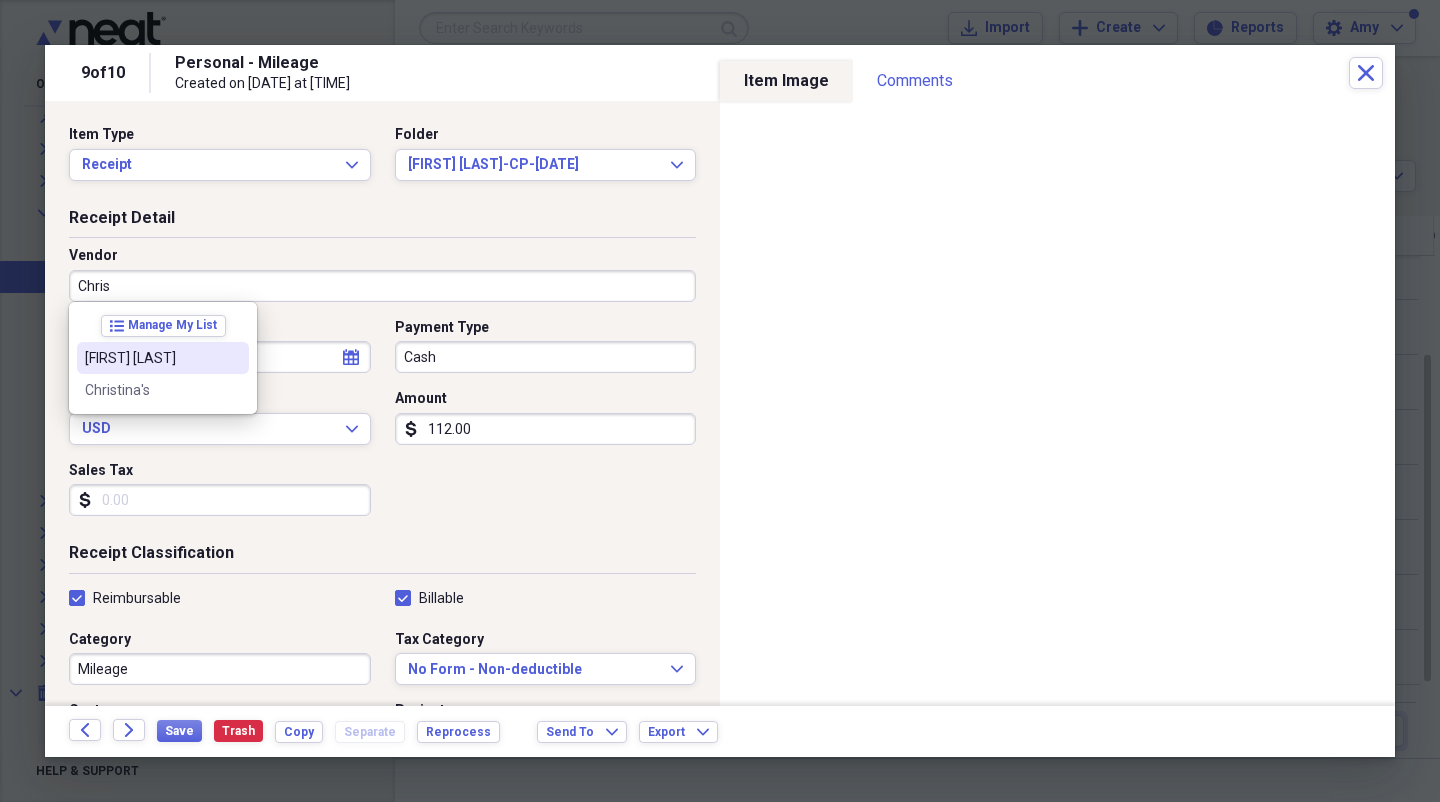 click on "[FIRST] [LAST]" at bounding box center [151, 358] 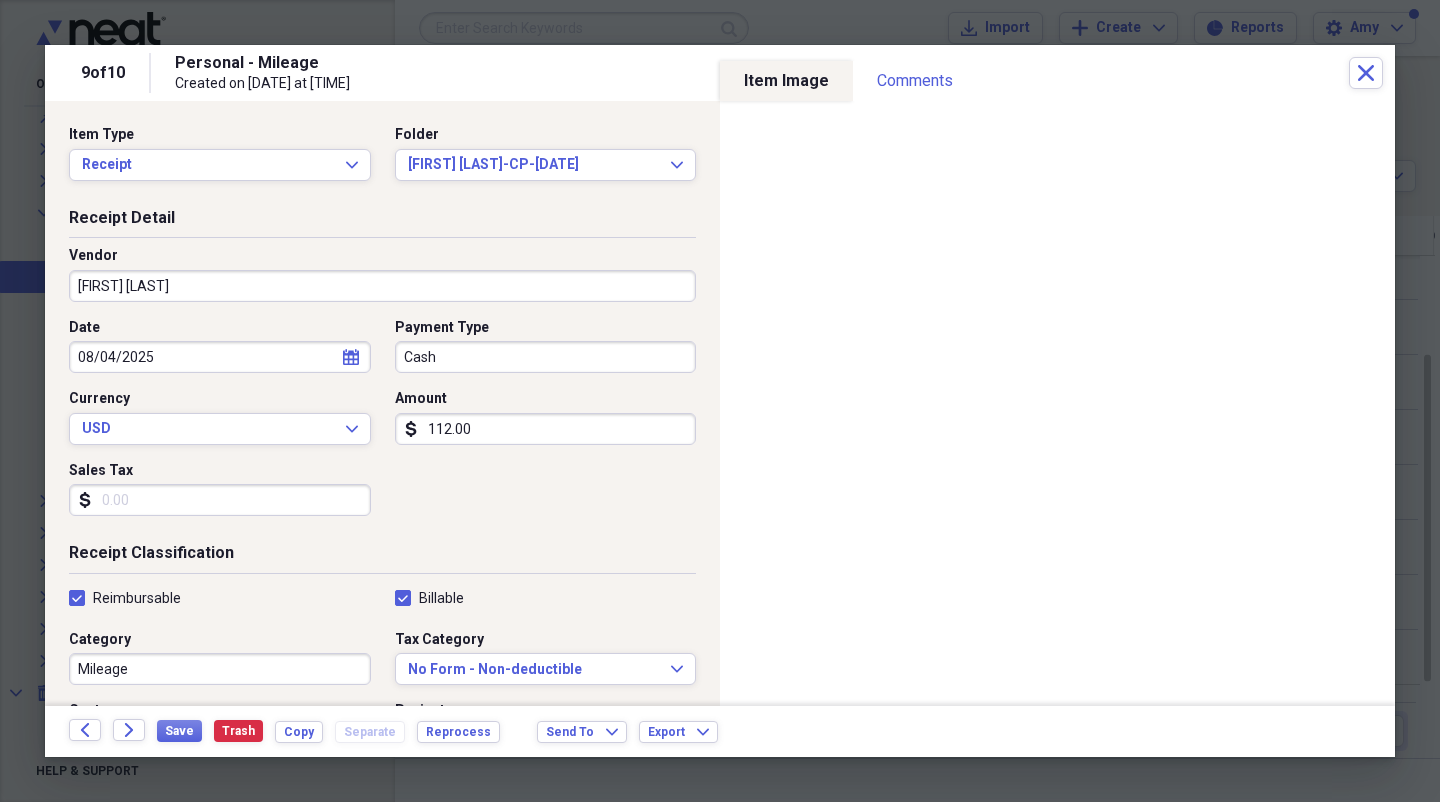 click on "calendar" 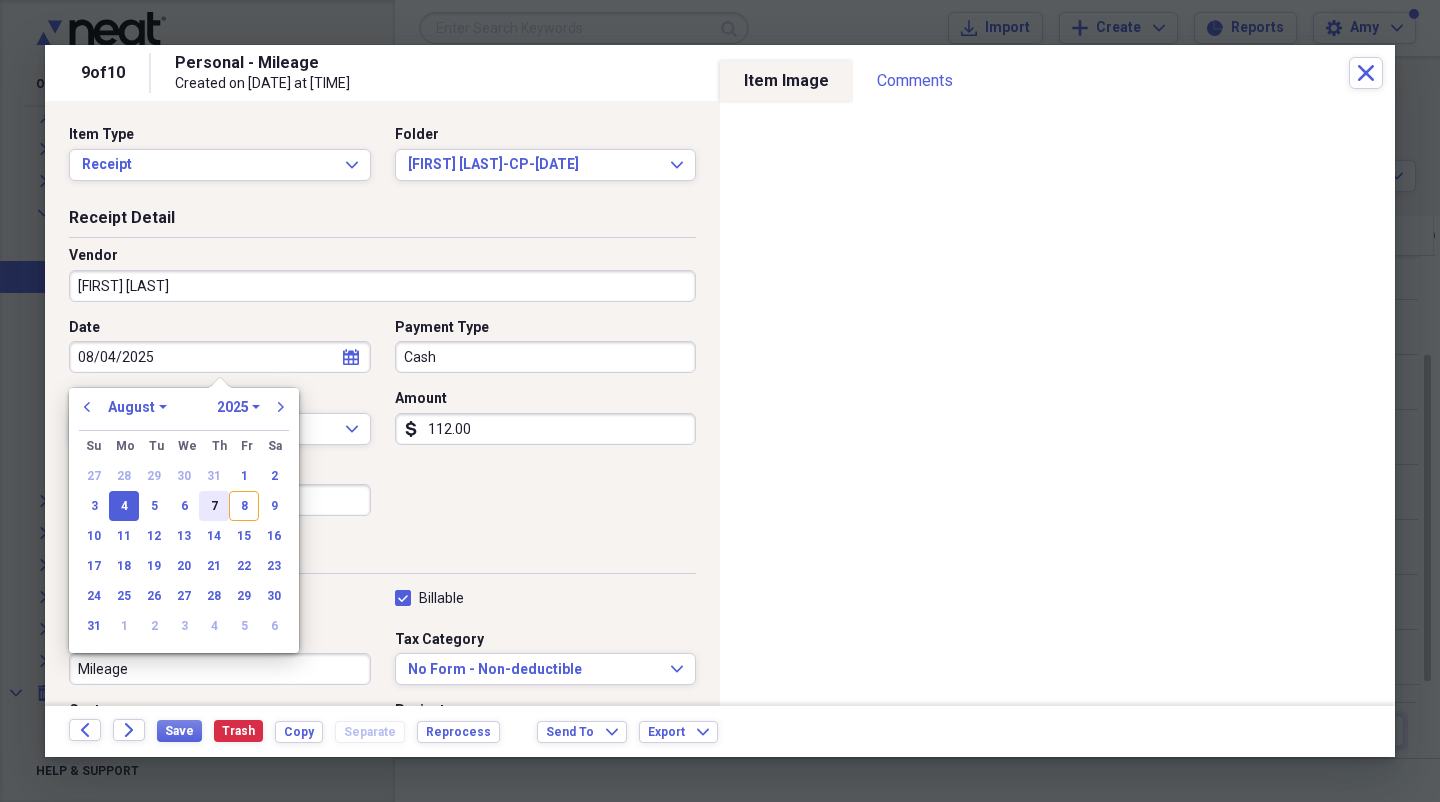 click on "7" at bounding box center [214, 506] 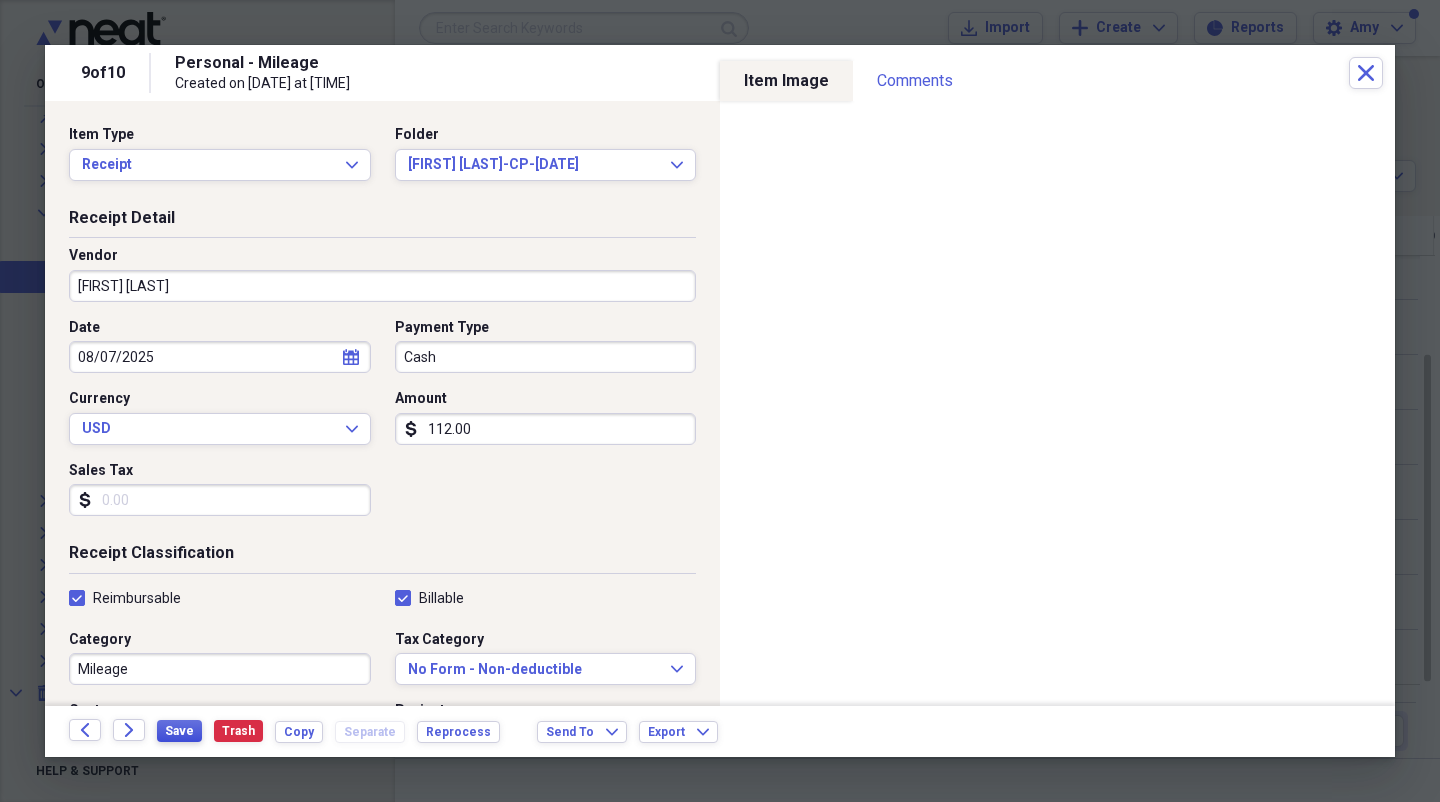 click on "Save" at bounding box center [179, 731] 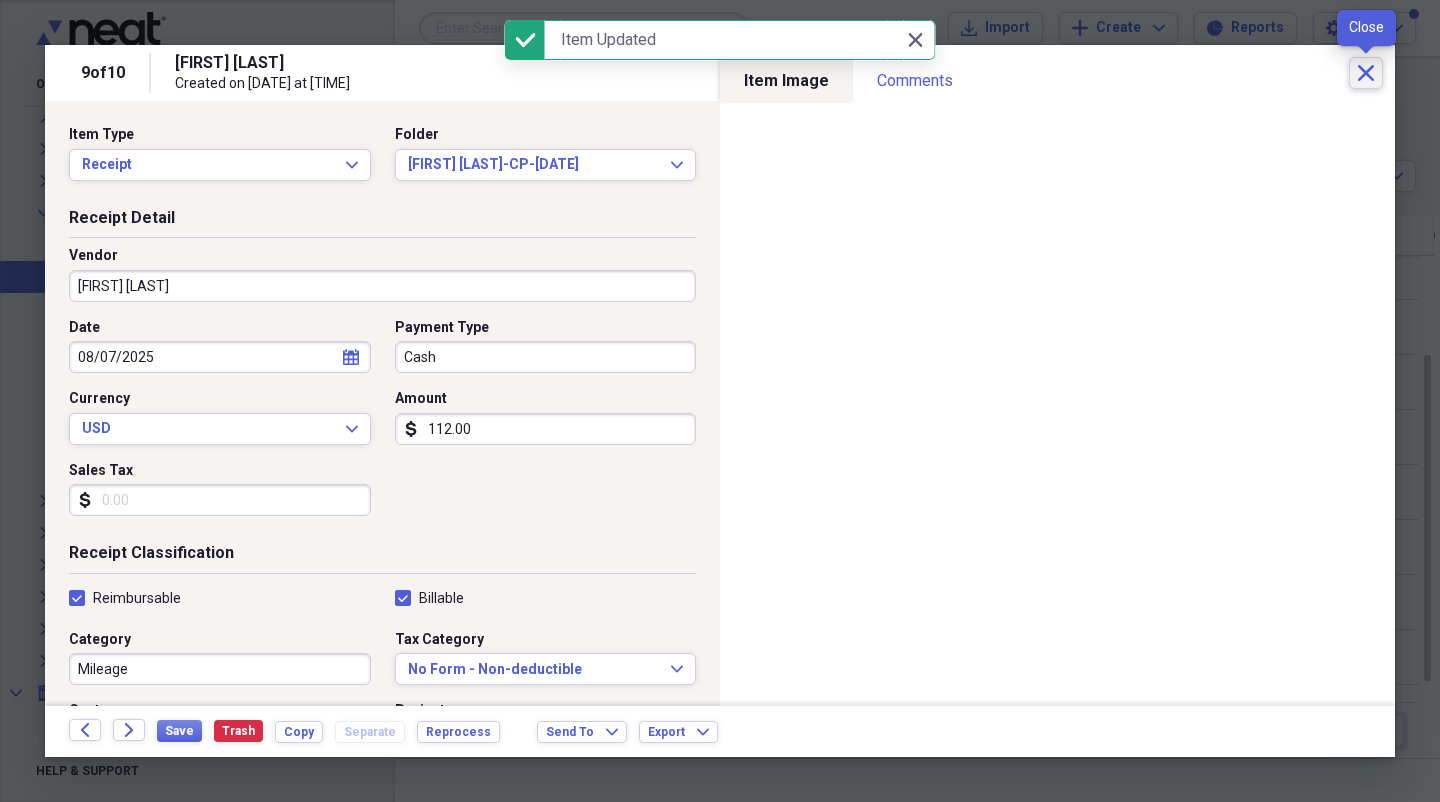 click 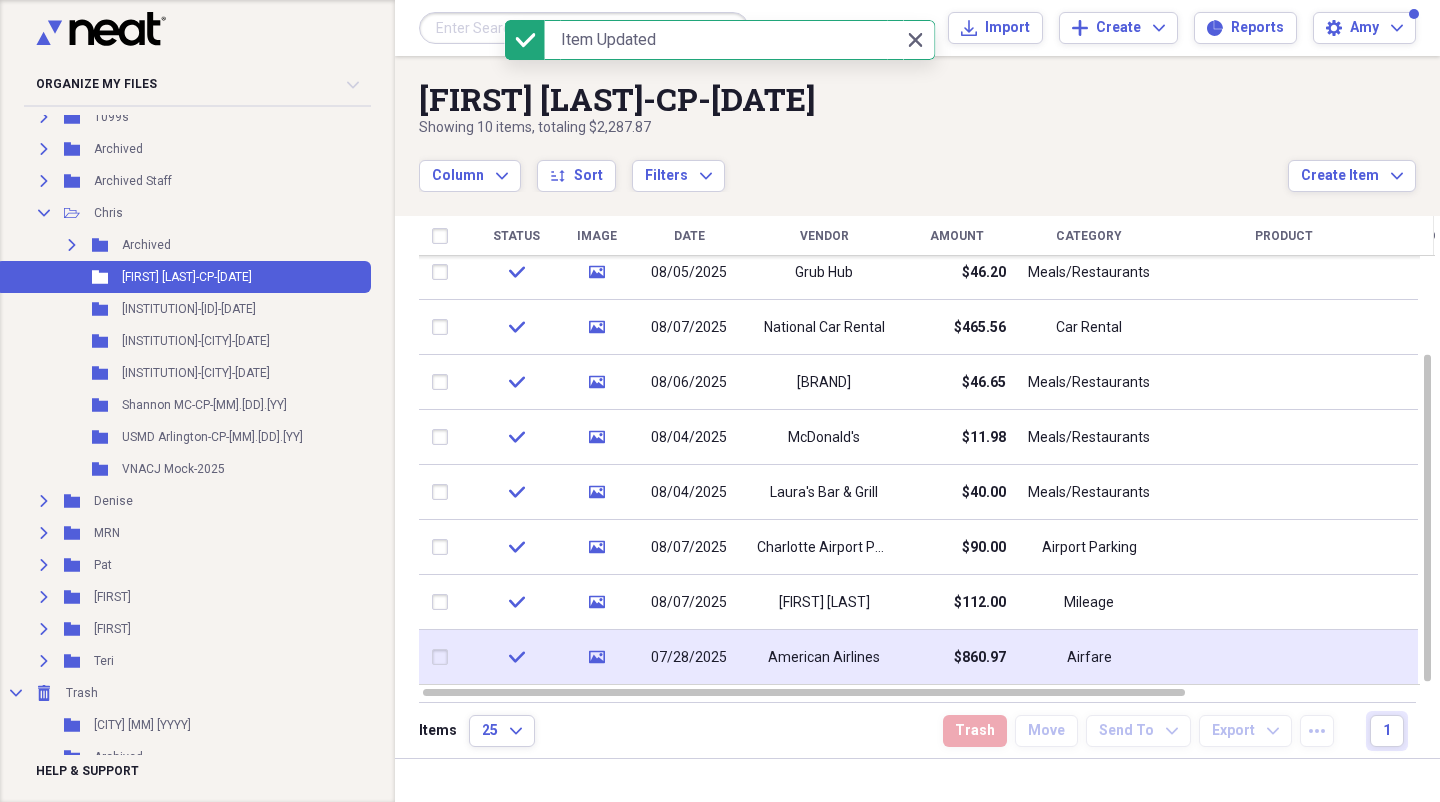 click on "American Airlines" at bounding box center [824, 658] 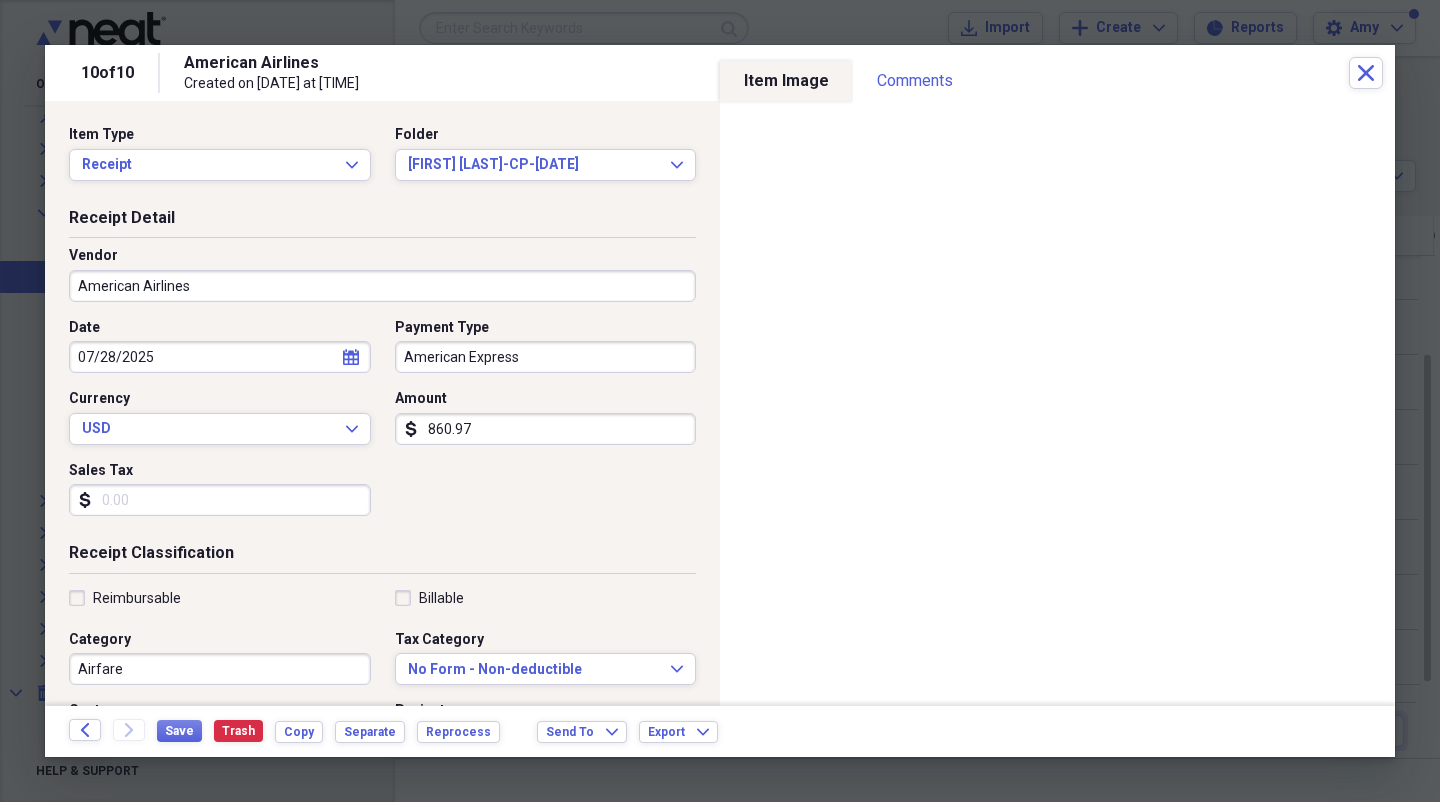 click on "Billable" at bounding box center [429, 598] 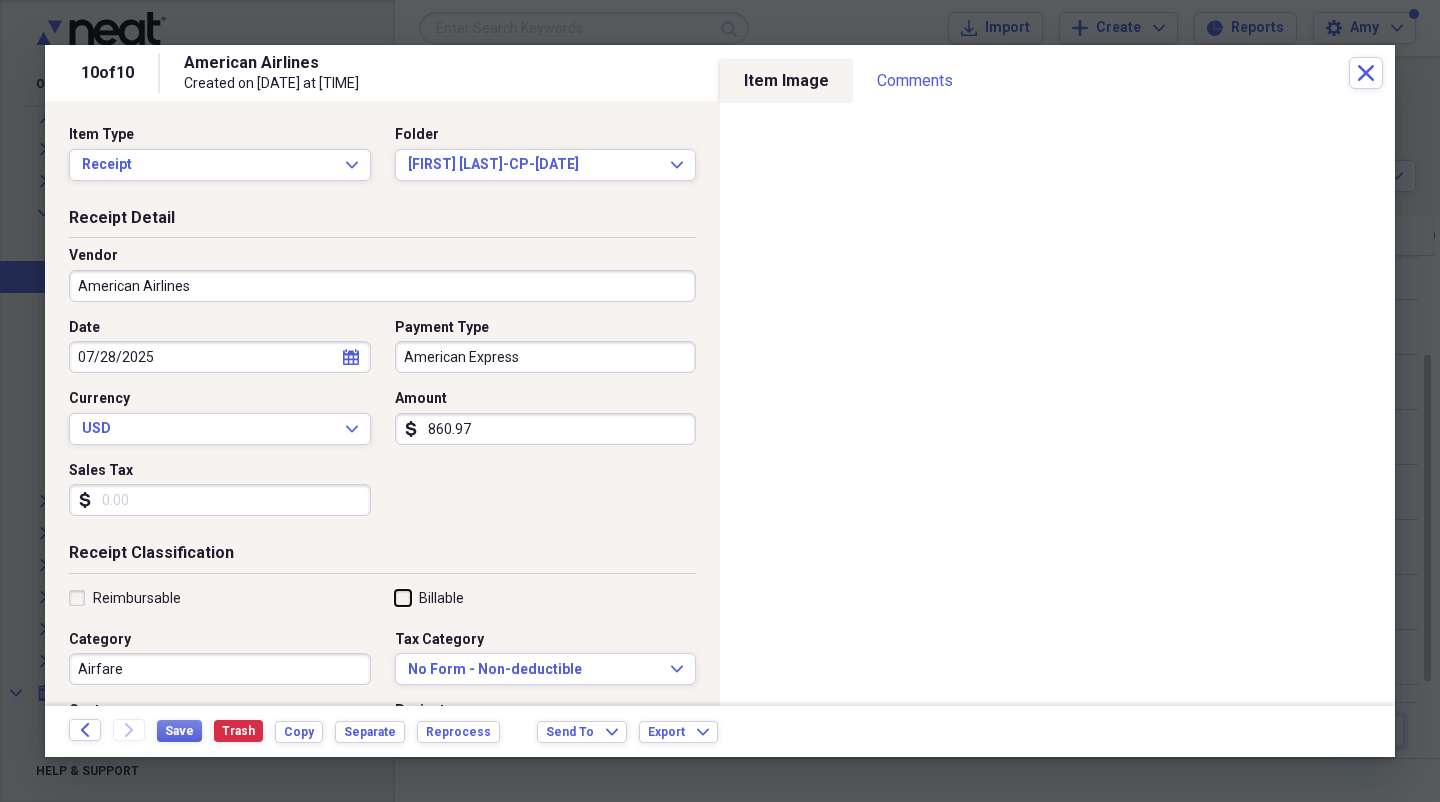 click on "Billable" at bounding box center (395, 597) 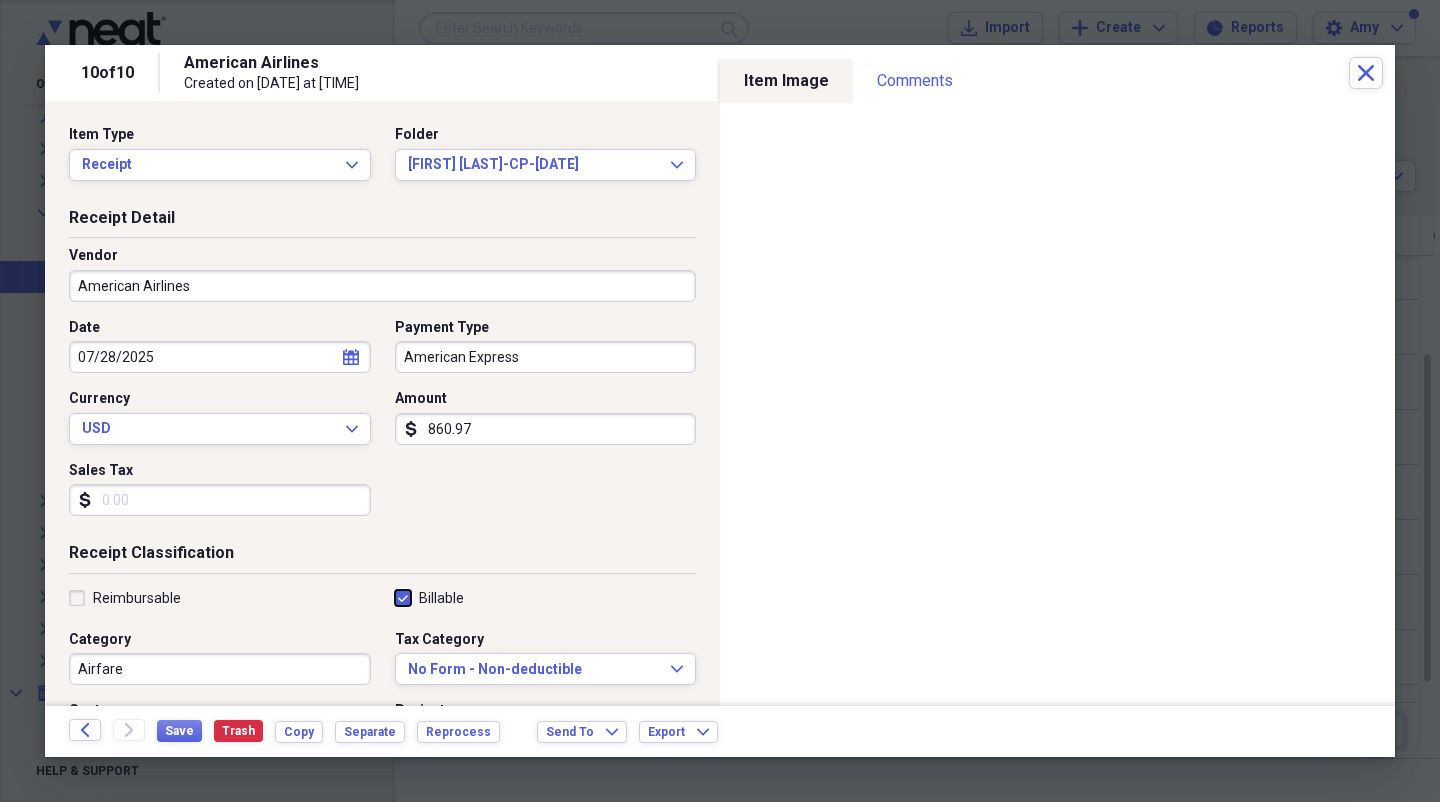 checkbox on "true" 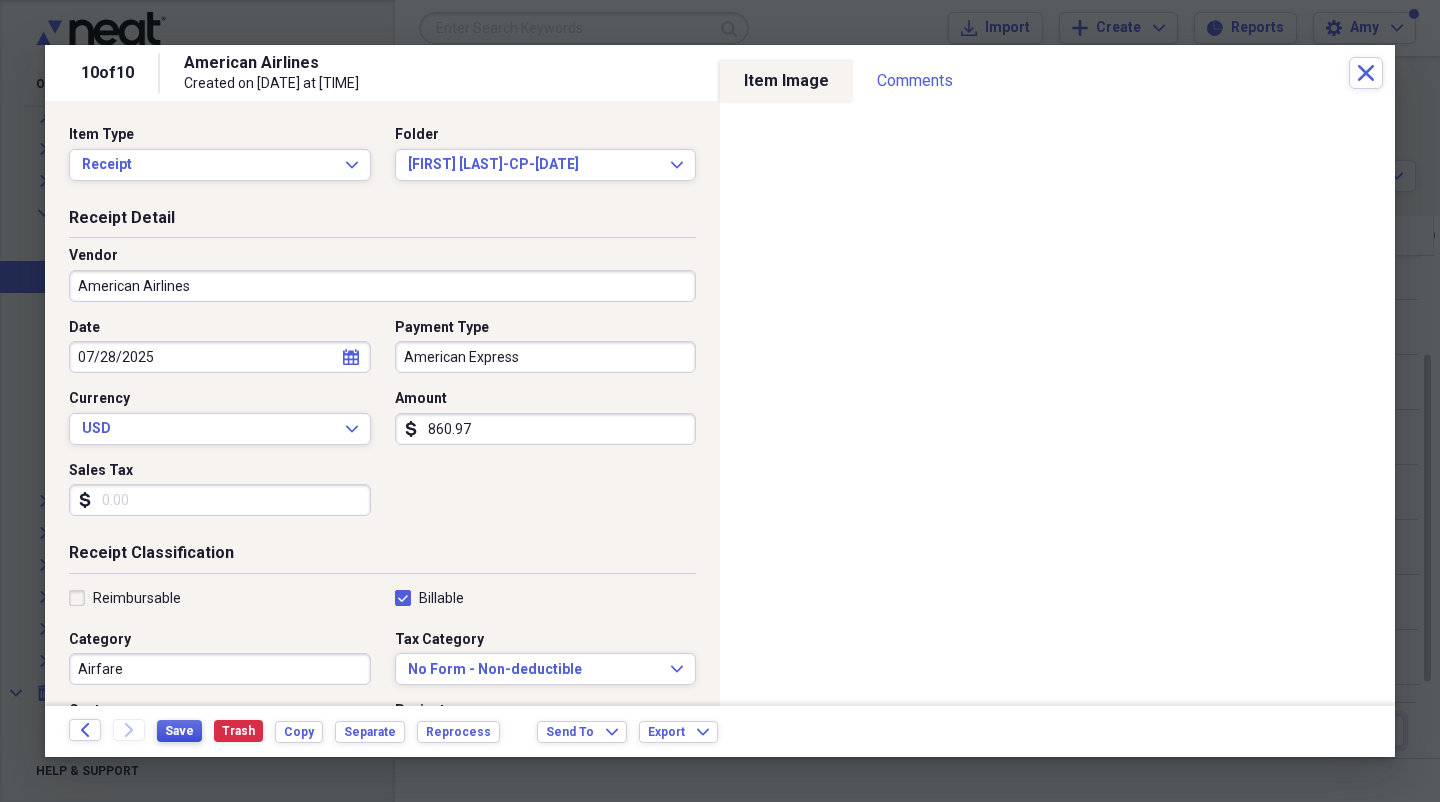 click on "Save" at bounding box center (179, 731) 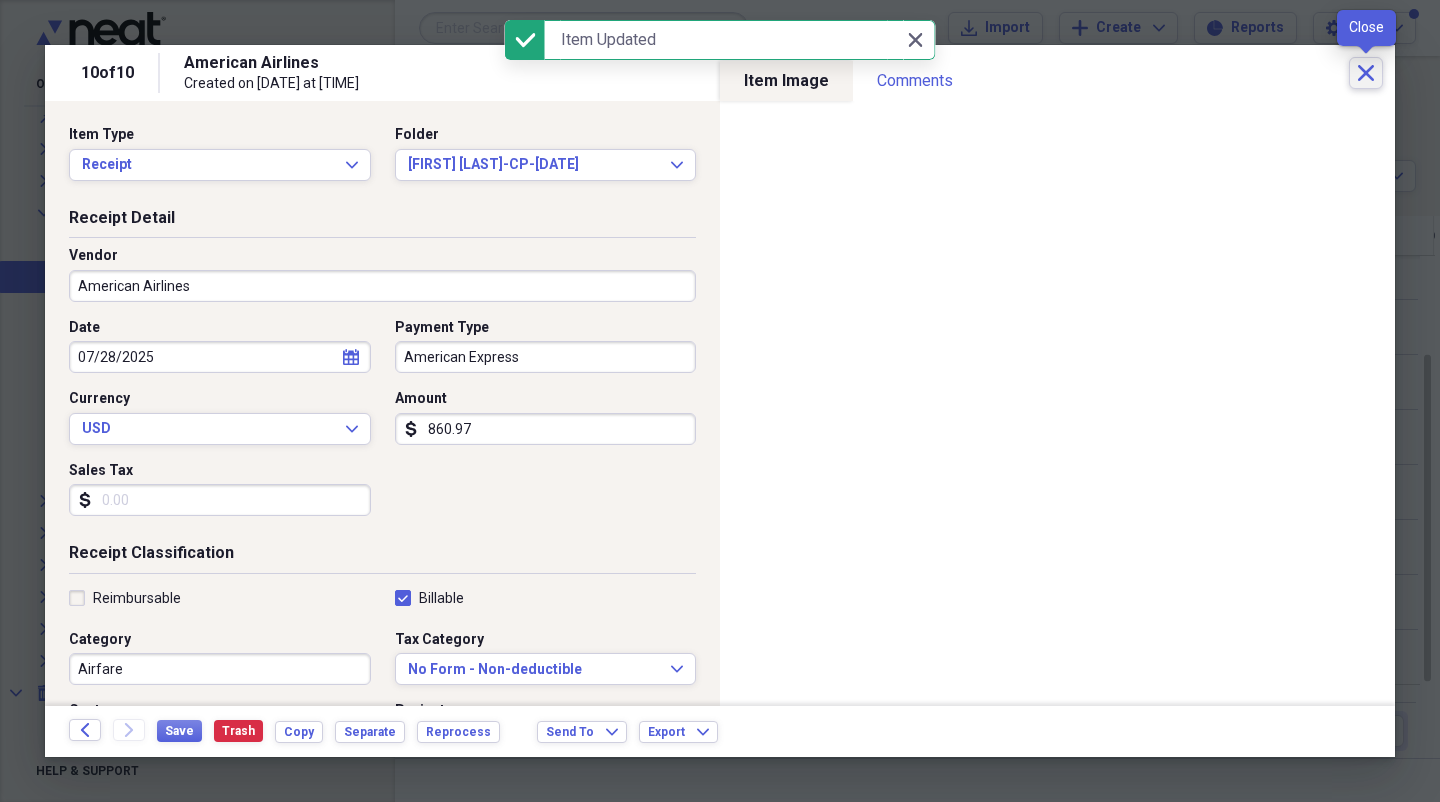 click on "Close" at bounding box center (1366, 73) 